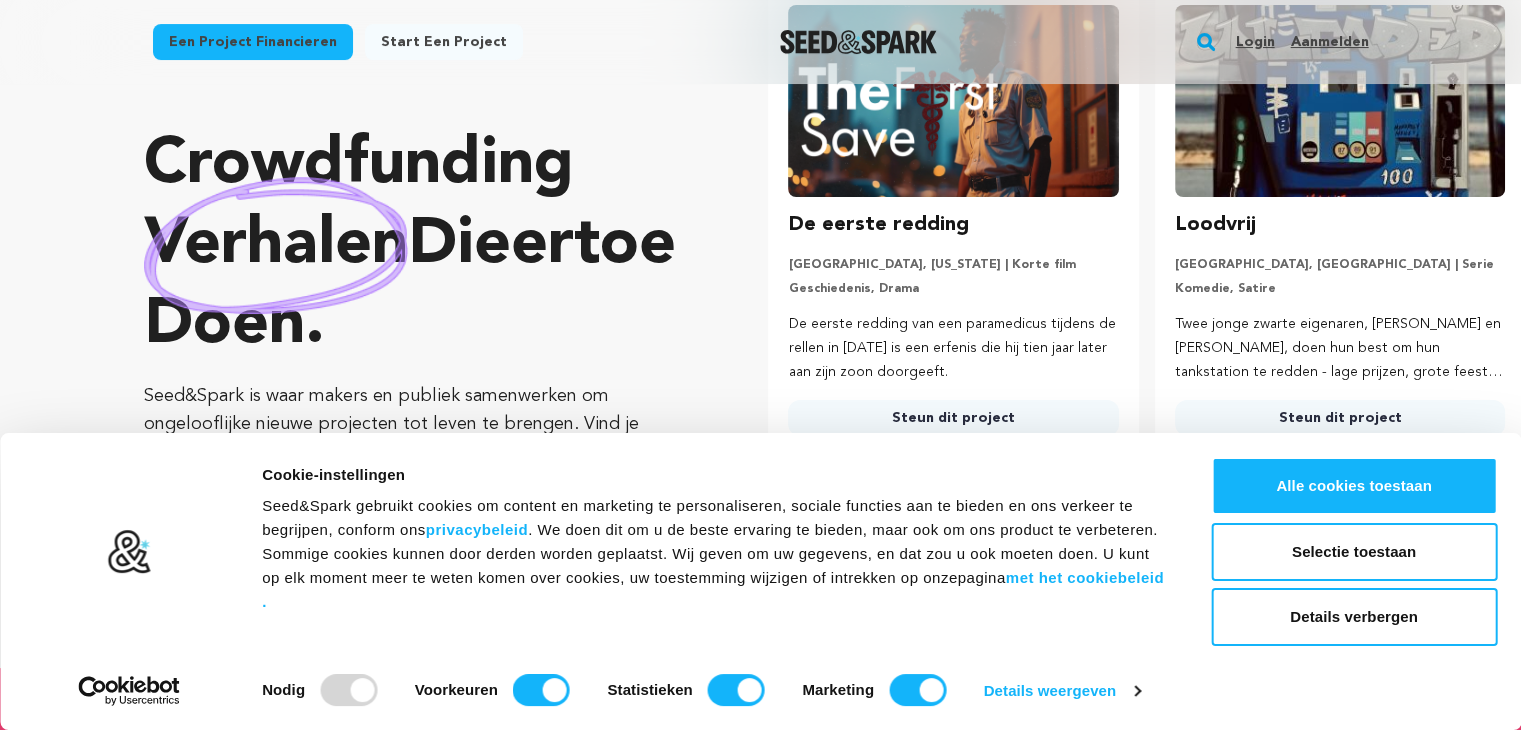 scroll, scrollTop: 300, scrollLeft: 0, axis: vertical 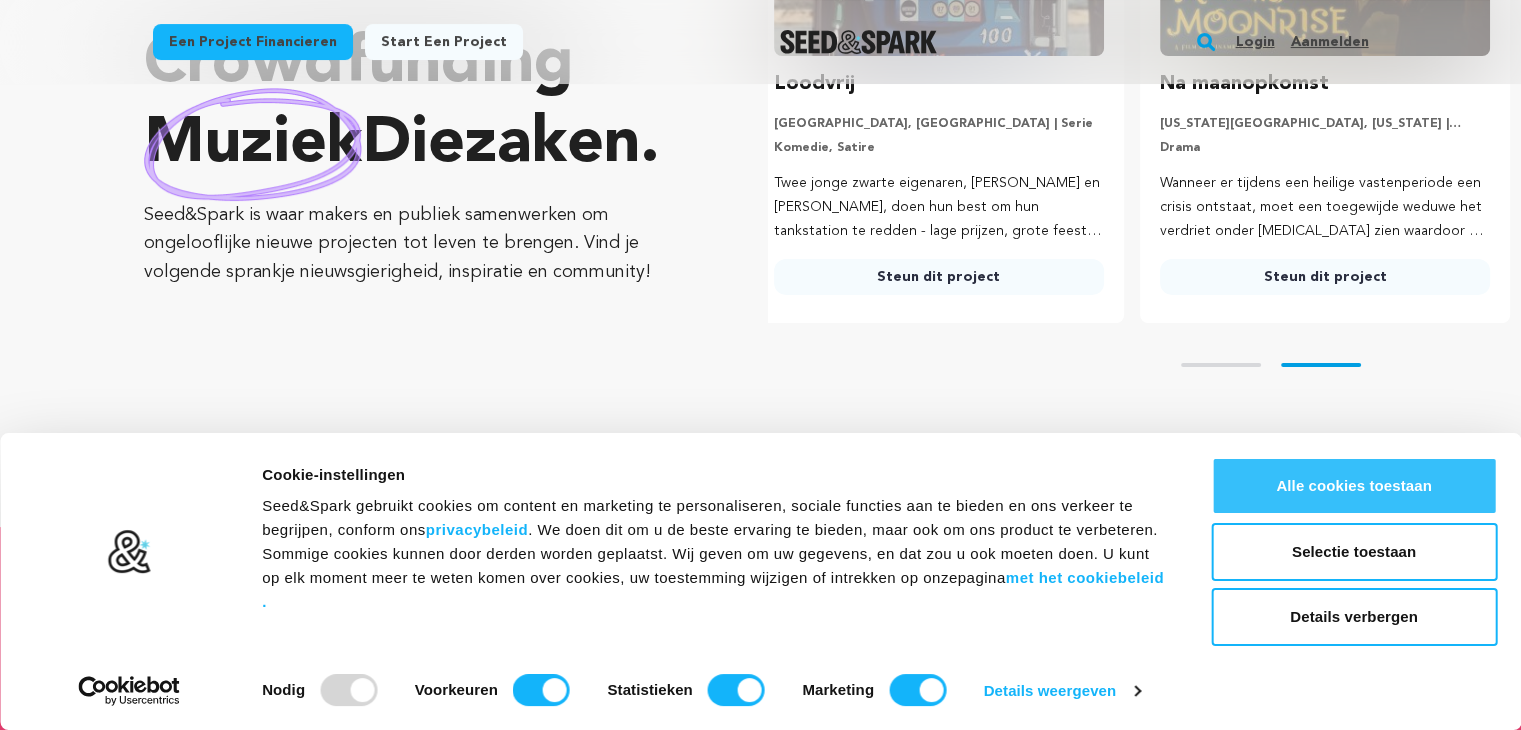 click on "Alle cookies toestaan" at bounding box center [1354, 485] 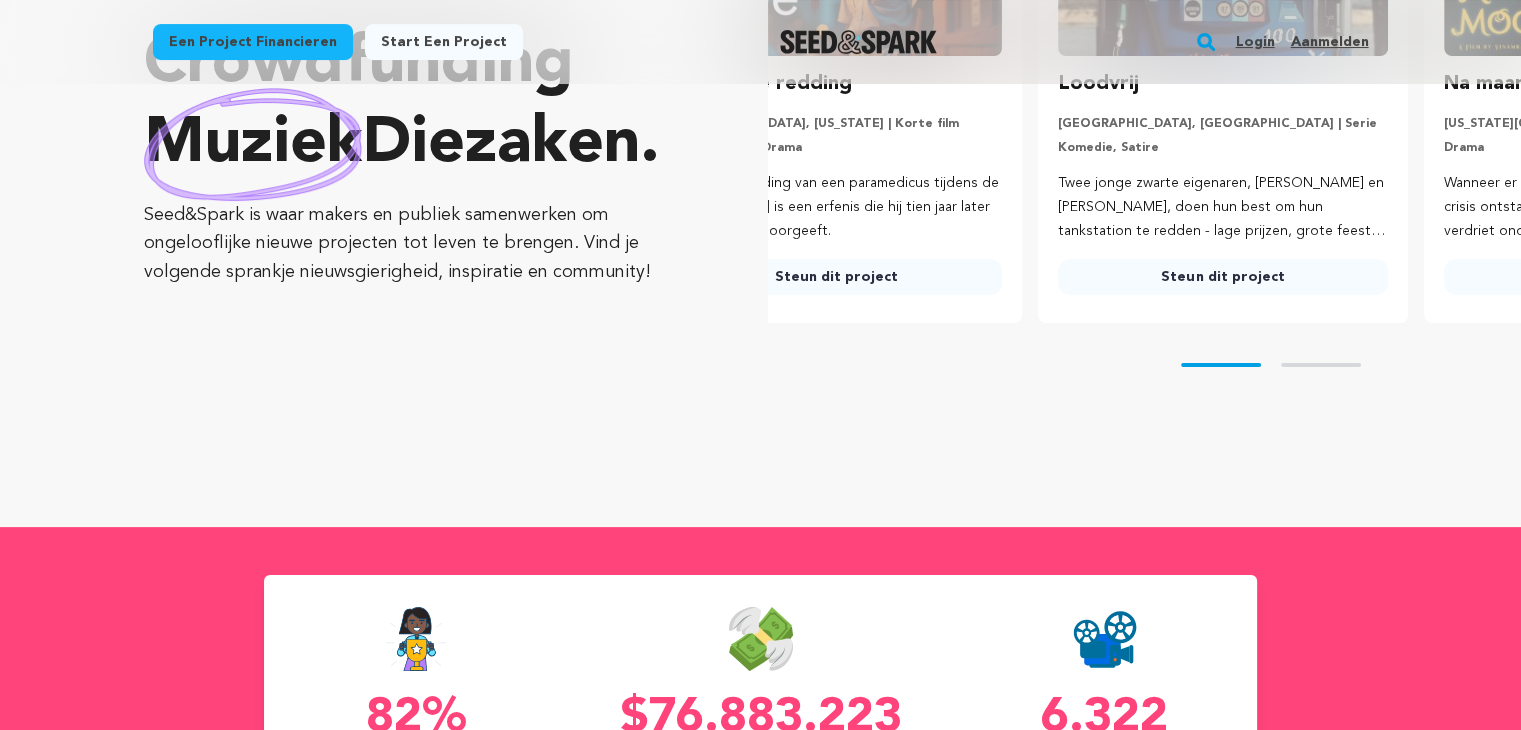 scroll, scrollTop: 0, scrollLeft: 3, axis: horizontal 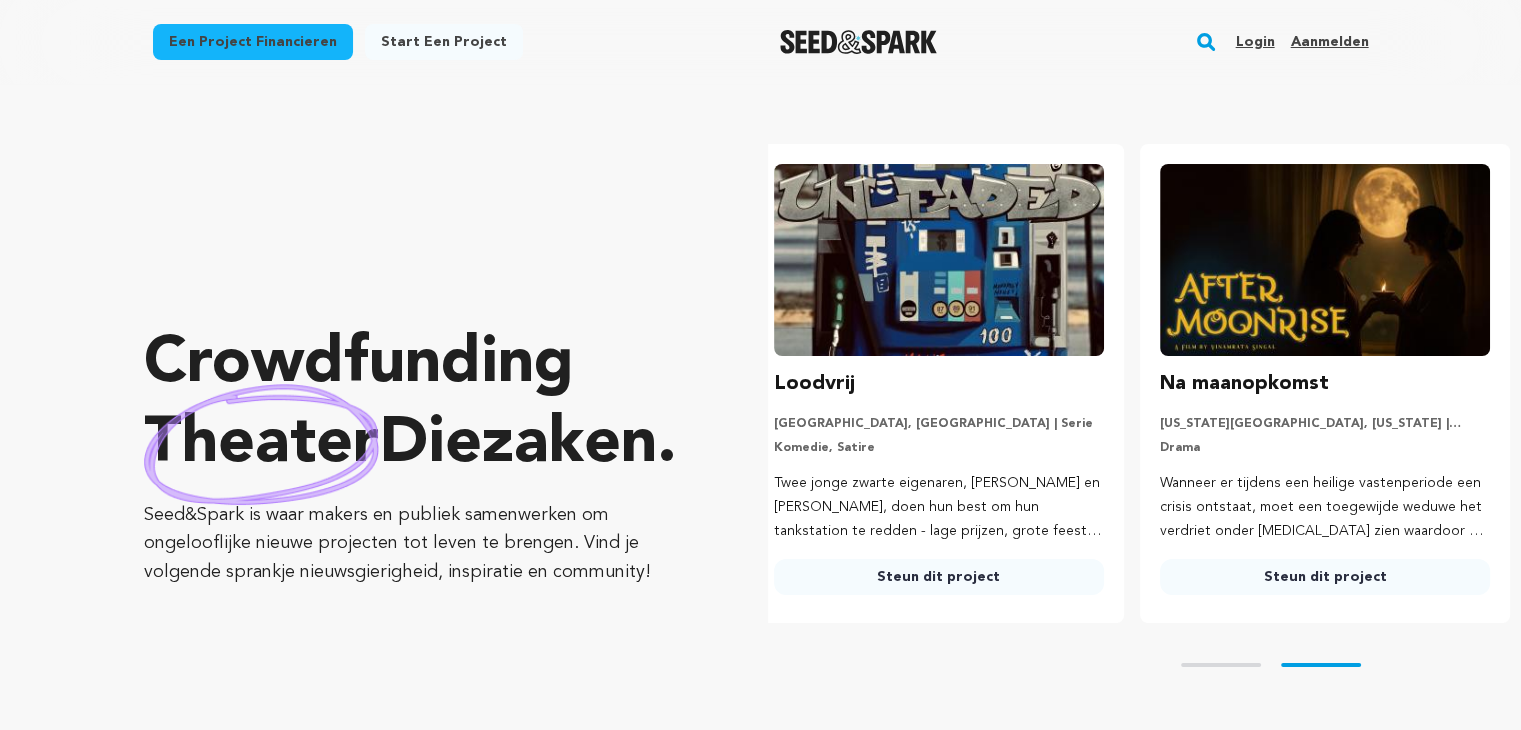 click on "Een project financieren" at bounding box center (253, 42) 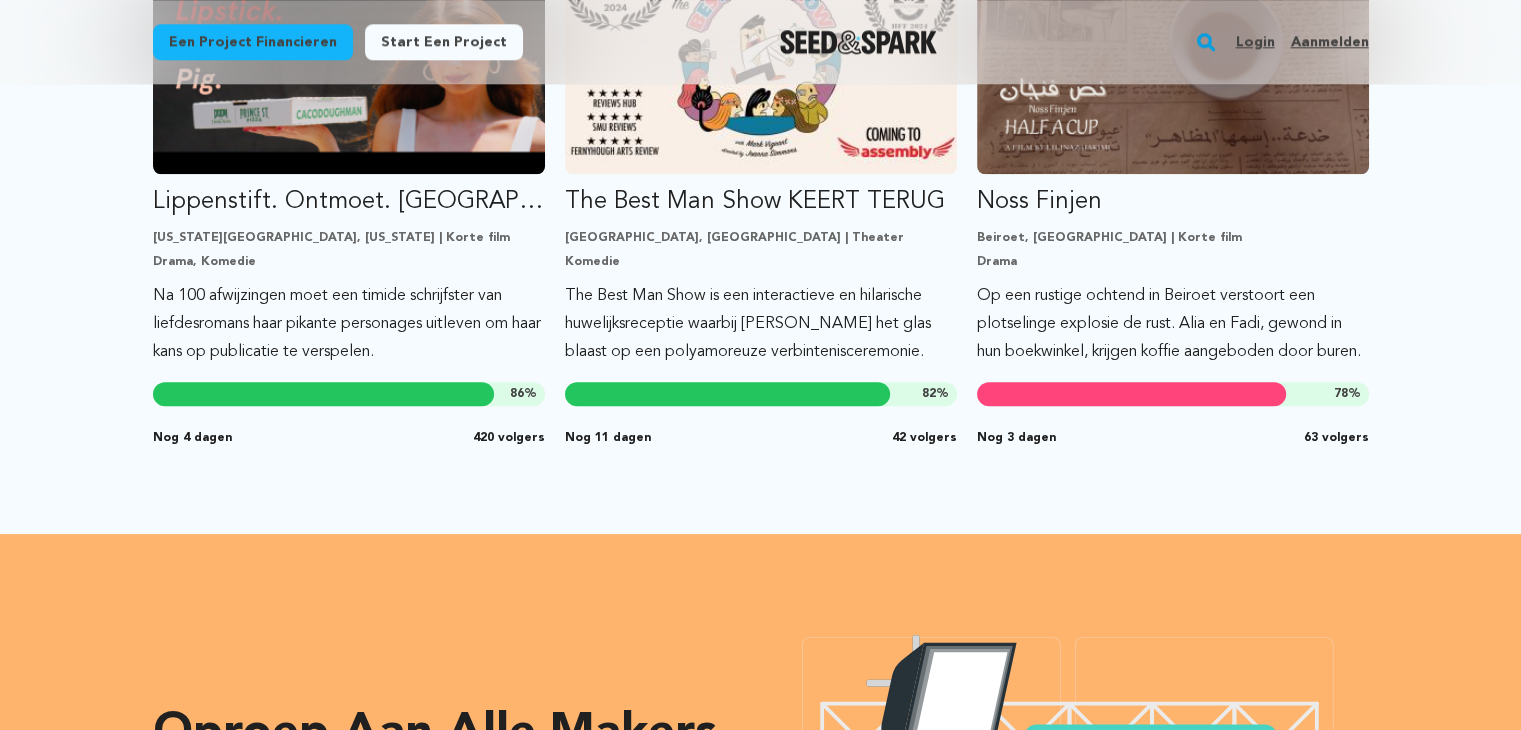 scroll, scrollTop: 1900, scrollLeft: 0, axis: vertical 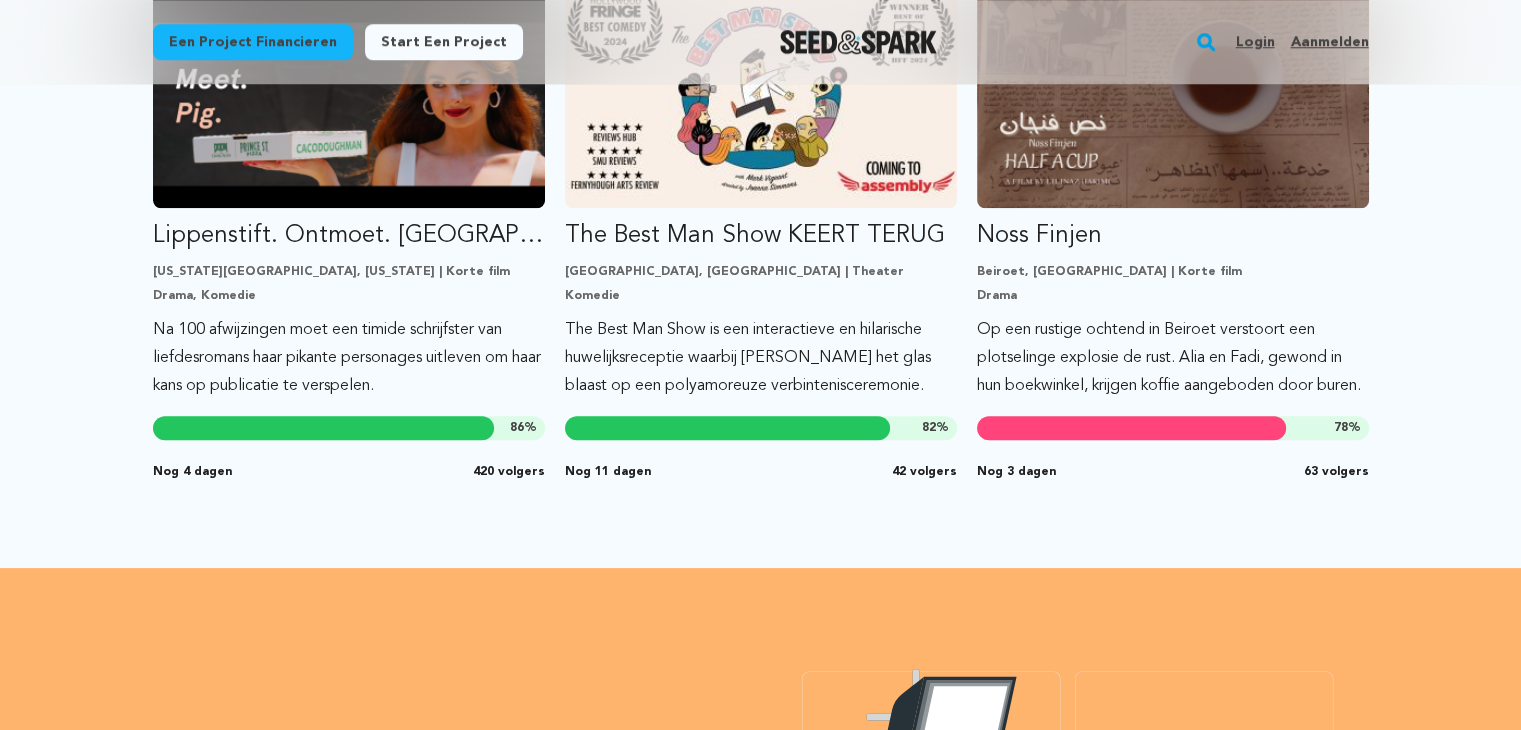 click on "Start een project" at bounding box center [444, 42] 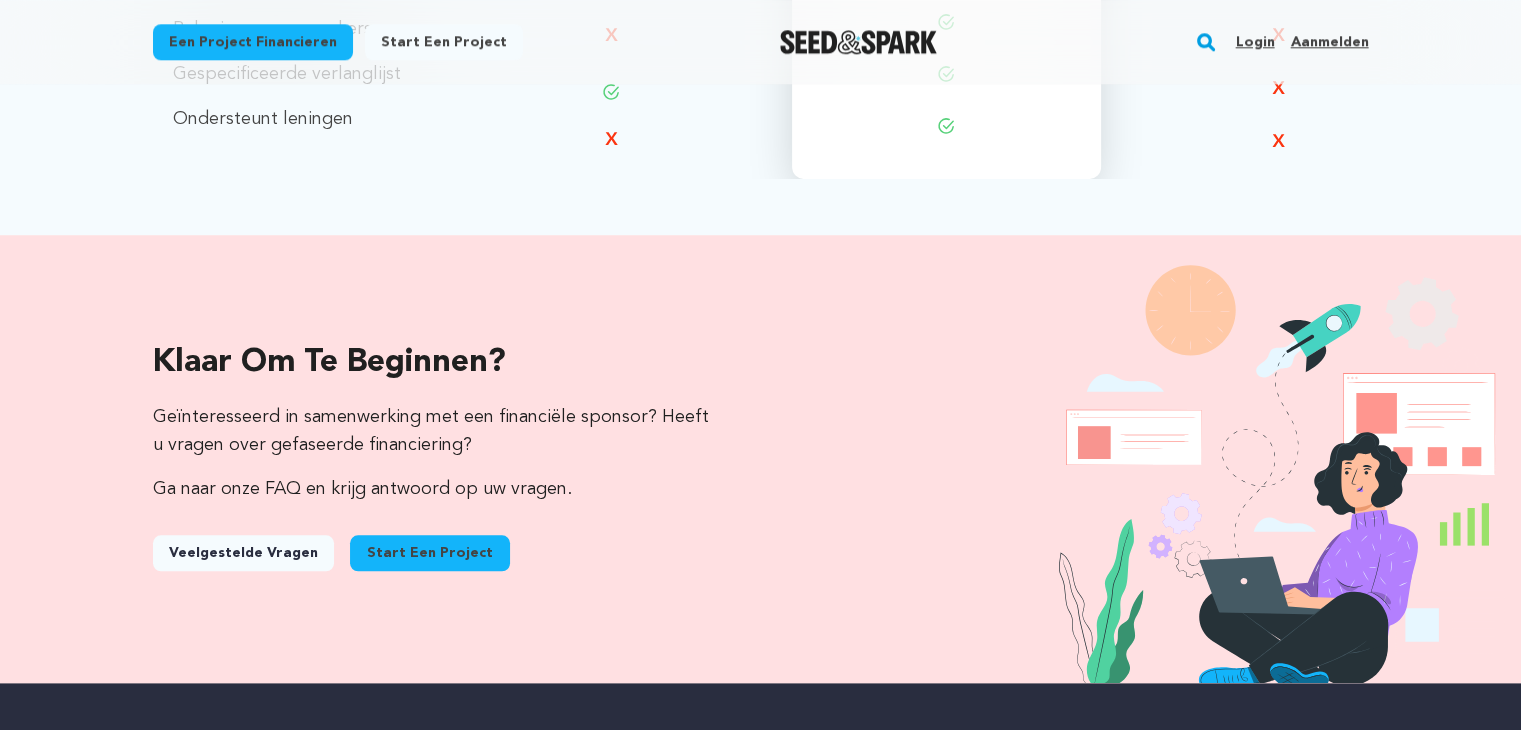 scroll, scrollTop: 2200, scrollLeft: 0, axis: vertical 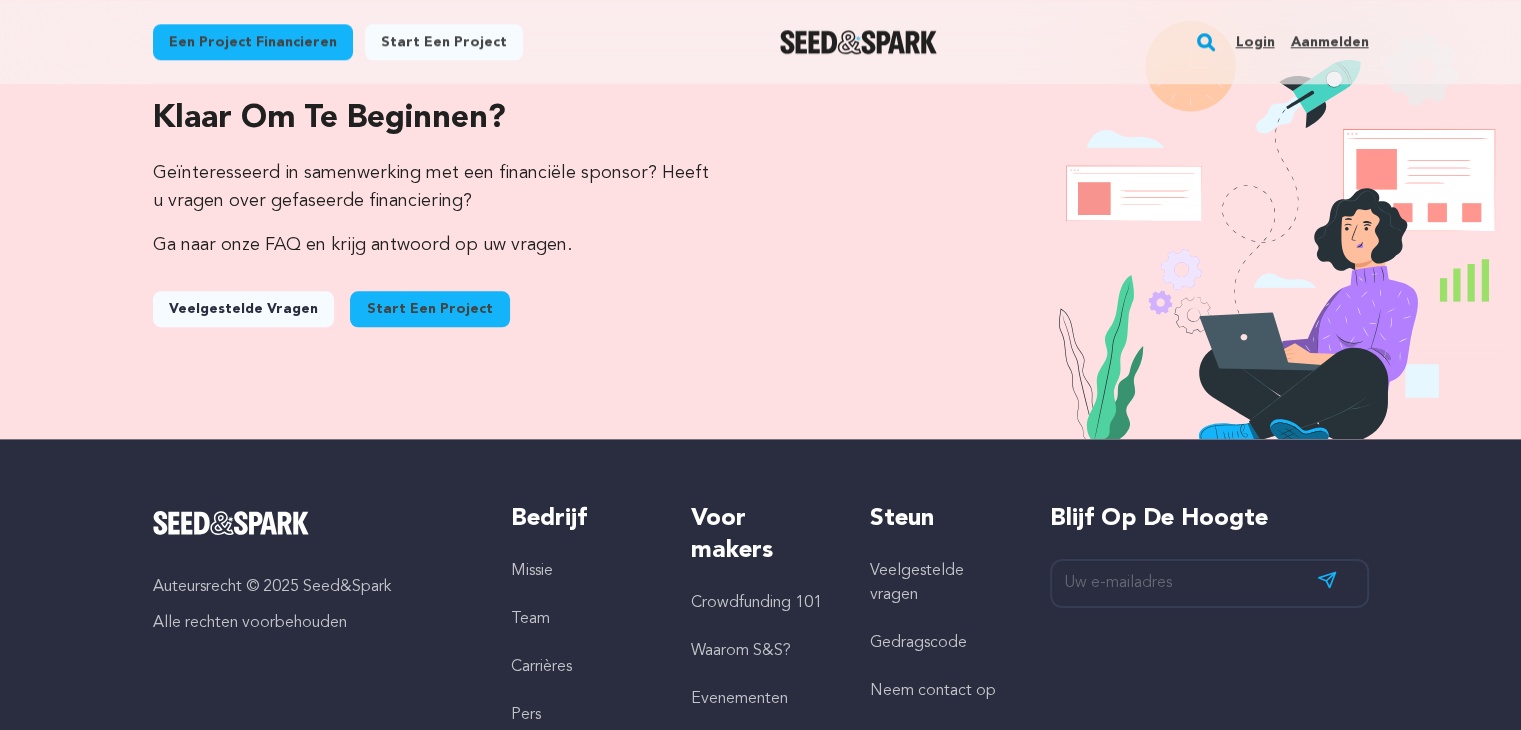 click on "Start een project" at bounding box center [430, 309] 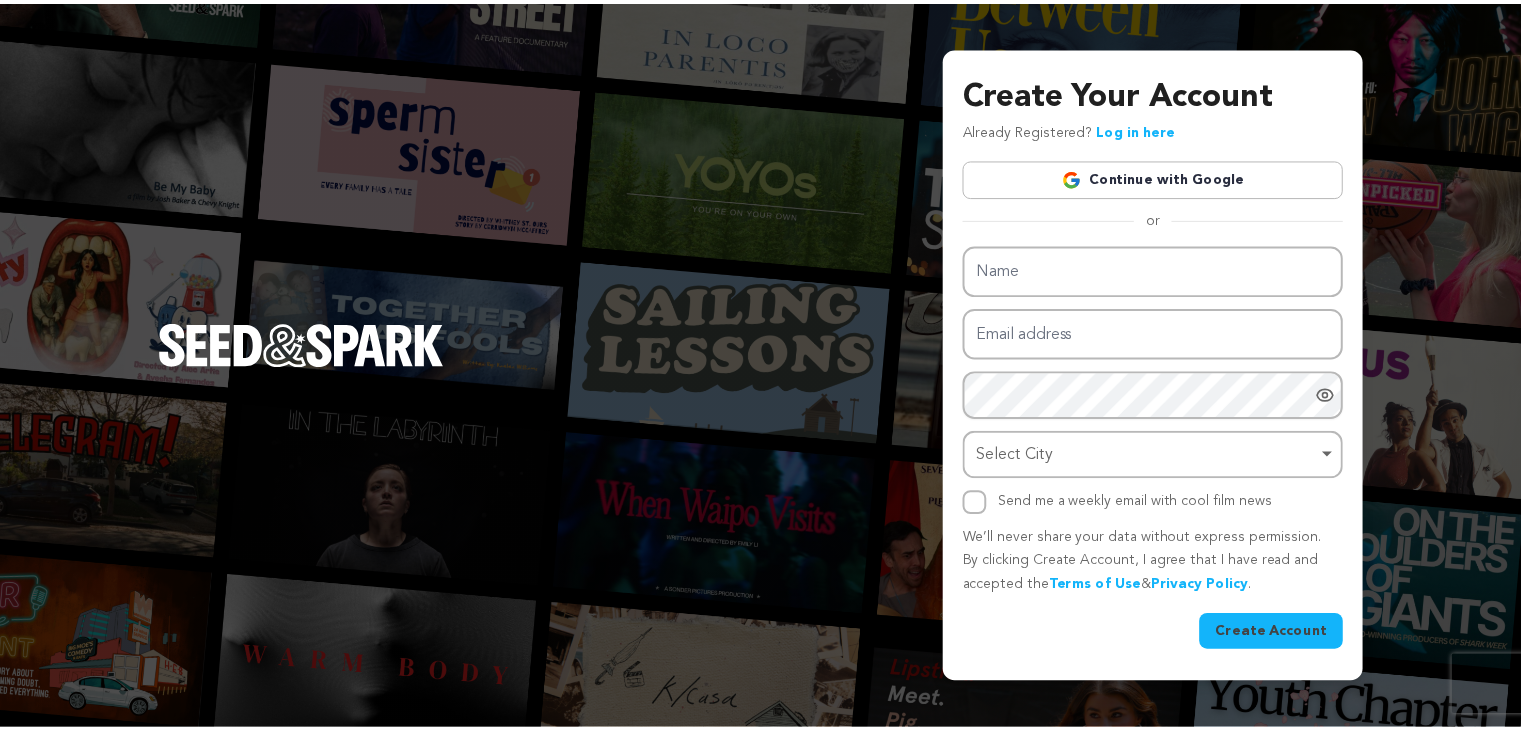 scroll, scrollTop: 0, scrollLeft: 0, axis: both 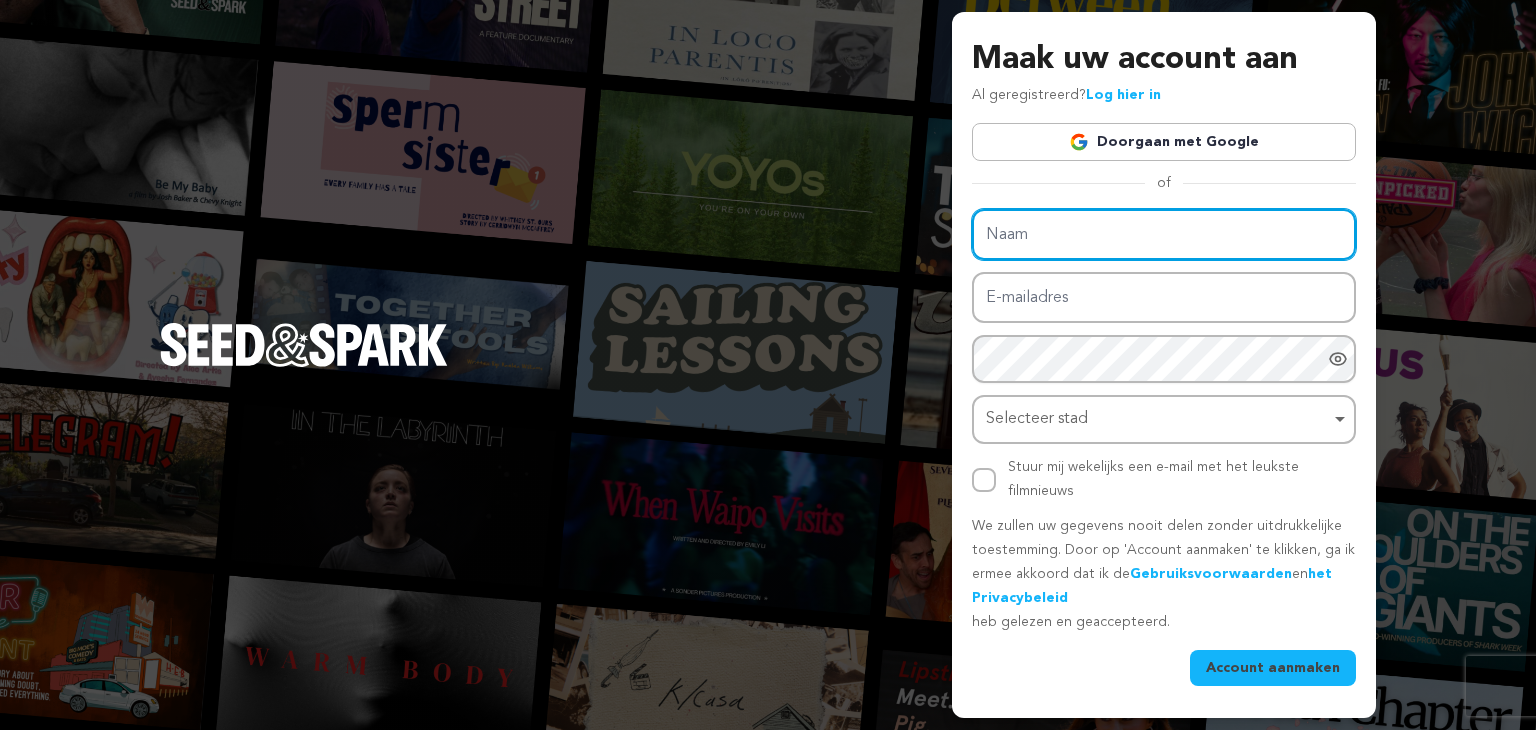 click on "Naam" at bounding box center [1164, 234] 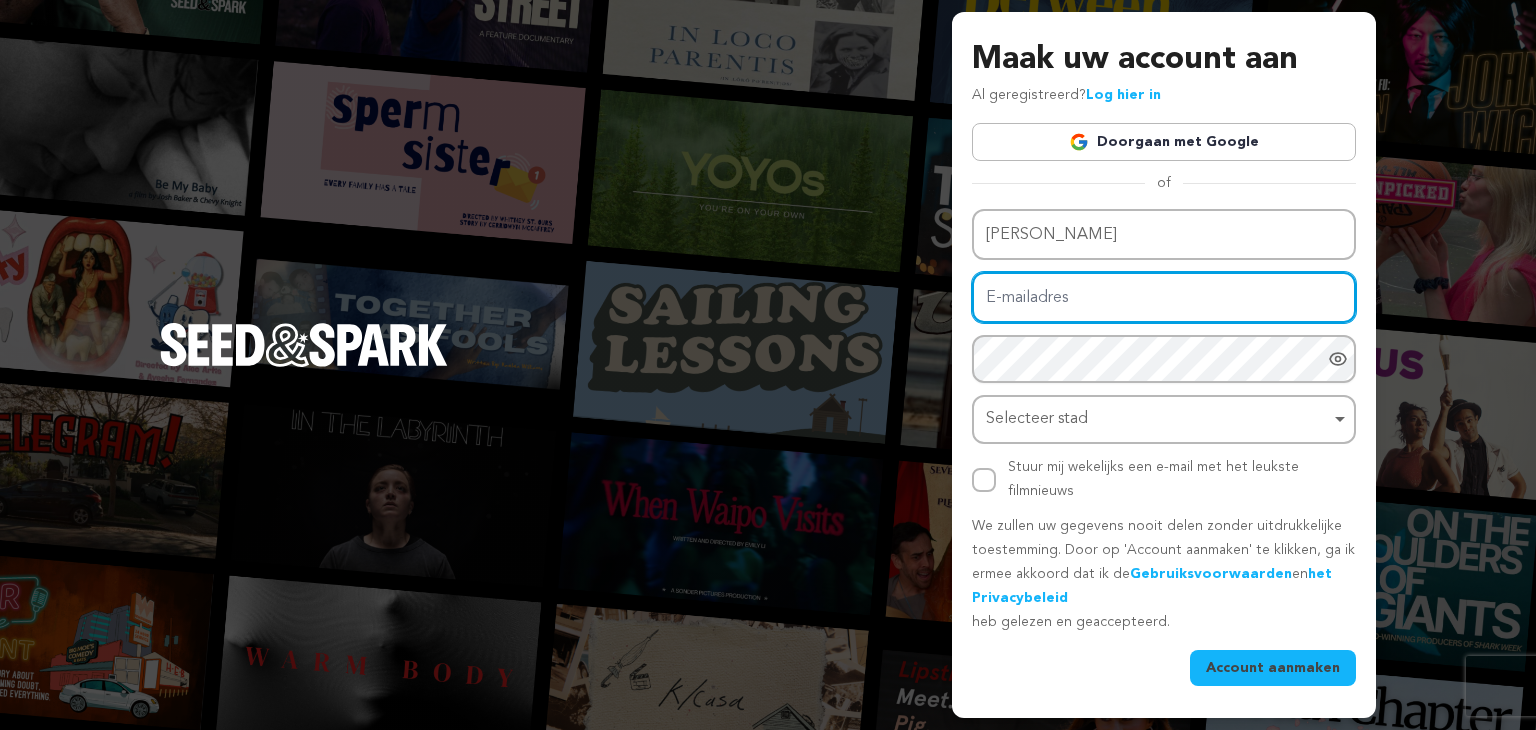 click on "E-mailadres" at bounding box center [1164, 297] 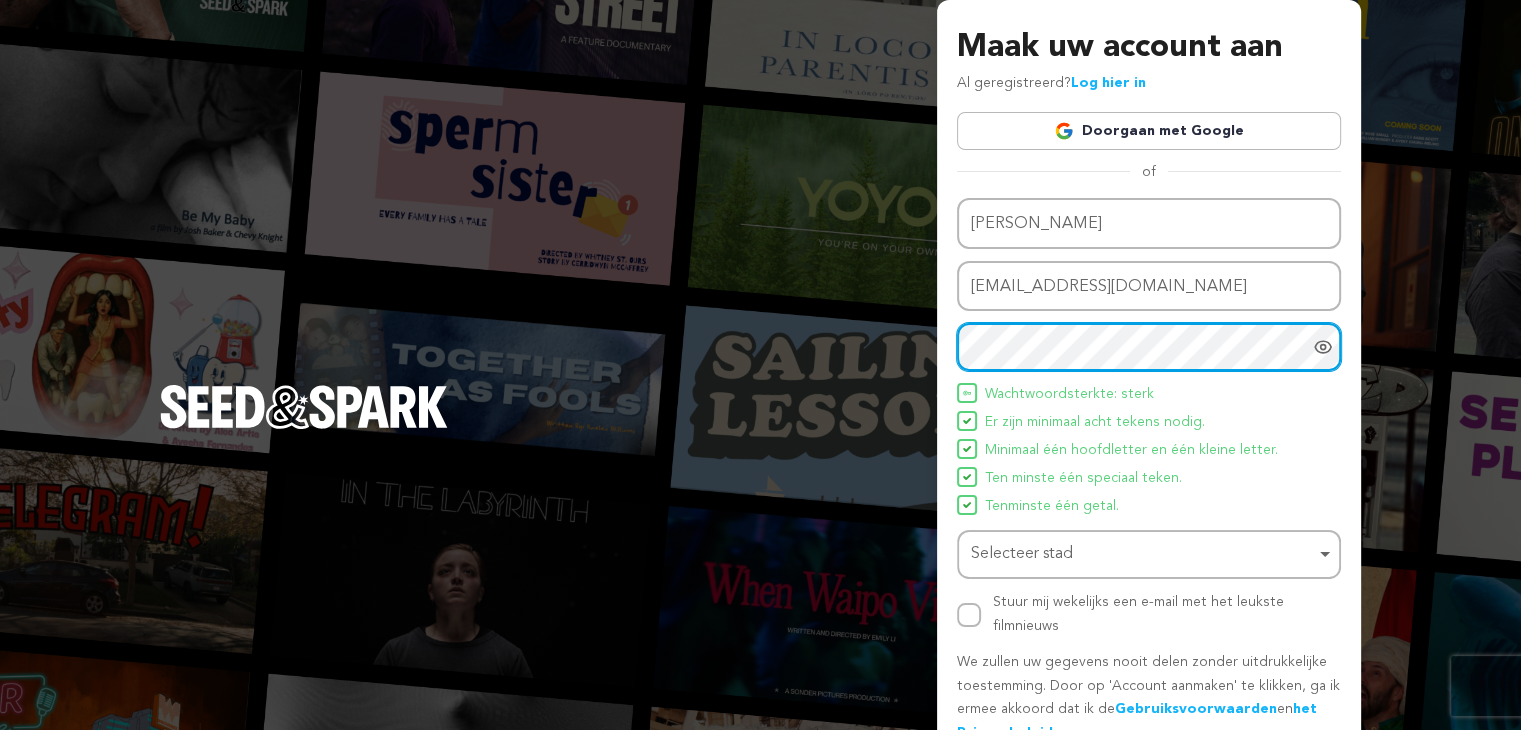click on "Selecteer stad Item verwijderen" at bounding box center [1143, 554] 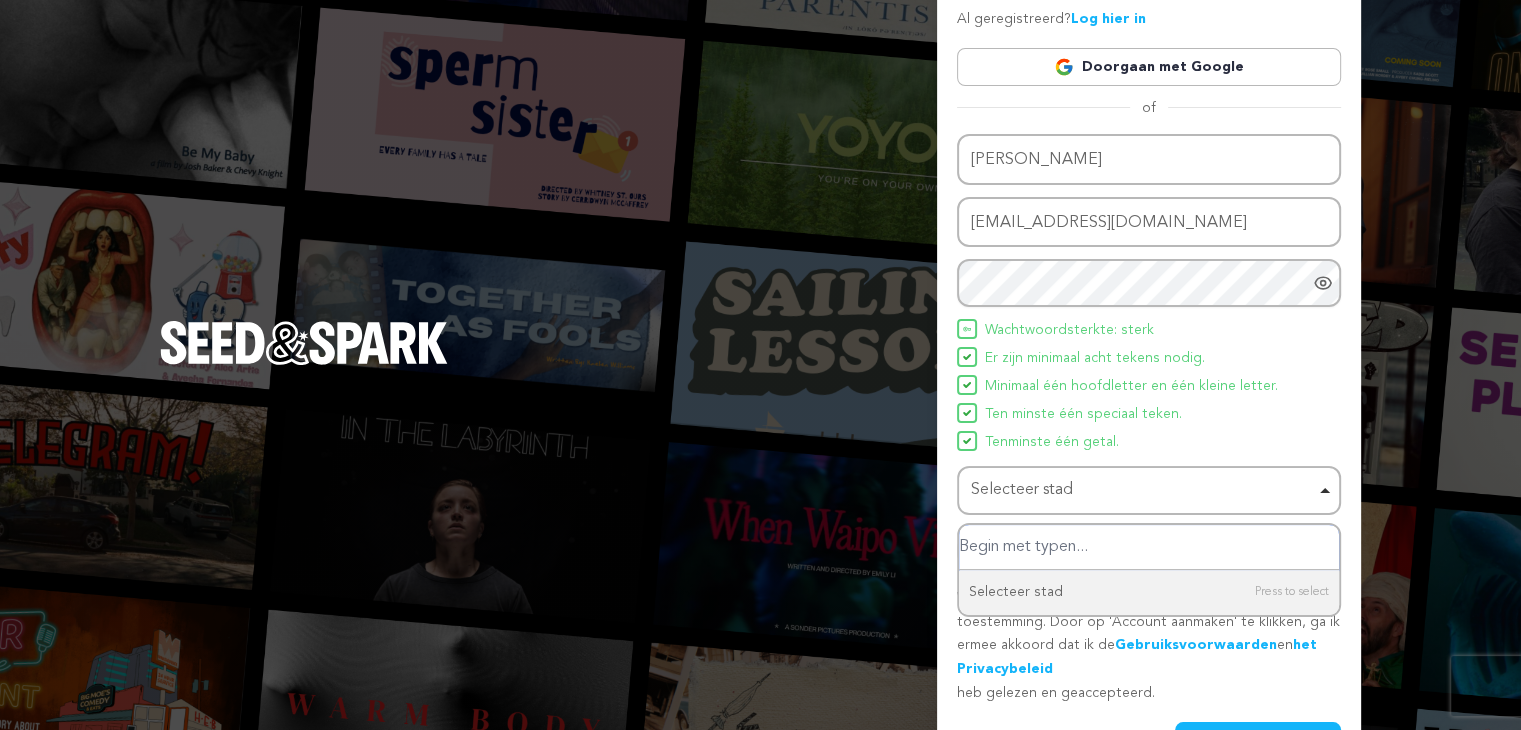 scroll, scrollTop: 100, scrollLeft: 0, axis: vertical 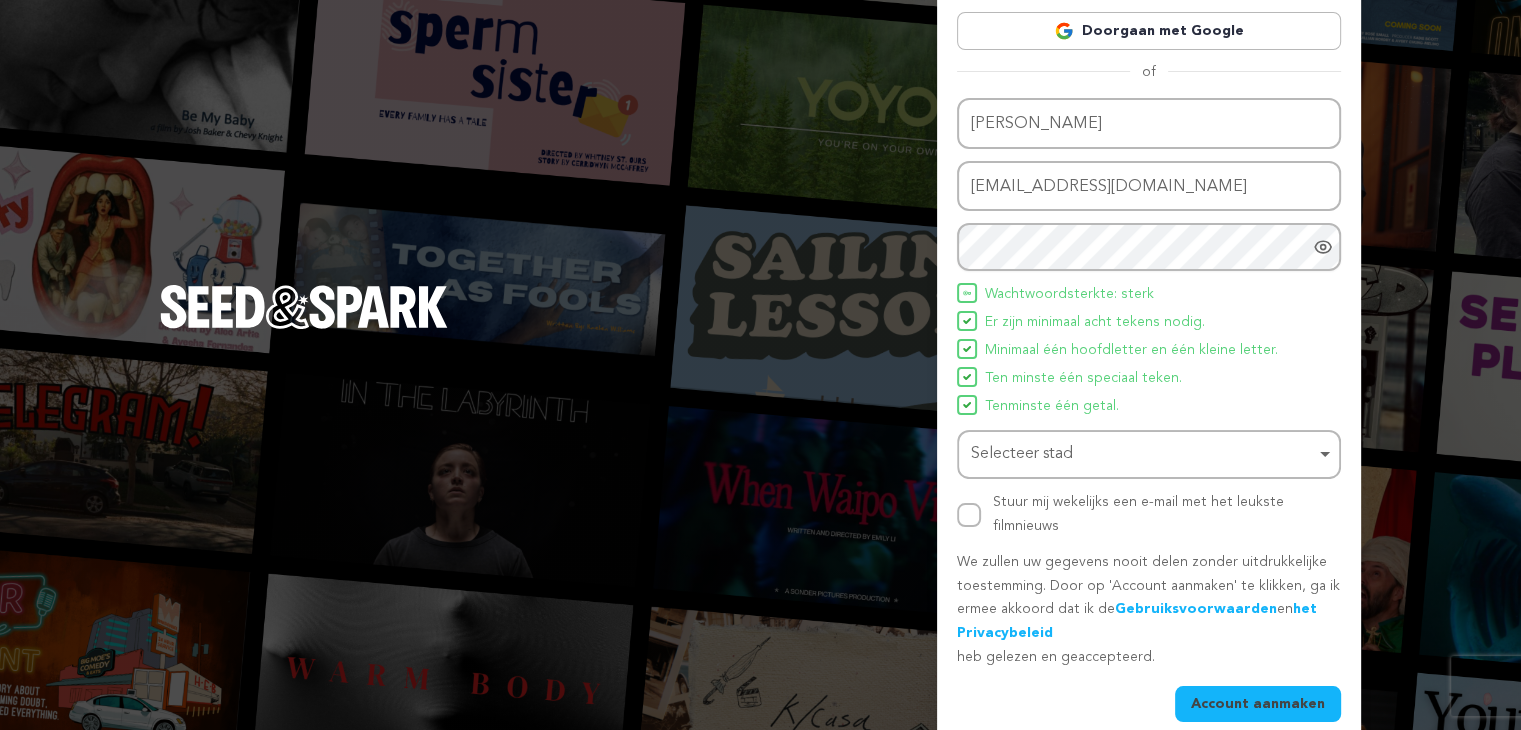 click on "Selecteer stad Item verwijderen" at bounding box center [1143, 454] 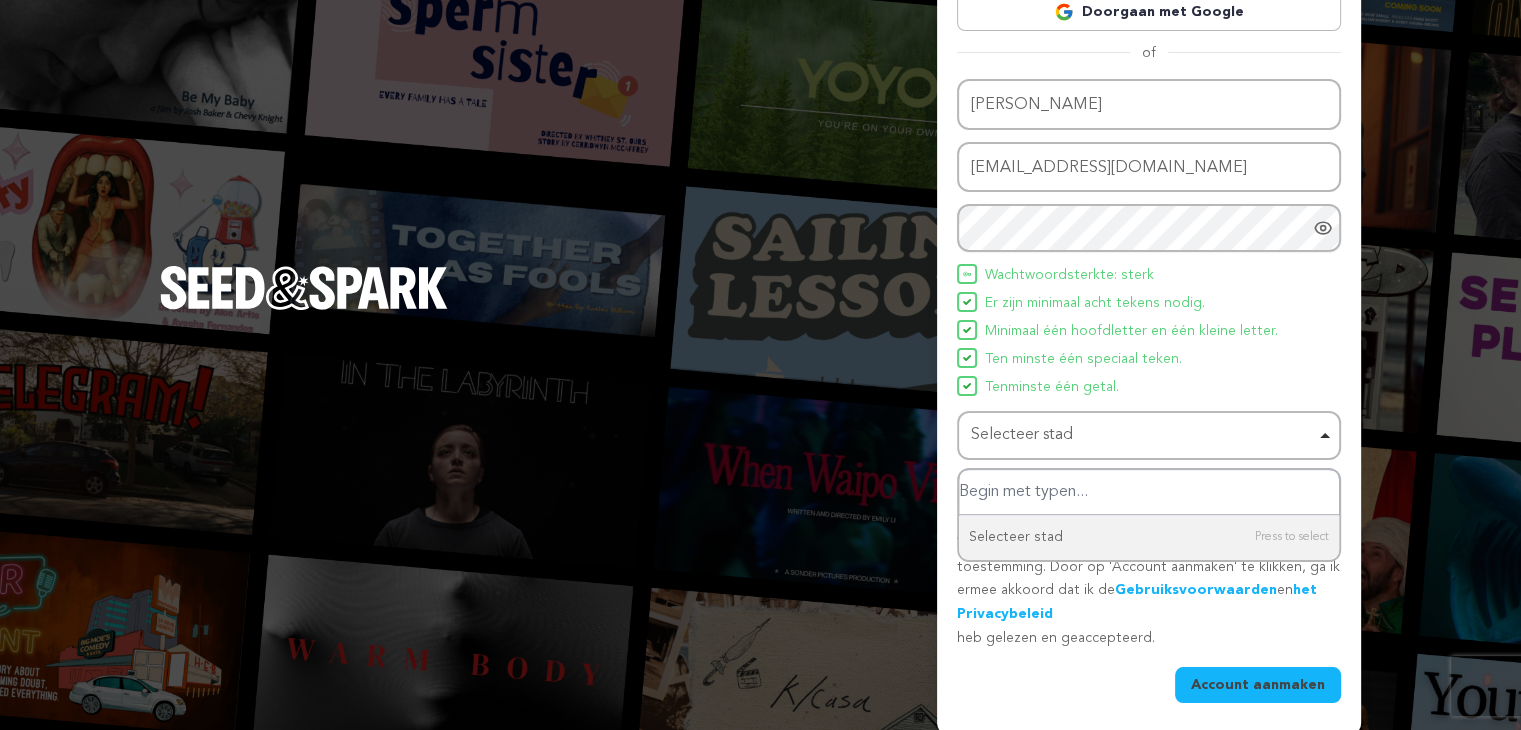 scroll, scrollTop: 124, scrollLeft: 0, axis: vertical 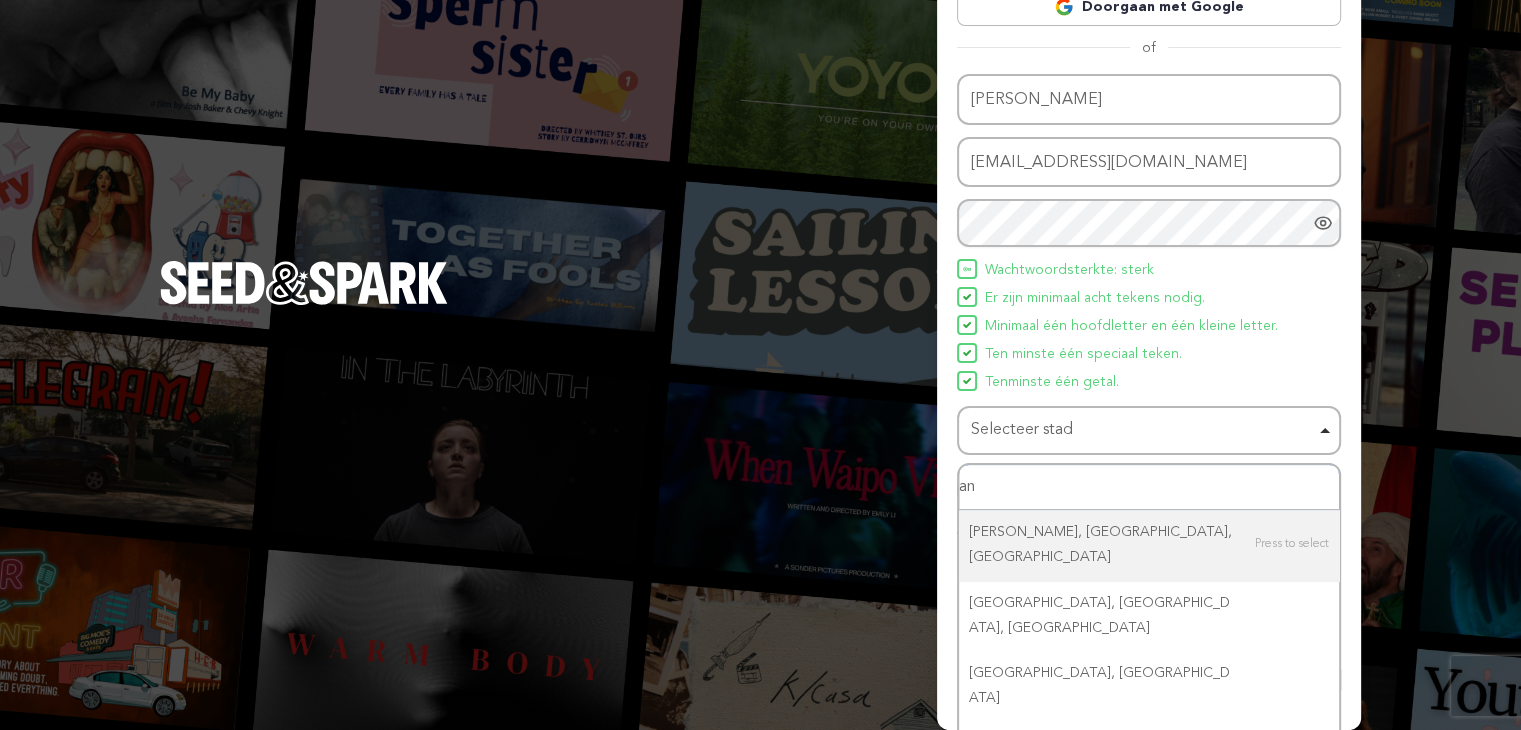type on "a" 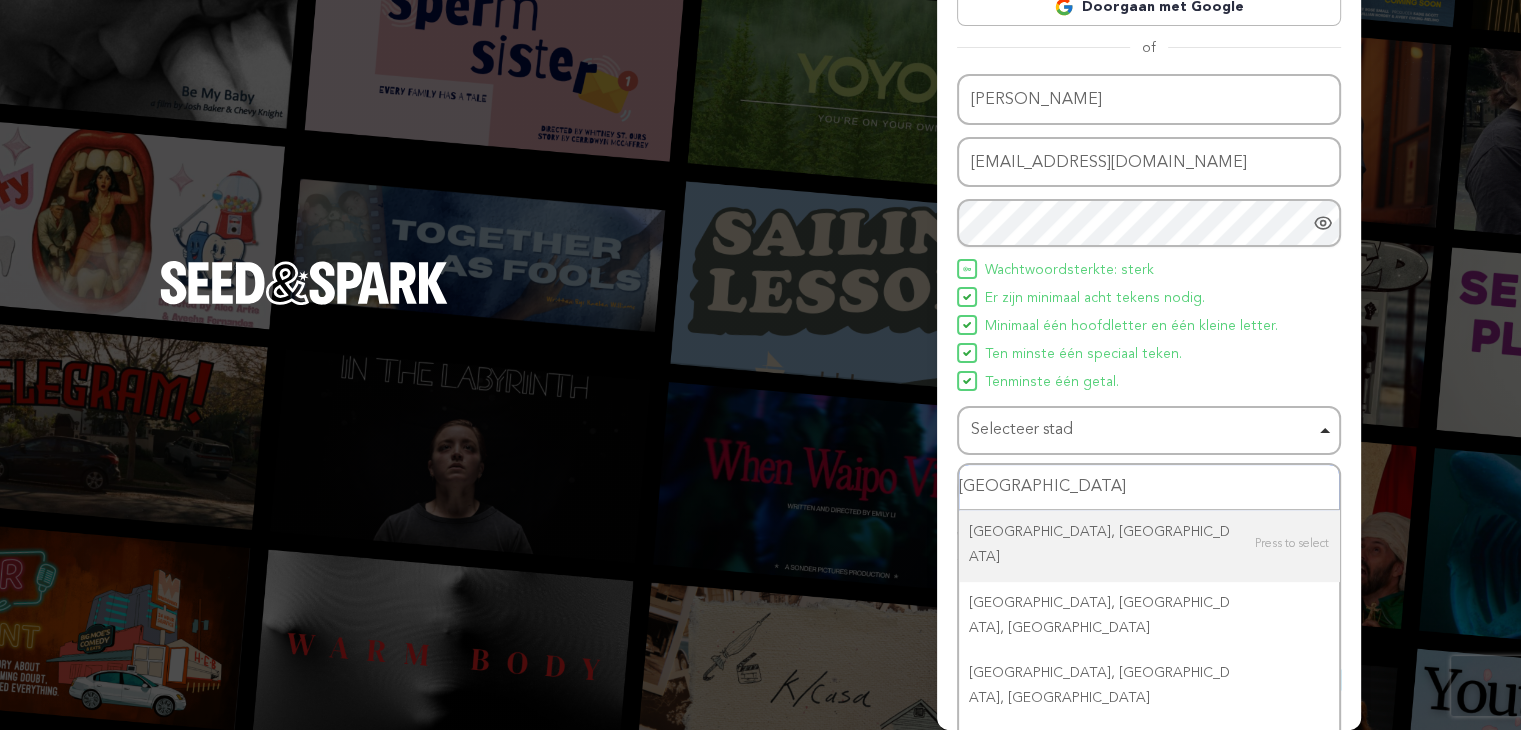 type on "Antwerpn" 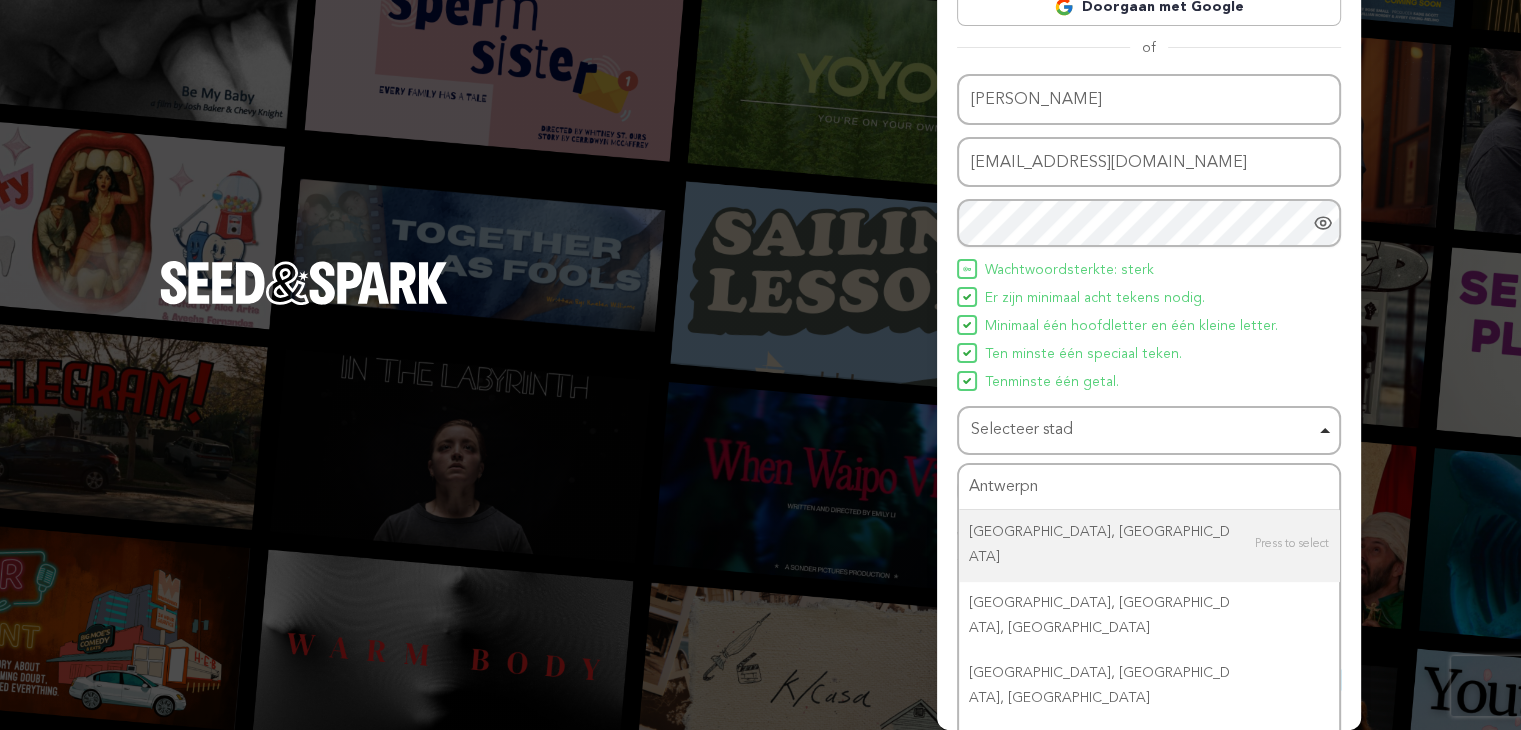 type 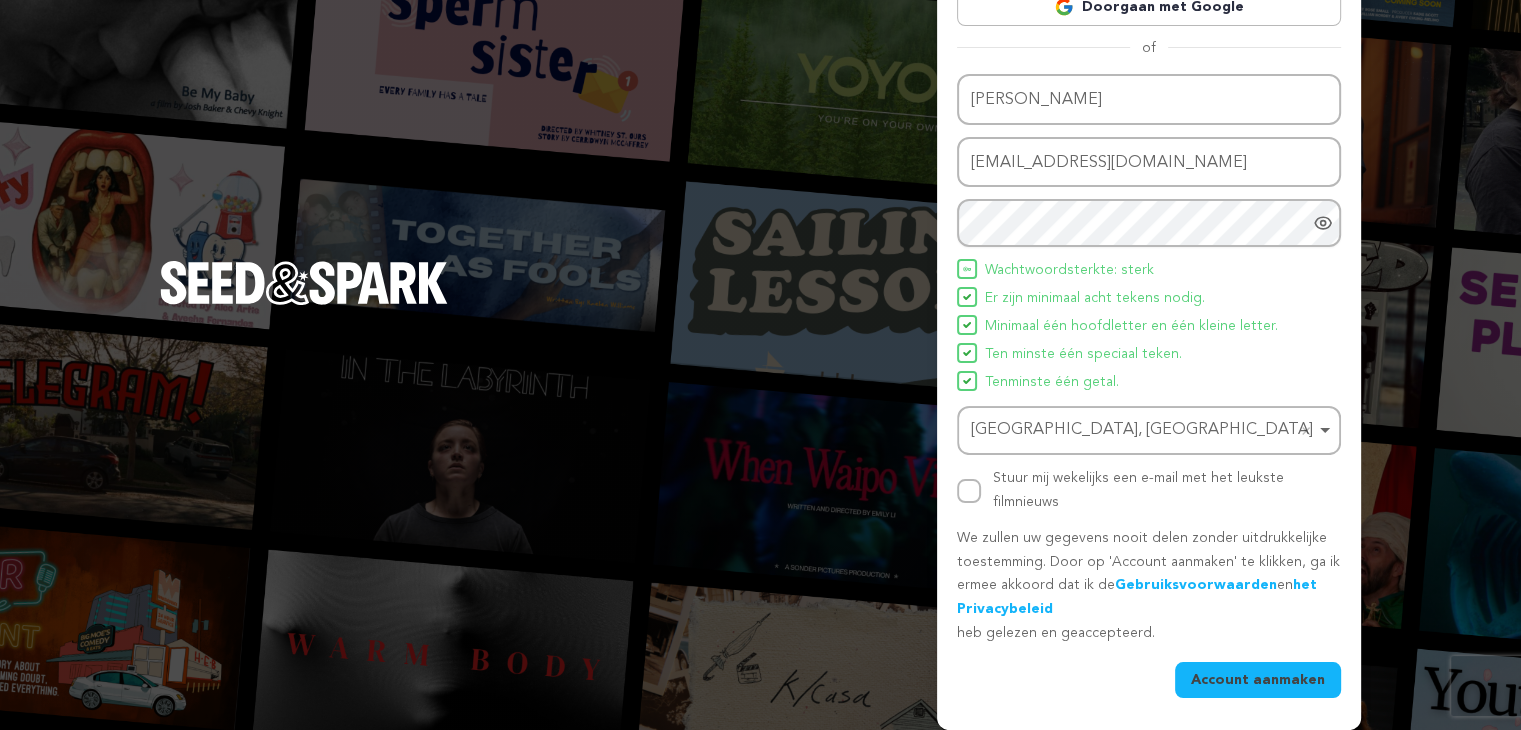 click on "het Privacybeleid" at bounding box center [1137, 597] 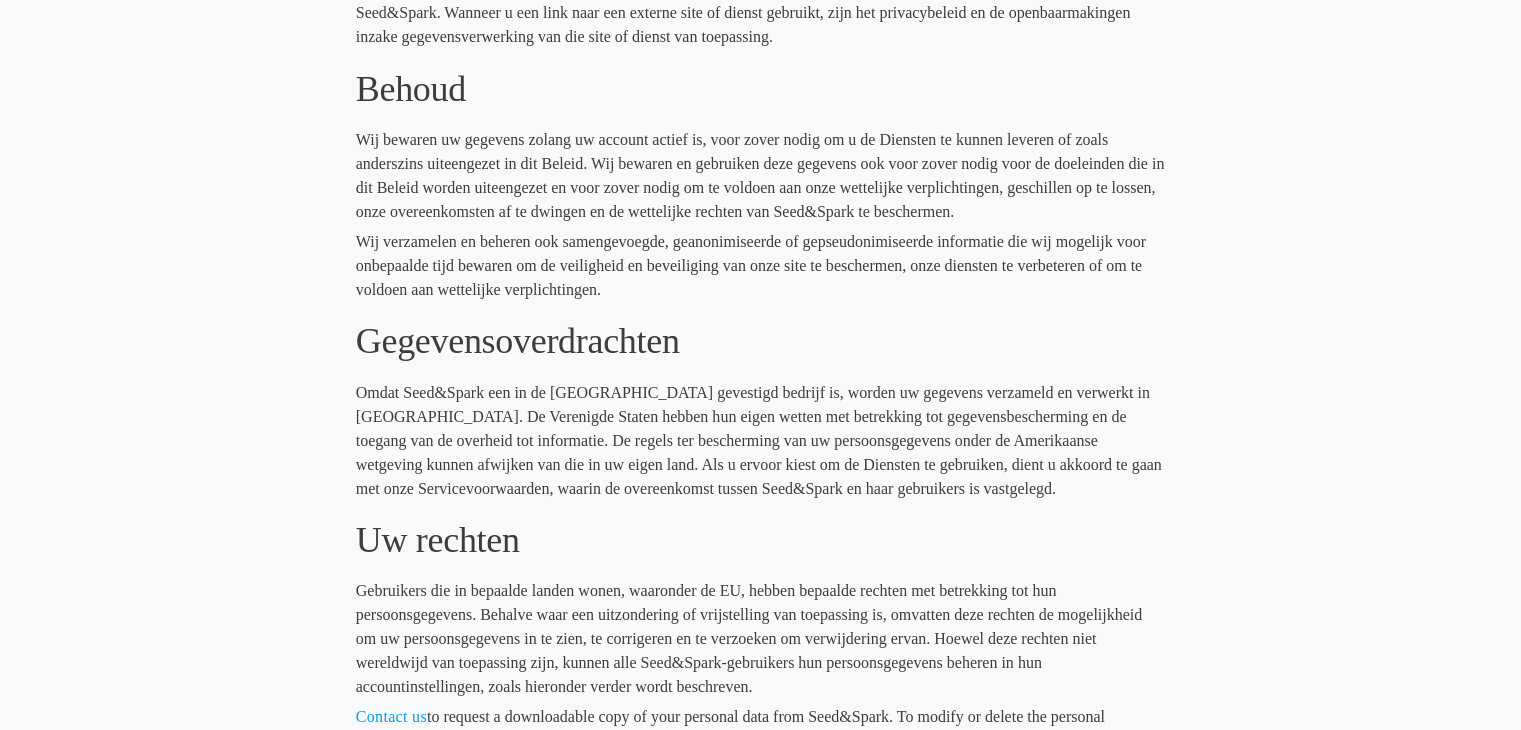 scroll, scrollTop: 5600, scrollLeft: 0, axis: vertical 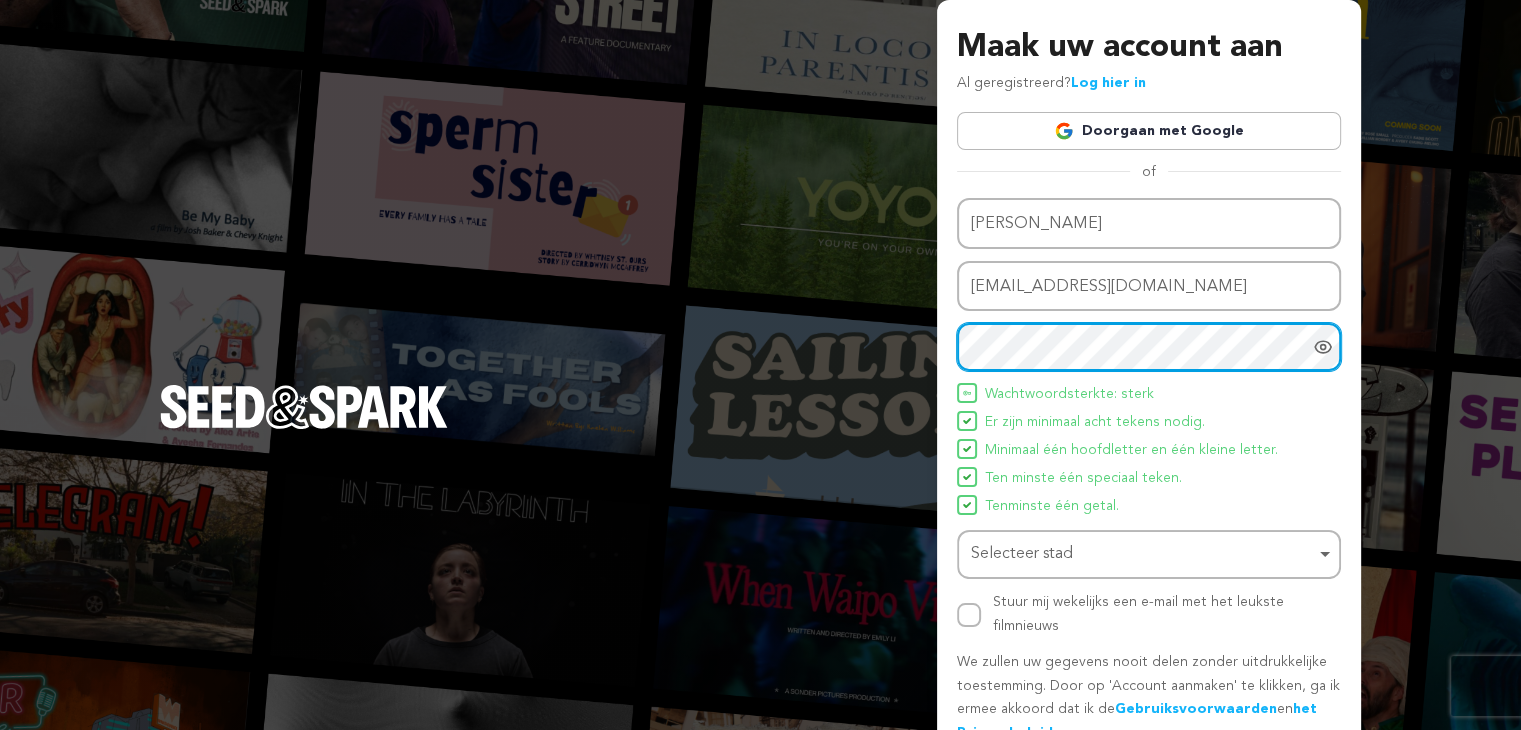 click on "Selecteer stad" at bounding box center [1022, 554] 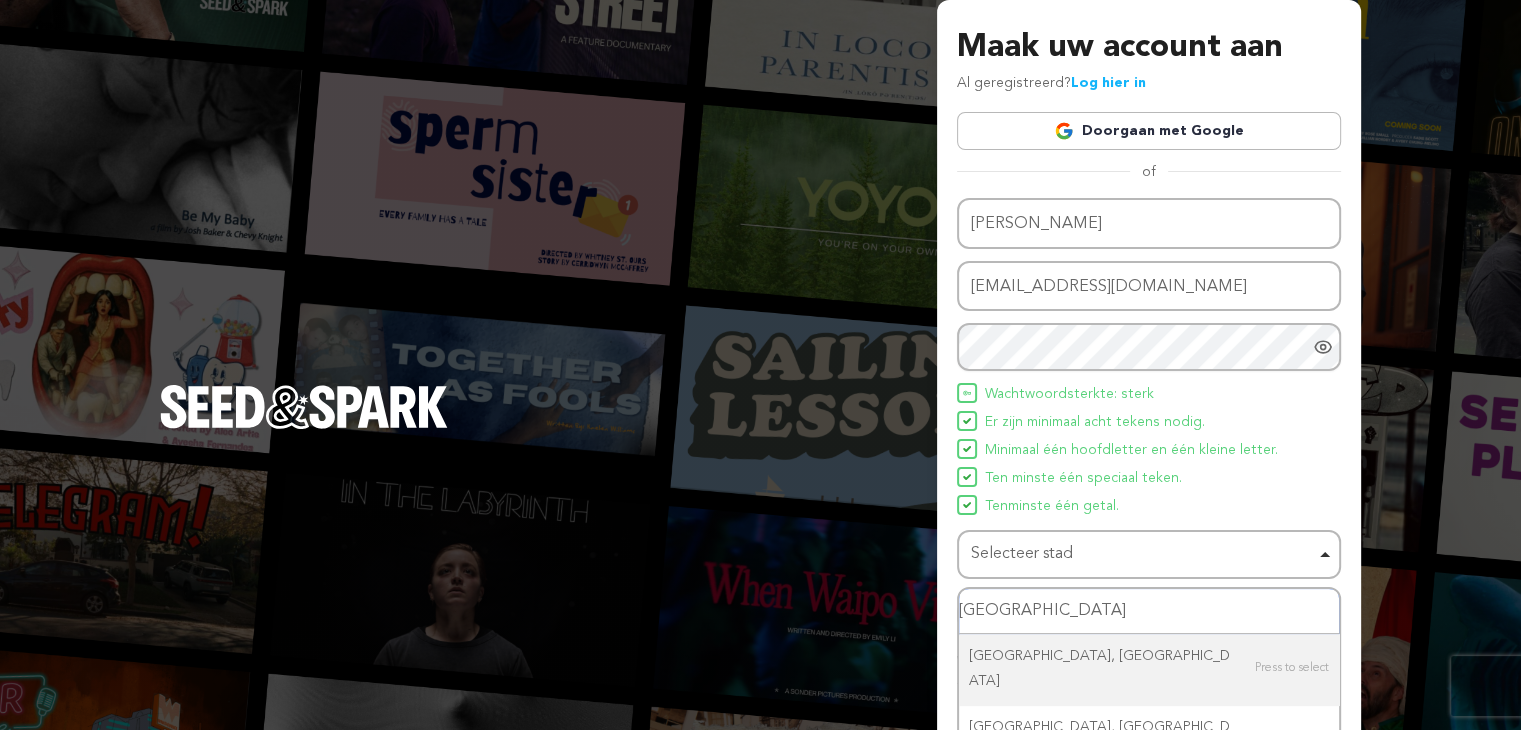 type on "Antwerpeb" 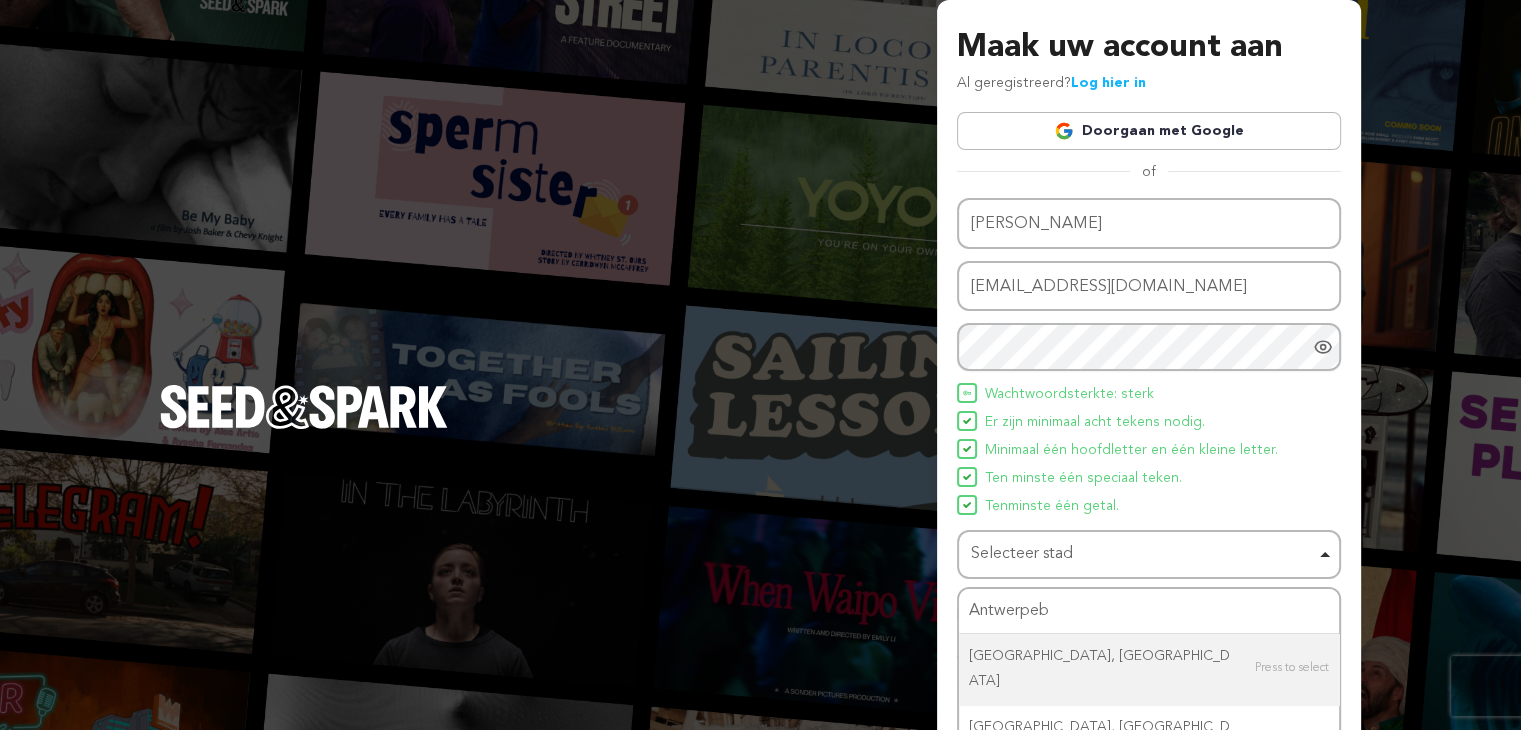 type 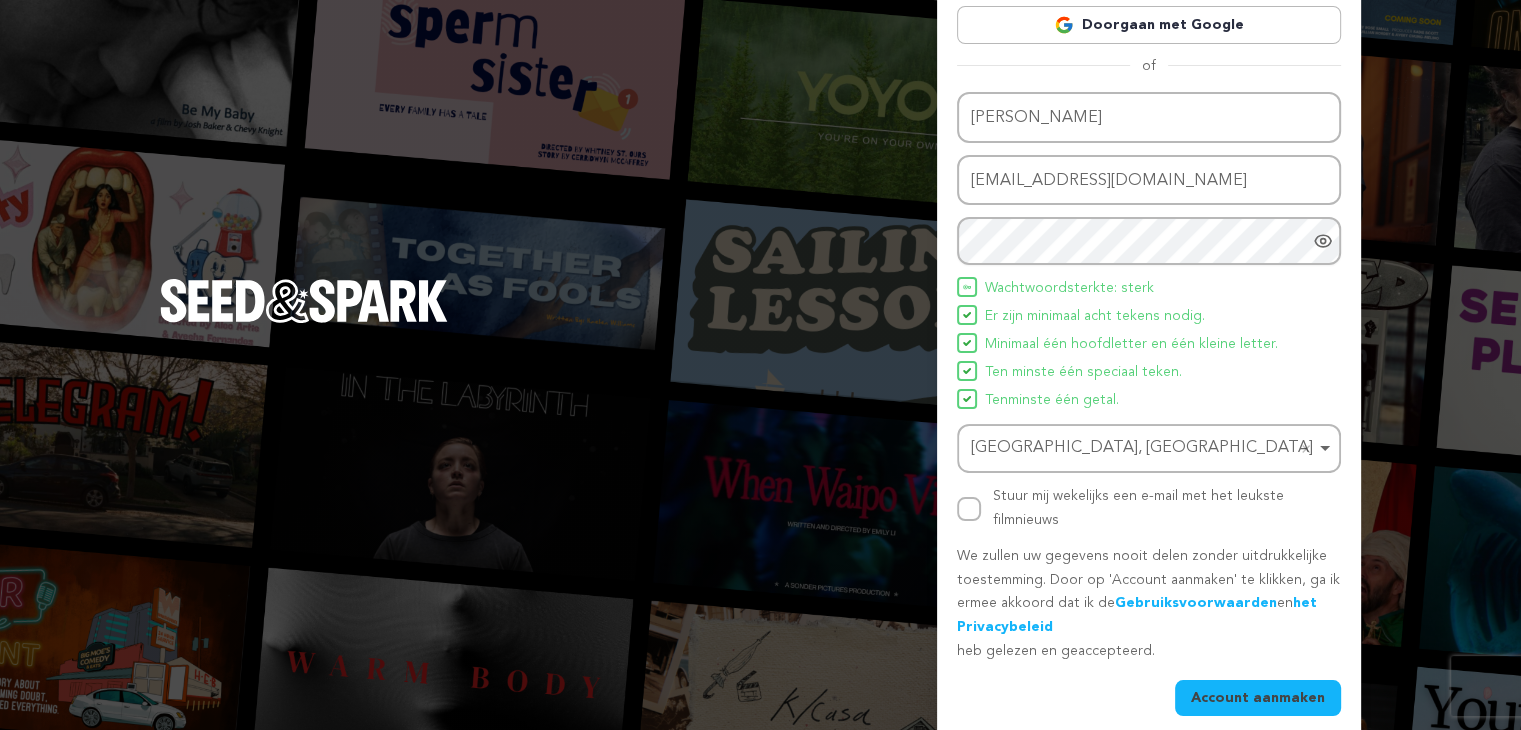 scroll, scrollTop: 124, scrollLeft: 0, axis: vertical 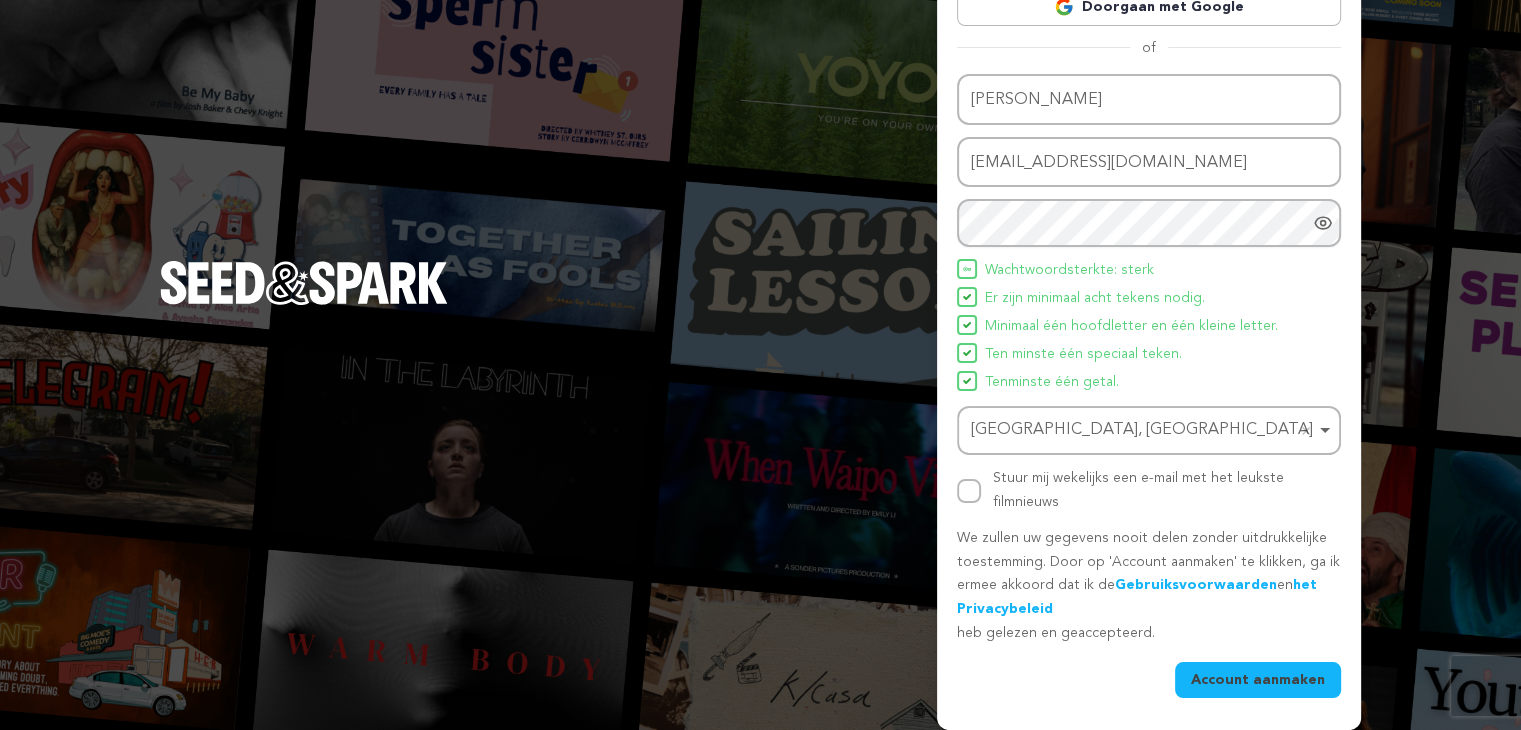 click on "Account aanmaken" at bounding box center (1258, 680) 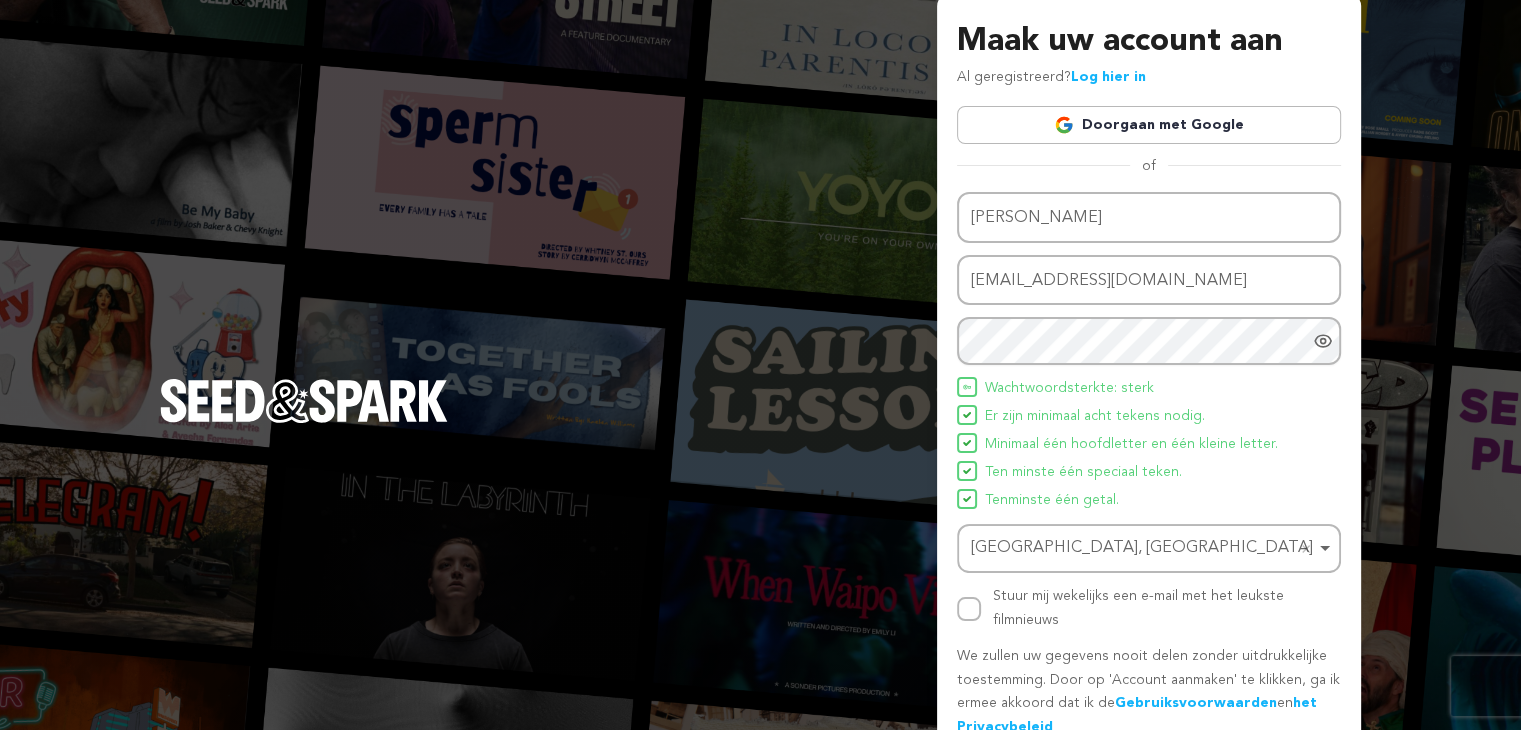 scroll, scrollTop: 0, scrollLeft: 0, axis: both 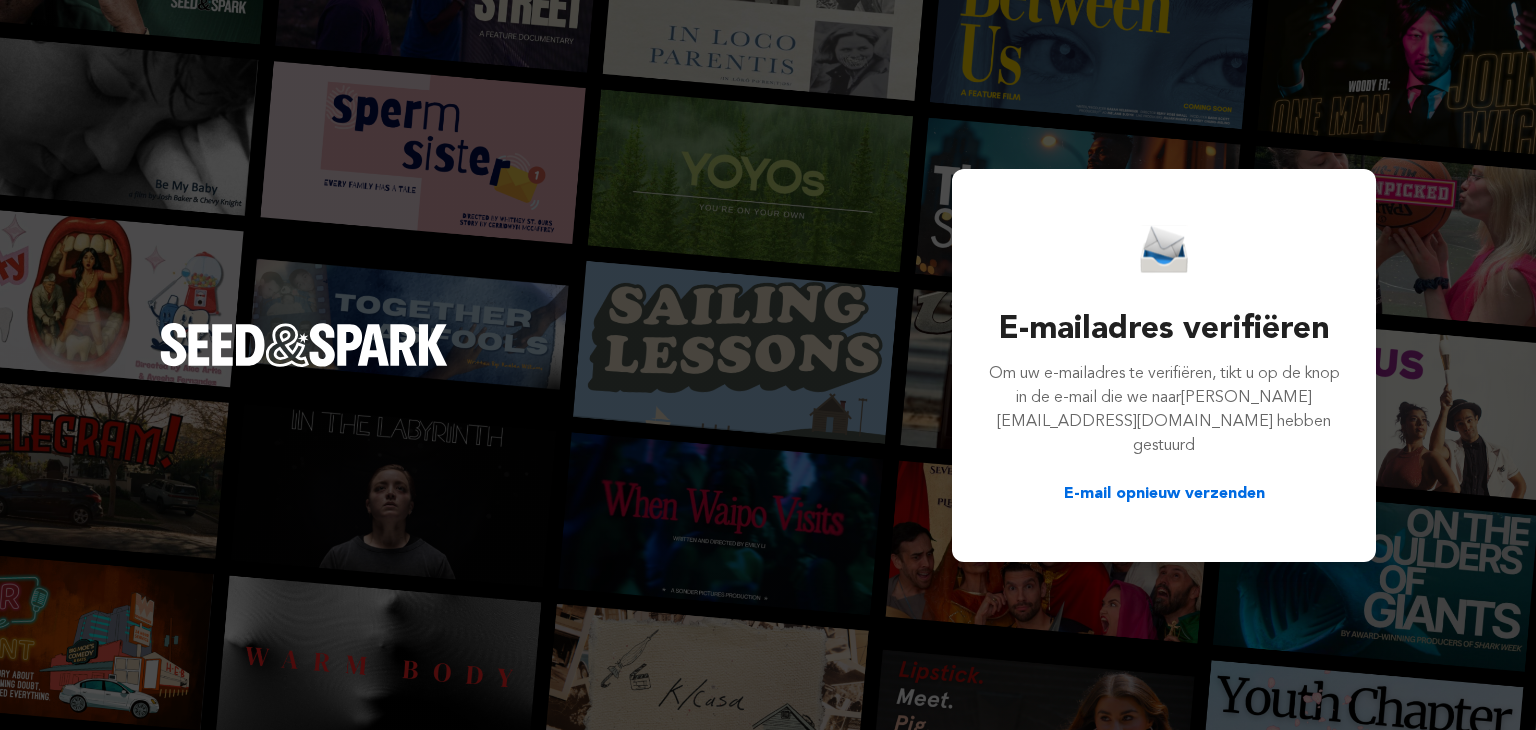 click on "E-mailadres verifiëren
Om uw e-mailadres te verifiëren, tikt u op de knop in de e-mail die we naar
gillesfisto@hotmail.com hebben gestuurd
E-mail opnieuw verzenden" at bounding box center (768, 365) 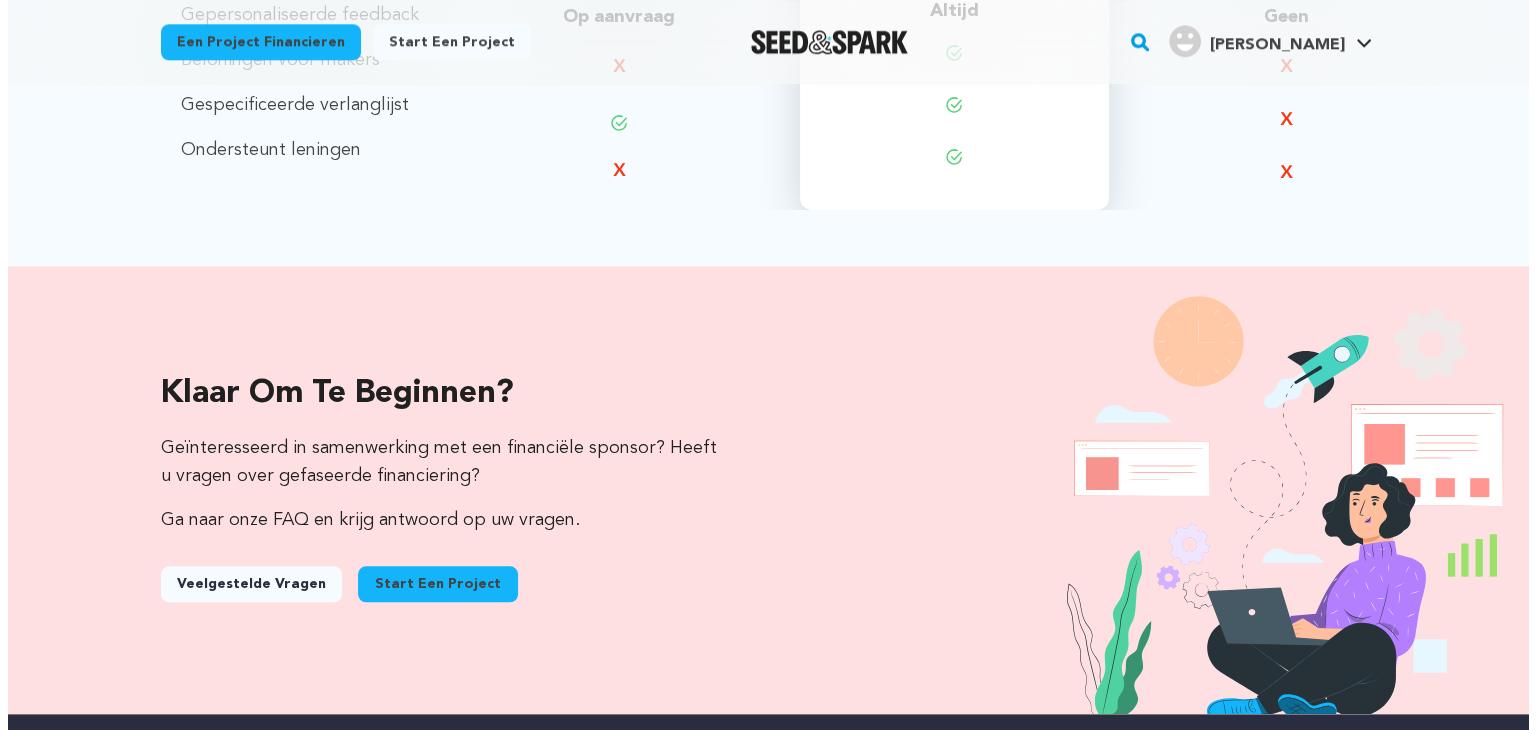 scroll, scrollTop: 1900, scrollLeft: 0, axis: vertical 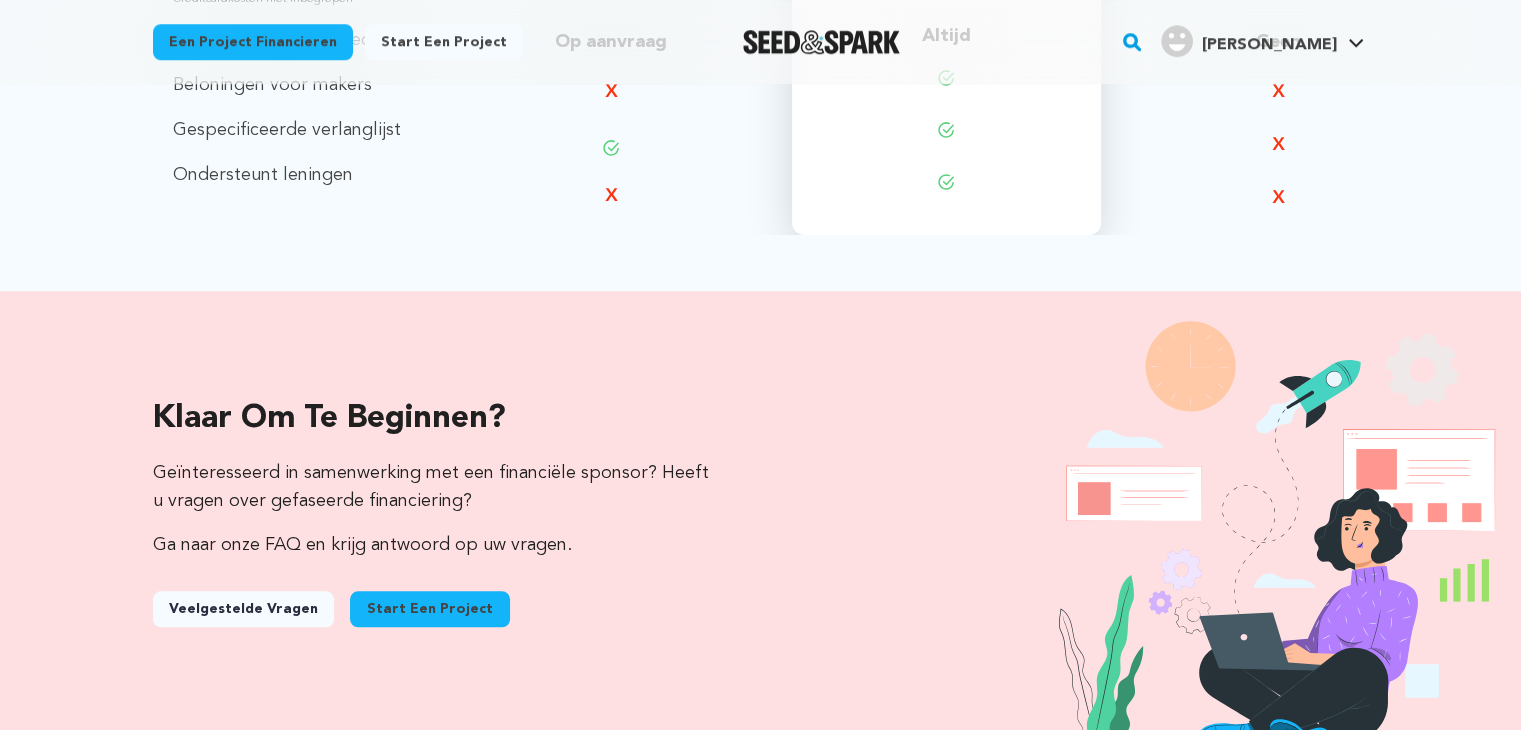 click on "Start een project" at bounding box center [430, 609] 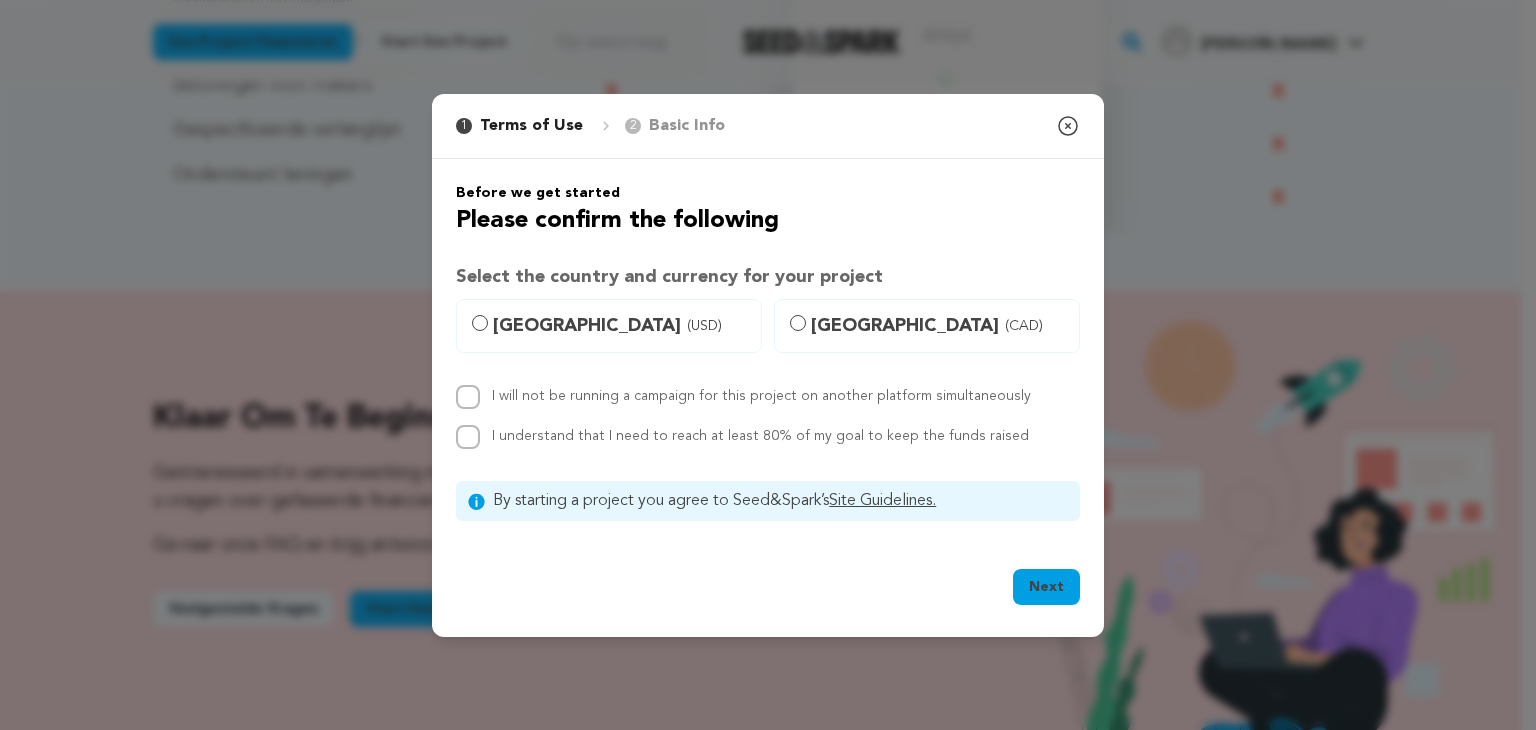 click on "Site Guidelines." at bounding box center [882, 501] 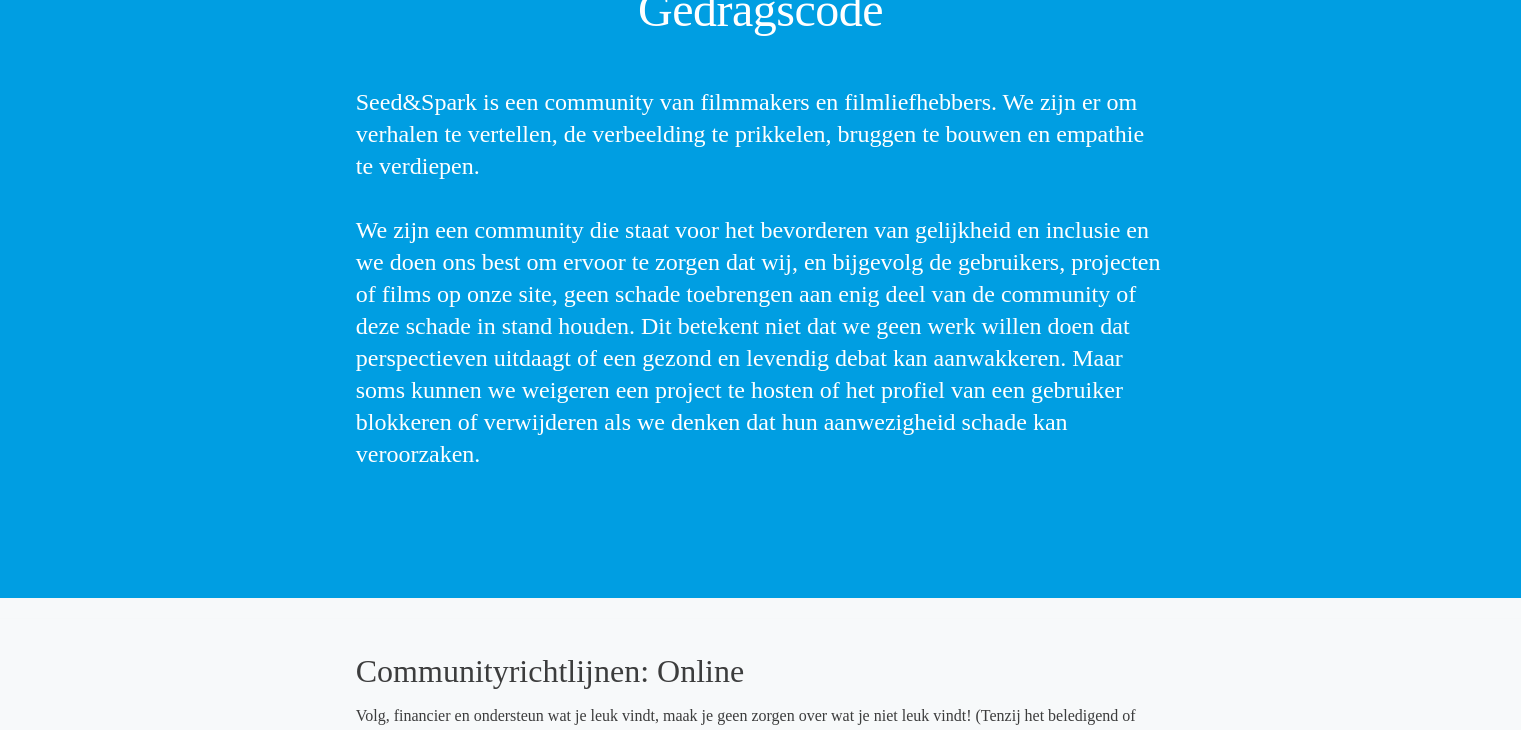 scroll, scrollTop: 195, scrollLeft: 0, axis: vertical 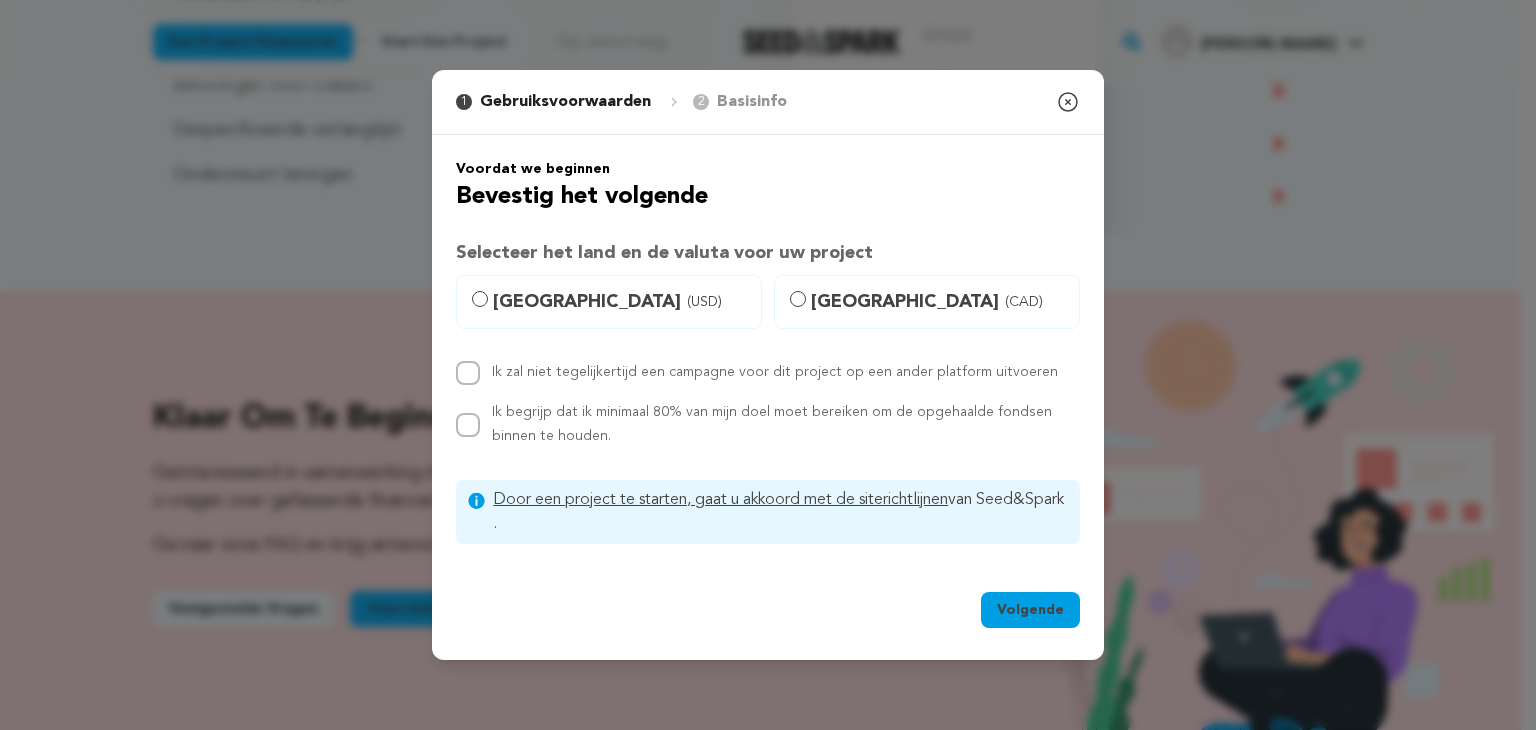 click on "Verenigde Staten" at bounding box center (587, 302) 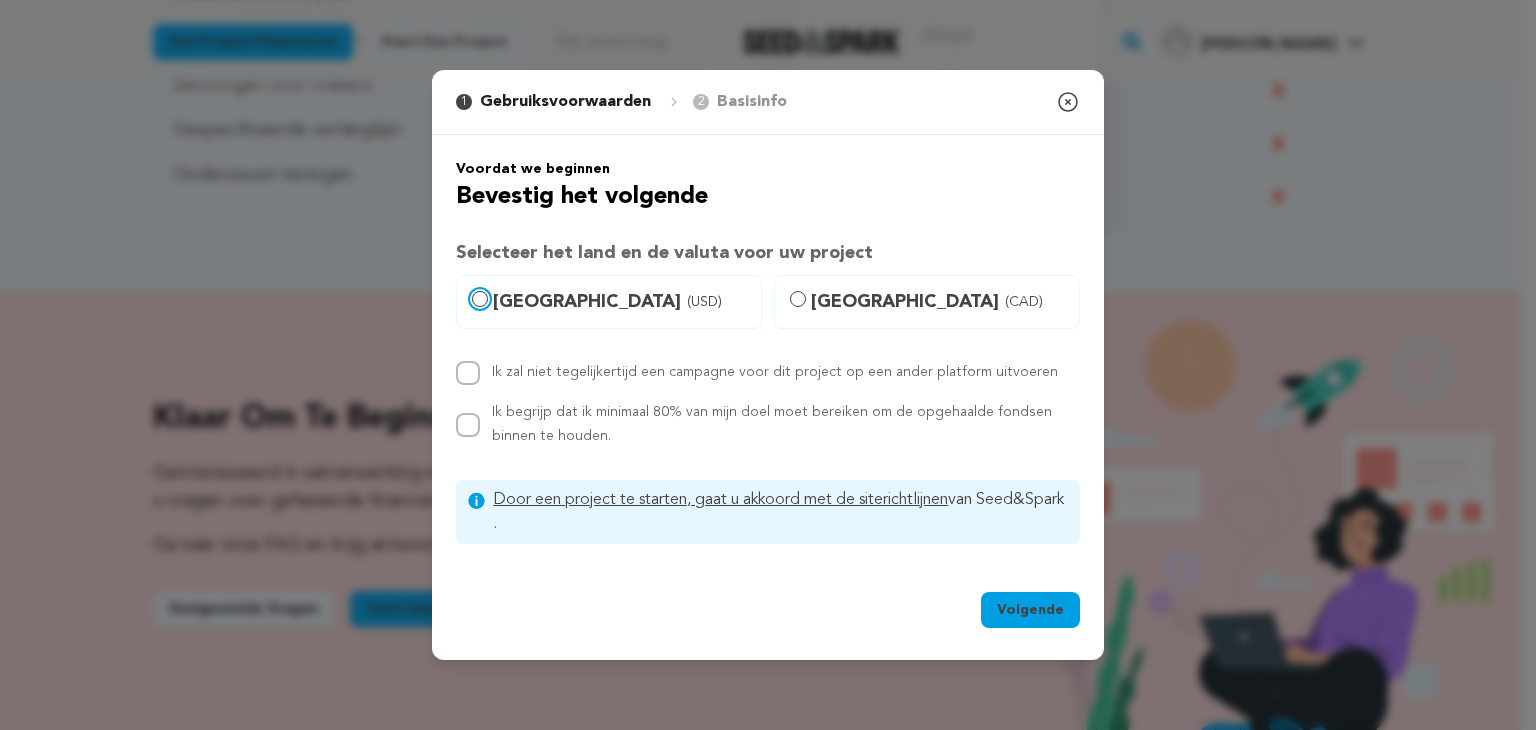 radio on "true" 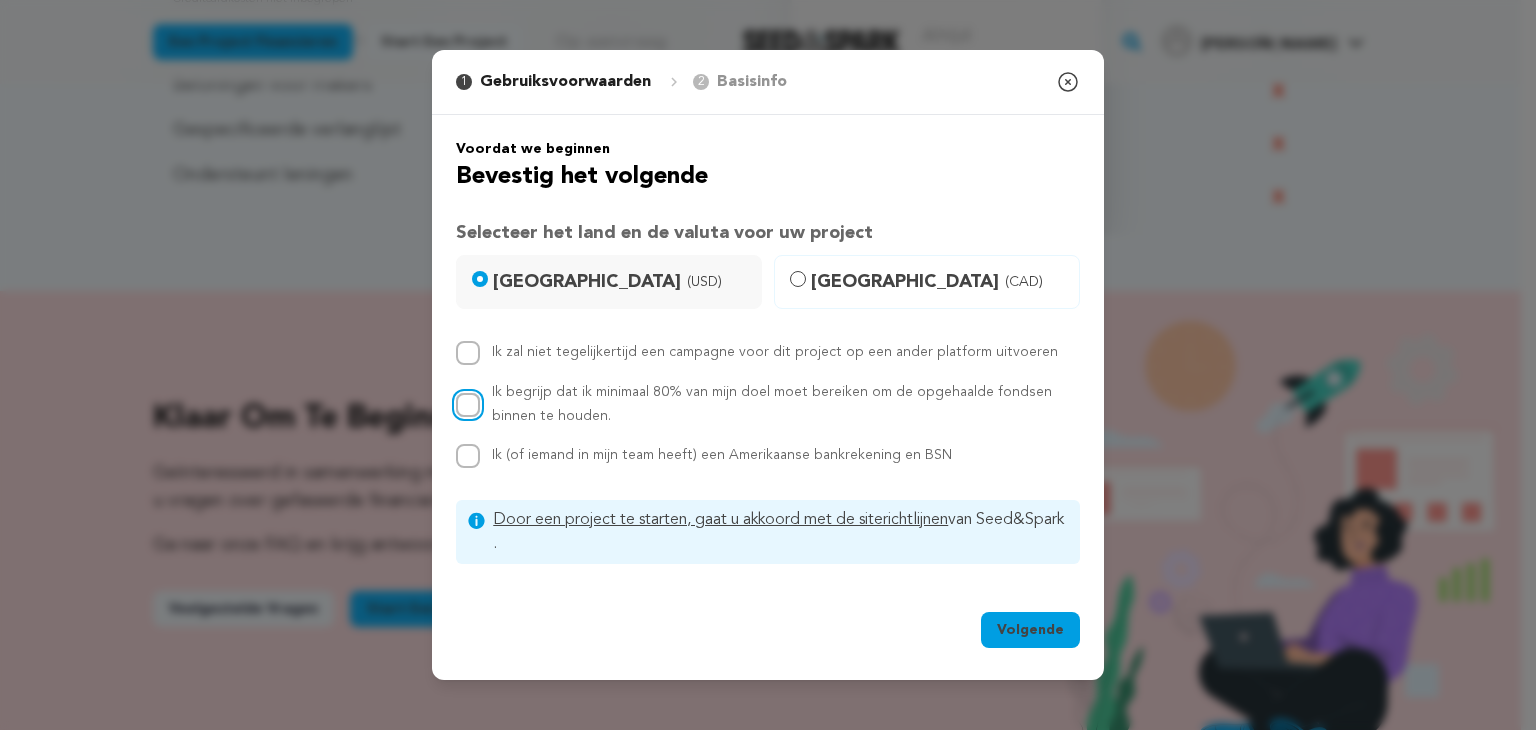 click on "Ik begrijp dat ik minimaal 80% van mijn doel moet bereiken om de opgehaalde fondsen binnen te houden." at bounding box center [468, 405] 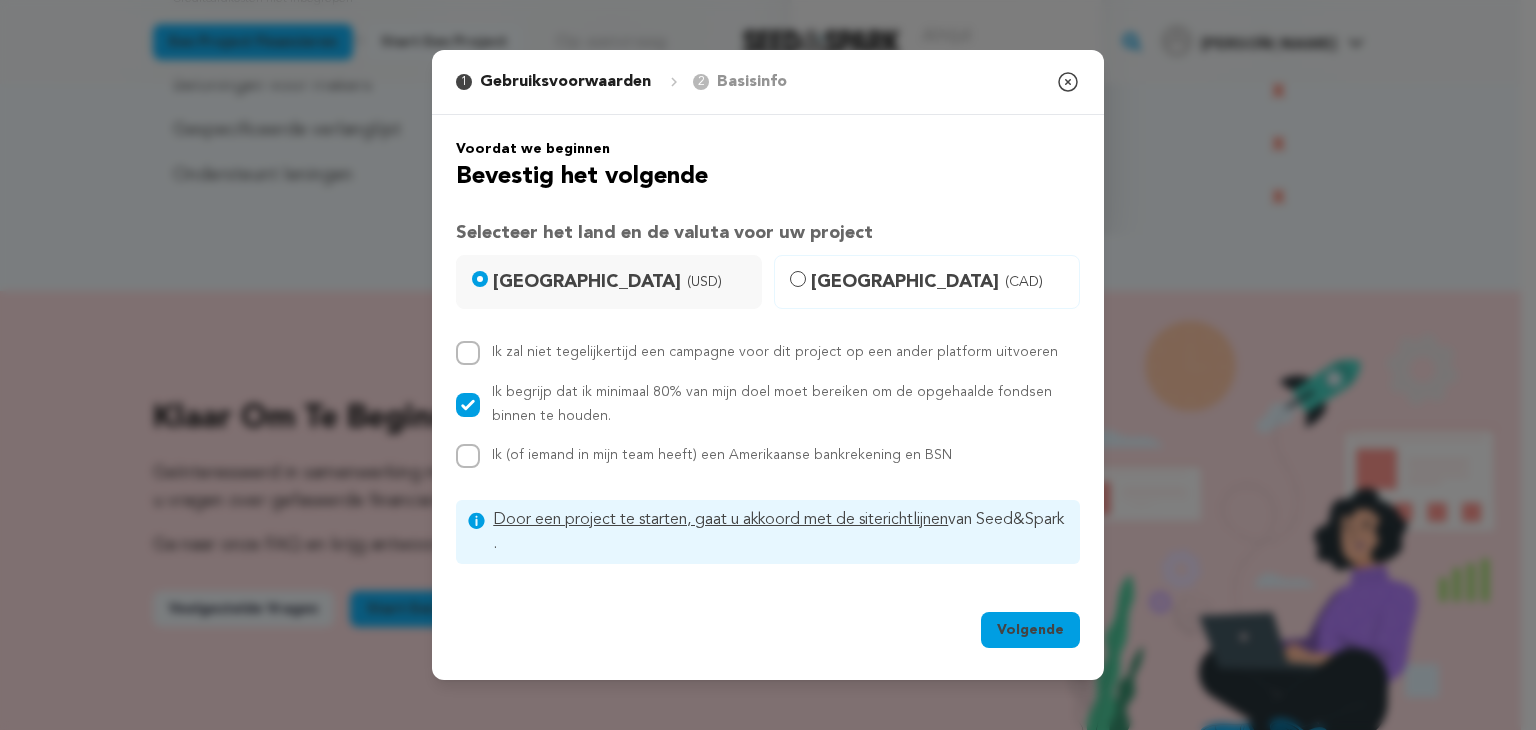 click on "Ik zal niet tegelijkertijd een campagne voor dit project op een ander platform uitvoeren
Ik begrijp dat ik minimaal 80% van mijn doel moet bereiken om de opgehaalde fondsen binnen te houden.
Ik (of iemand in mijn team heeft) een Amerikaanse bankrekening en BSN" at bounding box center (768, 405) 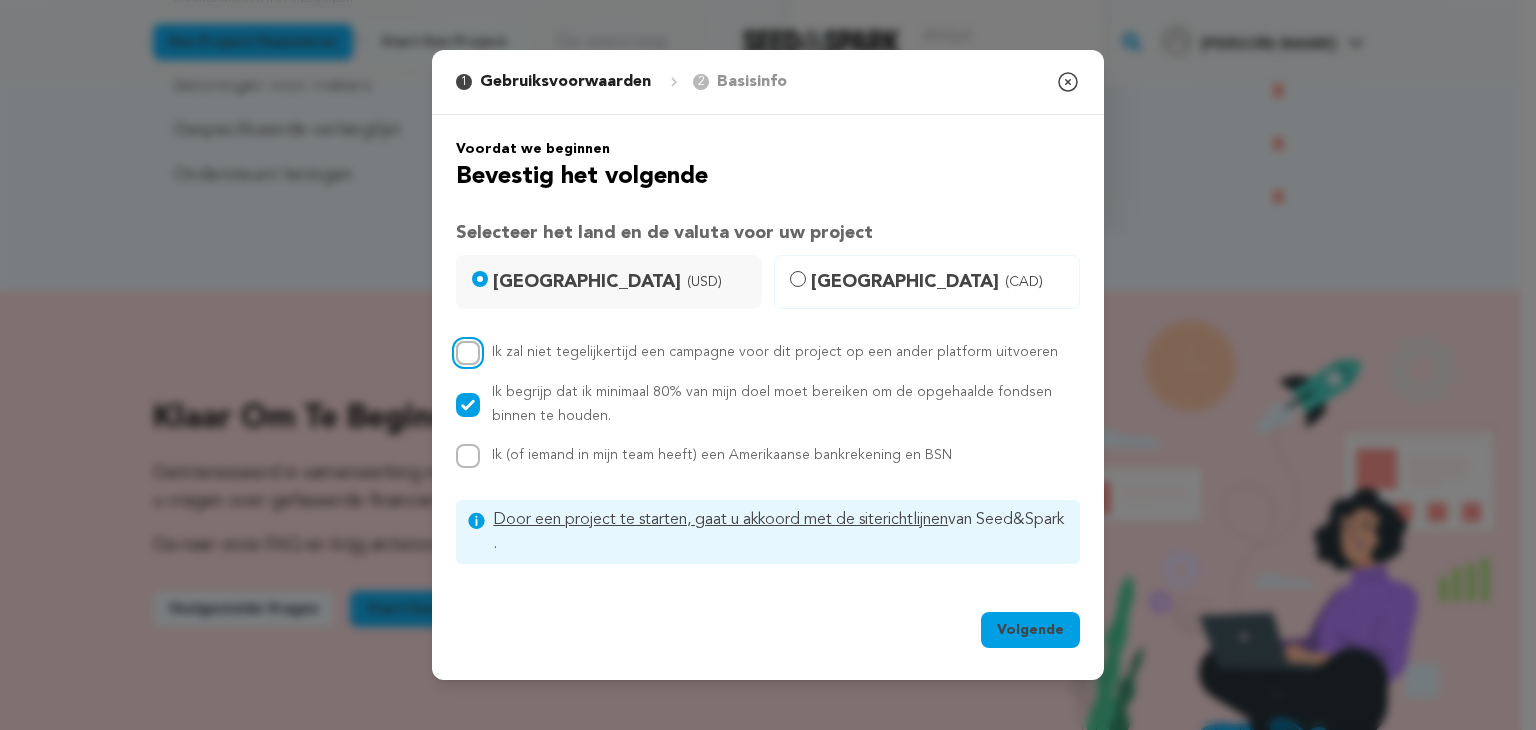 click on "Ik zal niet tegelijkertijd een campagne voor dit project op een ander platform uitvoeren" at bounding box center [468, 353] 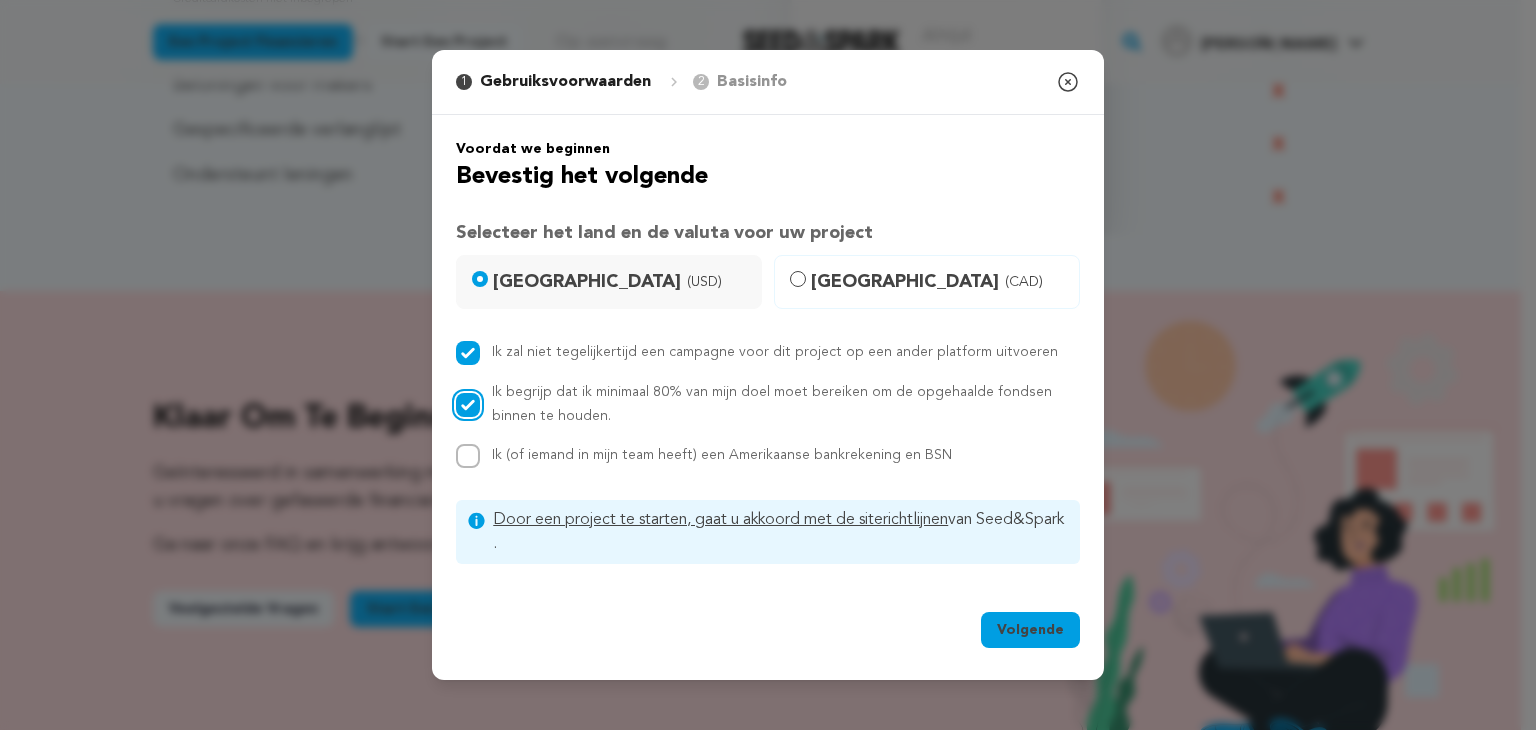 click on "Ik begrijp dat ik minimaal 80% van mijn doel moet bereiken om de opgehaalde fondsen binnen te houden." at bounding box center (468, 405) 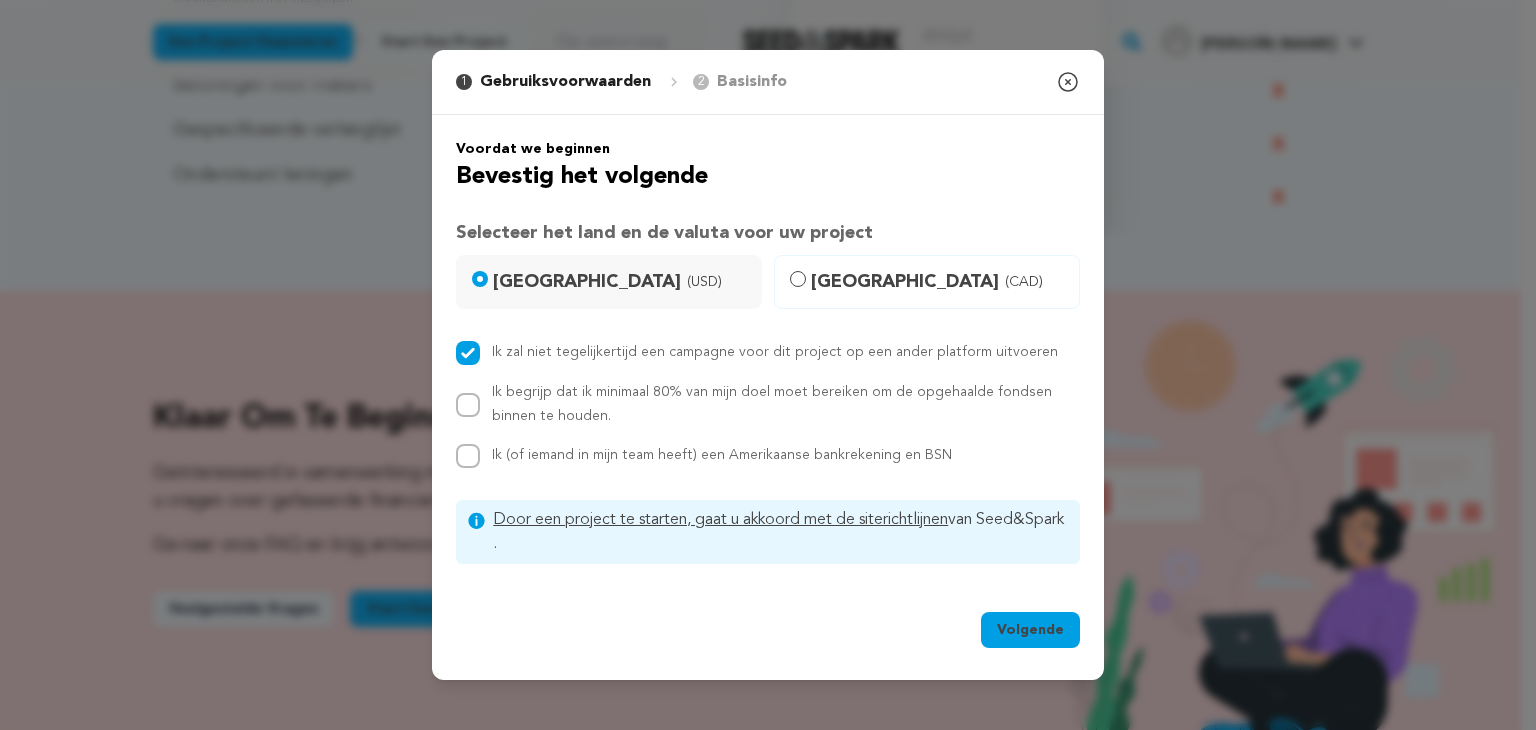 click on "Ik begrijp dat ik minimaal 80% van mijn doel moet bereiken om de opgehaalde fondsen binnen te houden." at bounding box center (768, 405) 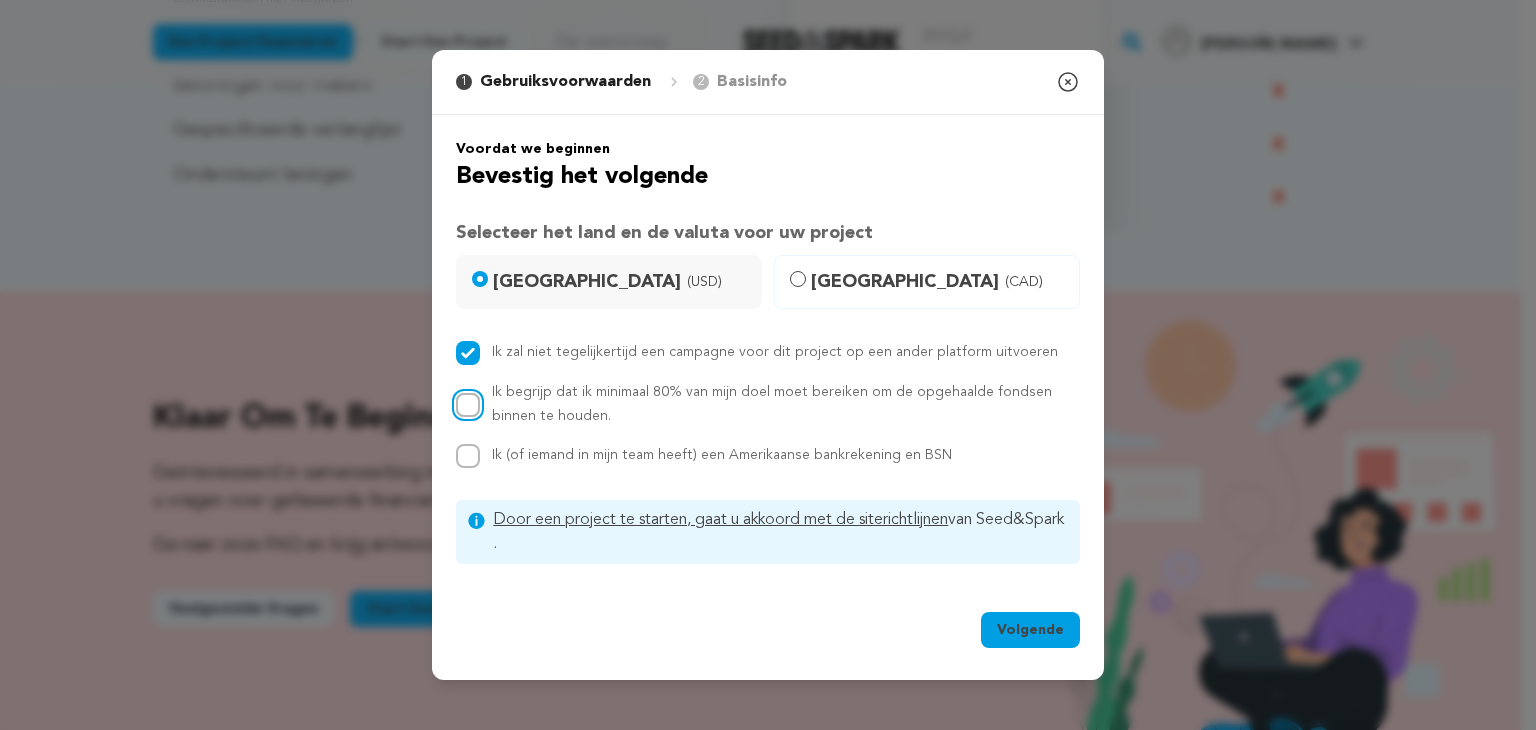 click on "Ik begrijp dat ik minimaal 80% van mijn doel moet bereiken om de opgehaalde fondsen binnen te houden." at bounding box center [468, 405] 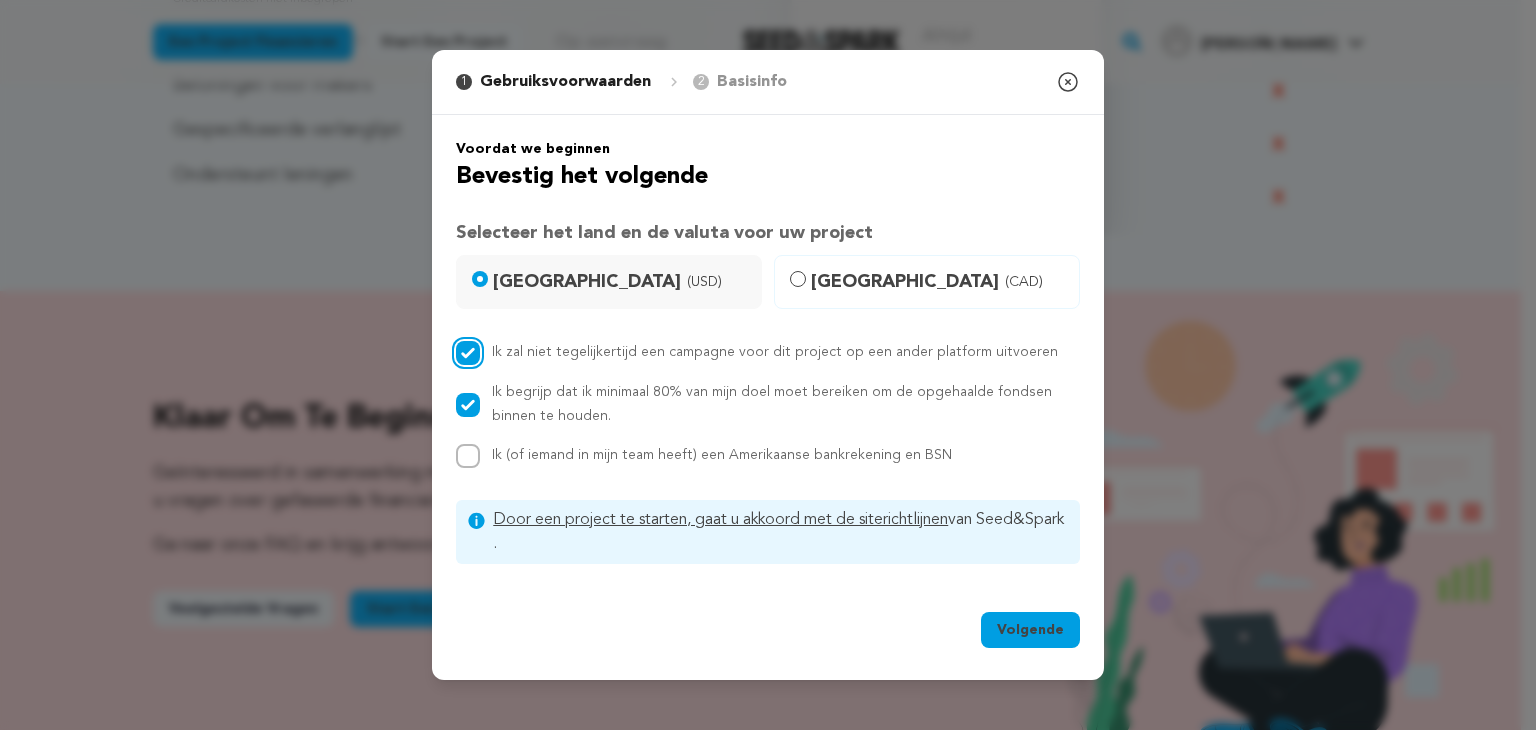 click on "Ik zal niet tegelijkertijd een campagne voor dit project op een ander platform uitvoeren" at bounding box center (468, 353) 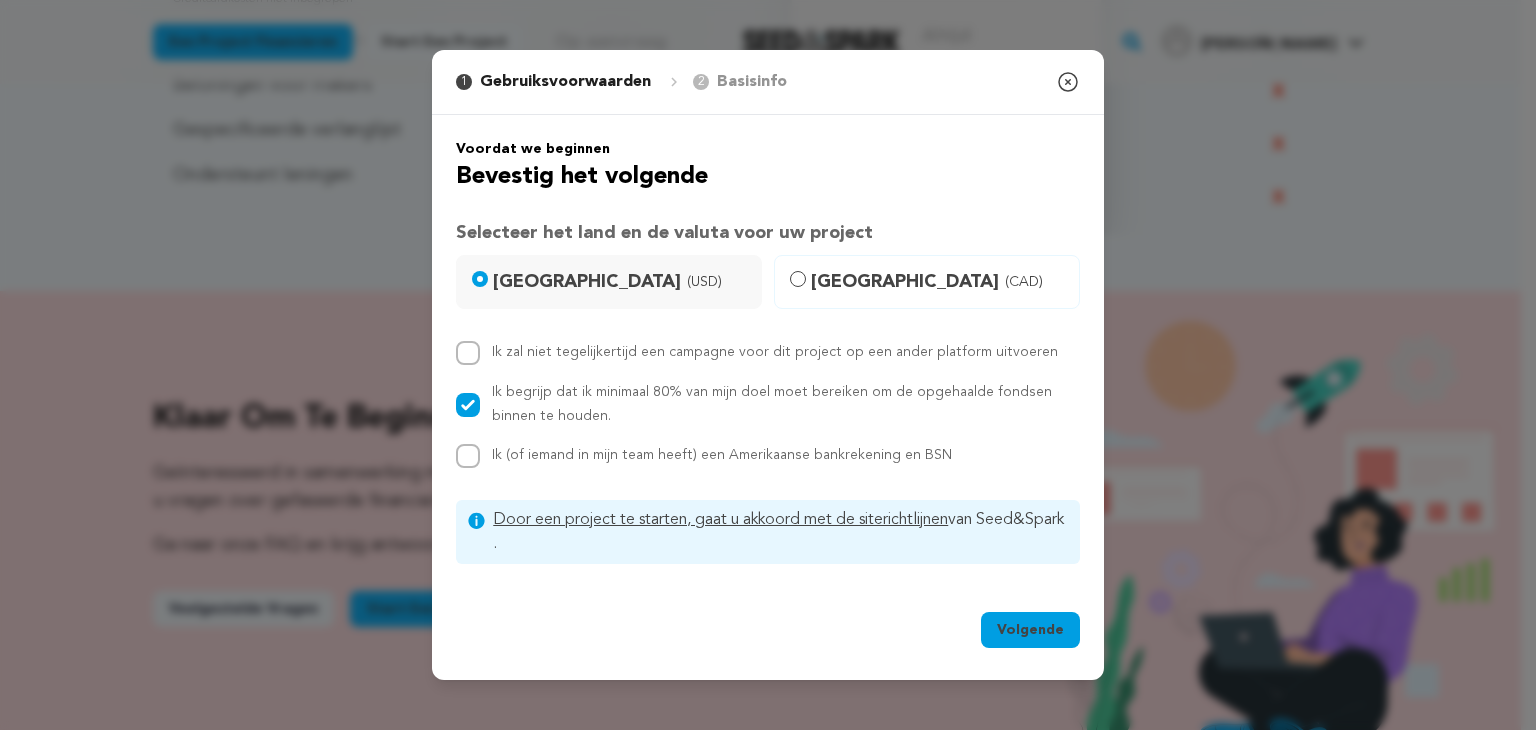 click on "Volgende" at bounding box center (1030, 630) 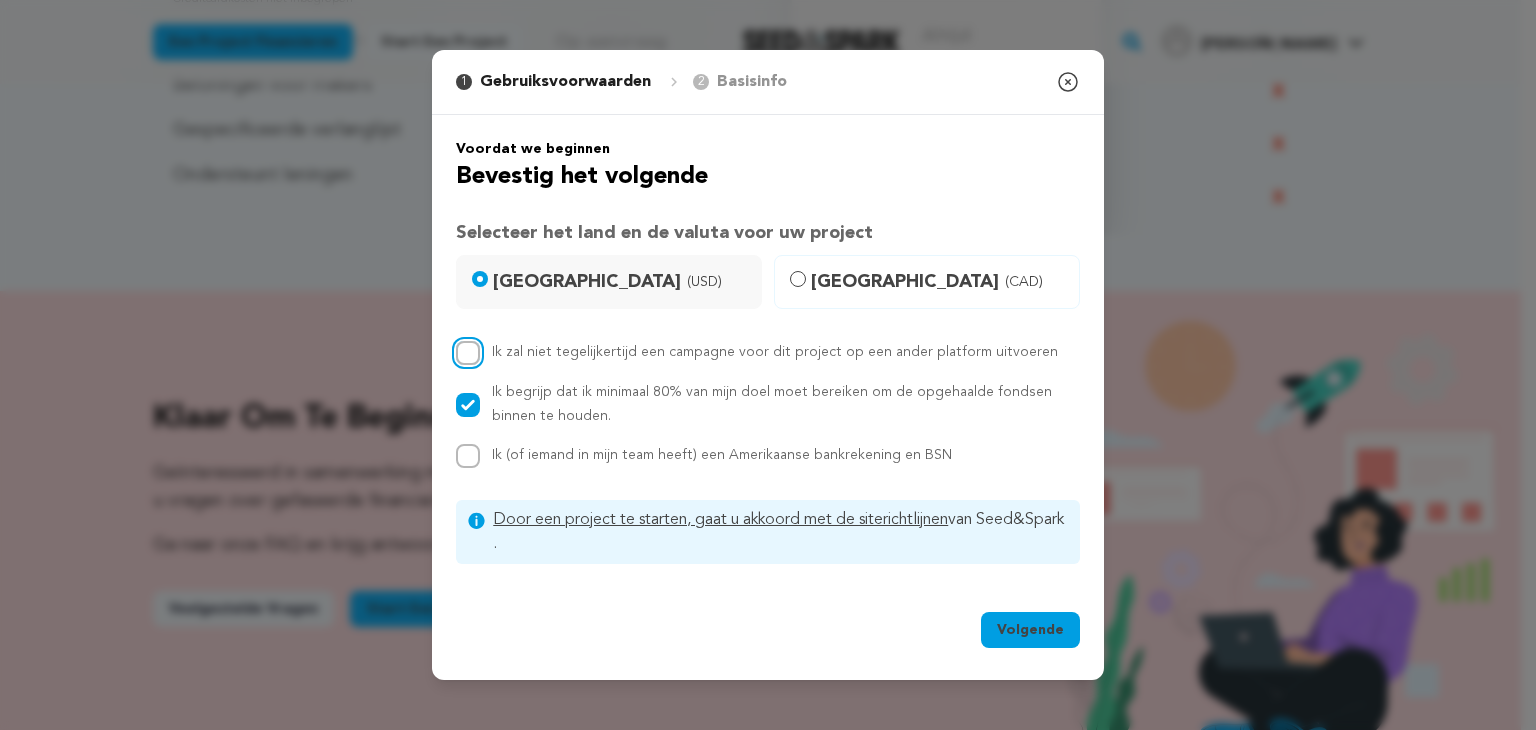 click on "Ik zal niet tegelijkertijd een campagne voor dit project op een ander platform uitvoeren" at bounding box center (468, 353) 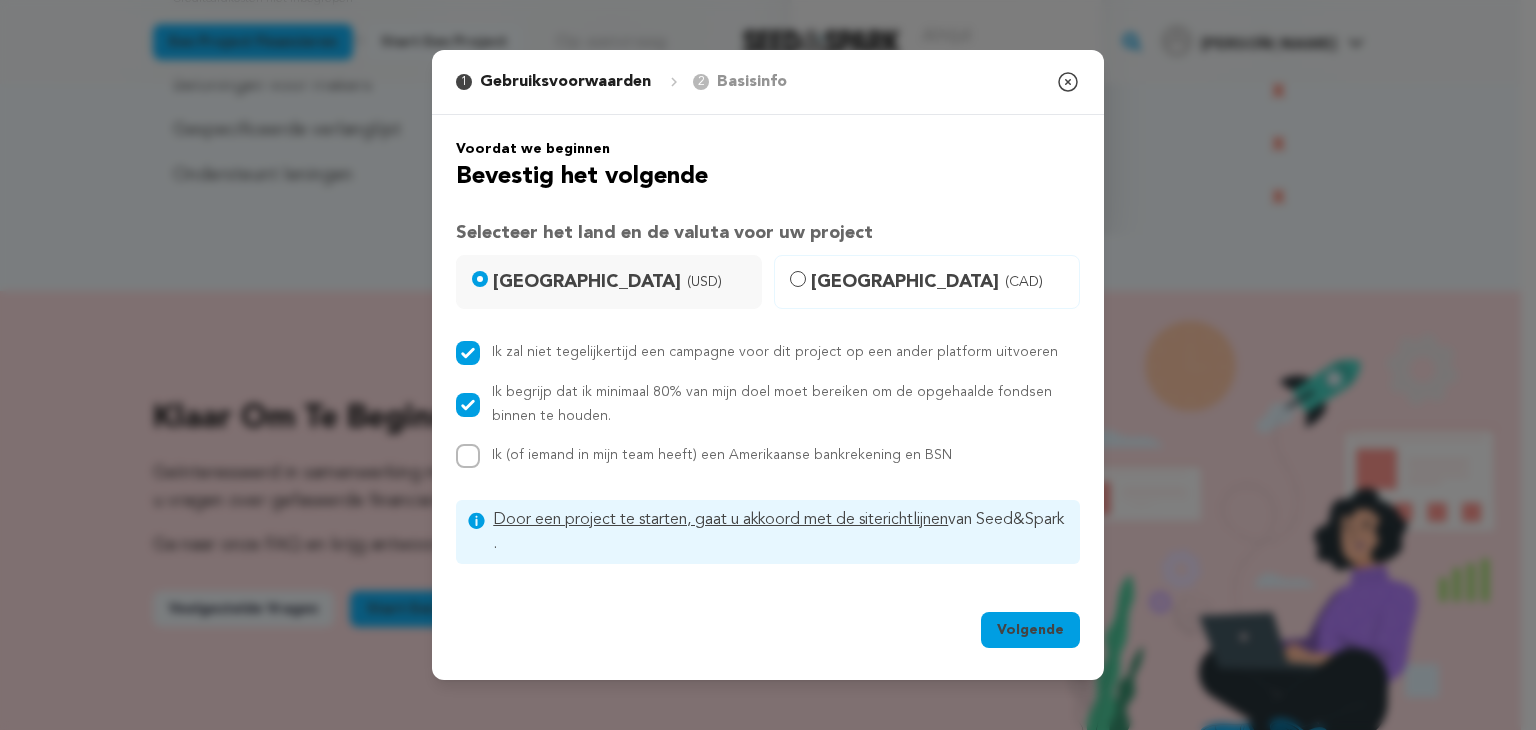 click on "Volgende" at bounding box center [1030, 630] 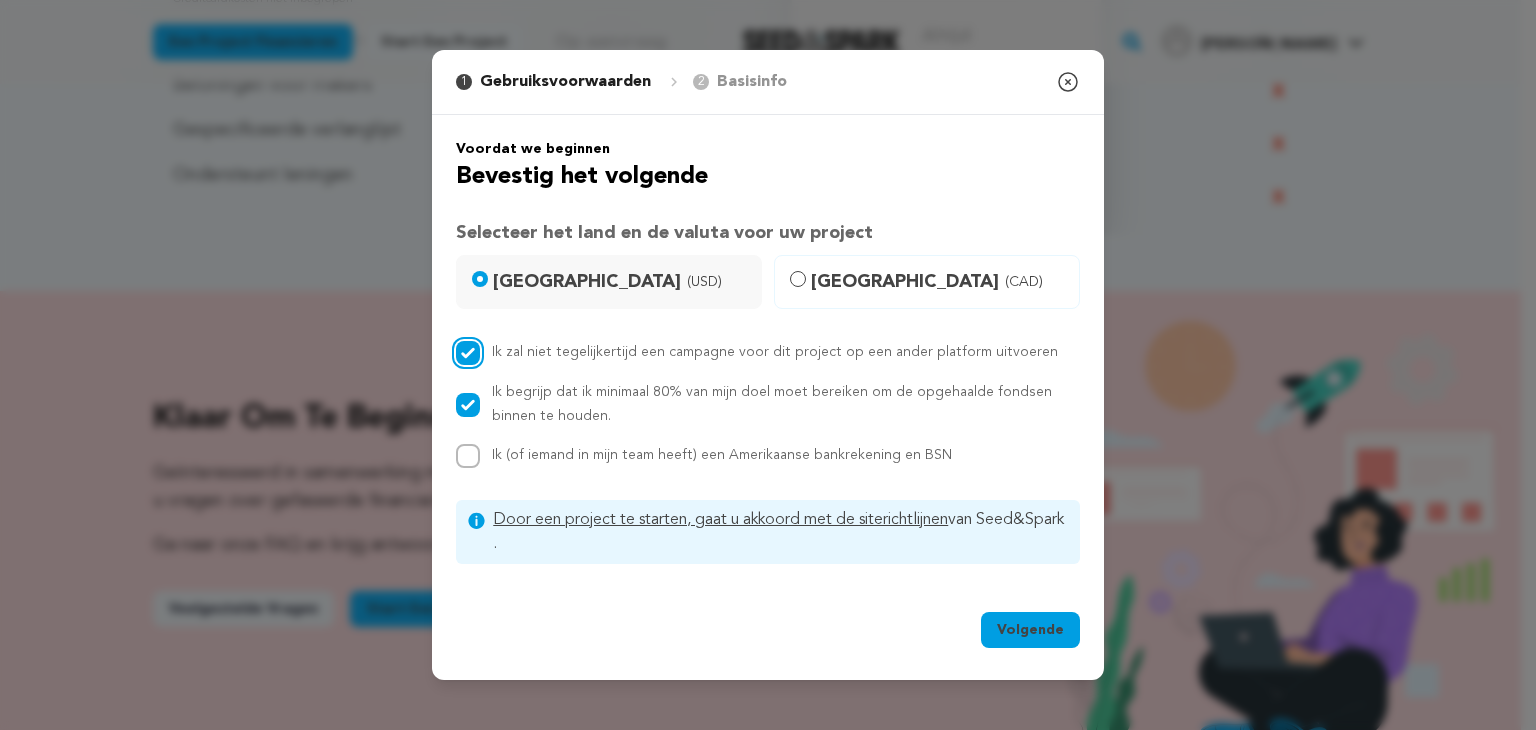 click on "Ik zal niet tegelijkertijd een campagne voor dit project op een ander platform uitvoeren" at bounding box center (468, 353) 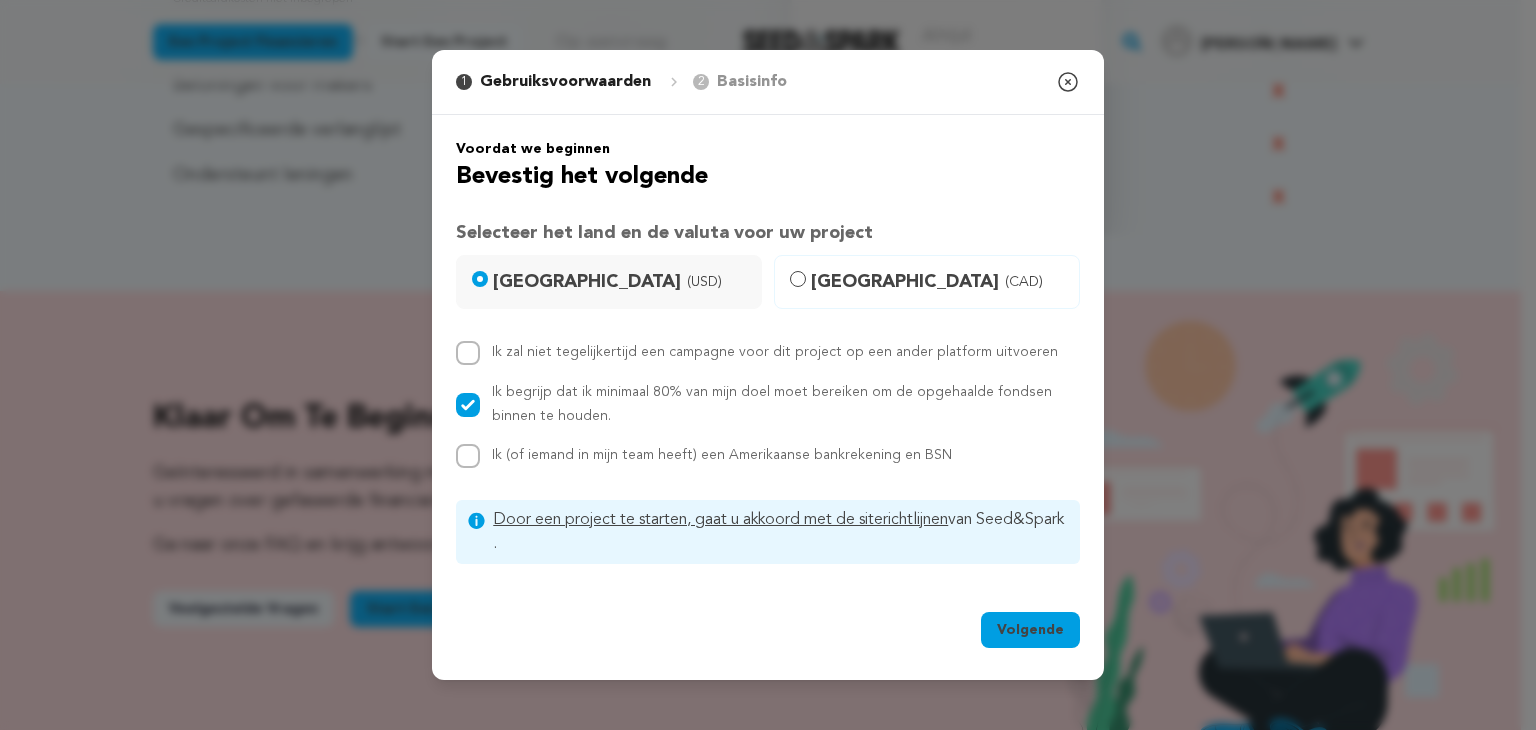 click on "Ik zal niet tegelijkertijd een campagne voor dit project op een ander platform uitvoeren
Ik begrijp dat ik minimaal 80% van mijn doel moet bereiken om de opgehaalde fondsen binnen te houden.
Ik (of iemand in mijn team heeft) een Amerikaanse bankrekening en BSN" at bounding box center (768, 405) 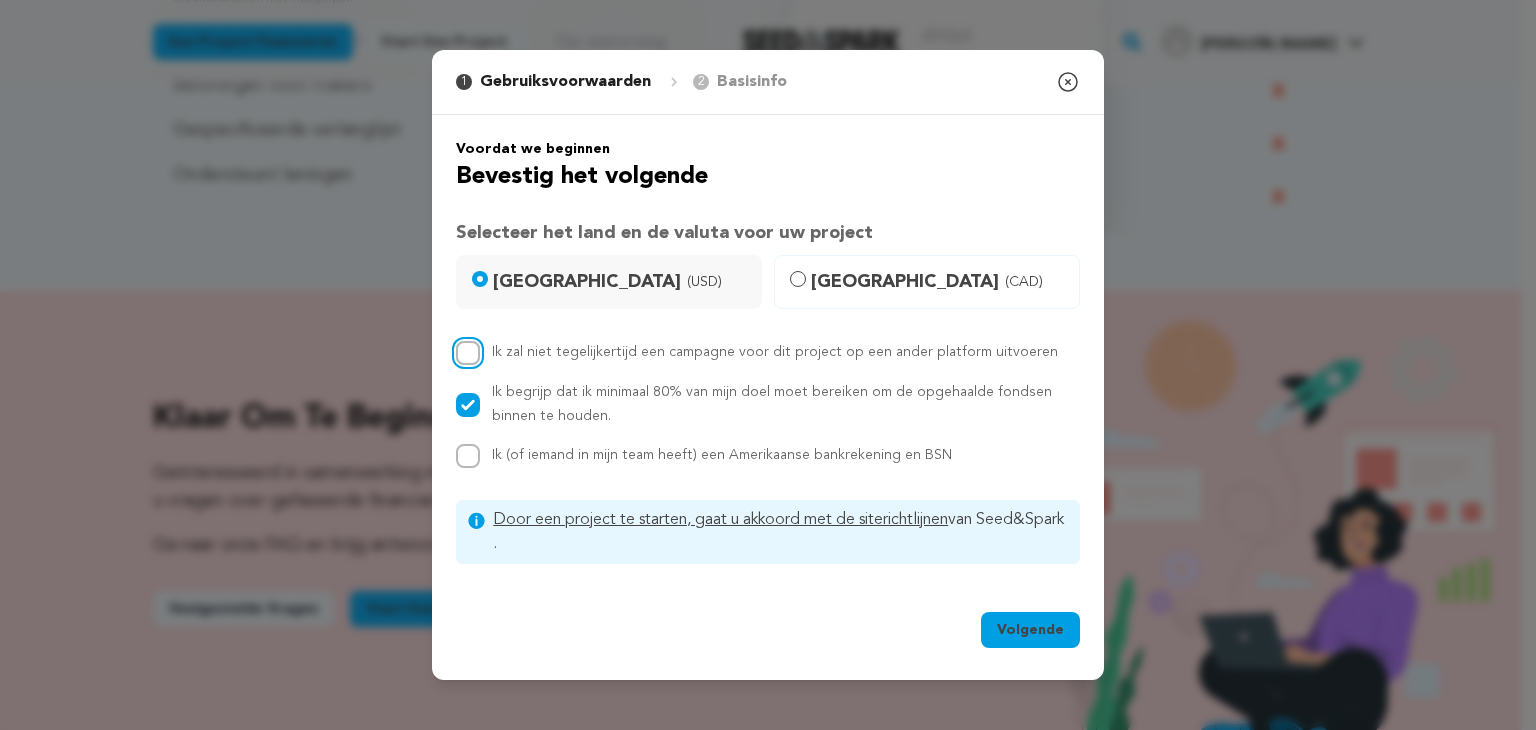 click on "Ik zal niet tegelijkertijd een campagne voor dit project op een ander platform uitvoeren" at bounding box center [468, 353] 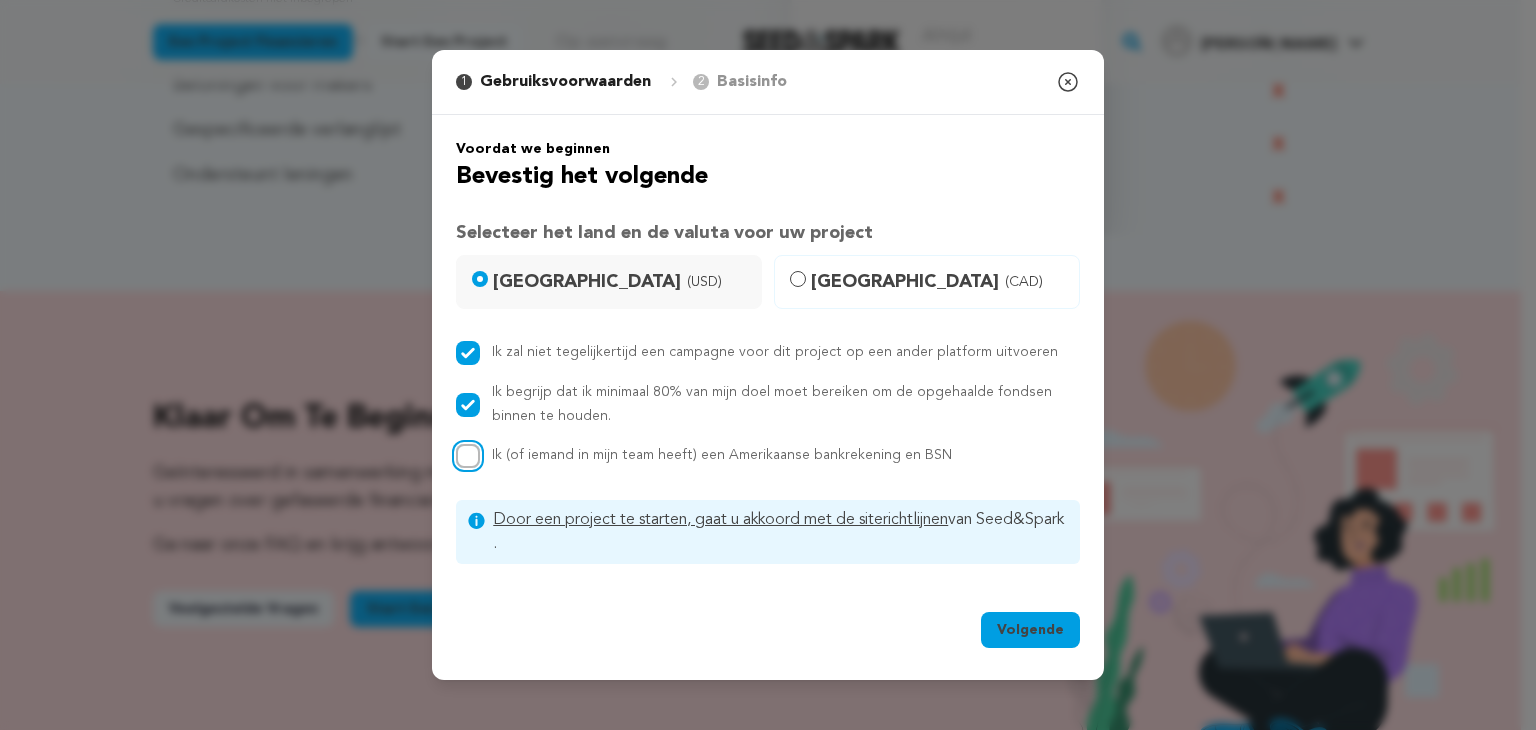 click on "Ik (of iemand in mijn team heeft) een Amerikaanse bankrekening en BSN" at bounding box center (468, 456) 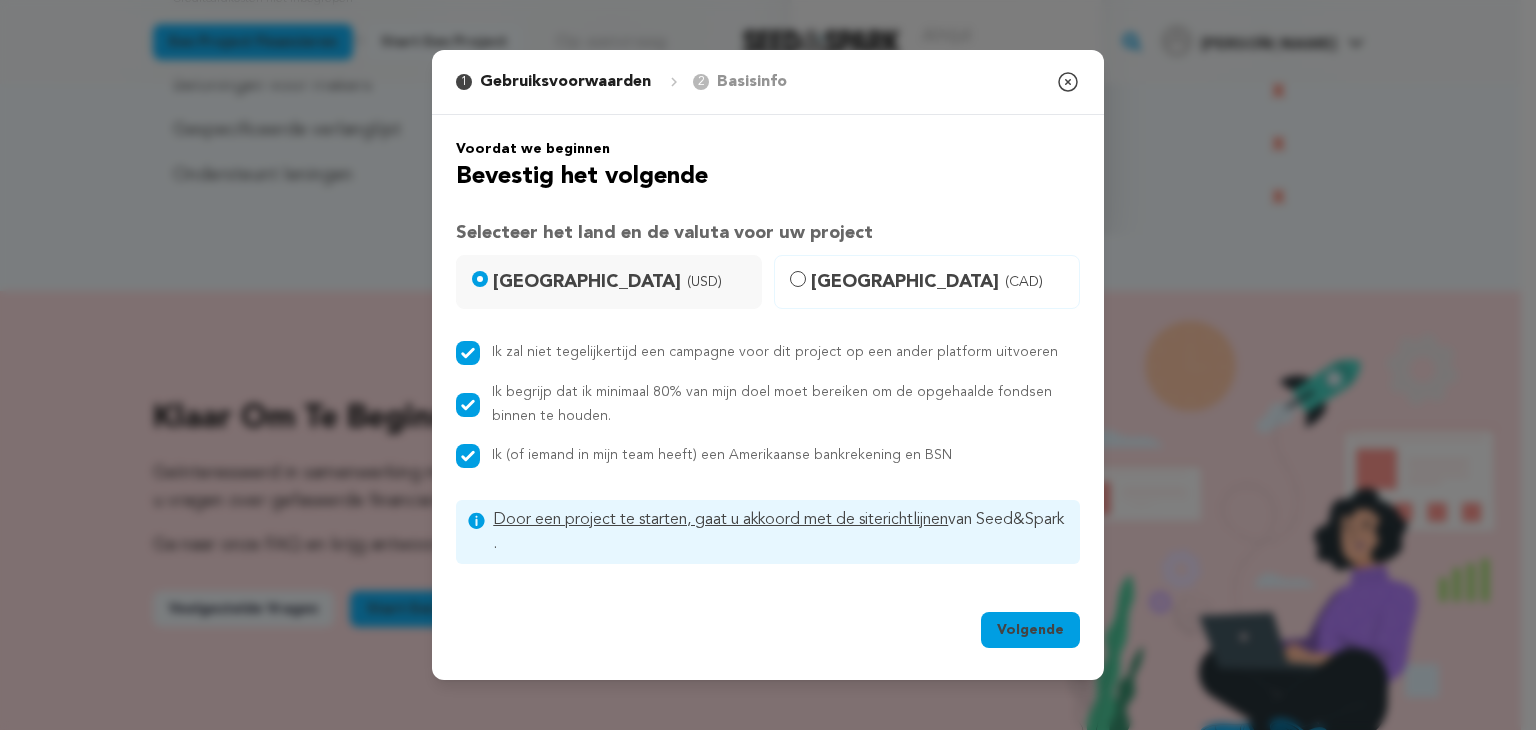 click on "Volgende" at bounding box center (1030, 630) 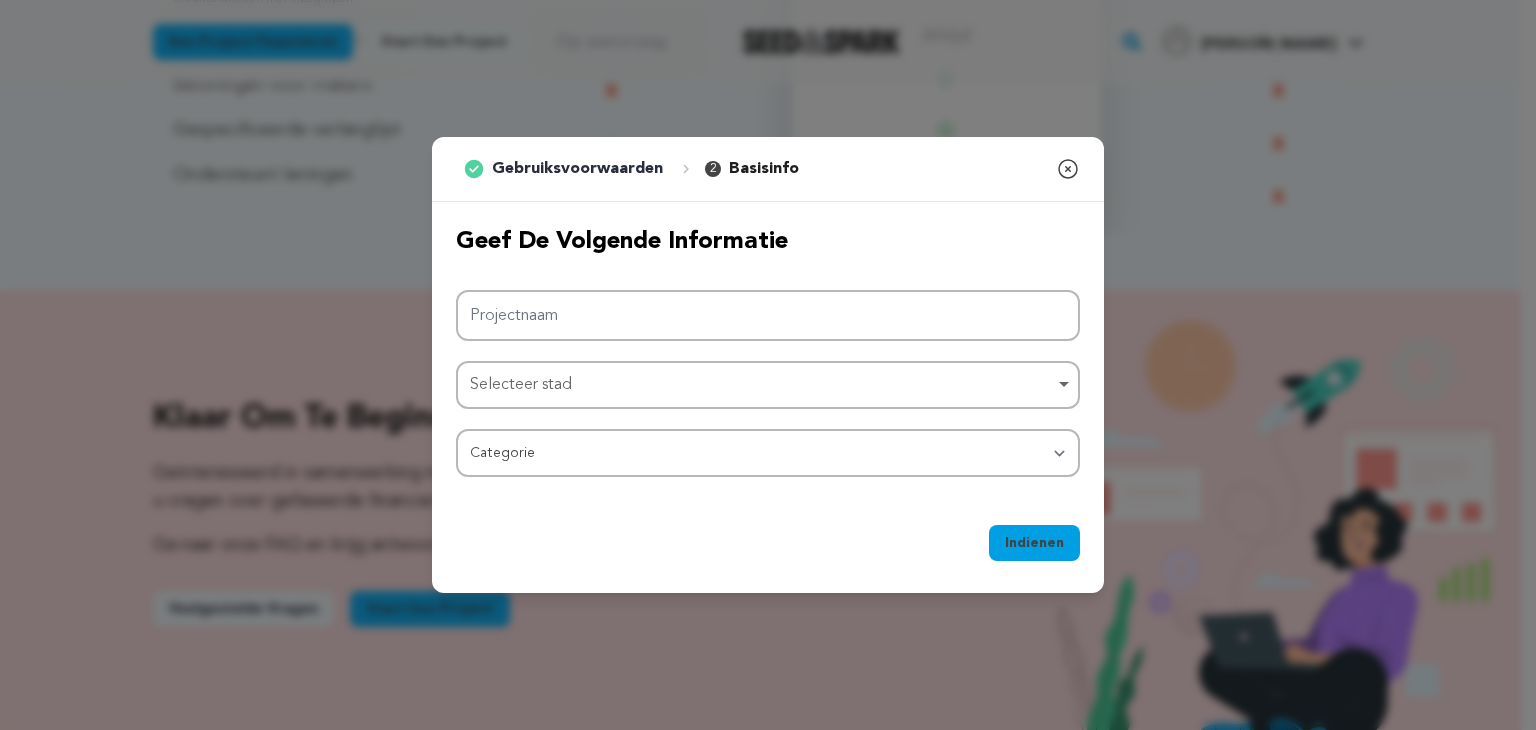 click on "Selecteer stad Item verwijderen" at bounding box center [762, 385] 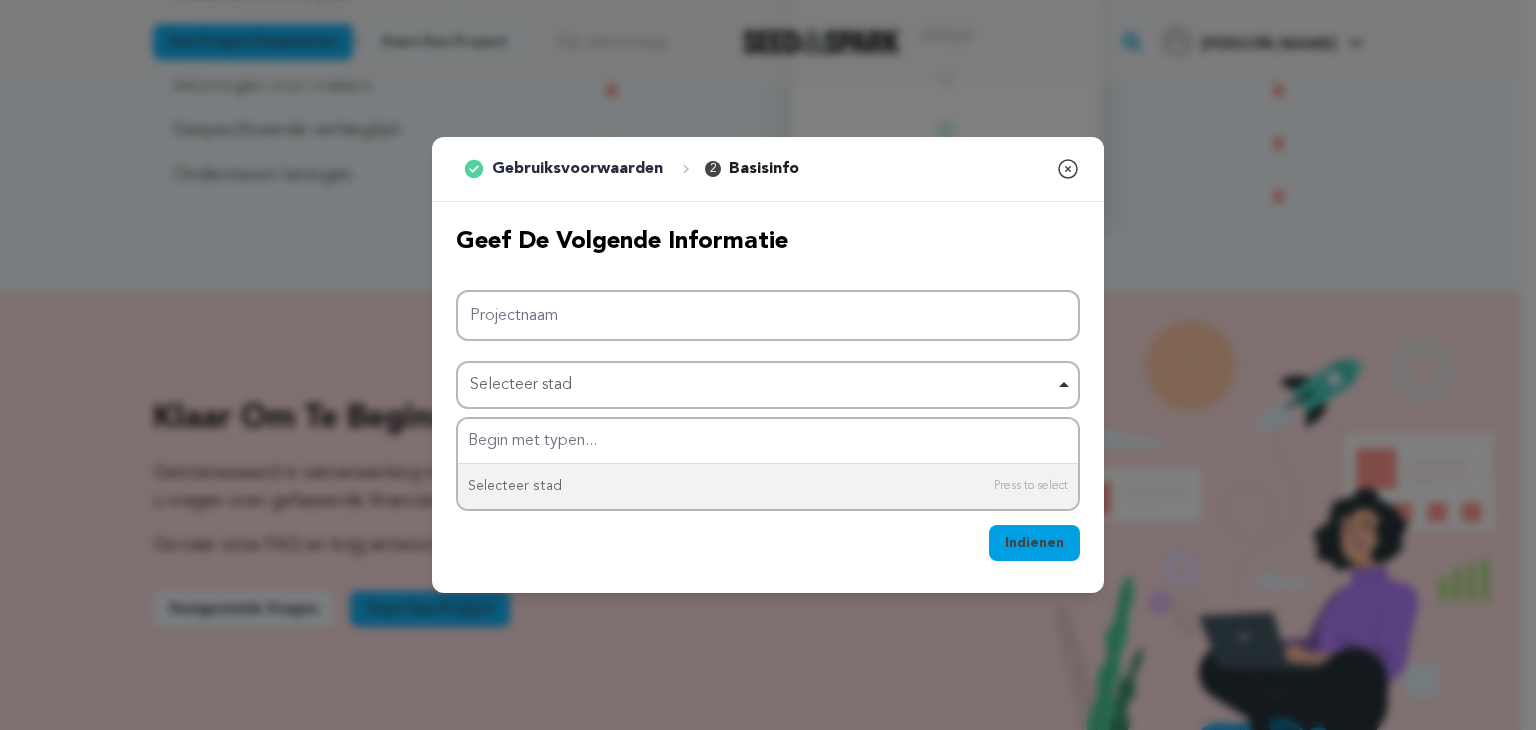 click on "Projectnaam
Selecteer stad Selecteer stad Item verwijderen Selecteer stad
Categorie
Filmspeelfilm
Korte film
Serie
Filmfestival
Bedrijf
Muziekvideo
VR-ervaring
Strips
Kunstenaarsresidentie
Kunst & Fotografie
Collectief
Dans
Spellen
Muziek
Radio en podcasts
Organisaties en bedrijven
Schrijven en publiceren" at bounding box center (768, 384) 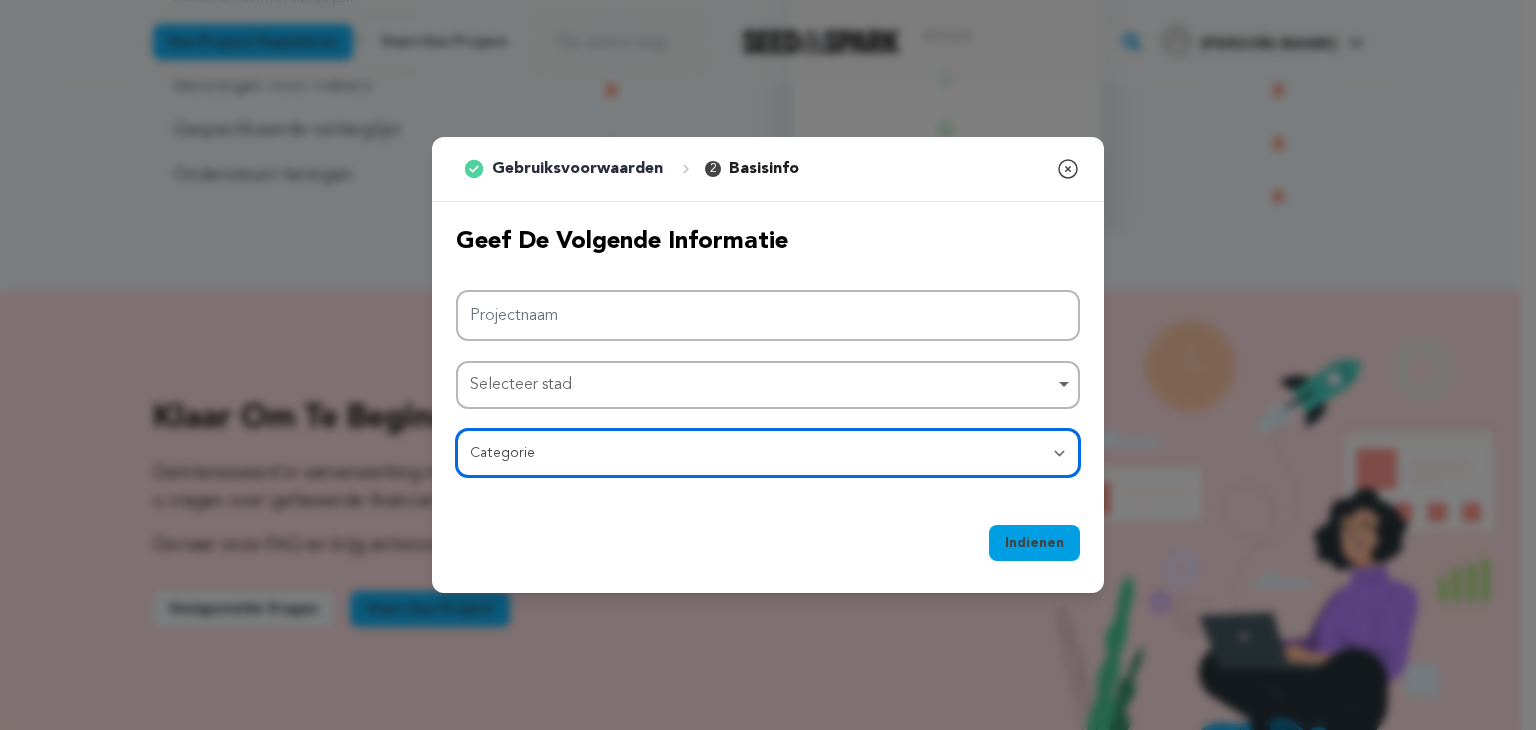 click on "Categorie
Filmspeelfilm
Korte film
Serie
Filmfestival
Bedrijf
Muziekvideo
VR-ervaring
Strips
Kunstenaarsresidentie
Kunst & Fotografie
Collectief
Dans
Spellen
Muziek
Radio en podcasts
Organisaties en bedrijven
Schrijven en publiceren
Locatie & Ruimtes
Theater" at bounding box center [768, 453] 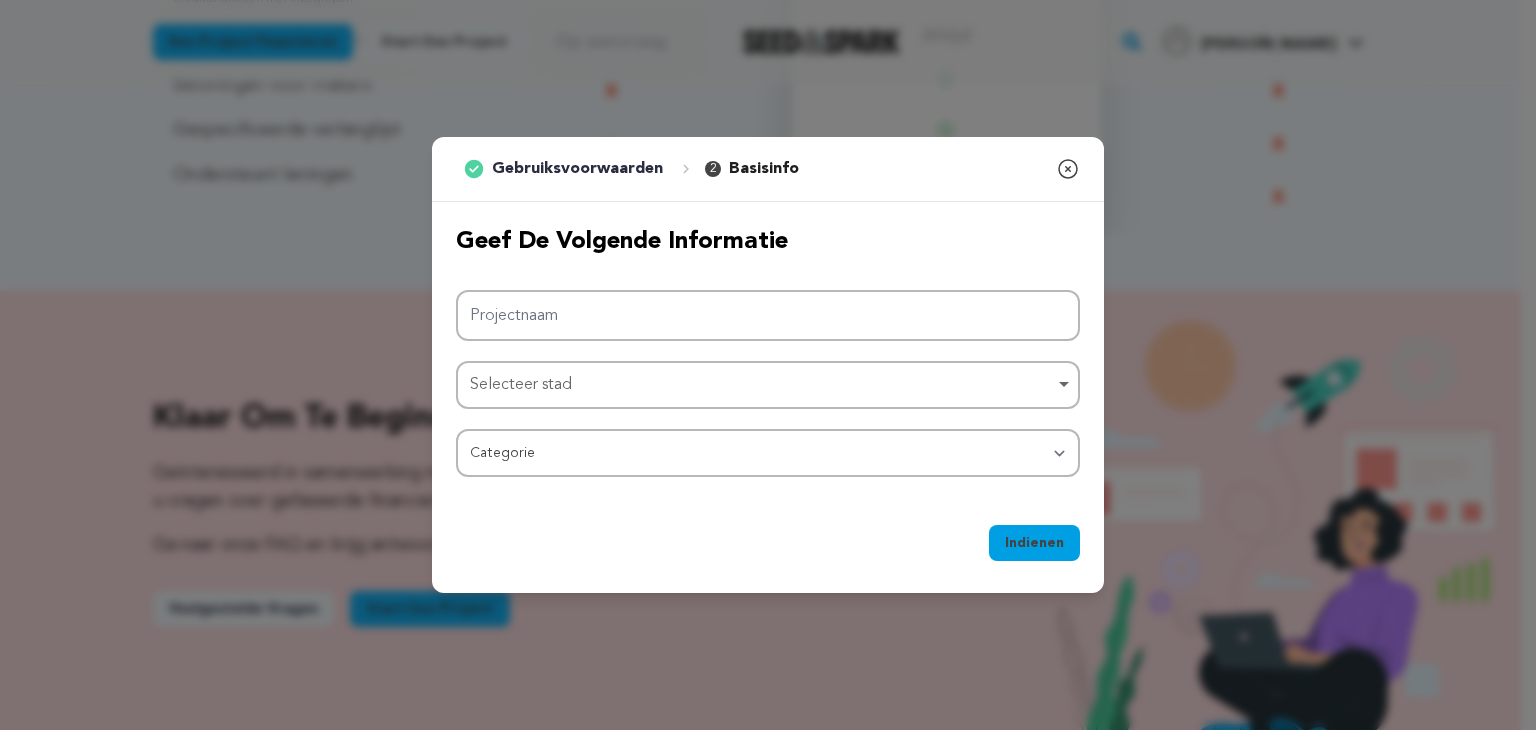 click on "Indienen
Oké, begrepen" at bounding box center (768, 547) 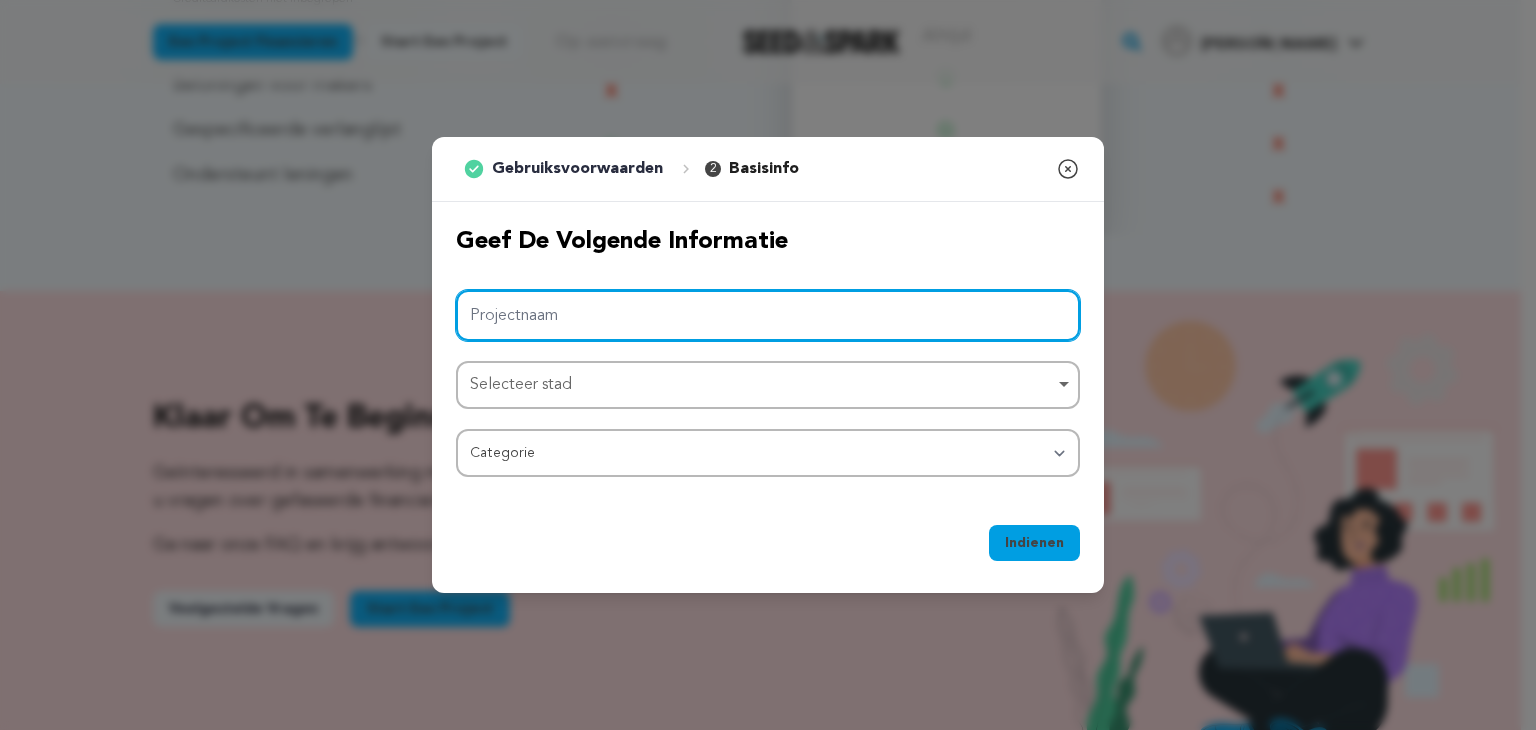 click on "Projectnaam" at bounding box center [768, 315] 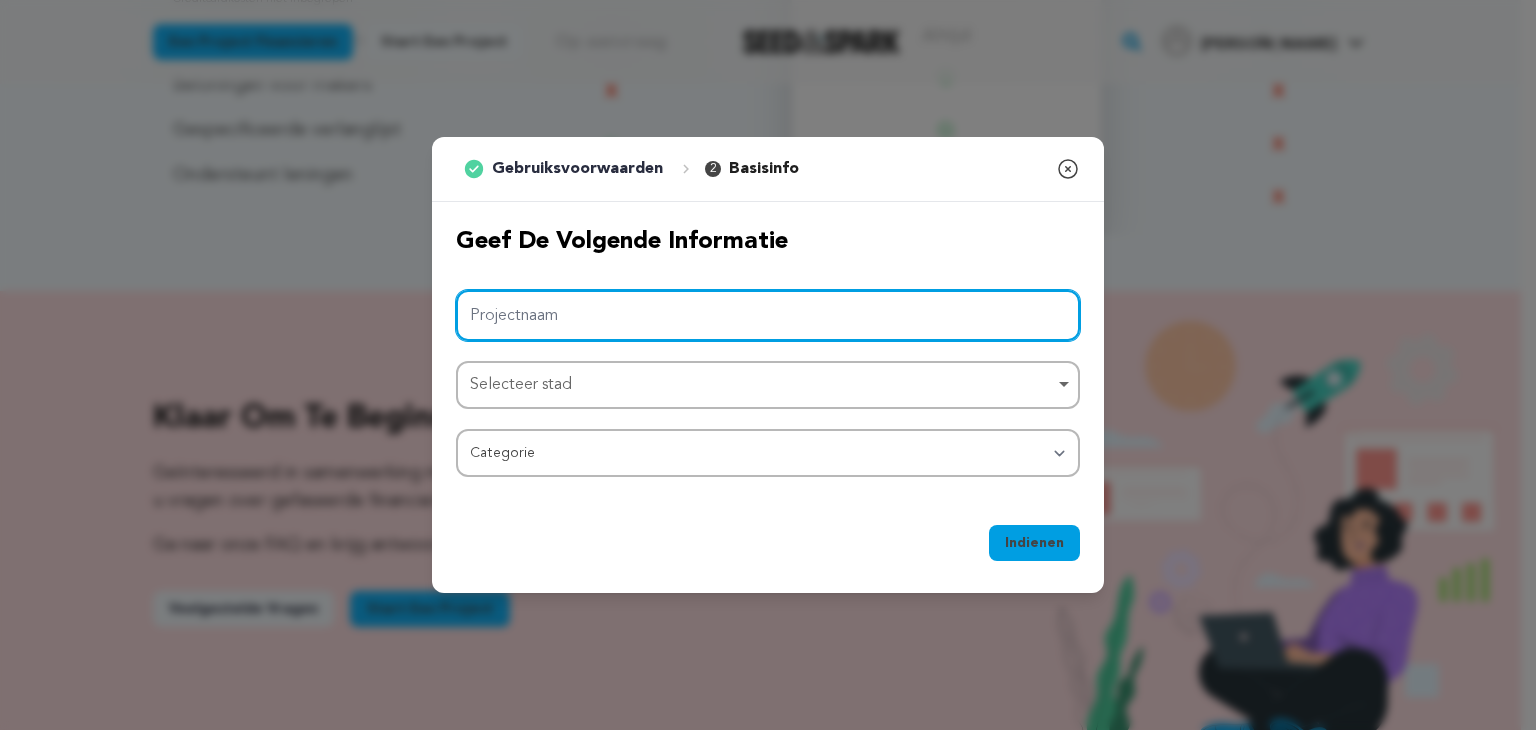 paste on "De Silmarillion" 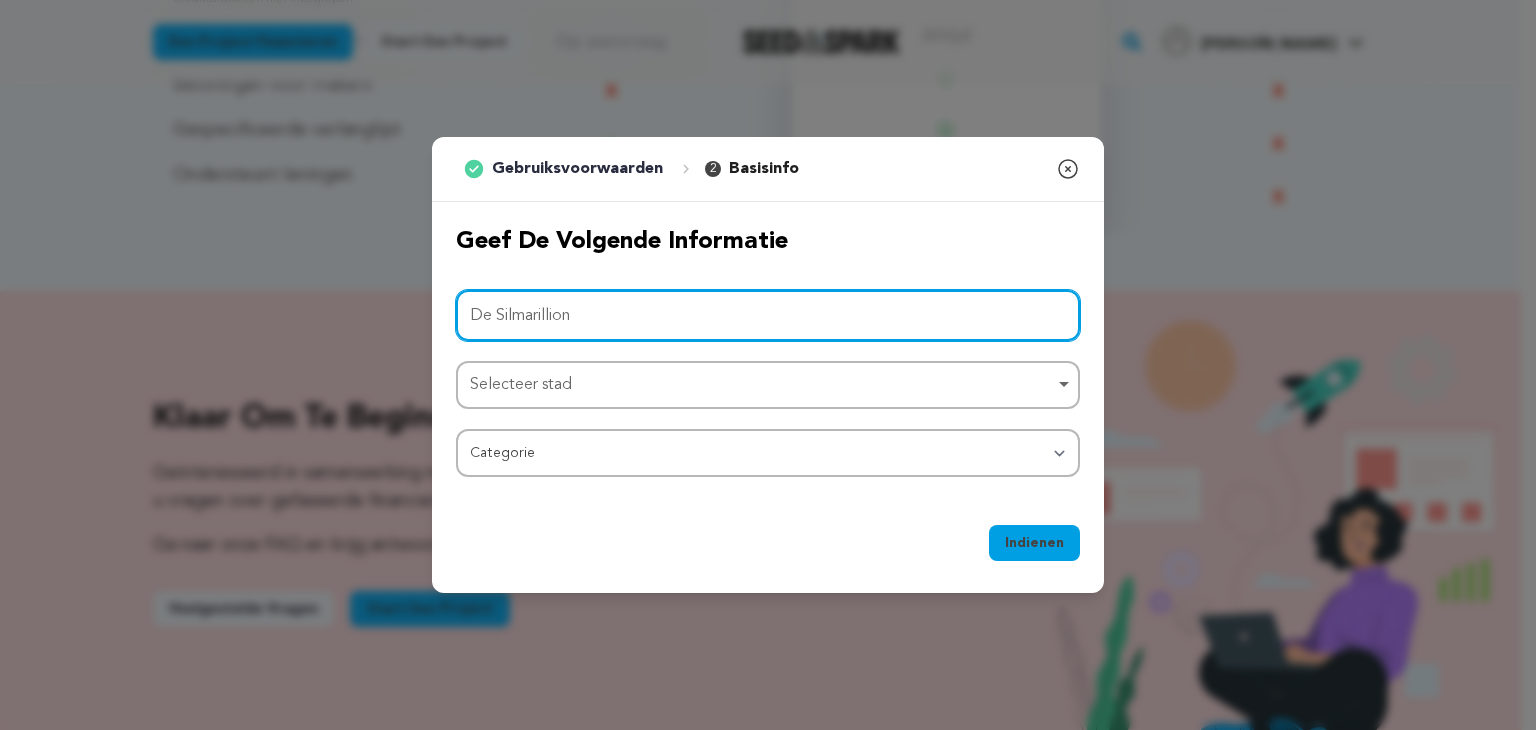 paste on "live action" 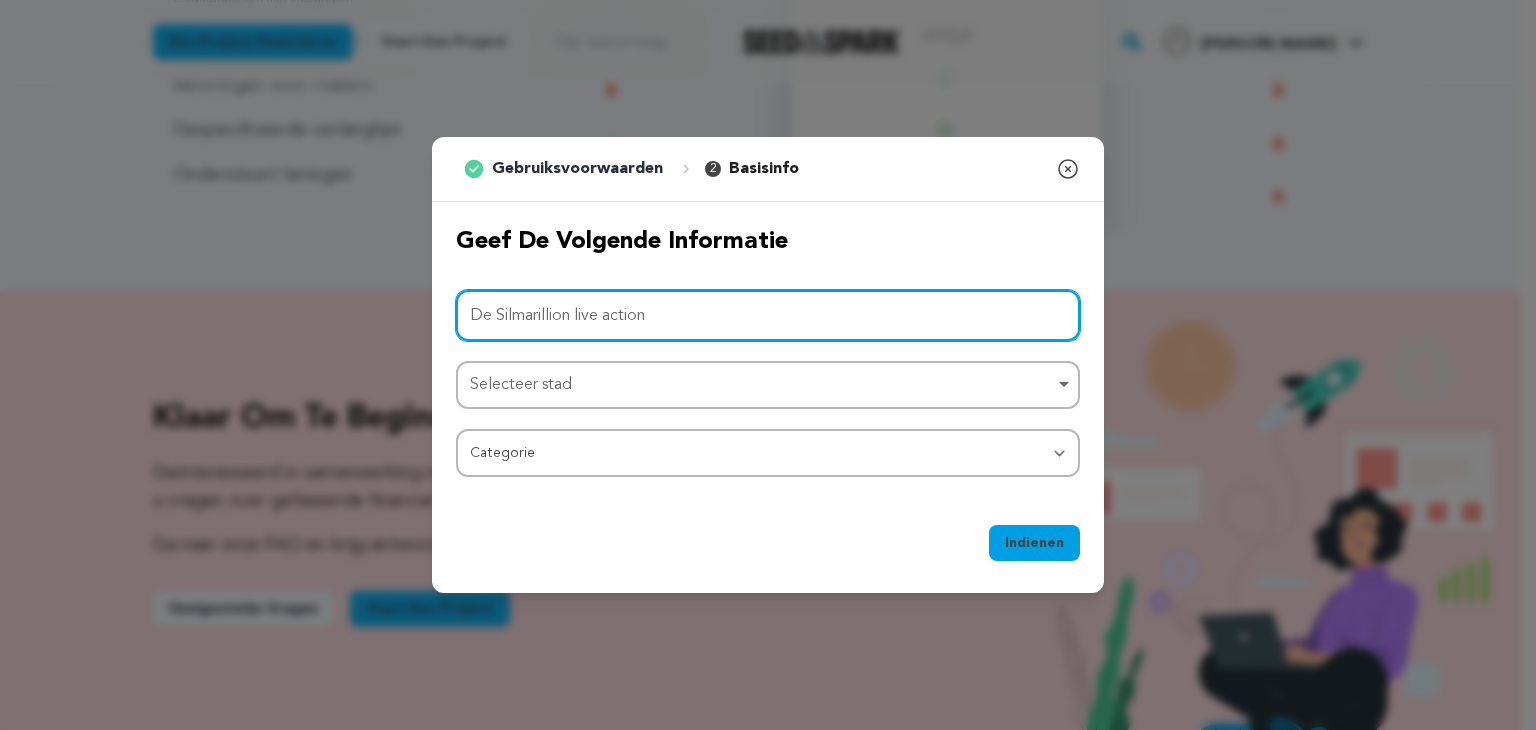 click on "Selecteer stad Item verwijderen" at bounding box center [762, 385] 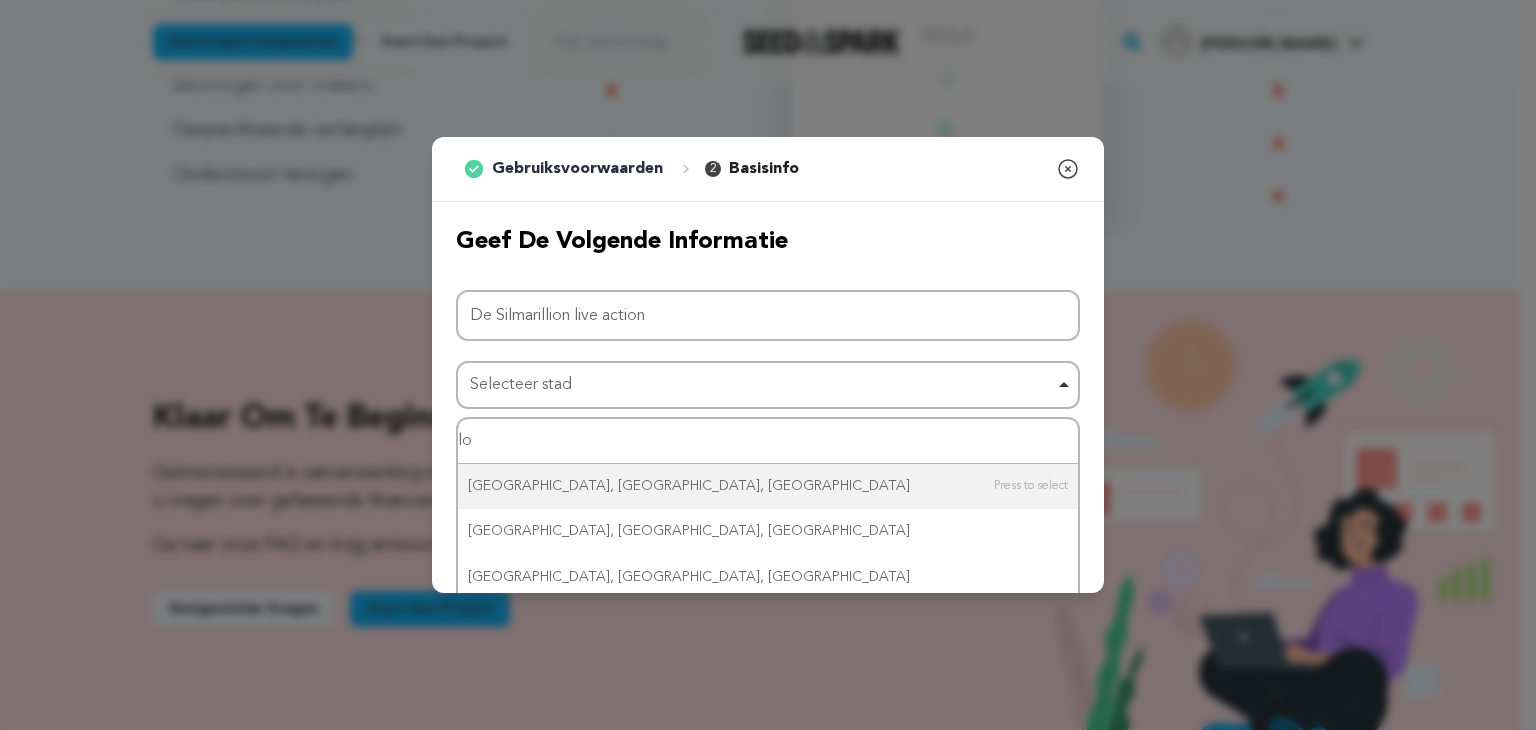 type on "l" 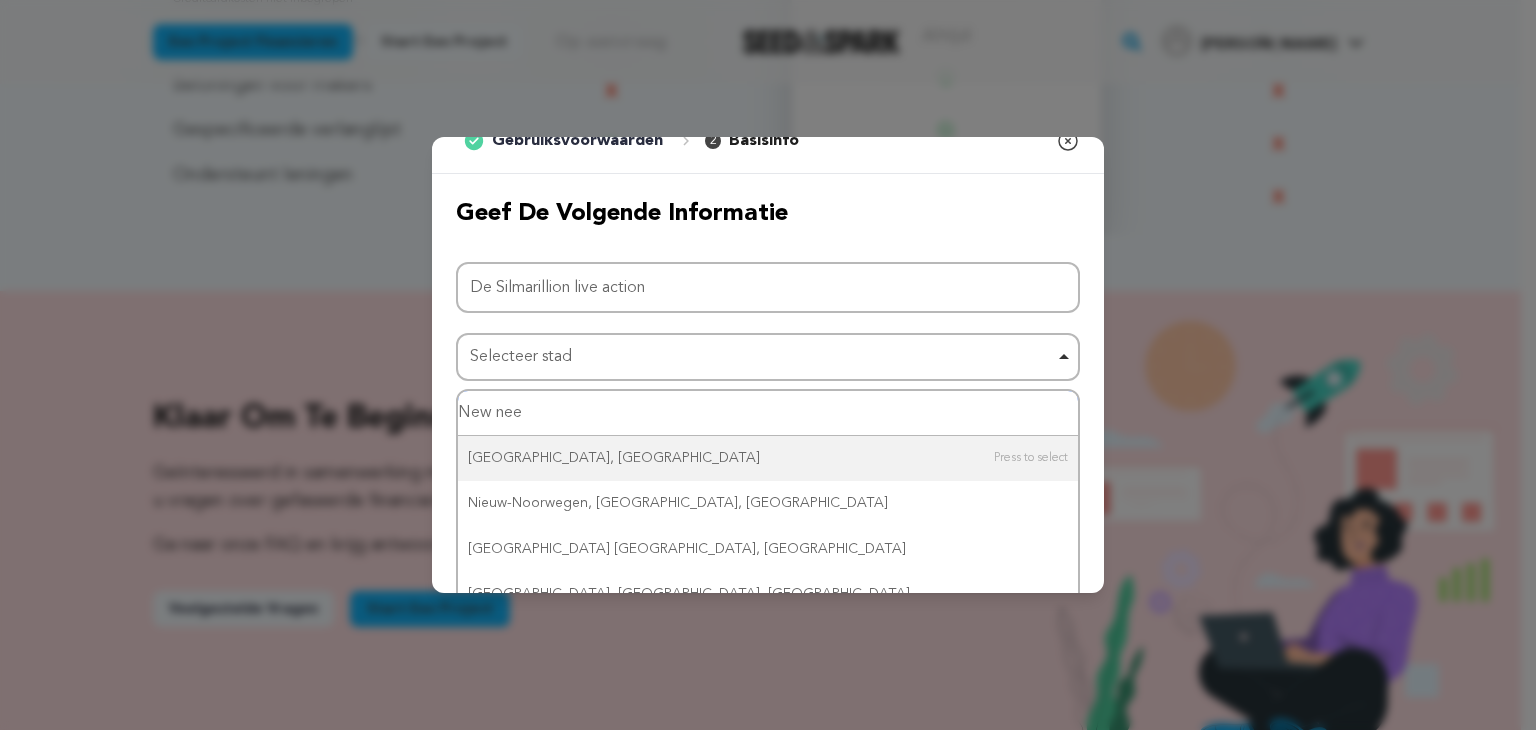 scroll, scrollTop: 53, scrollLeft: 0, axis: vertical 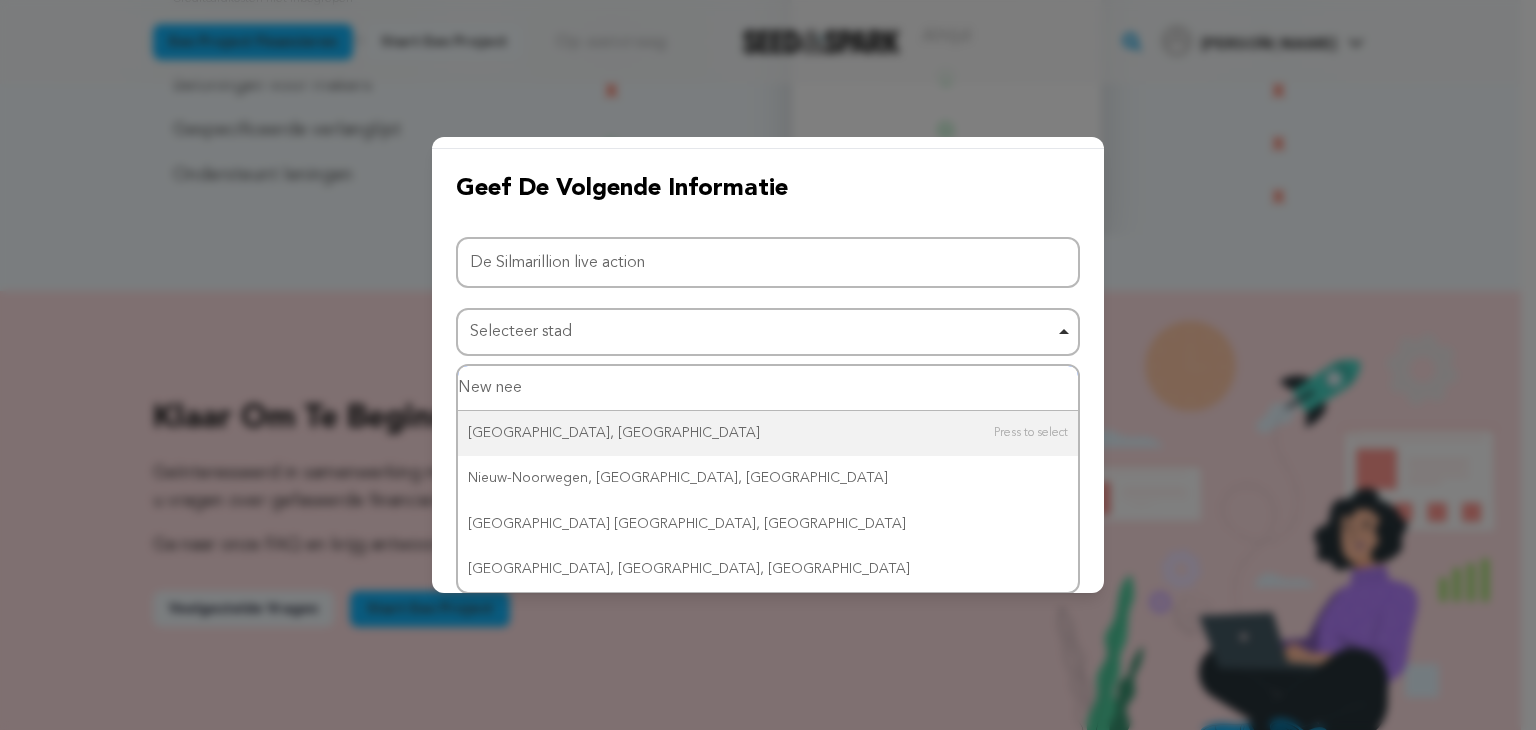 type on "New nee" 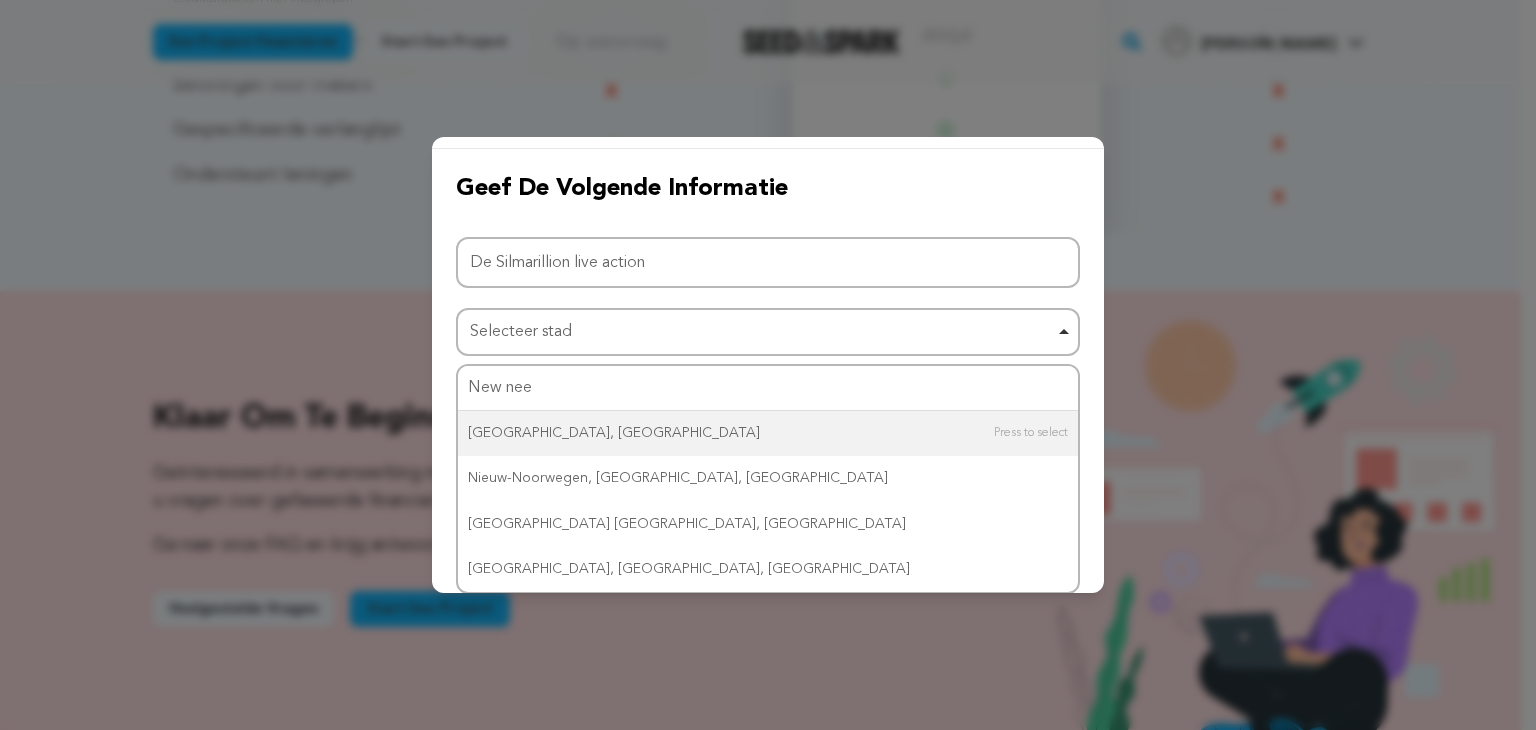 scroll, scrollTop: 0, scrollLeft: 0, axis: both 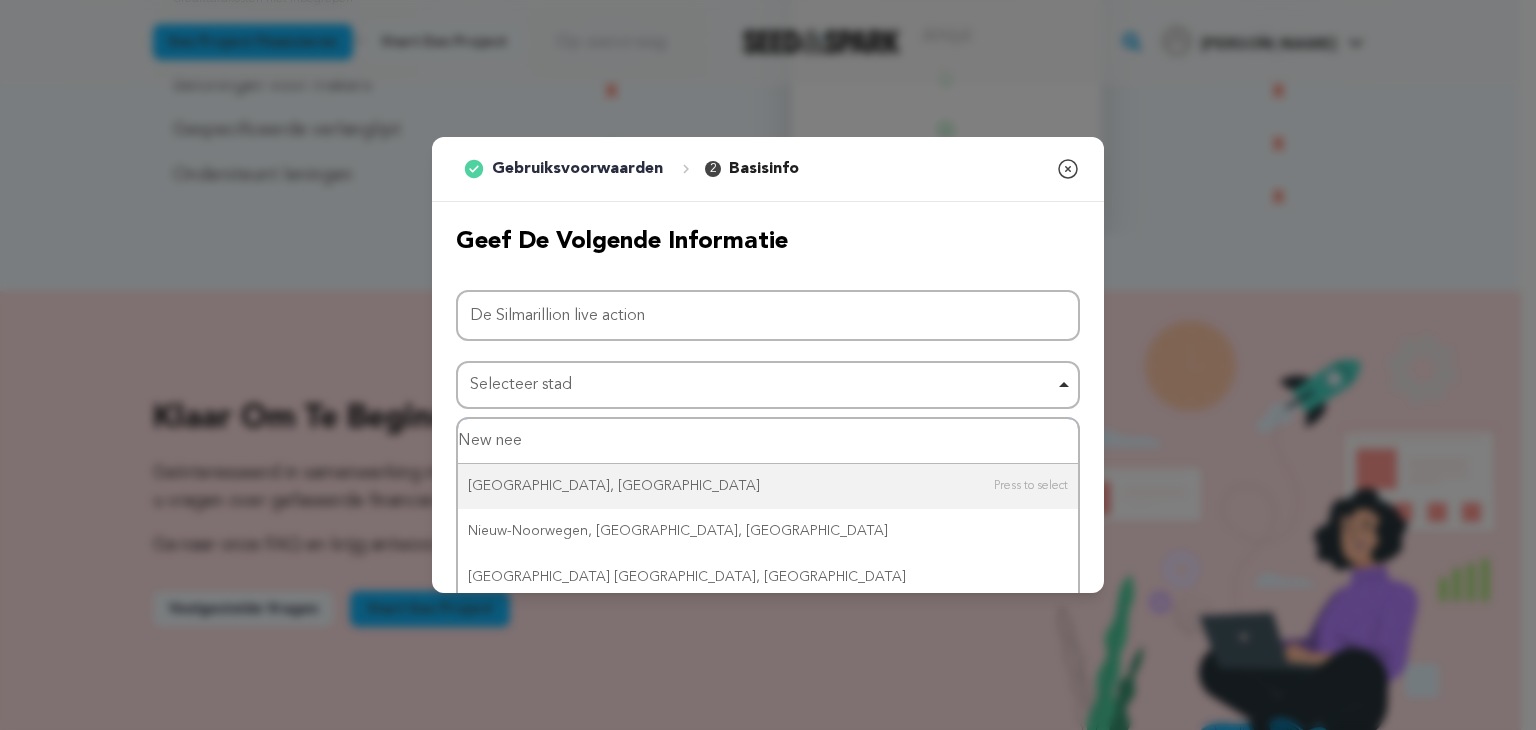 drag, startPoint x: 577, startPoint y: 430, endPoint x: 446, endPoint y: 436, distance: 131.13733 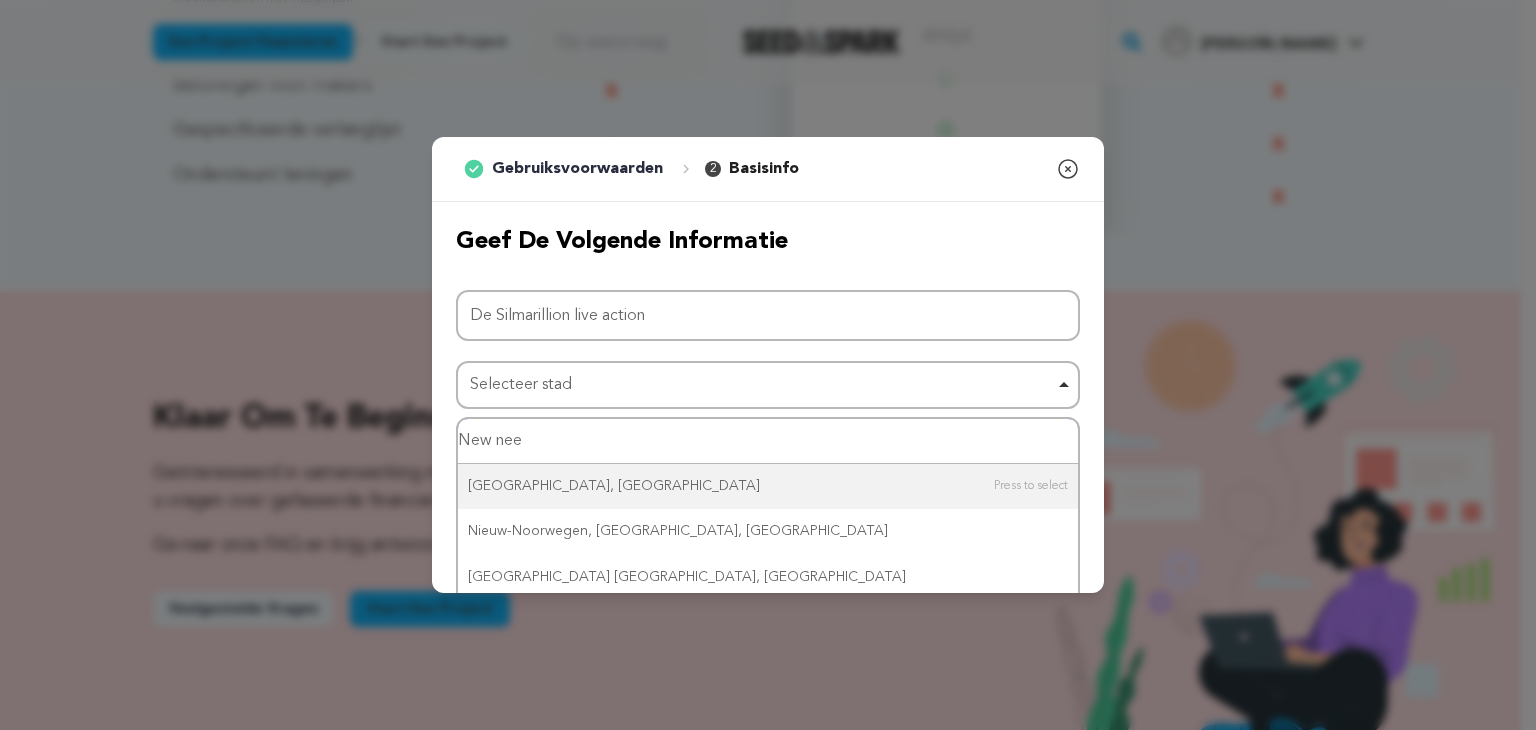 click on "Geef de volgende informatie
Projectnaam
De Silmarillion live action
Selecteer stad Selecteer stad Item verwijderen New nee Nieuw Nyanya, Nigeria Nieuw-Noorwegen, AB, Canada New Norcia WA, Australië New Albany, OH, VS
Categorie
Filmspeelfilm
Korte film
Serie
Filmfestival
Bedrijf
Muziekvideo
VR-ervaring
Strips
Kunstenaarsresidentie
Kunst & Fotografie
Collectief
Dans
Spellen Muziek Radio en podcasts" at bounding box center (768, 352) 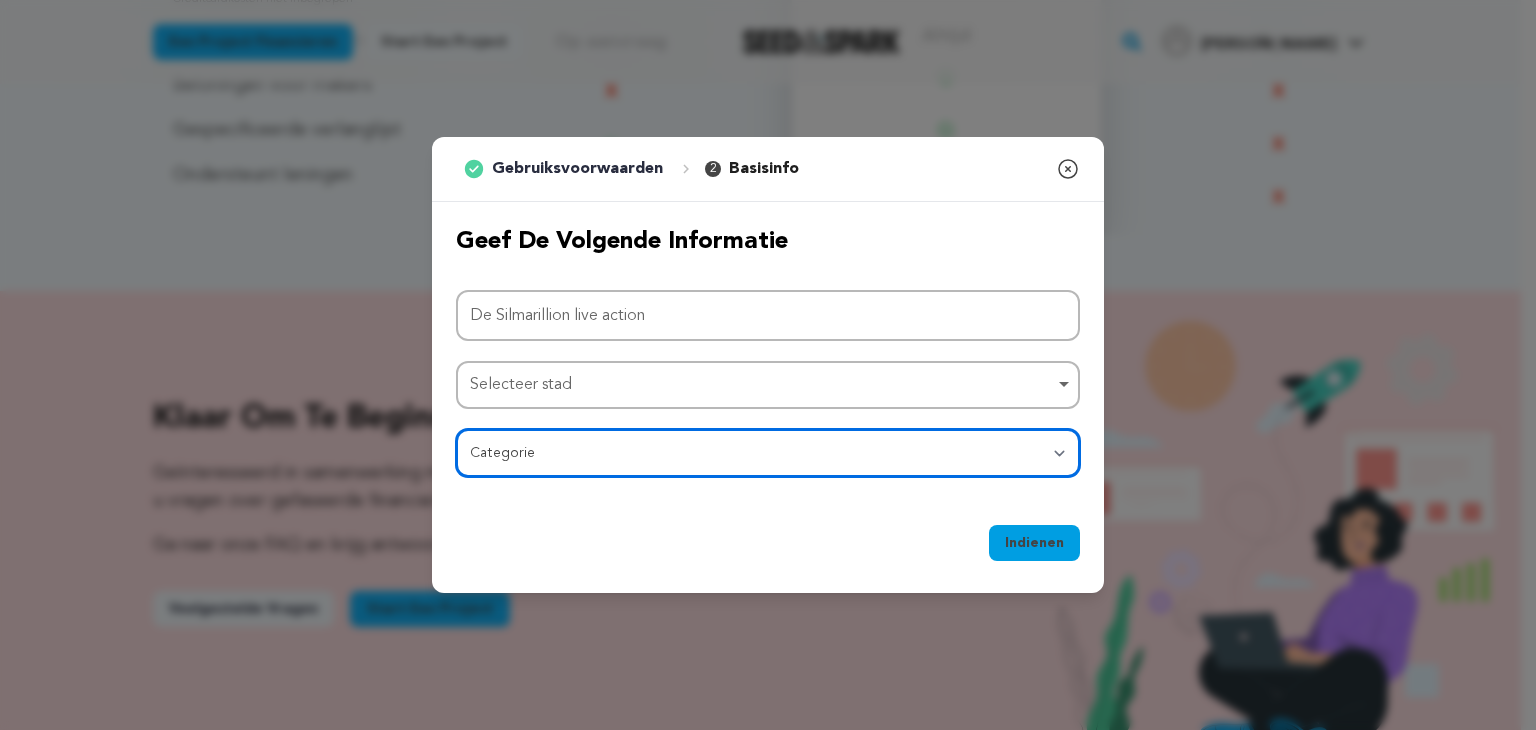 click on "Categorie
Filmspeelfilm
Korte film
Serie
Filmfestival
Bedrijf
Muziekvideo
VR-ervaring
Strips
Kunstenaarsresidentie
Kunst & Fotografie
Collectief
Dans
Spellen
Muziek
Radio en podcasts
Organisaties en bedrijven
Schrijven en publiceren
Locatie & Ruimtes
Theater" at bounding box center [768, 453] 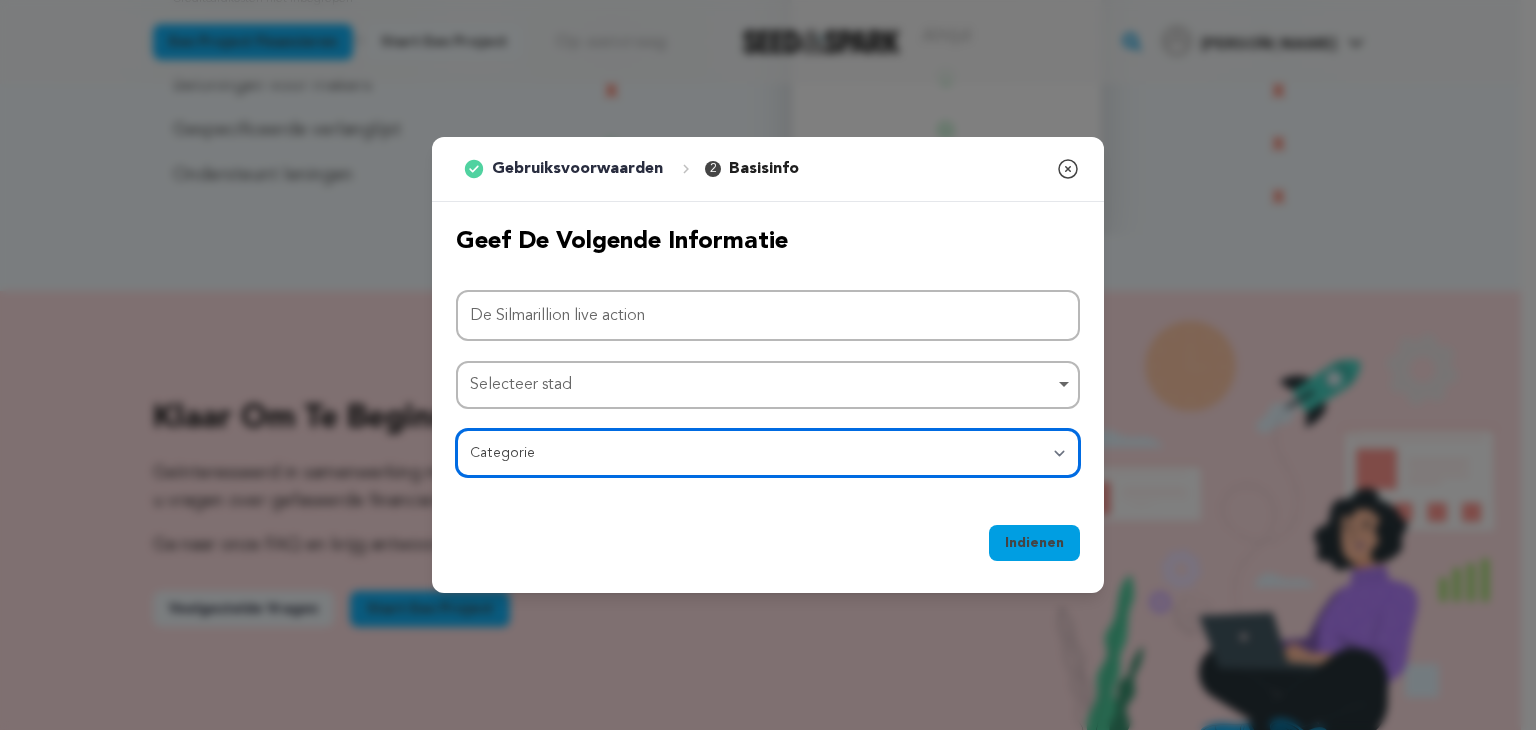 click on "Categorie
Filmspeelfilm
Korte film
Serie
Filmfestival
Bedrijf
Muziekvideo
VR-ervaring
Strips
Kunstenaarsresidentie
Kunst & Fotografie
Collectief
Dans
Spellen
Muziek
Radio en podcasts
Organisaties en bedrijven
Schrijven en publiceren
Locatie & Ruimtes
Theater" at bounding box center [768, 453] 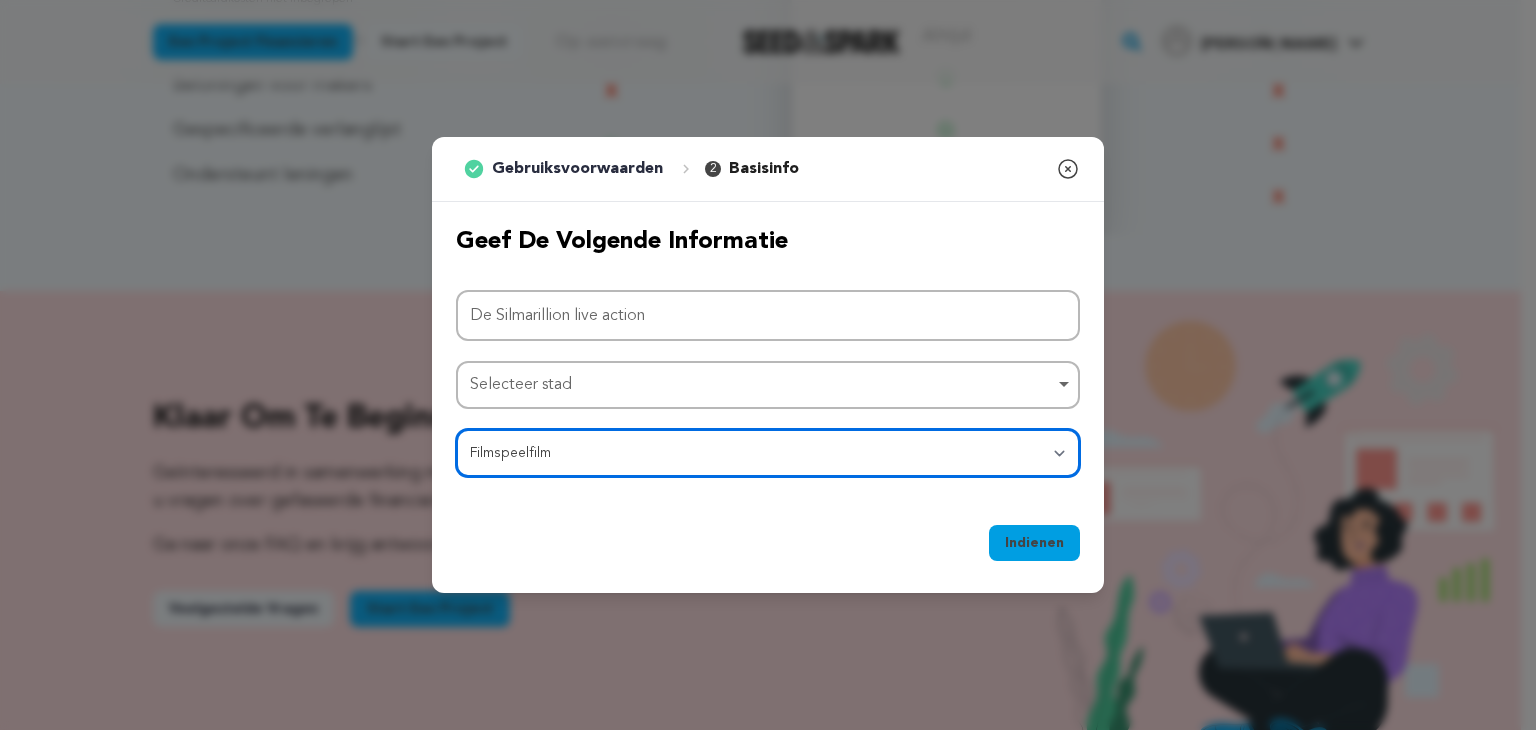 click on "Categorie
Filmspeelfilm
Korte film
Serie
Filmfestival
Bedrijf
Muziekvideo
VR-ervaring
Strips
Kunstenaarsresidentie
Kunst & Fotografie
Collectief
Dans
Spellen
Muziek
Radio en podcasts
Organisaties en bedrijven
Schrijven en publiceren
Locatie & Ruimtes
Theater" at bounding box center [768, 453] 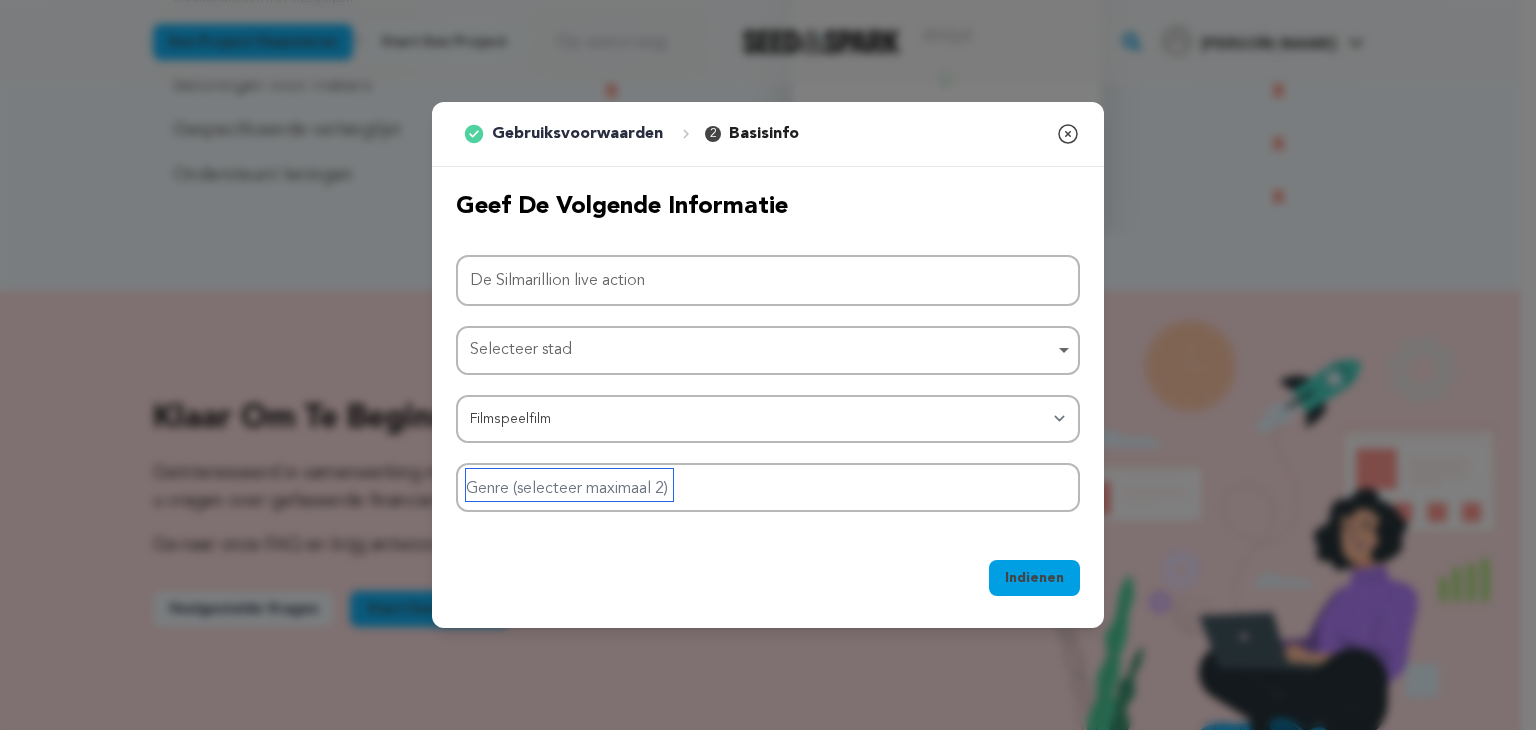 click at bounding box center (569, 485) 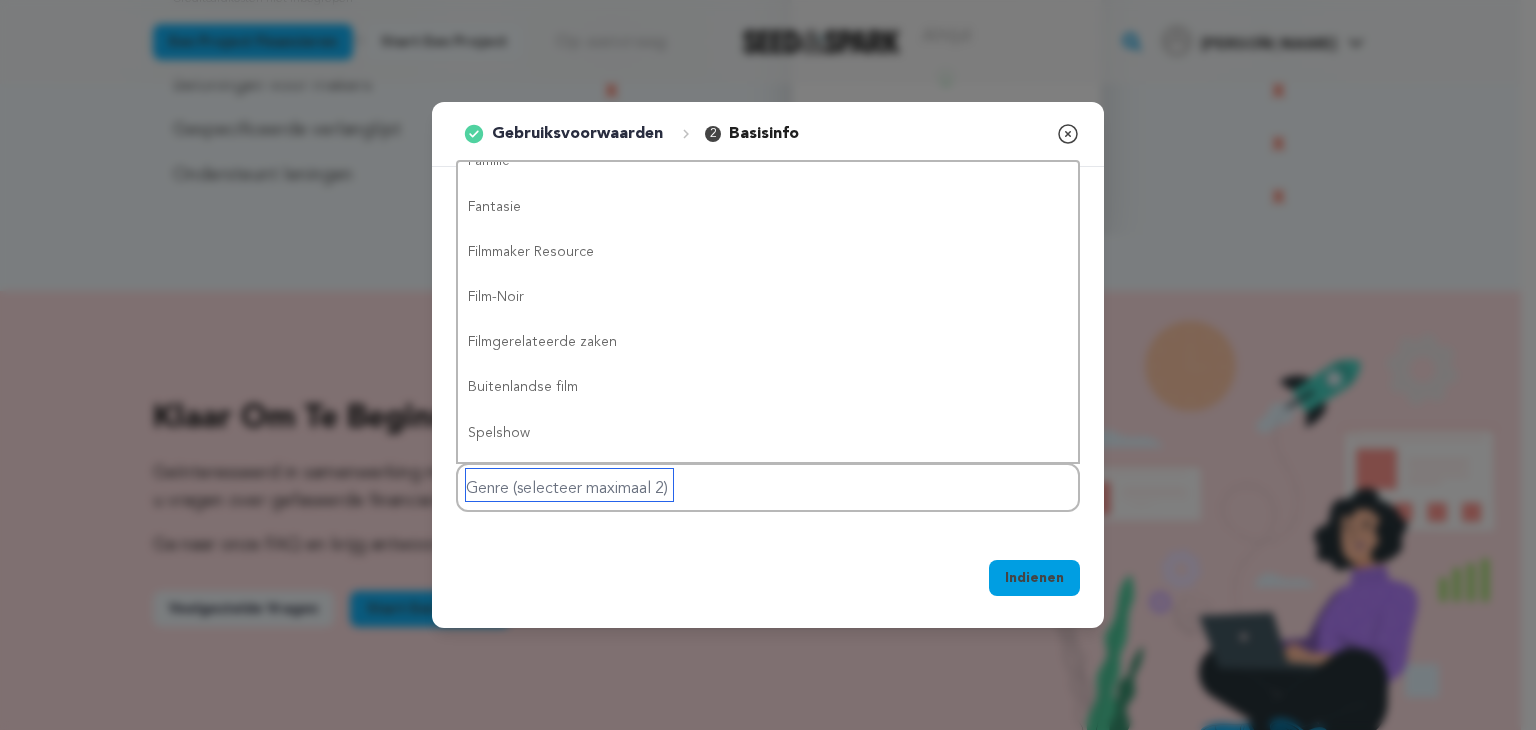 scroll, scrollTop: 398, scrollLeft: 0, axis: vertical 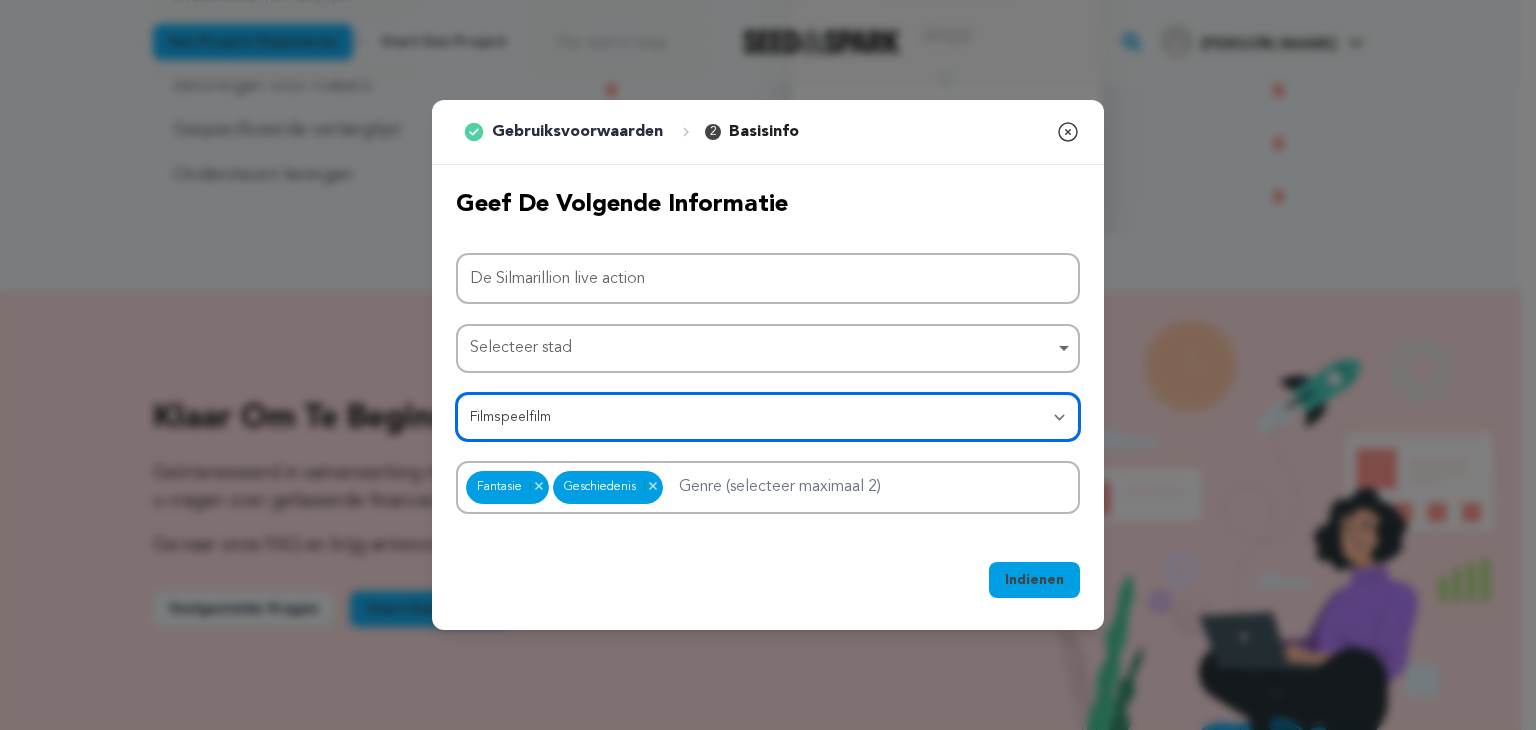 click on "Categorie
Filmspeelfilm
Korte film
Serie
Filmfestival
Bedrijf
Muziekvideo
VR-ervaring
Strips
Kunstenaarsresidentie
Kunst & Fotografie
Collectief
Dans
Spellen
Muziek
Radio en podcasts
Organisaties en bedrijven
Schrijven en publiceren
Locatie & Ruimtes
Theater" at bounding box center (768, 417) 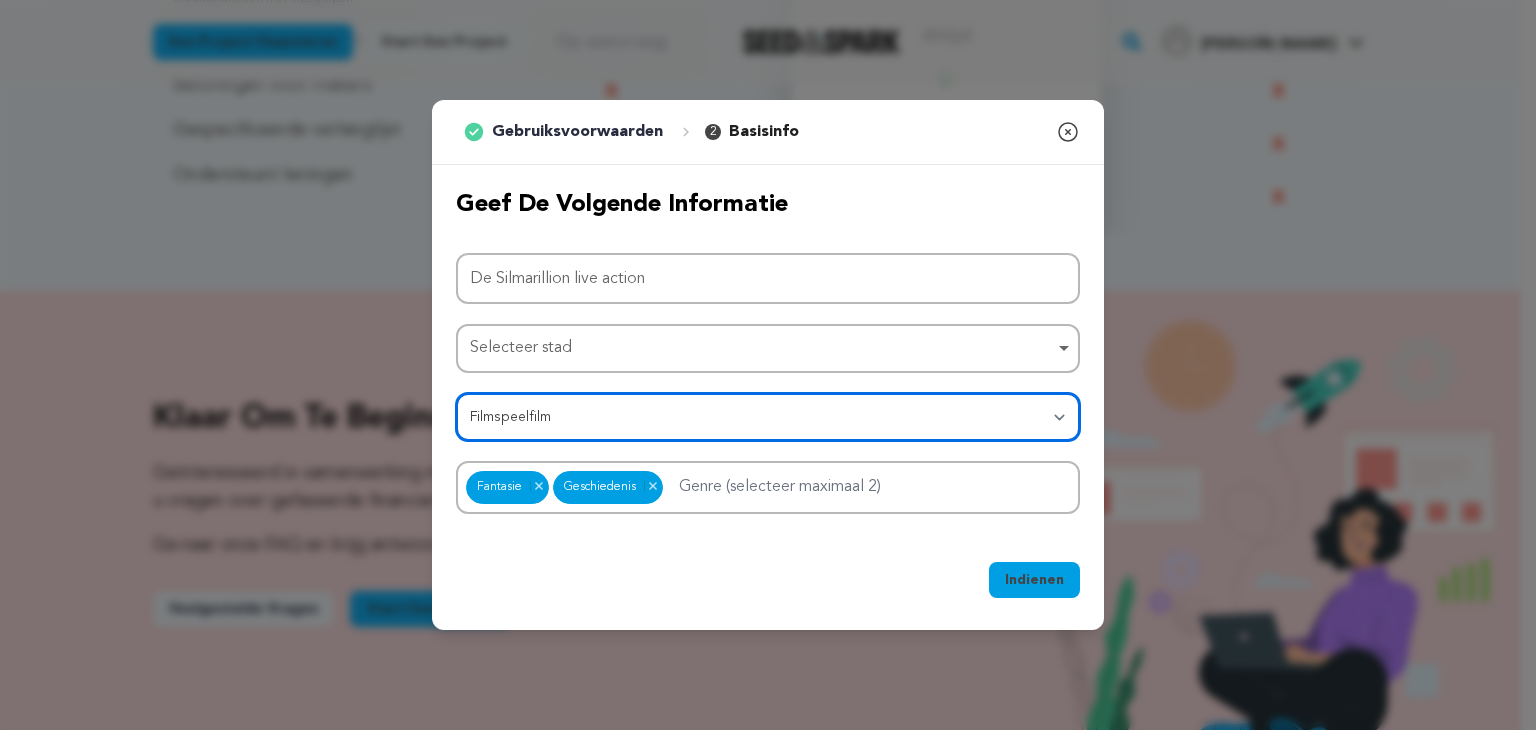 click on "Categorie
Filmspeelfilm
Korte film
Serie
Filmfestival
Bedrijf
Muziekvideo
VR-ervaring
Strips
Kunstenaarsresidentie
Kunst & Fotografie
Collectief
Dans
Spellen
Muziek
Radio en podcasts
Organisaties en bedrijven
Schrijven en publiceren
Locatie & Ruimtes
Theater" at bounding box center (768, 417) 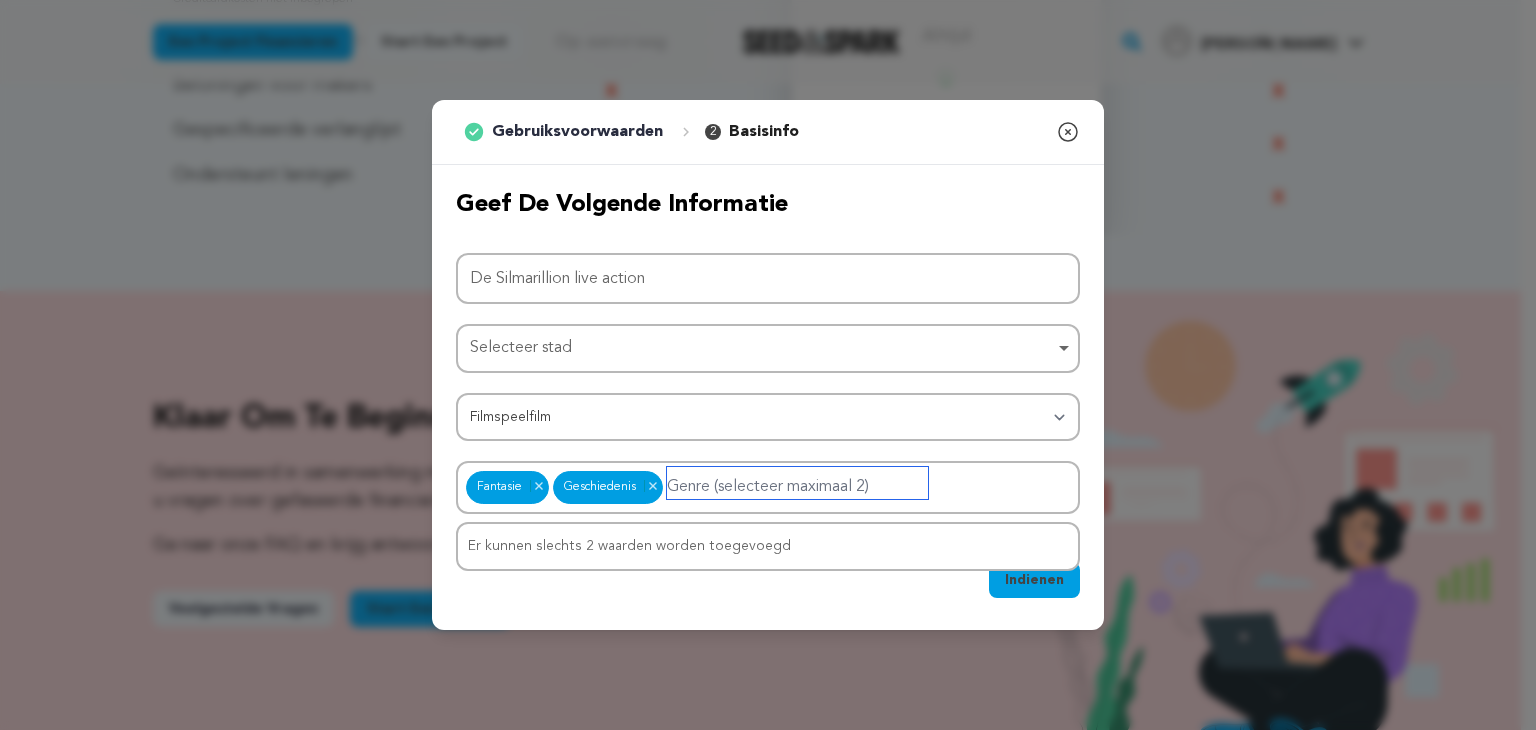 click at bounding box center (797, 483) 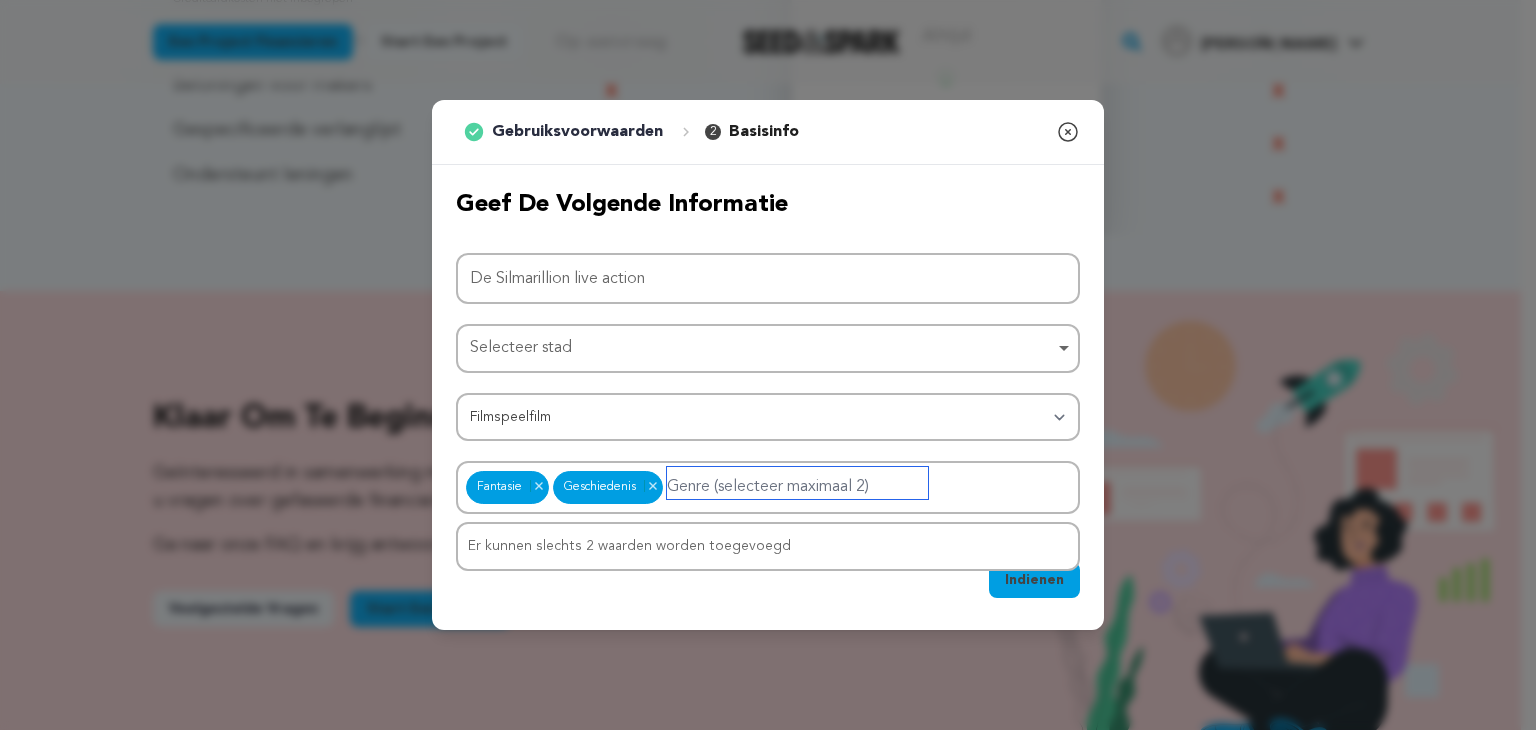 click at bounding box center (797, 483) 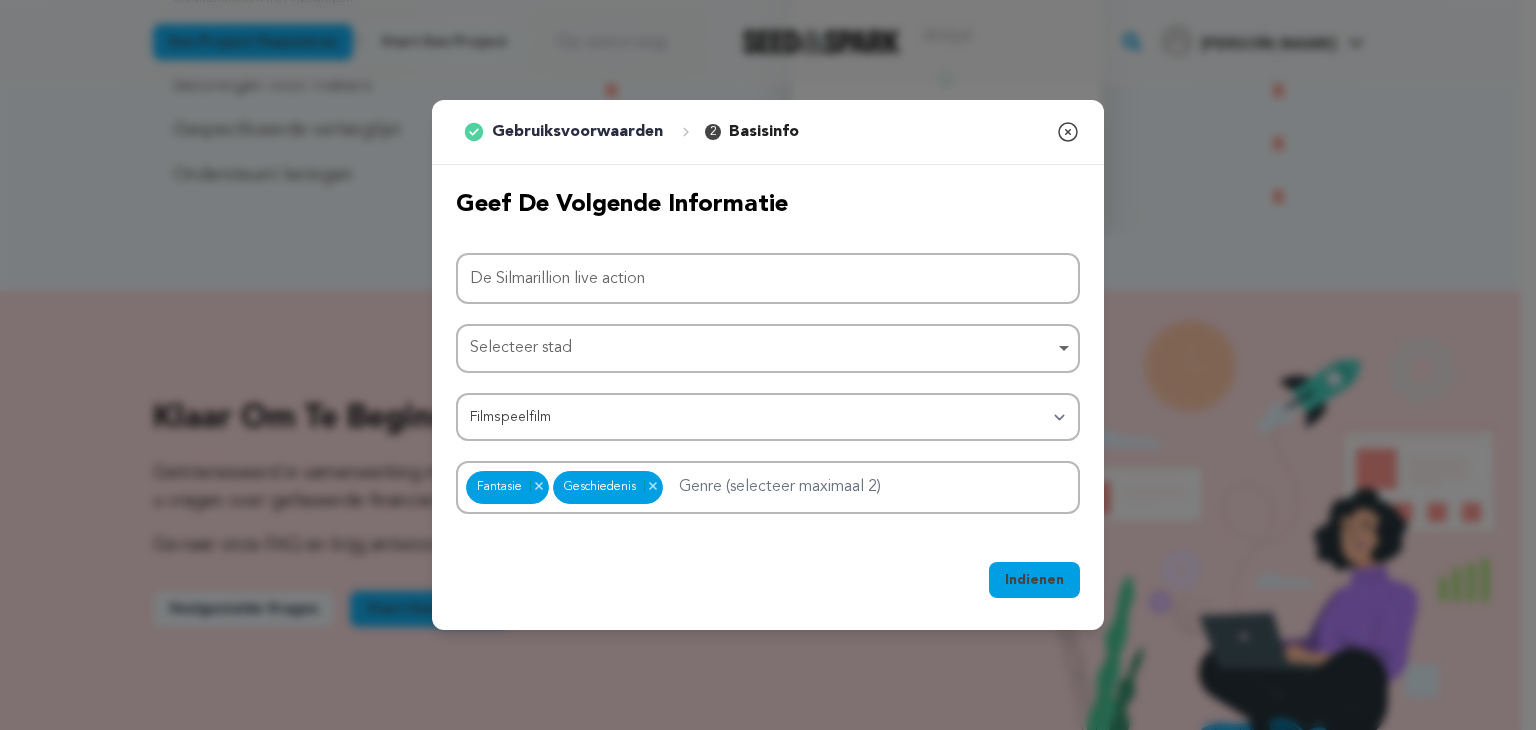 click on "Fantasie Geschiedenis Fantasie Item verwijderen Geschiedenis Item verwijderen" at bounding box center [768, 487] 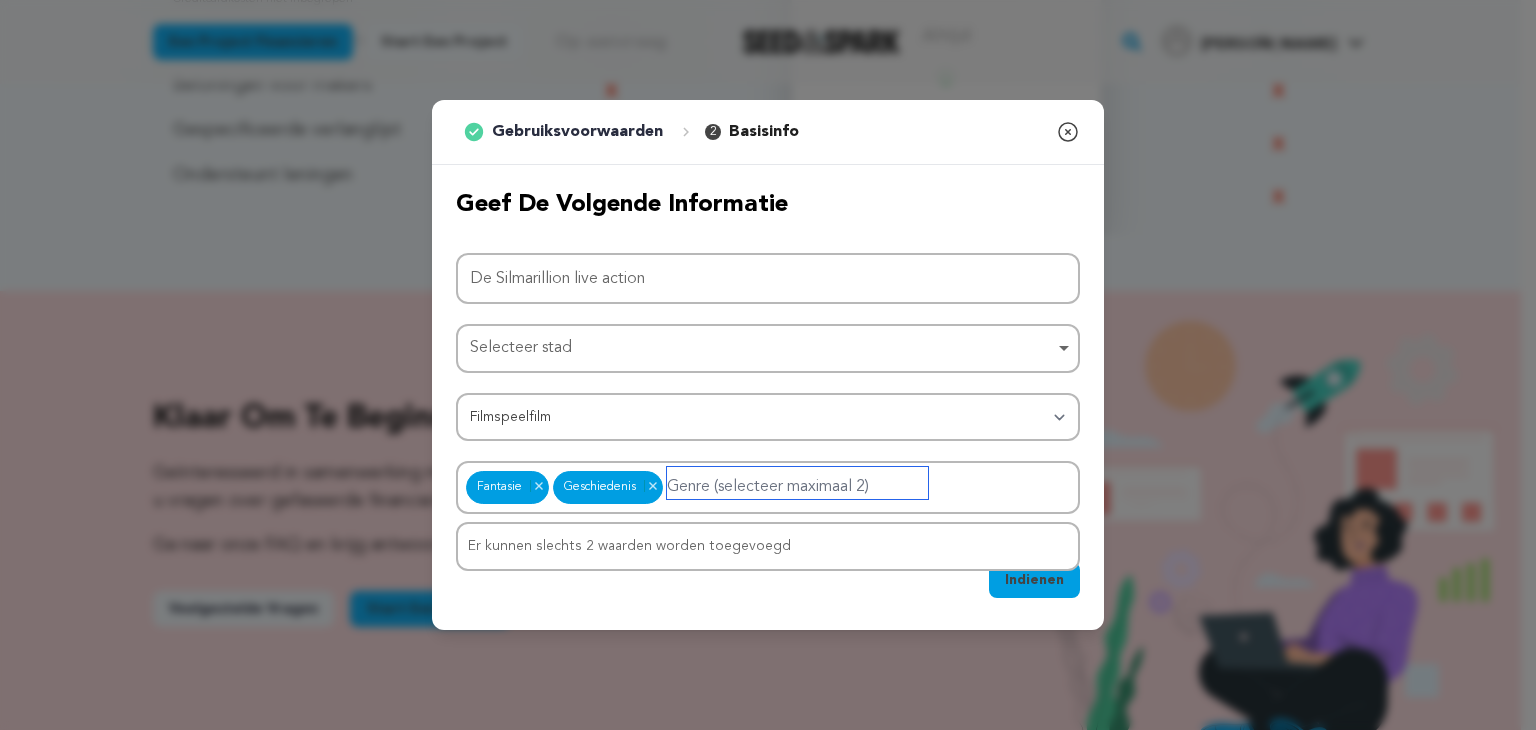 type on "f" 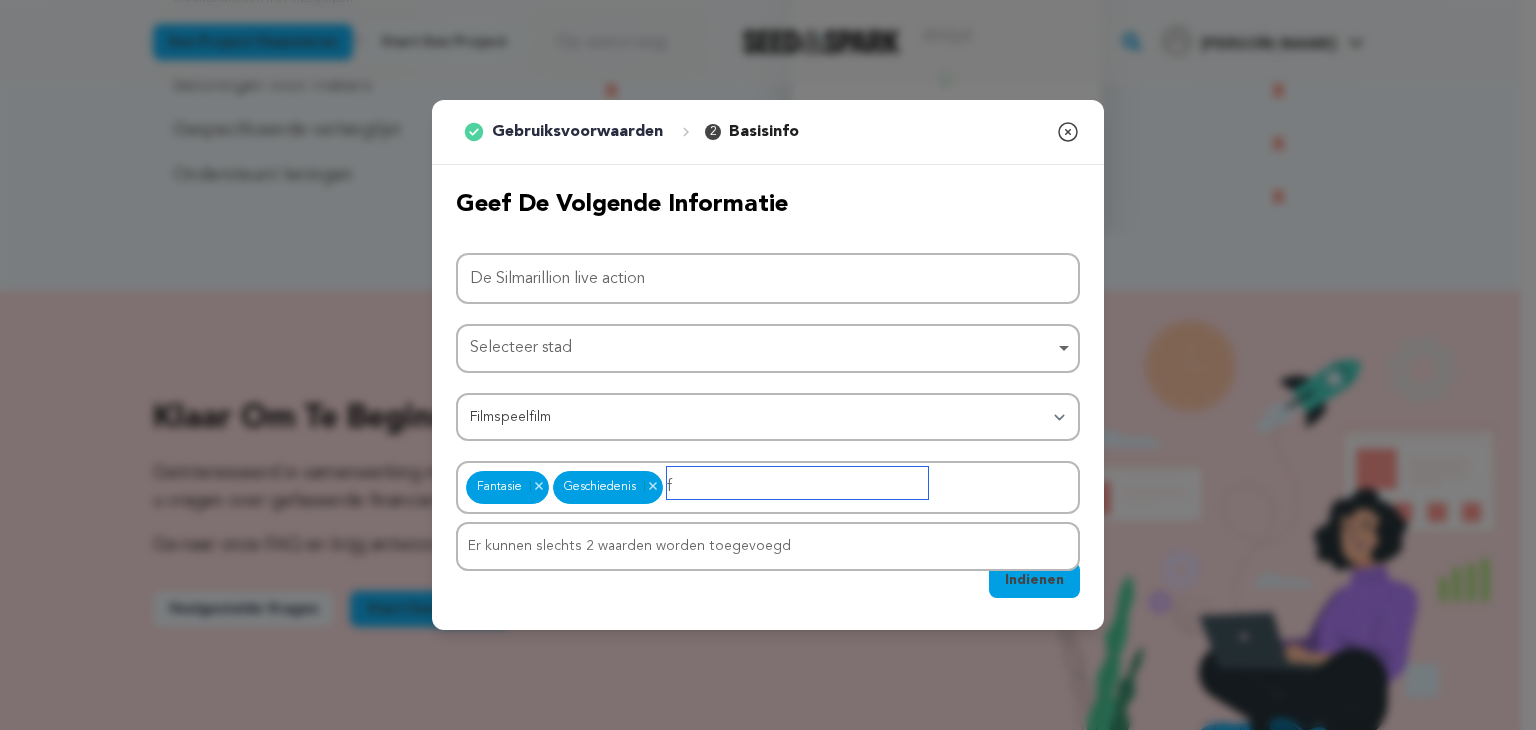 type 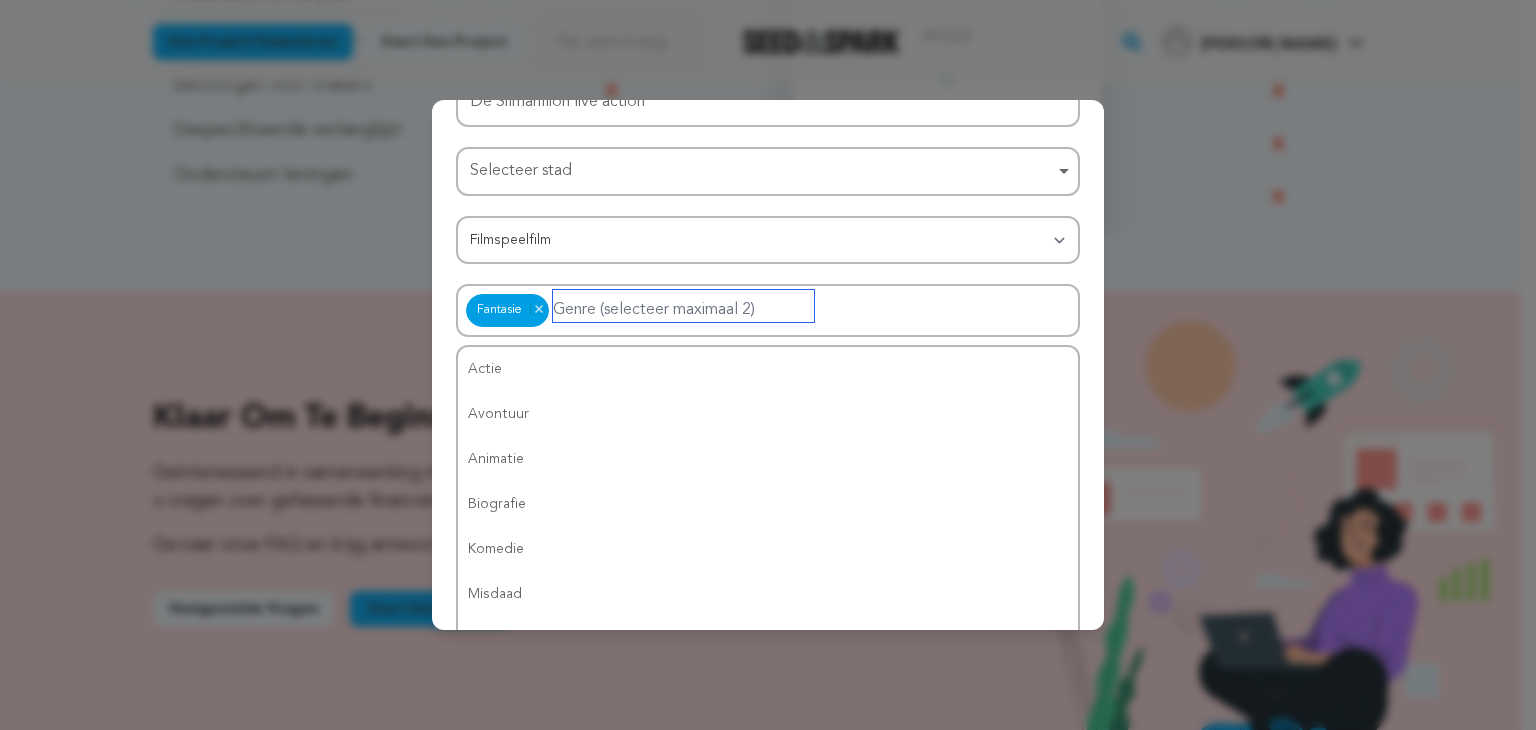 scroll, scrollTop: 195, scrollLeft: 0, axis: vertical 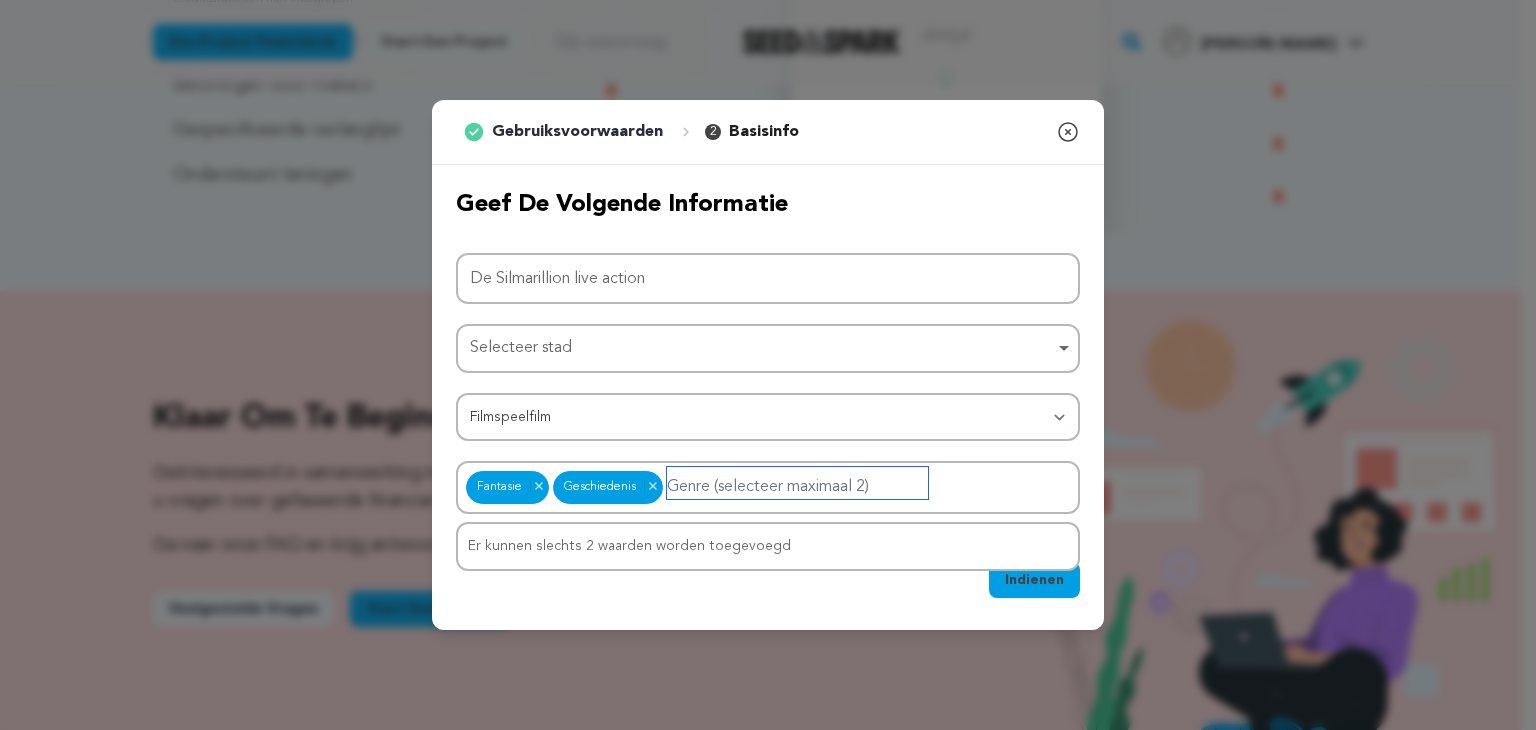 click on "Selecteer stad Selecteer stad Item verwijderen New nee Nieuw Nyanya, Nigeria Nieuw-Noorwegen, AB, Canada New Norcia WA, Australië New Albany, OH, VS" at bounding box center (768, 348) 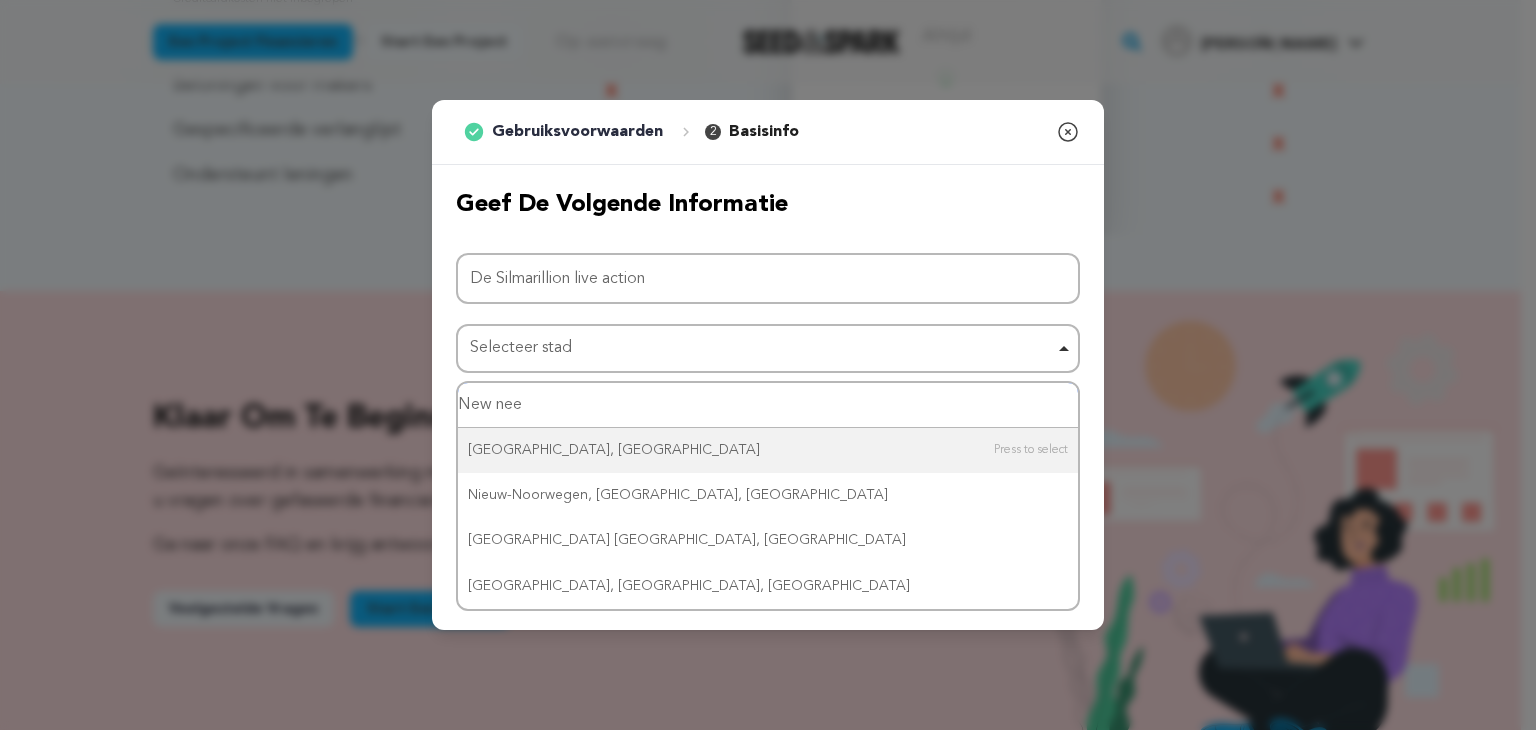 click on "New nee" at bounding box center [768, 405] 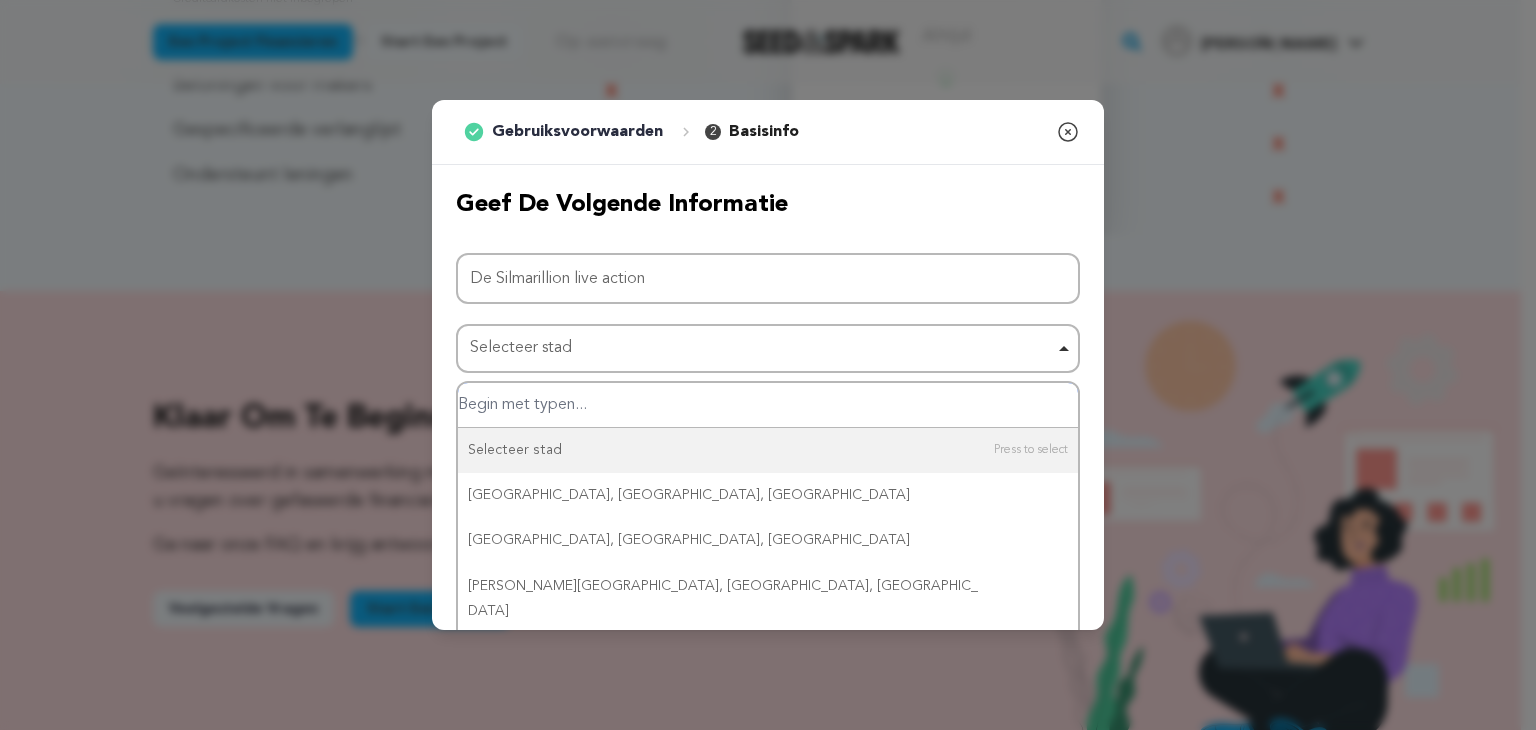 type 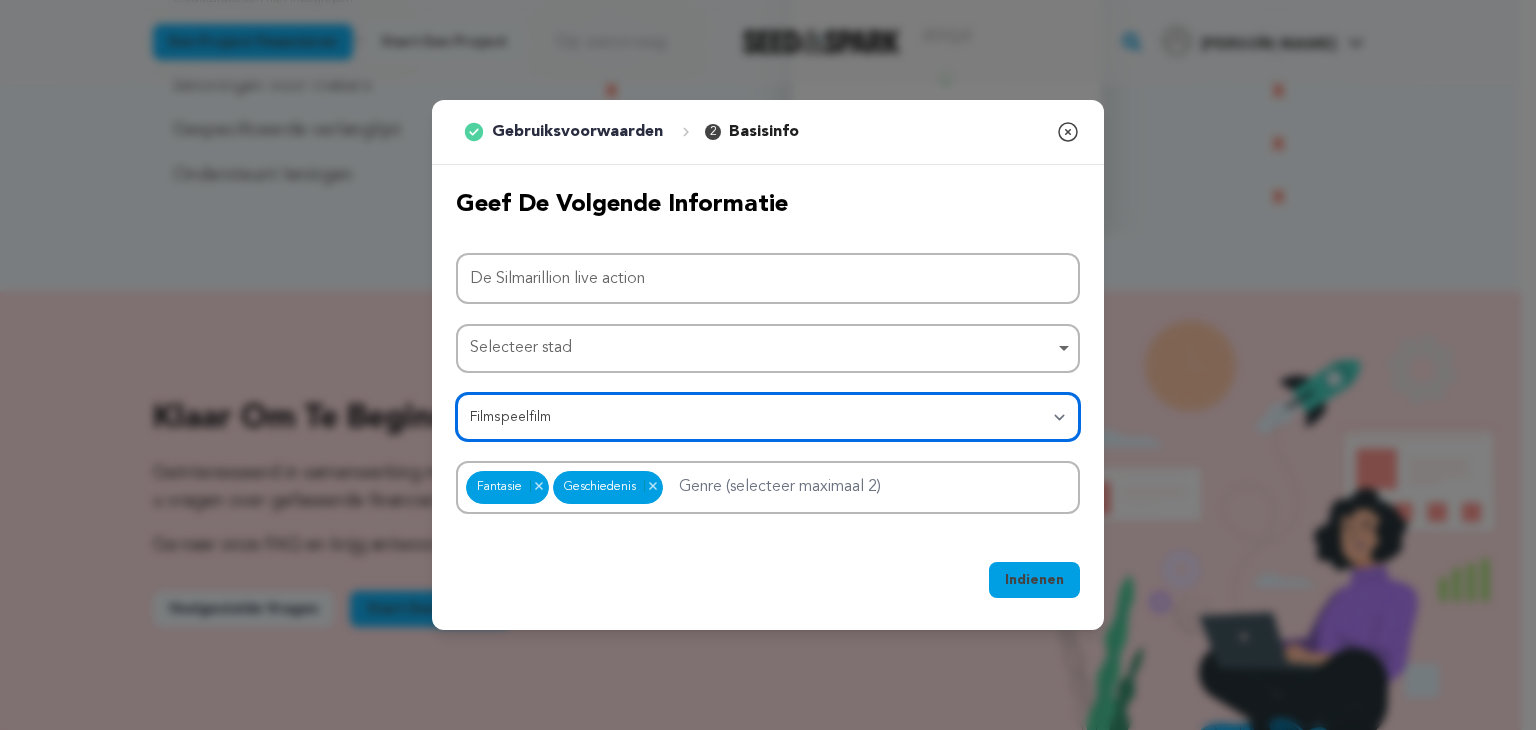 click on "Categorie
Filmspeelfilm
Korte film
Serie
Filmfestival
Bedrijf
Muziekvideo
VR-ervaring
Strips
Kunstenaarsresidentie
Kunst & Fotografie
Collectief
Dans
Spellen
Muziek
Radio en podcasts
Organisaties en bedrijven
Schrijven en publiceren
Locatie & Ruimtes
Theater" at bounding box center [768, 417] 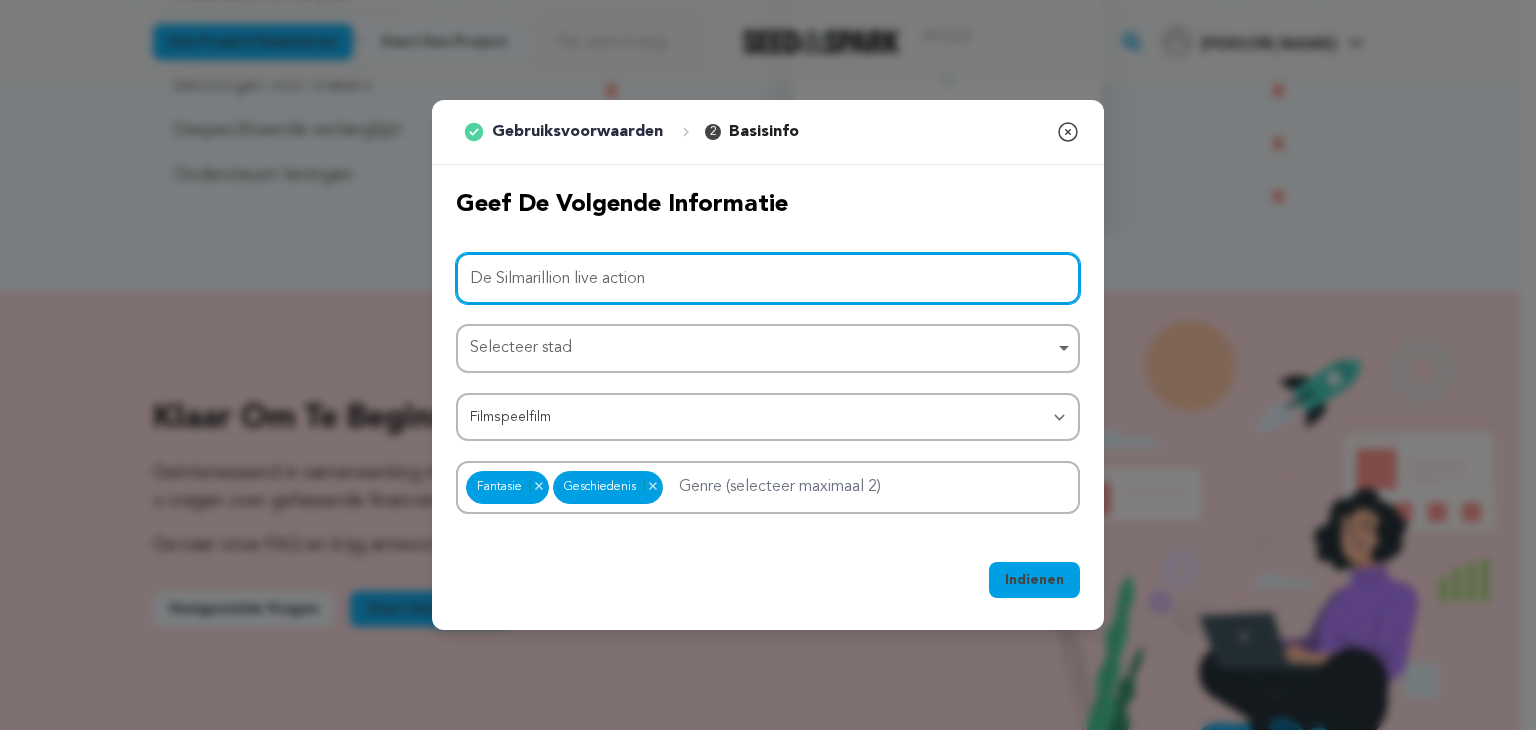 click on "De Silmarillion live action" at bounding box center (768, 278) 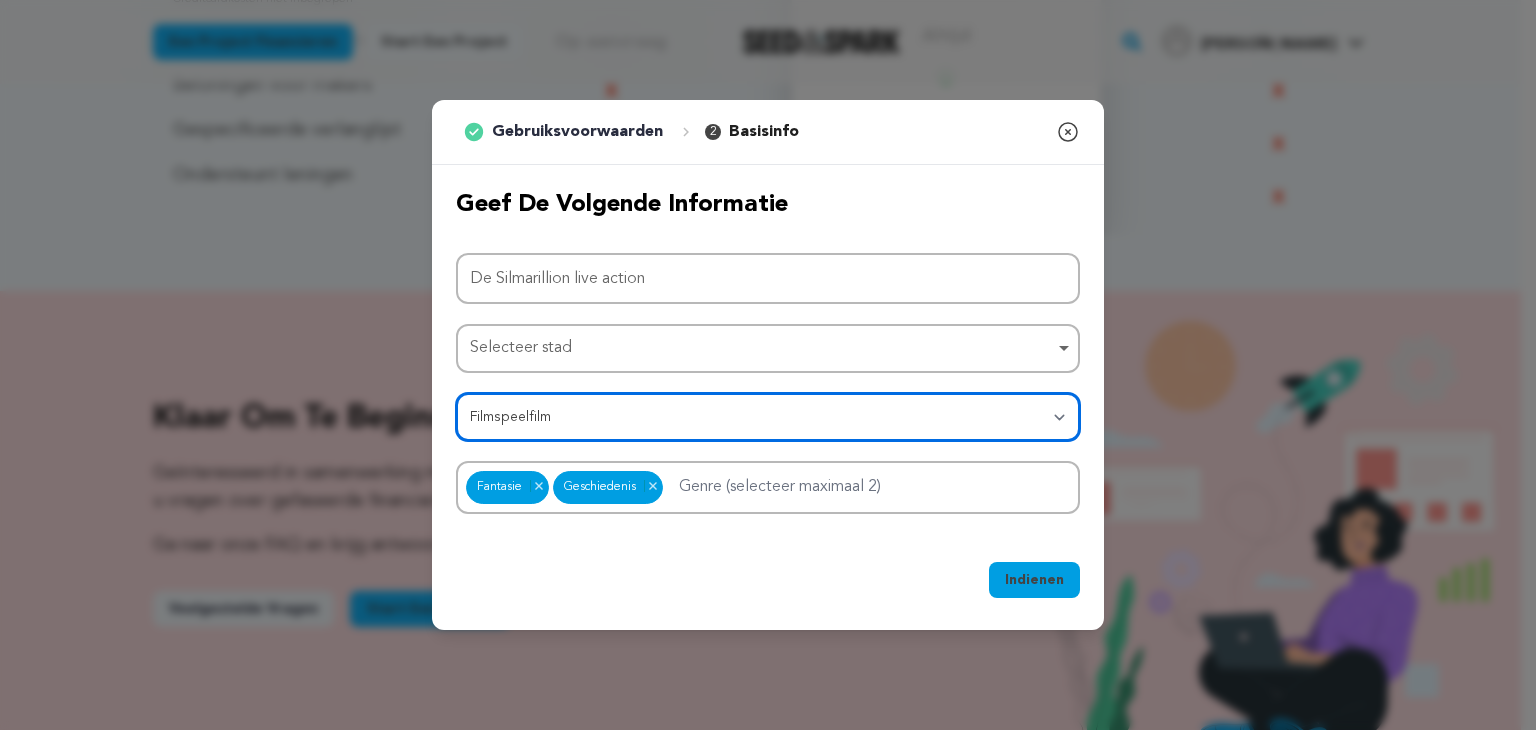 click on "Categorie
Filmspeelfilm
Korte film
Serie
Filmfestival
Bedrijf
Muziekvideo
VR-ervaring
Strips
Kunstenaarsresidentie
Kunst & Fotografie
Collectief
Dans
Spellen
Muziek
Radio en podcasts
Organisaties en bedrijven
Schrijven en publiceren
Locatie & Ruimtes
Theater" at bounding box center (768, 417) 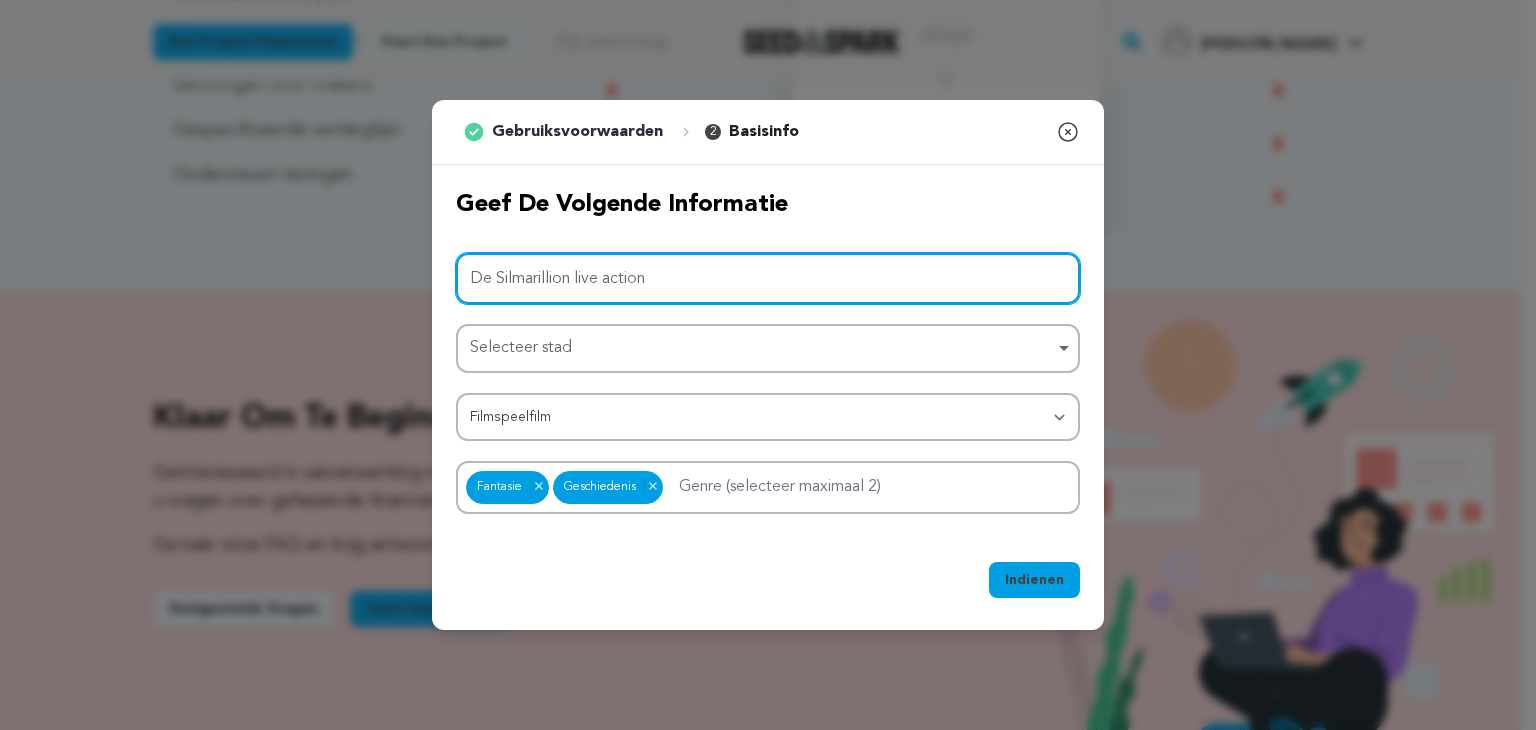 click on "De Silmarillion live action" at bounding box center [768, 278] 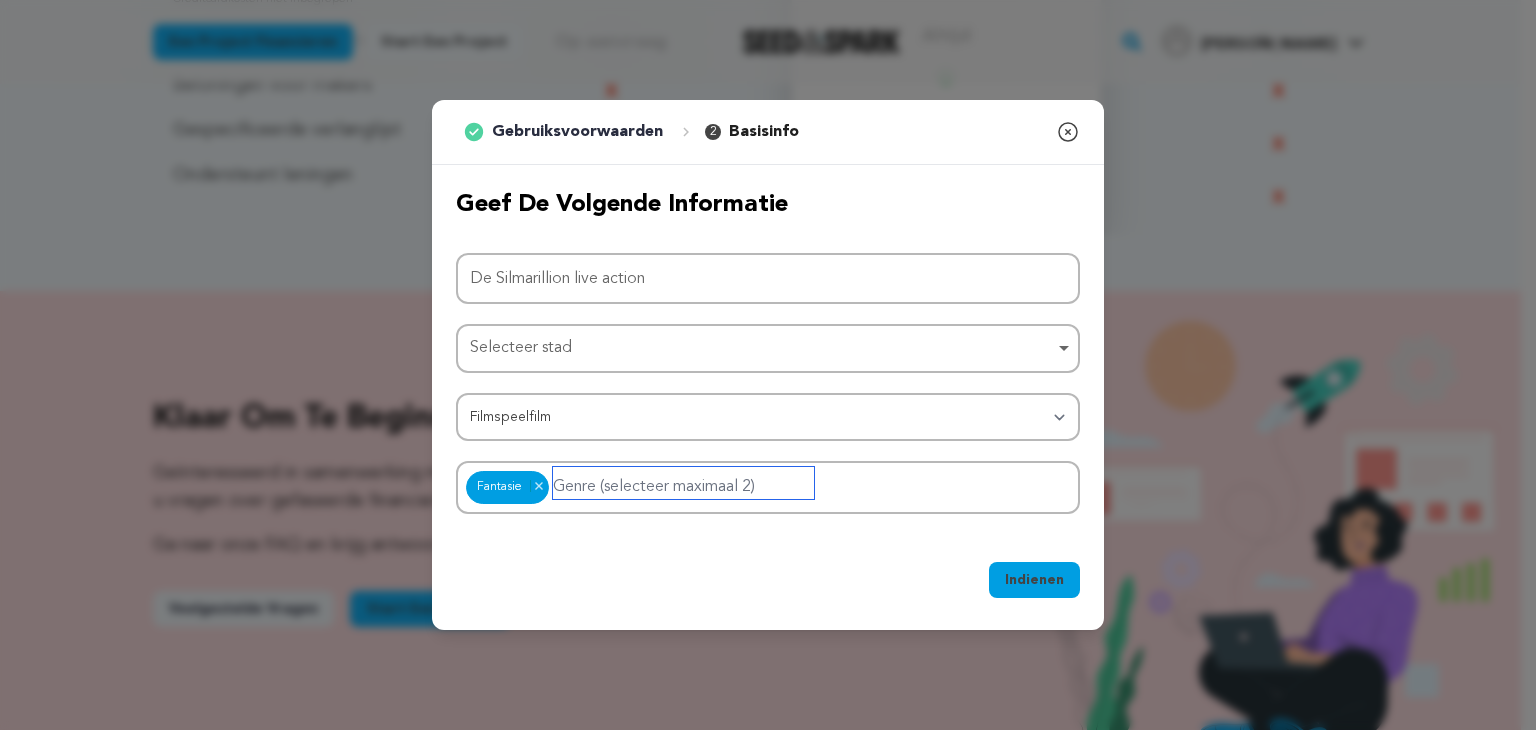 click at bounding box center [683, 483] 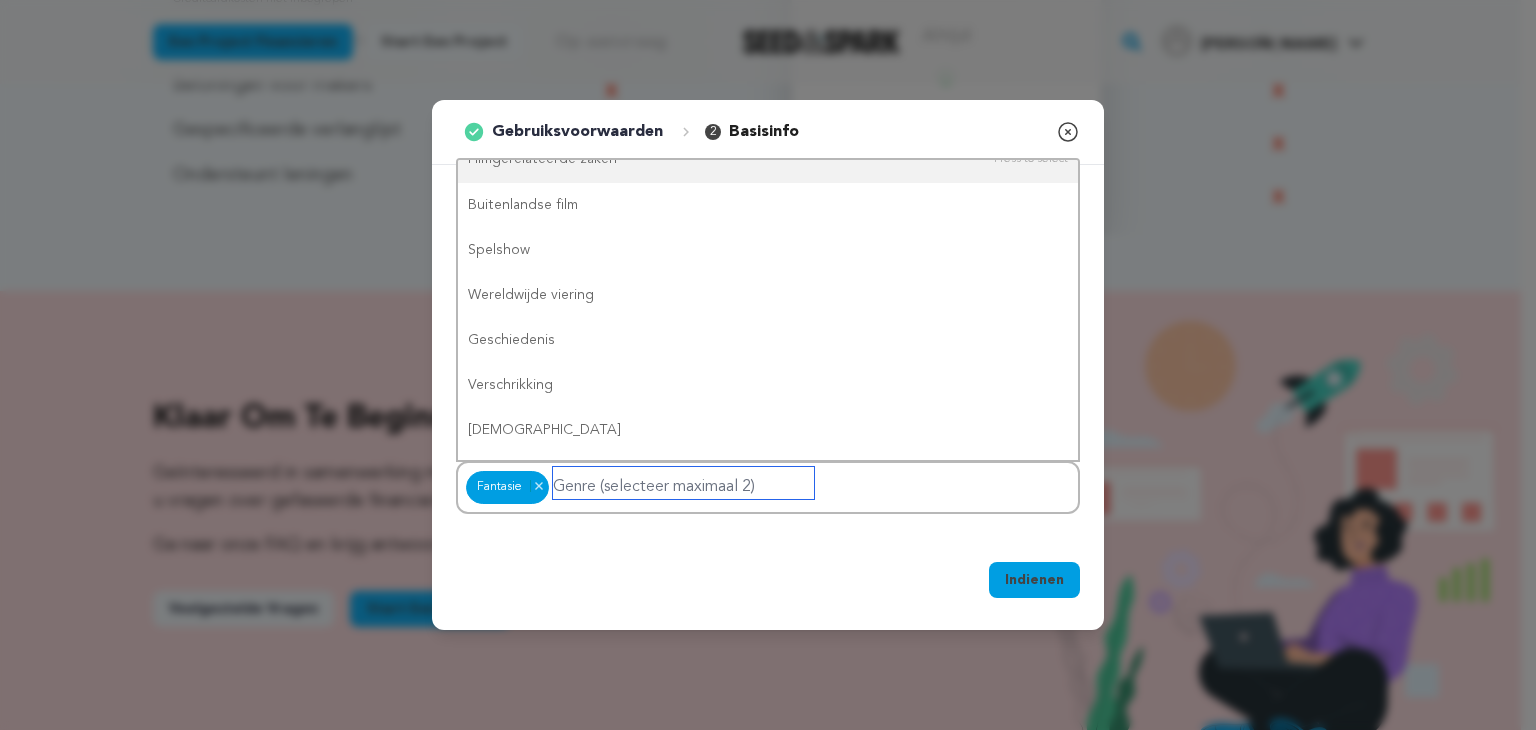scroll, scrollTop: 600, scrollLeft: 0, axis: vertical 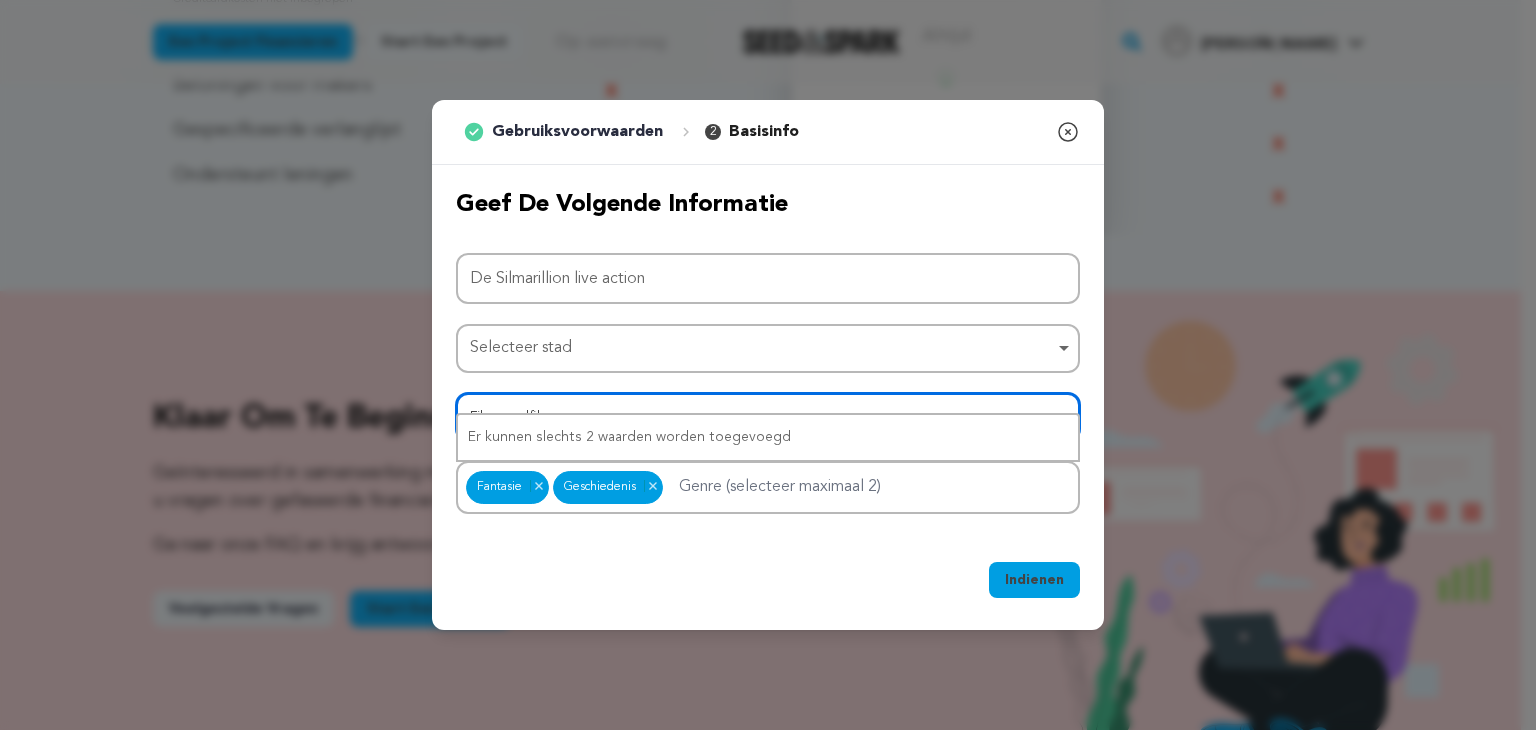 click on "Categorie
Filmspeelfilm
Korte film
Serie
Filmfestival
Bedrijf
Muziekvideo
VR-ervaring
Strips
Kunstenaarsresidentie
Kunst & Fotografie
Collectief
Dans
Spellen
Muziek
Radio en podcasts
Organisaties en bedrijven
Schrijven en publiceren
Locatie & Ruimtes
Theater" at bounding box center (768, 417) 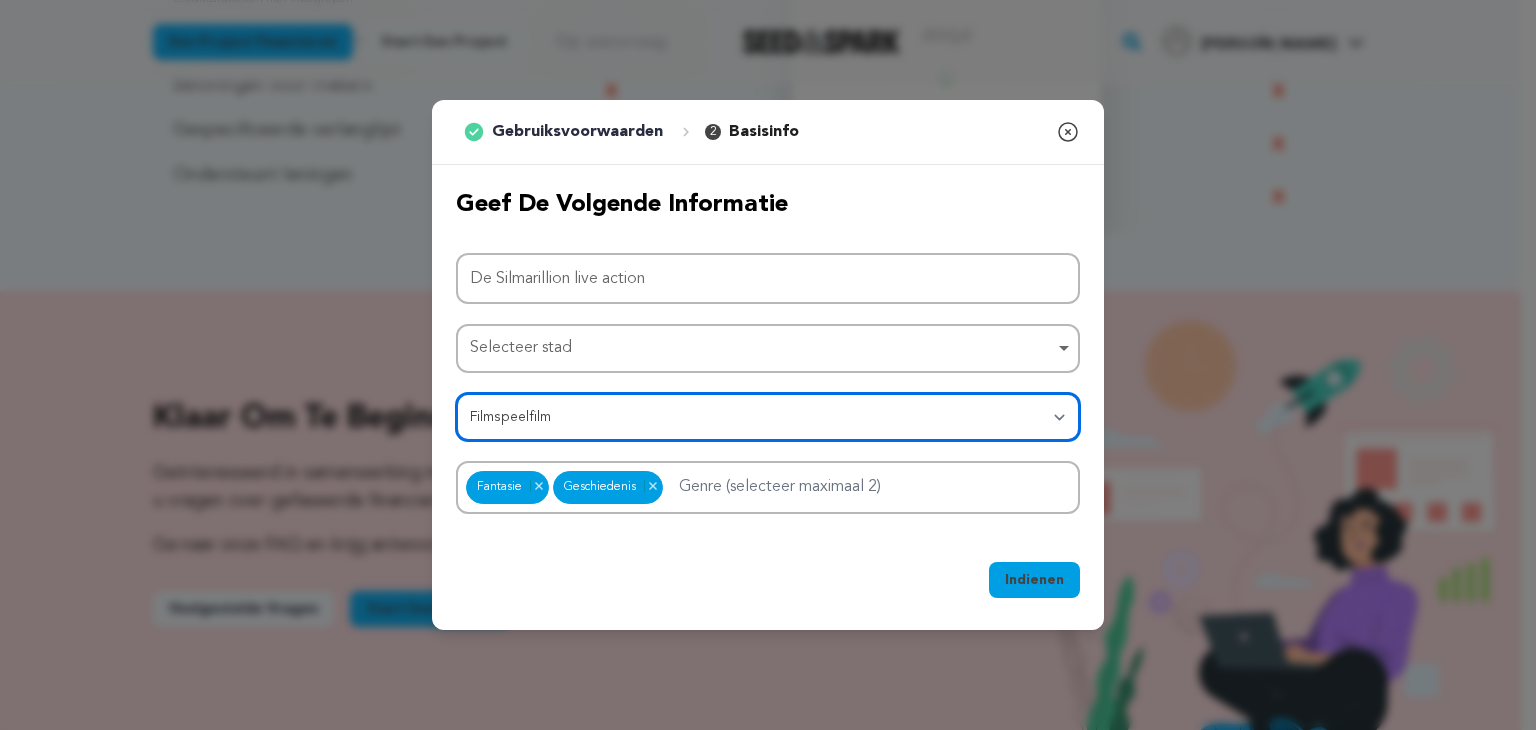 click on "Categorie
Filmspeelfilm
Korte film
Serie
Filmfestival
Bedrijf
Muziekvideo
VR-ervaring
Strips
Kunstenaarsresidentie
Kunst & Fotografie
Collectief
Dans
Spellen
Muziek
Radio en podcasts
Organisaties en bedrijven
Schrijven en publiceren
Locatie & Ruimtes
Theater" at bounding box center (768, 417) 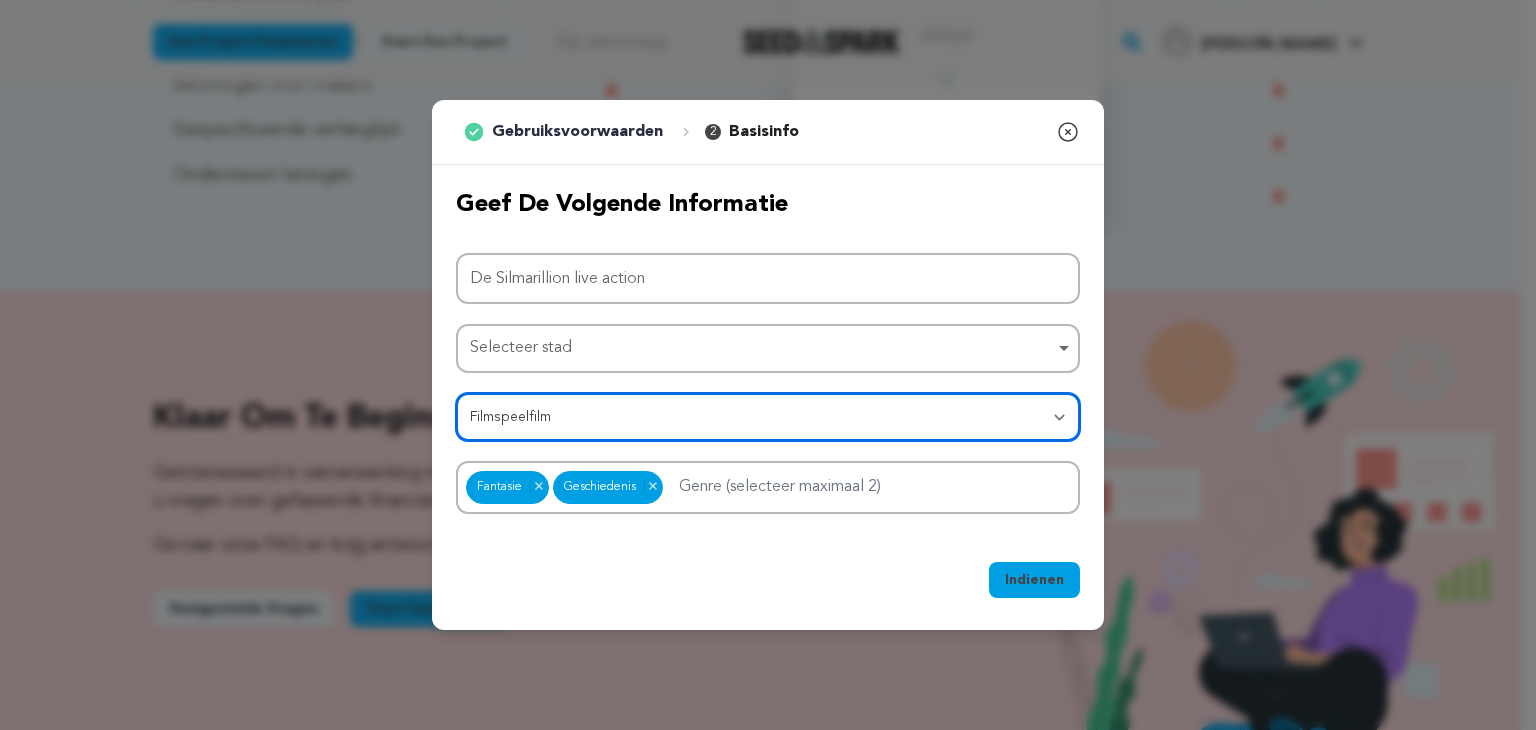 click on "Categorie
Filmspeelfilm
Korte film
Serie
Filmfestival
Bedrijf
Muziekvideo
VR-ervaring
Strips
Kunstenaarsresidentie
Kunst & Fotografie
Collectief
Dans
Spellen
Muziek
Radio en podcasts
Organisaties en bedrijven
Schrijven en publiceren
Locatie & Ruimtes
Theater" at bounding box center (768, 417) 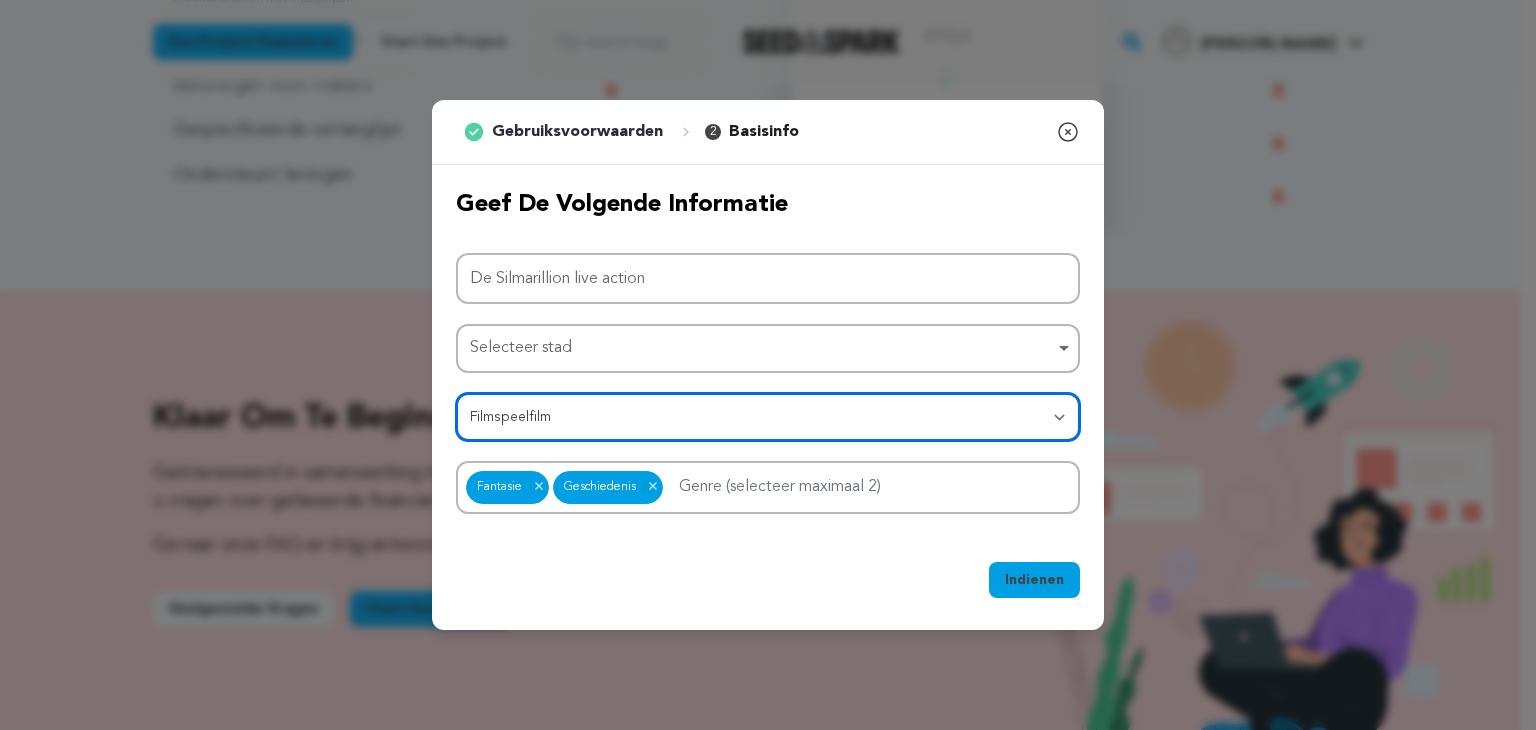 click on "Categorie
Filmspeelfilm
Korte film
Serie
Filmfestival
Bedrijf
Muziekvideo
VR-ervaring
Strips
Kunstenaarsresidentie
Kunst & Fotografie
Collectief
Dans
Spellen
Muziek
Radio en podcasts
Organisaties en bedrijven
Schrijven en publiceren
Locatie & Ruimtes
Theater" at bounding box center [768, 417] 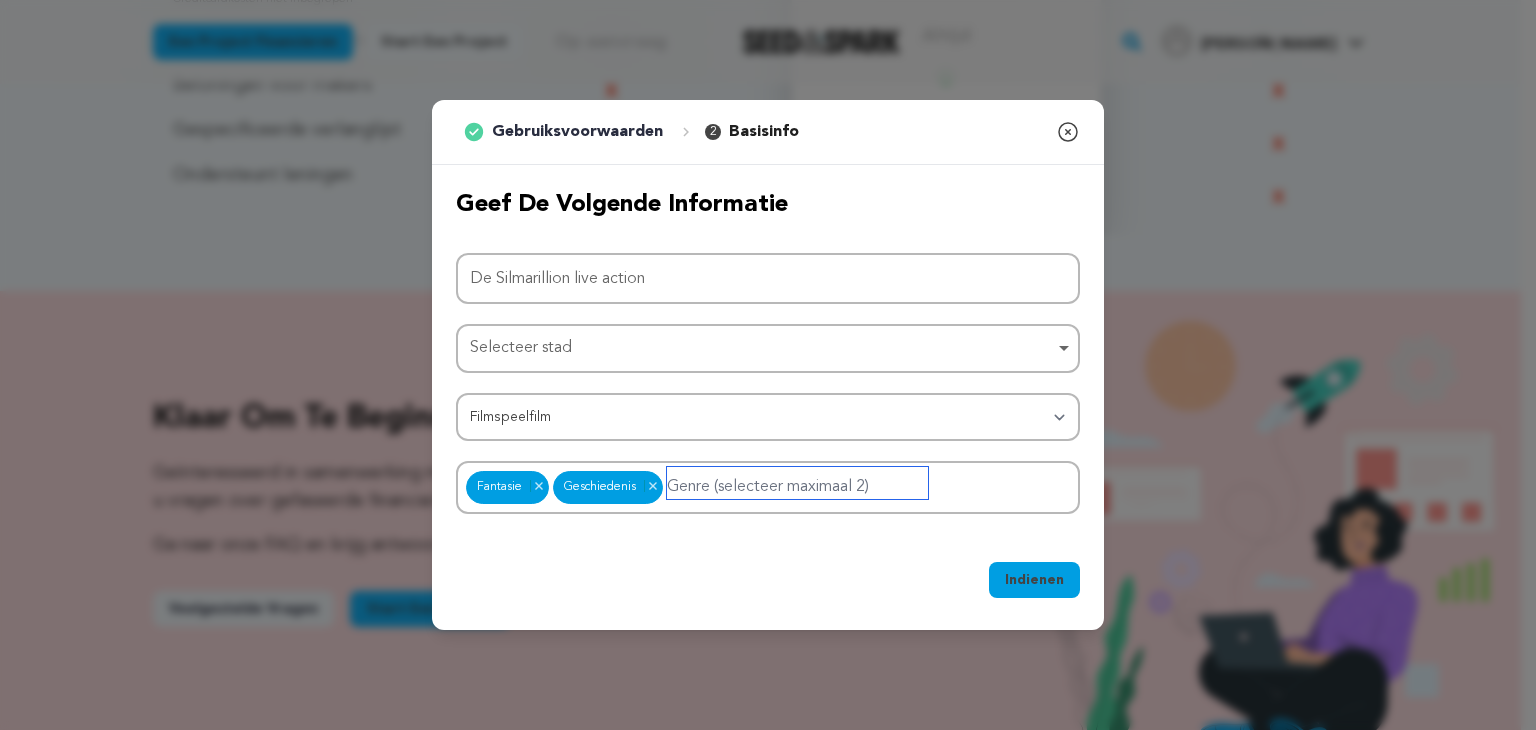 click at bounding box center (797, 483) 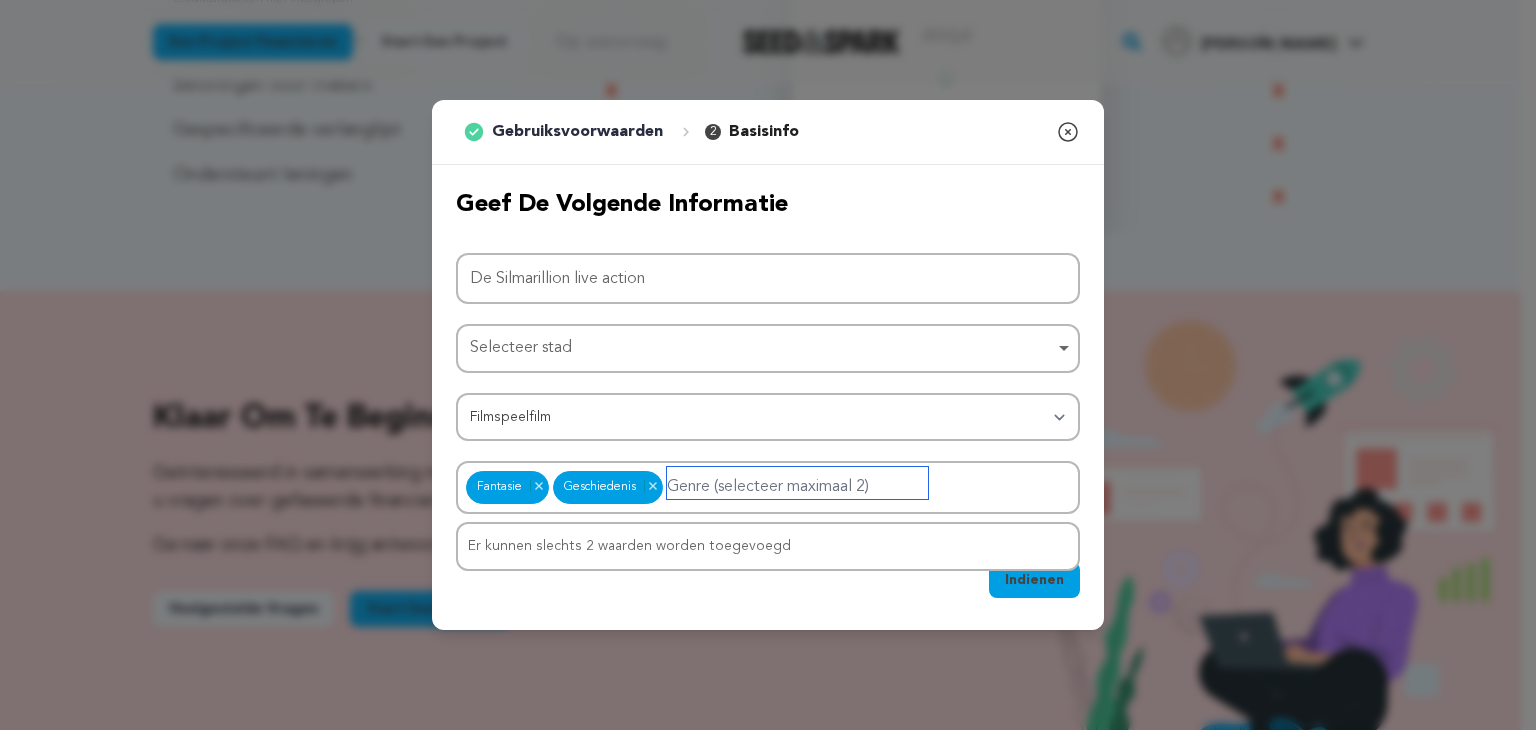 click on "Er kunnen slechts 2 waarden worden toegevoegd" at bounding box center (768, 546) 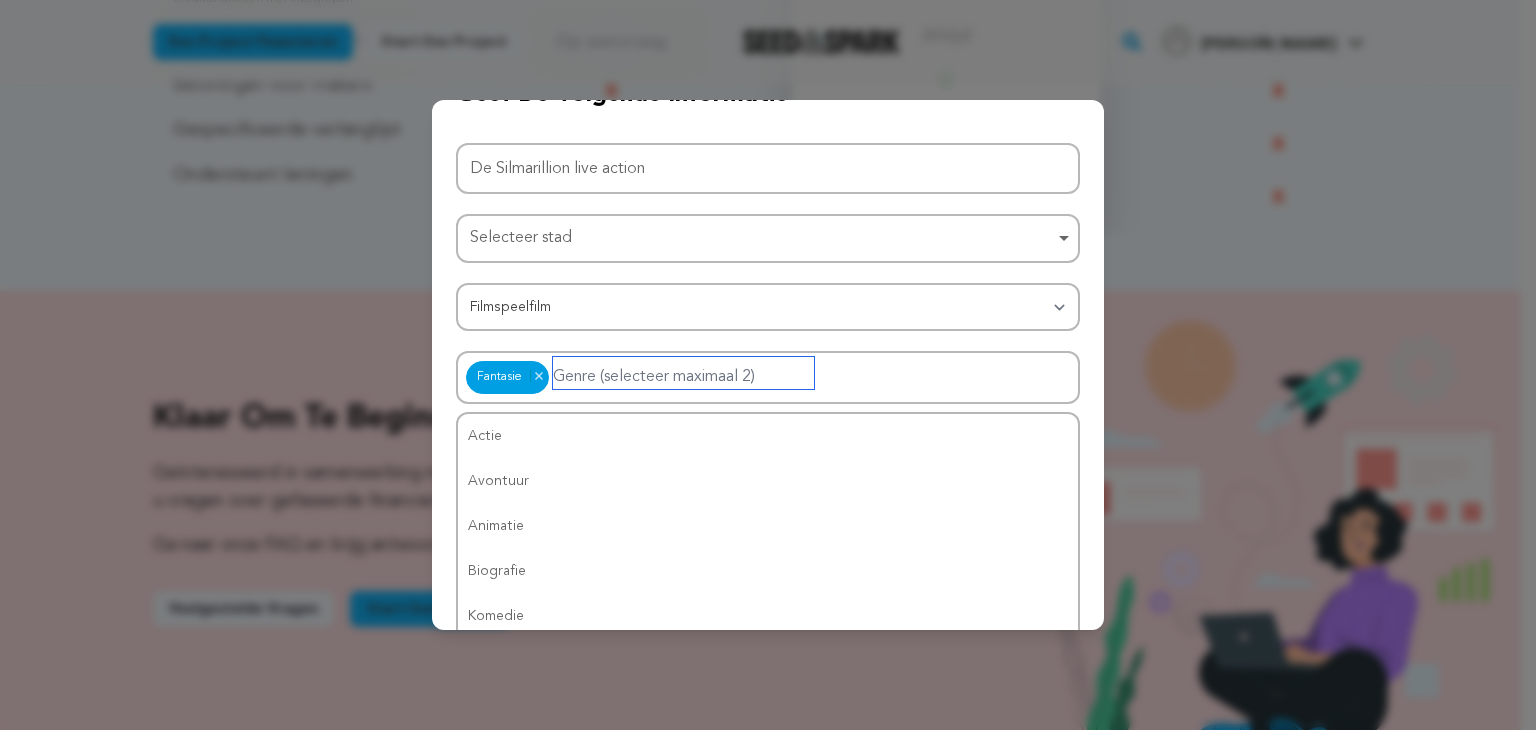 scroll, scrollTop: 195, scrollLeft: 0, axis: vertical 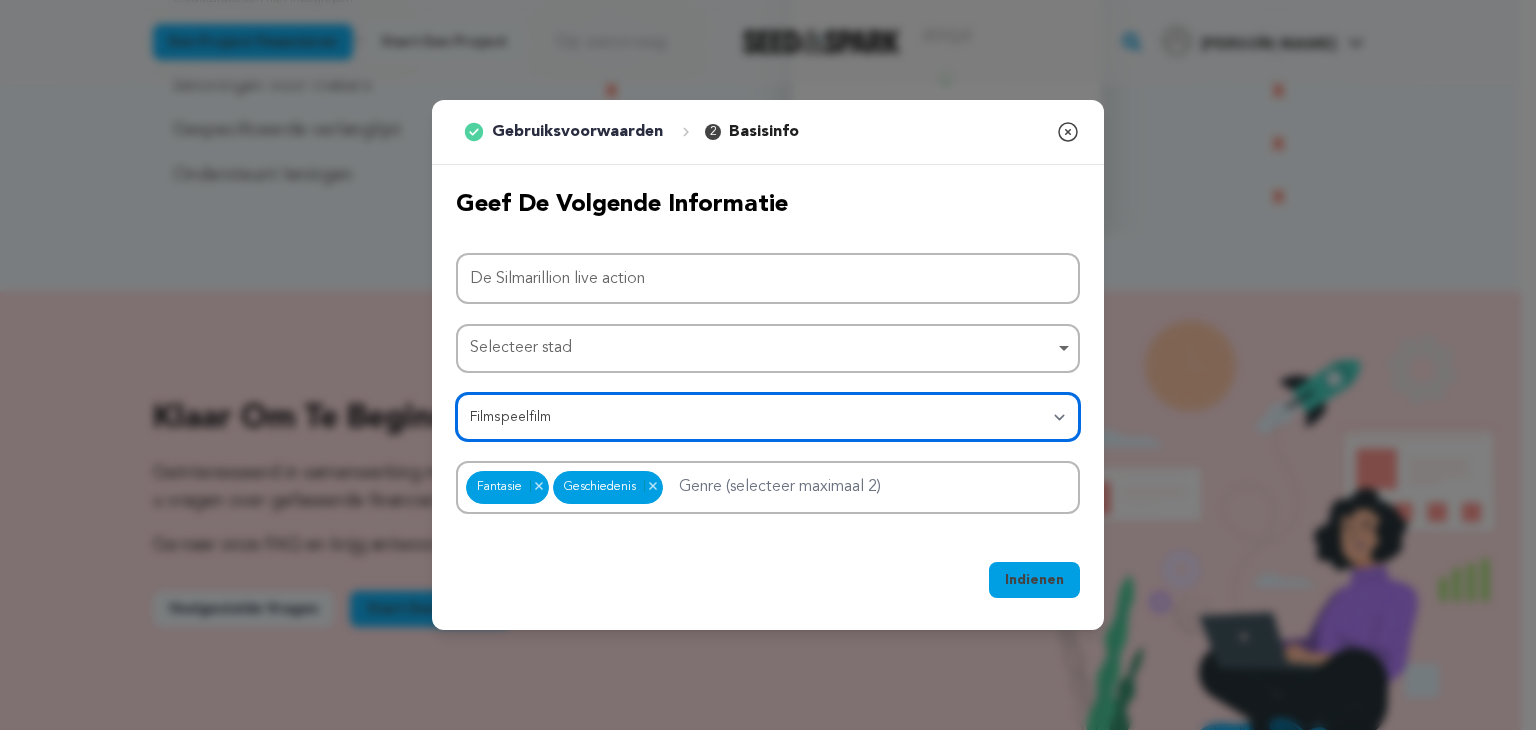 click on "Categorie
Filmspeelfilm
Korte film
Serie
Filmfestival
Bedrijf
Muziekvideo
VR-ervaring
Strips
Kunstenaarsresidentie
Kunst & Fotografie
Collectief
Dans
Spellen
Muziek
Radio en podcasts
Organisaties en bedrijven
Schrijven en publiceren
Locatie & Ruimtes
Theater" at bounding box center (768, 417) 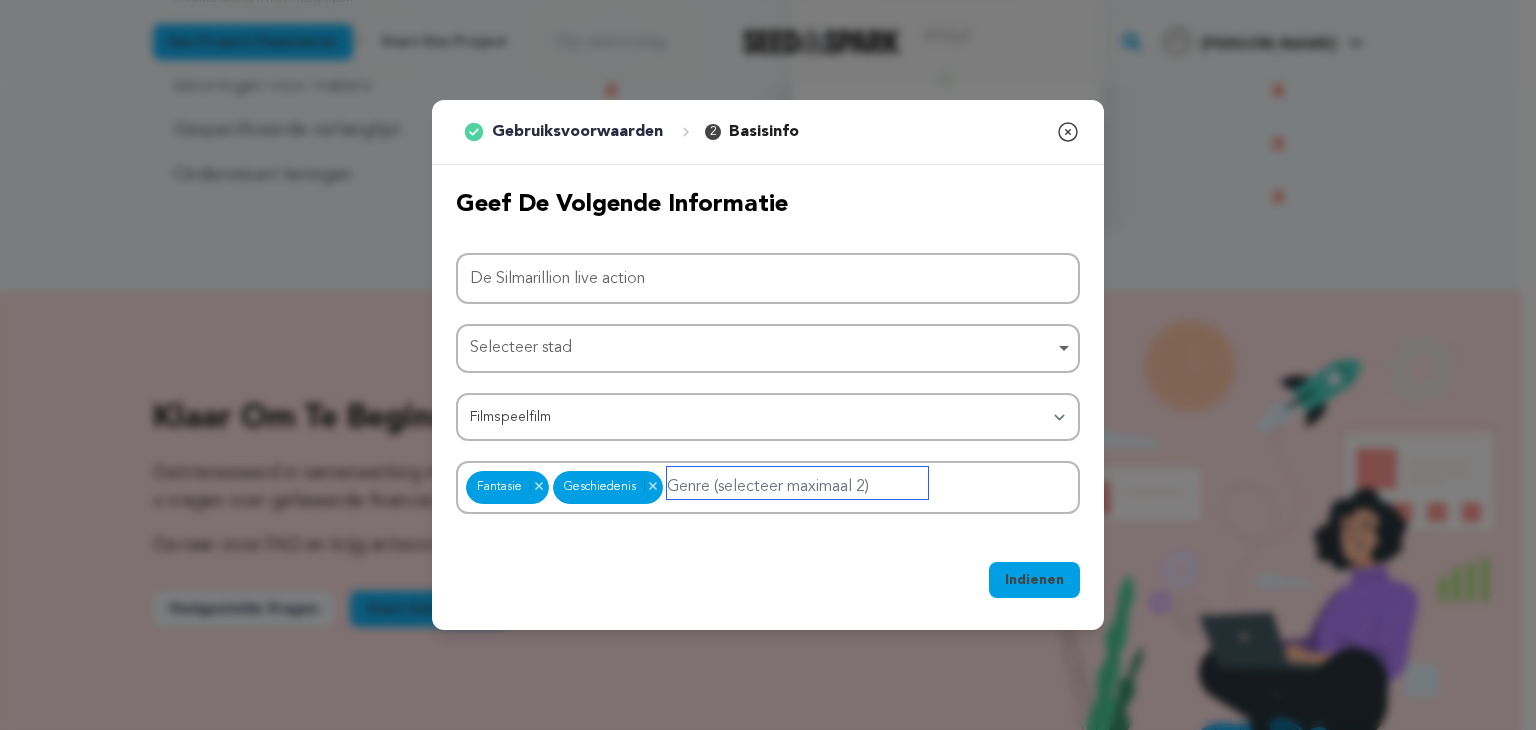 click at bounding box center [797, 483] 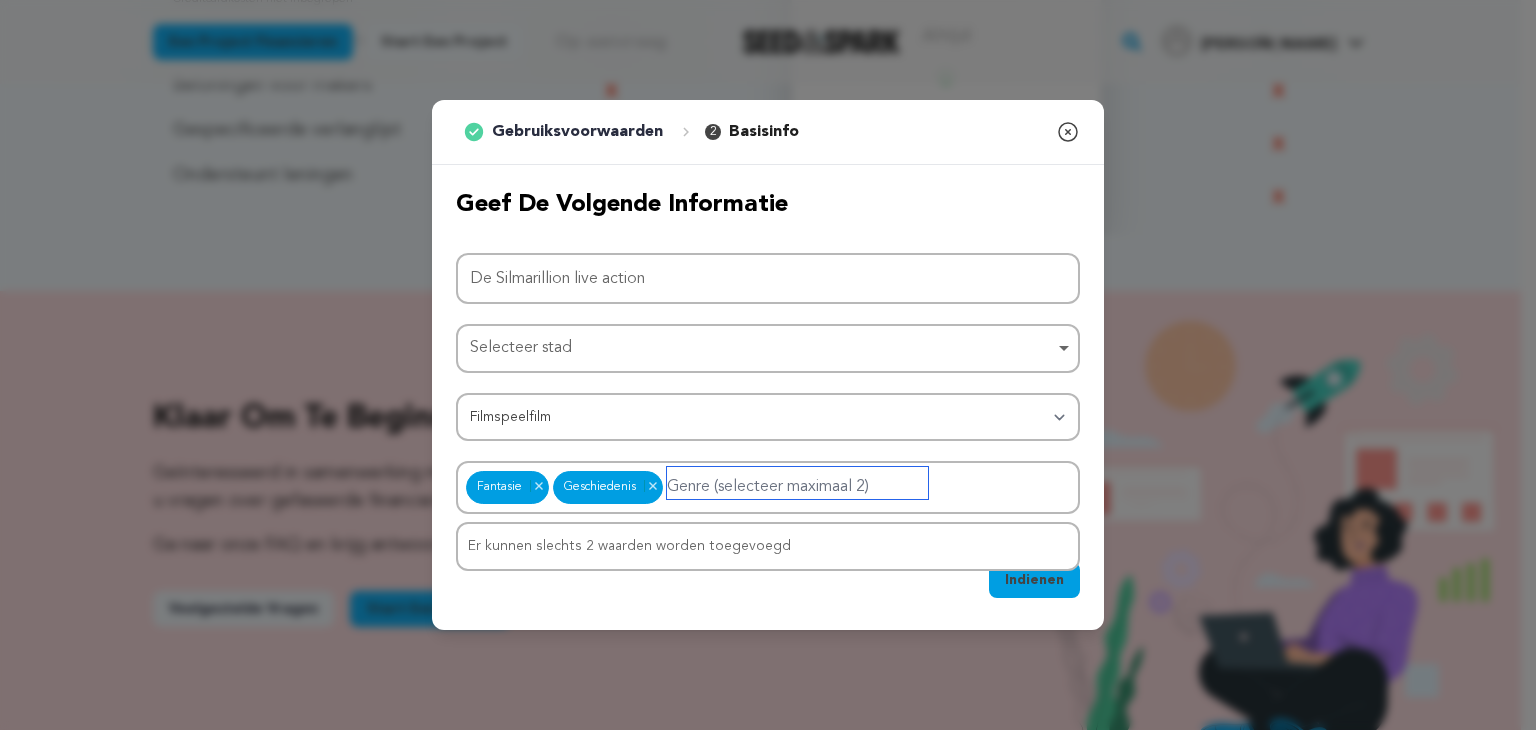 drag, startPoint x: 879, startPoint y: 487, endPoint x: 819, endPoint y: 483, distance: 60.133186 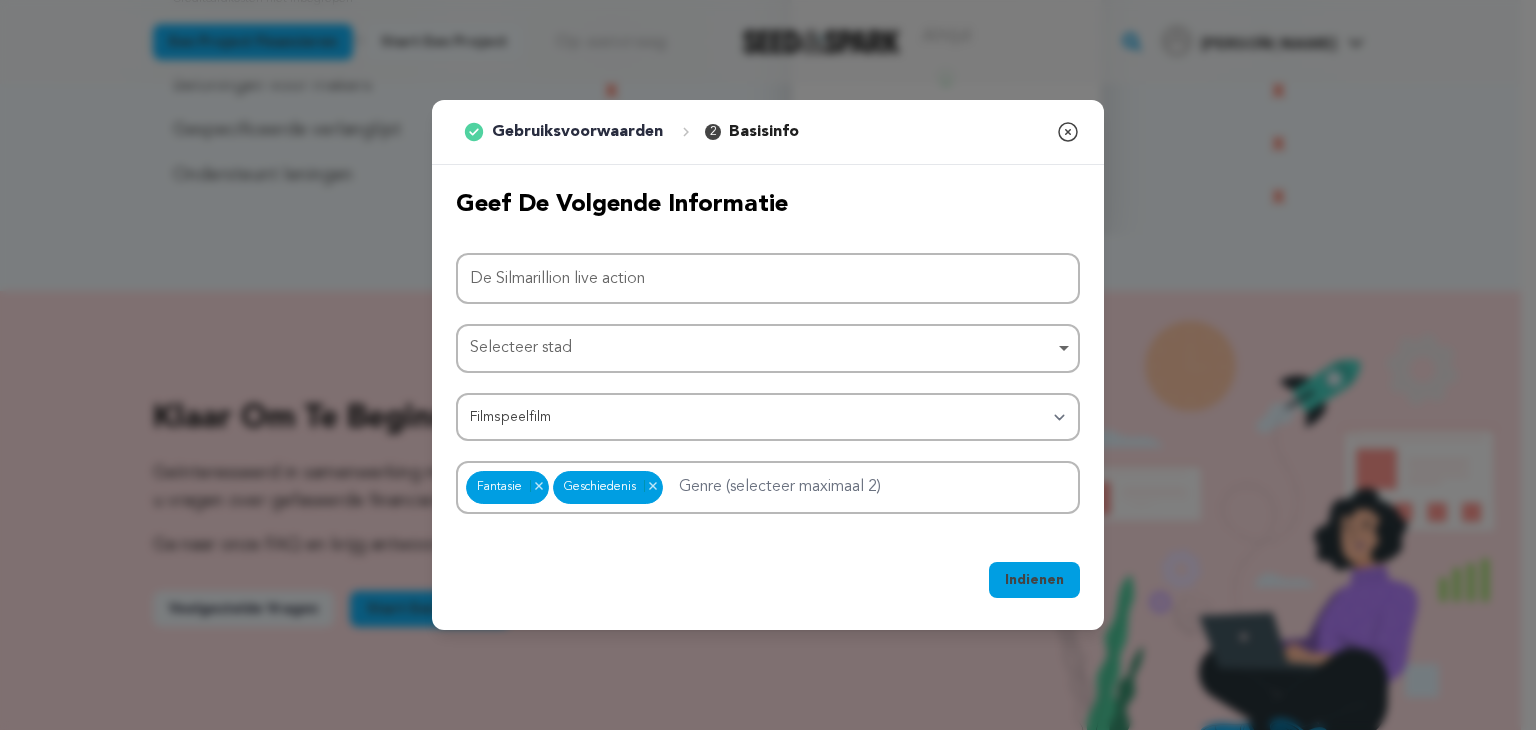 click on "Basisinfo" at bounding box center (764, 132) 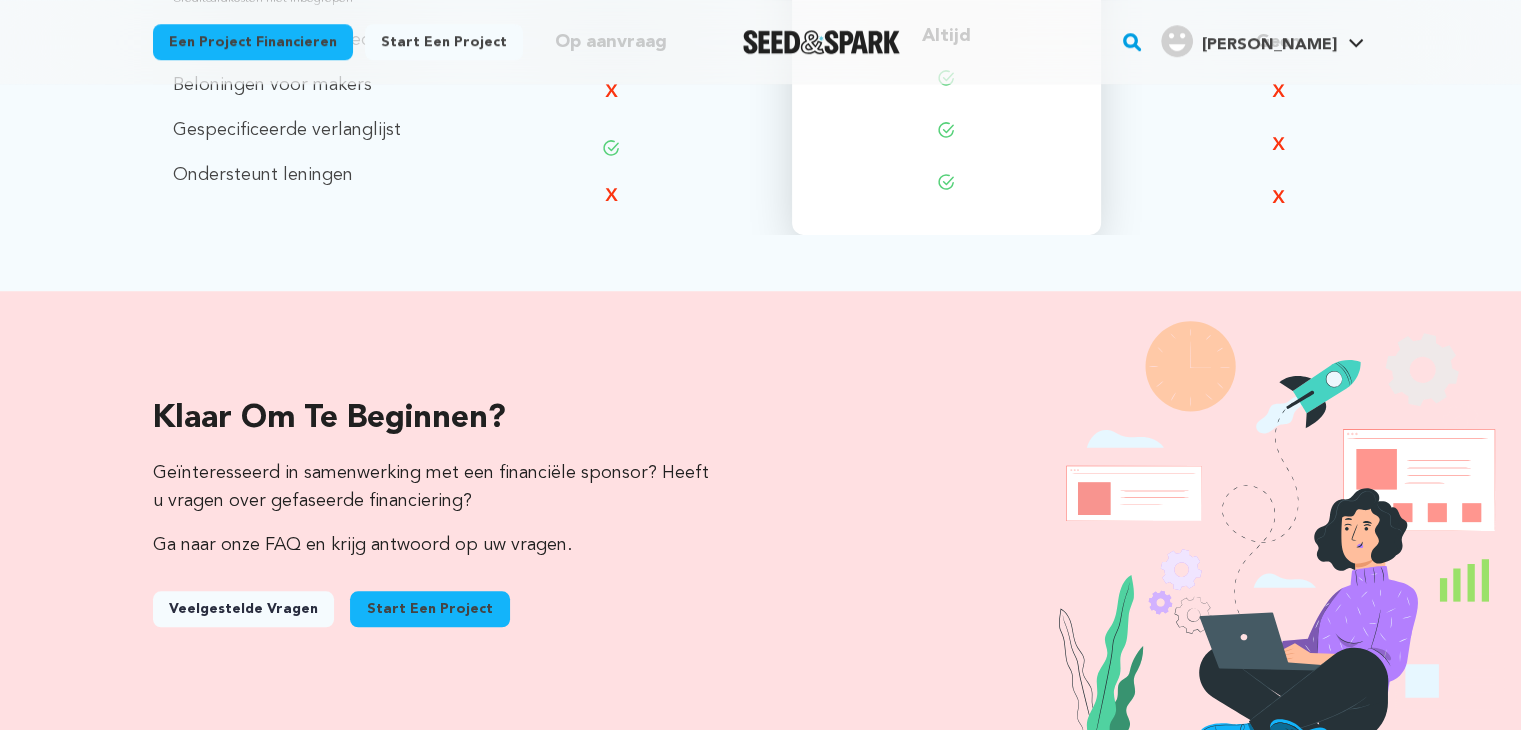 click on "Start een project" at bounding box center [430, 609] 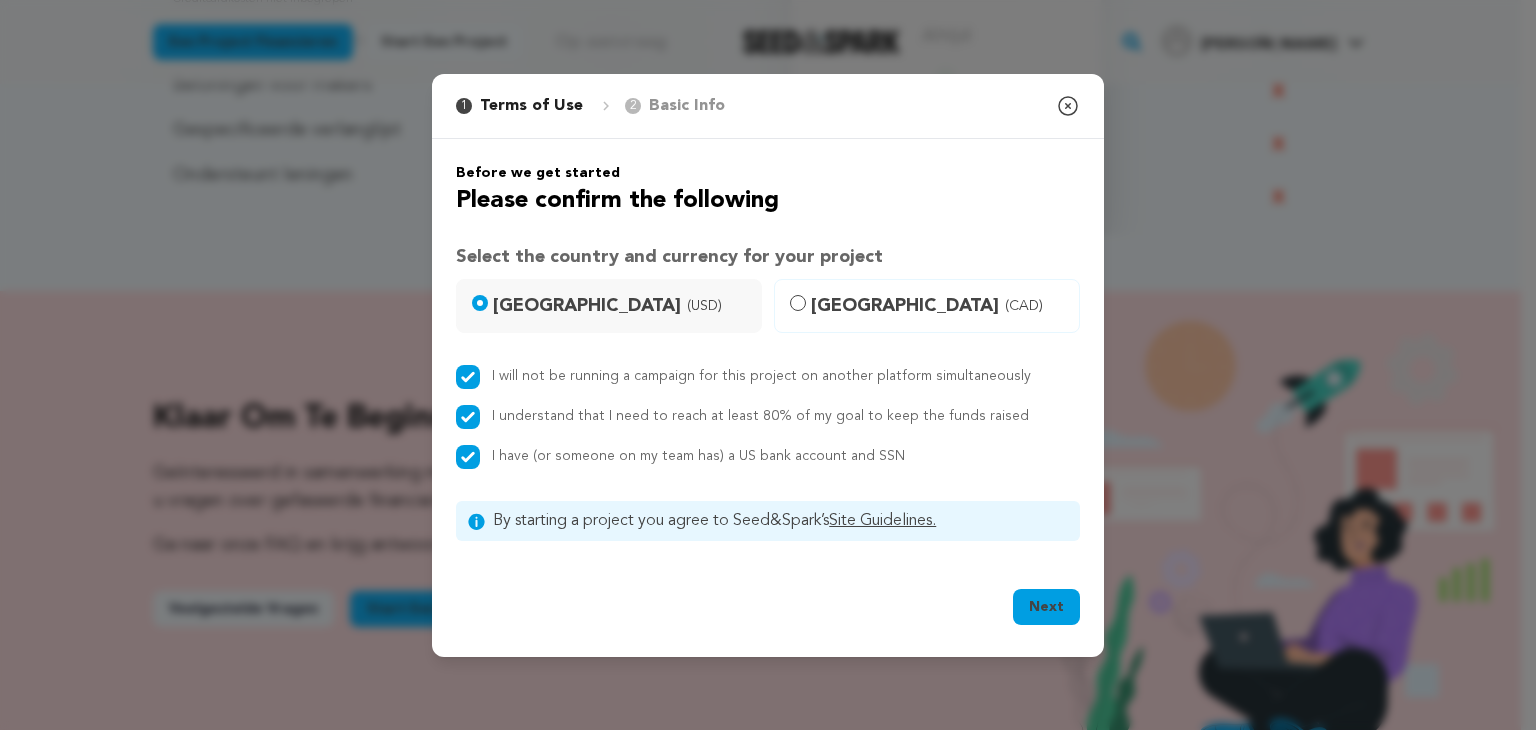 click on "Next" at bounding box center (1046, 607) 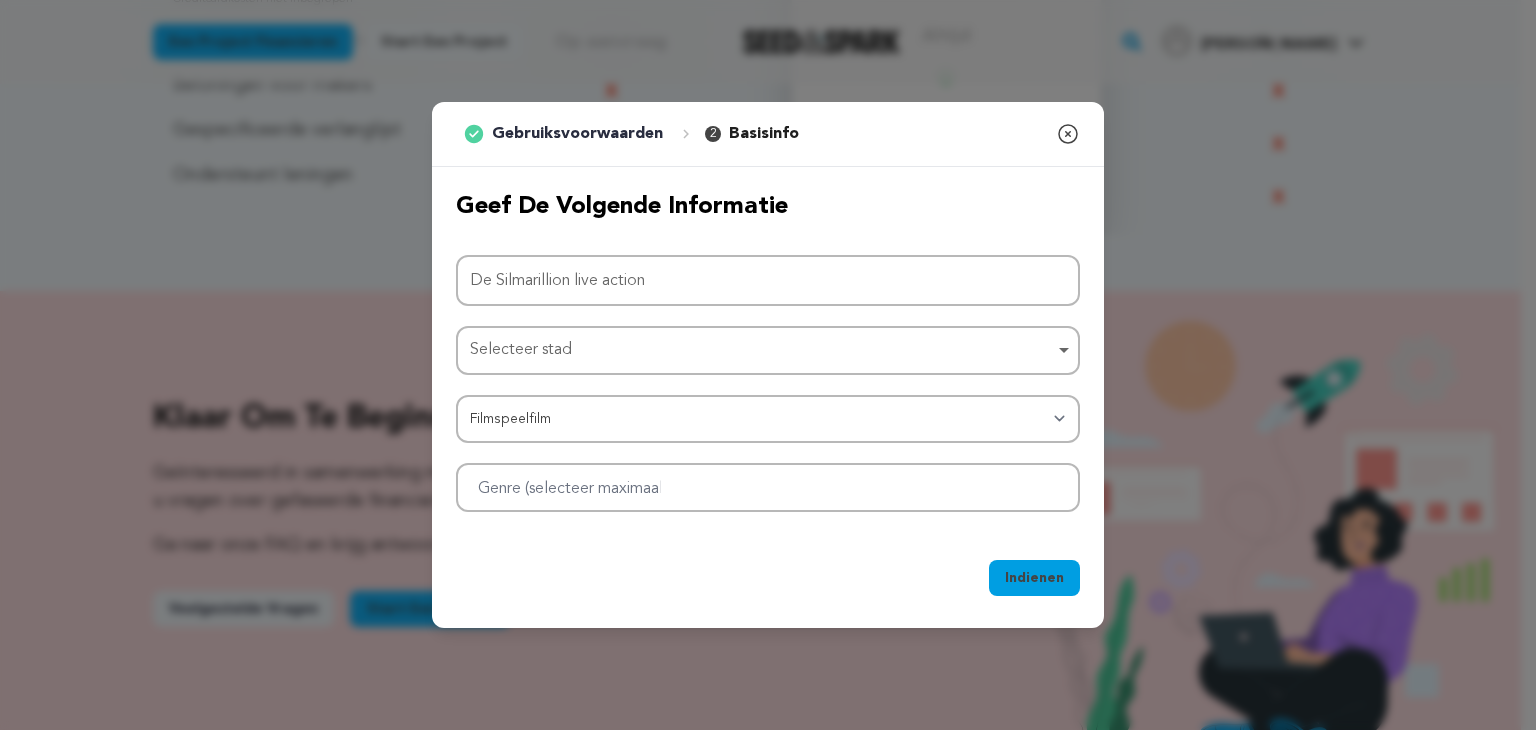 click on "Selecteer stad Item verwijderen" at bounding box center (762, 350) 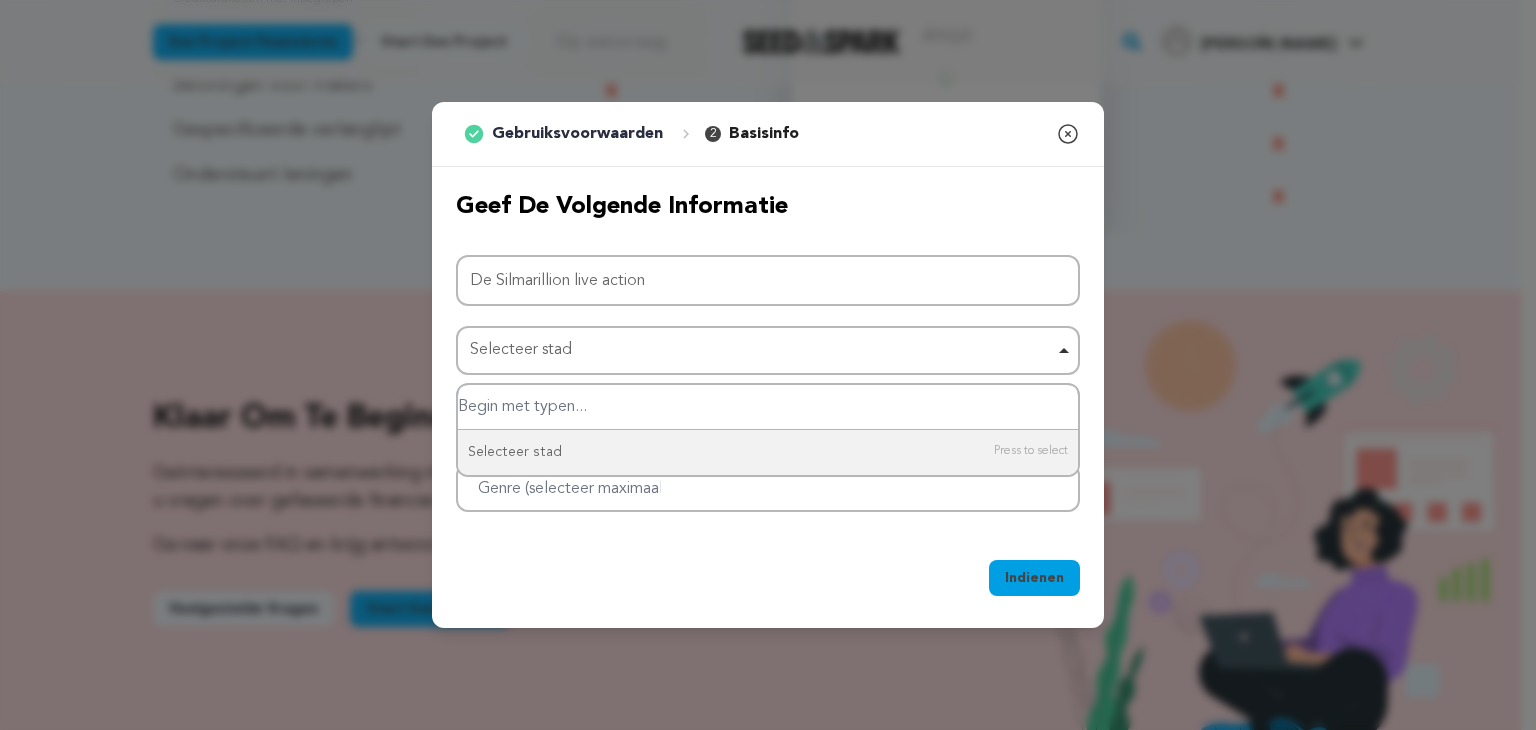 drag, startPoint x: 679, startPoint y: 355, endPoint x: 532, endPoint y: 341, distance: 147.66516 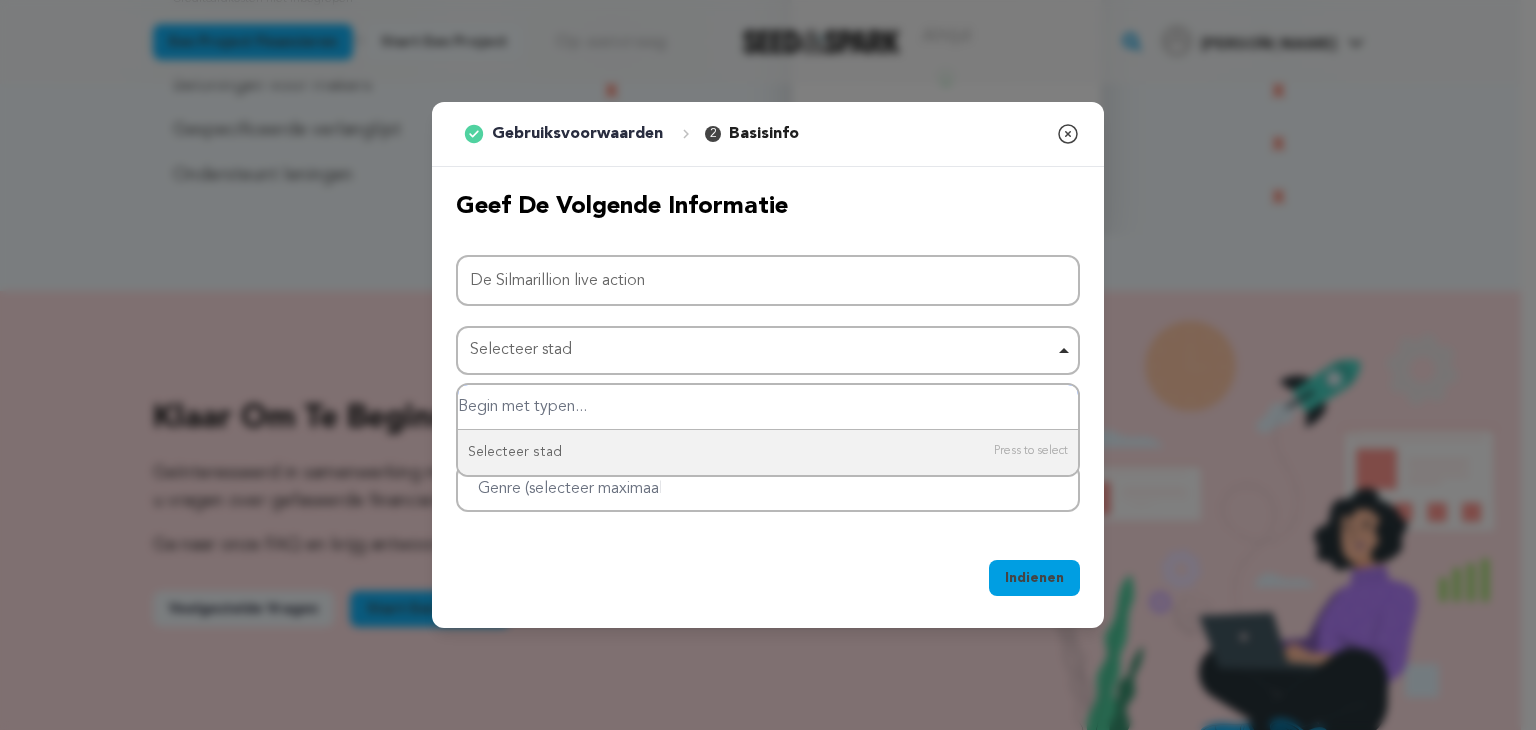 click on "Selecteer stad Item verwijderen" at bounding box center (762, 350) 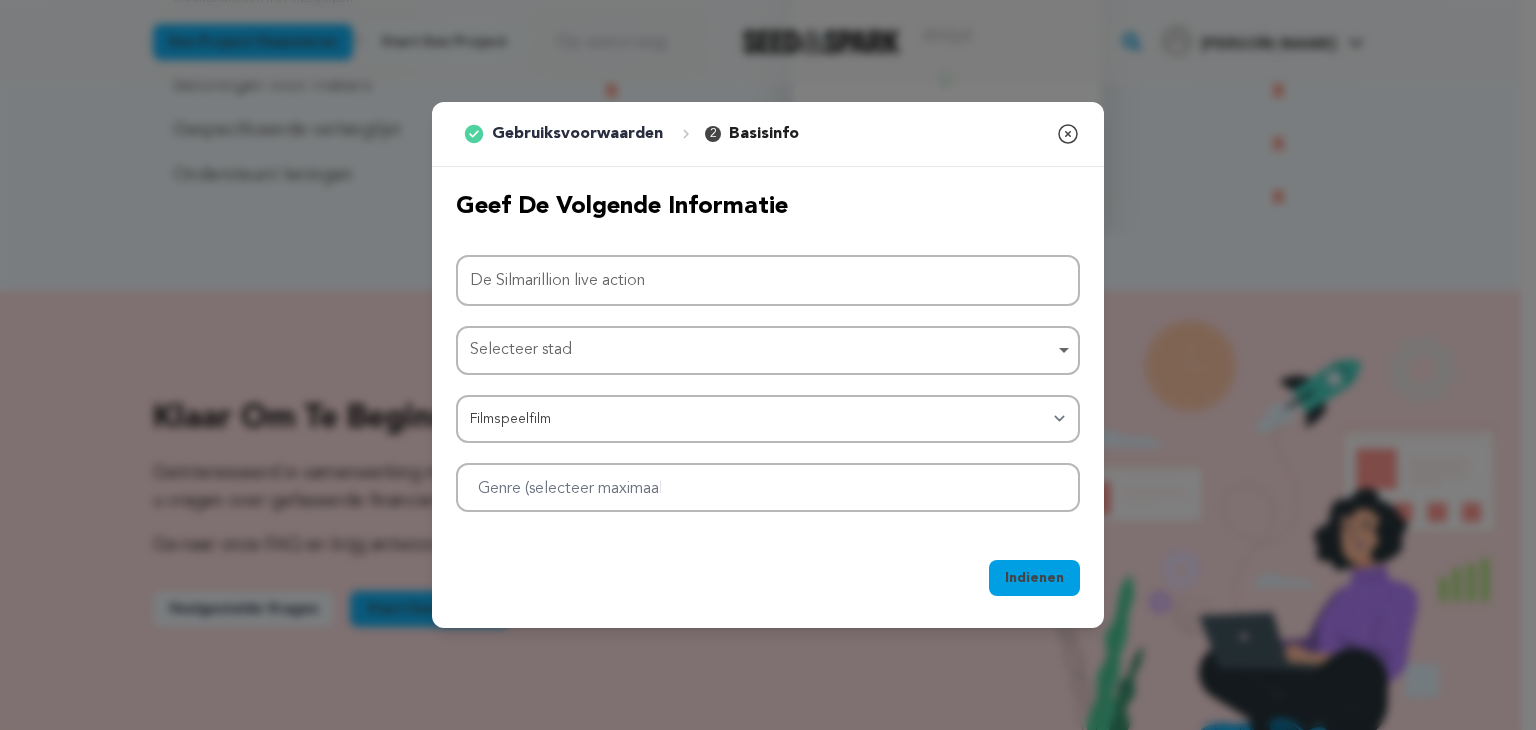click on "Selecteer stad" at bounding box center (521, 350) 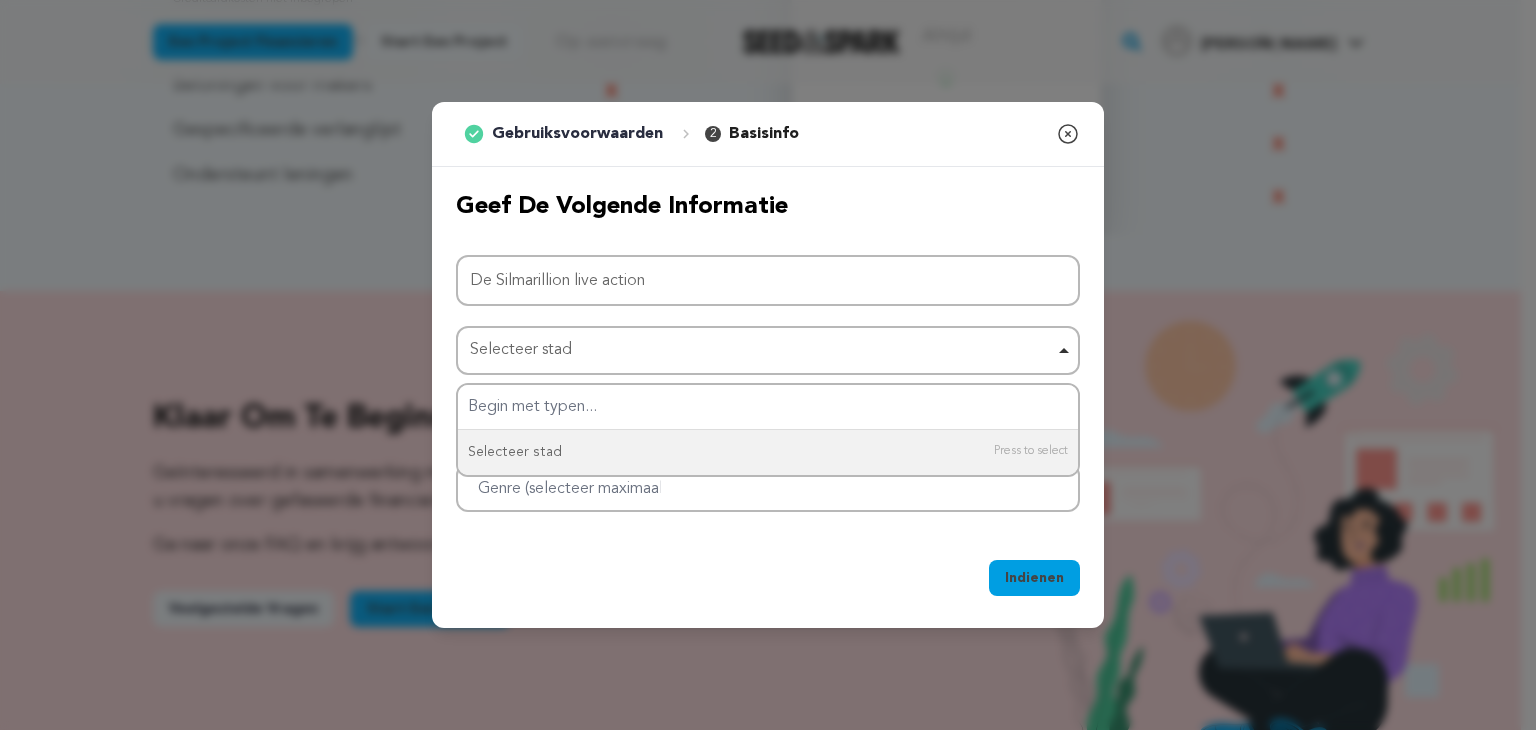 scroll, scrollTop: 0, scrollLeft: 0, axis: both 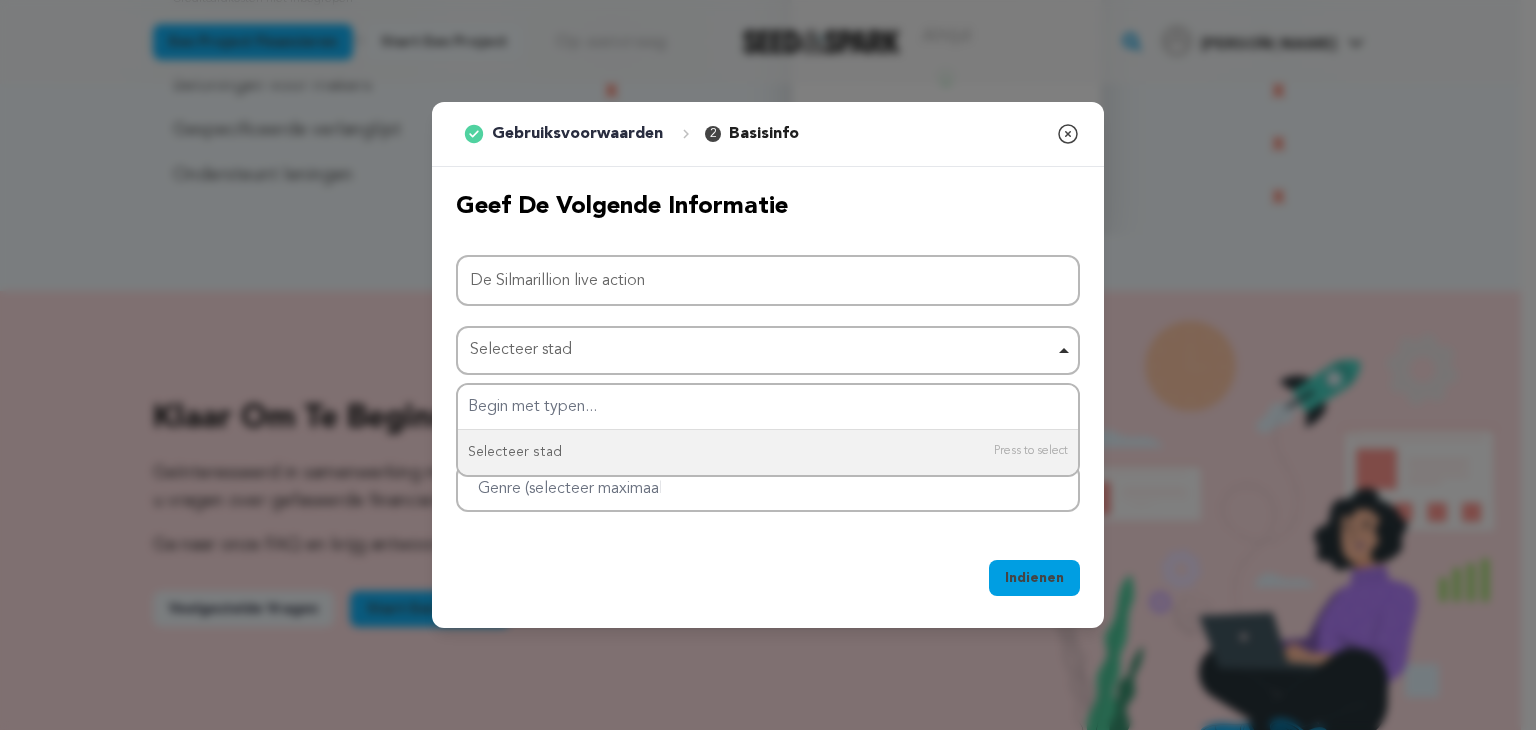drag, startPoint x: 640, startPoint y: 355, endPoint x: 520, endPoint y: 447, distance: 151.20847 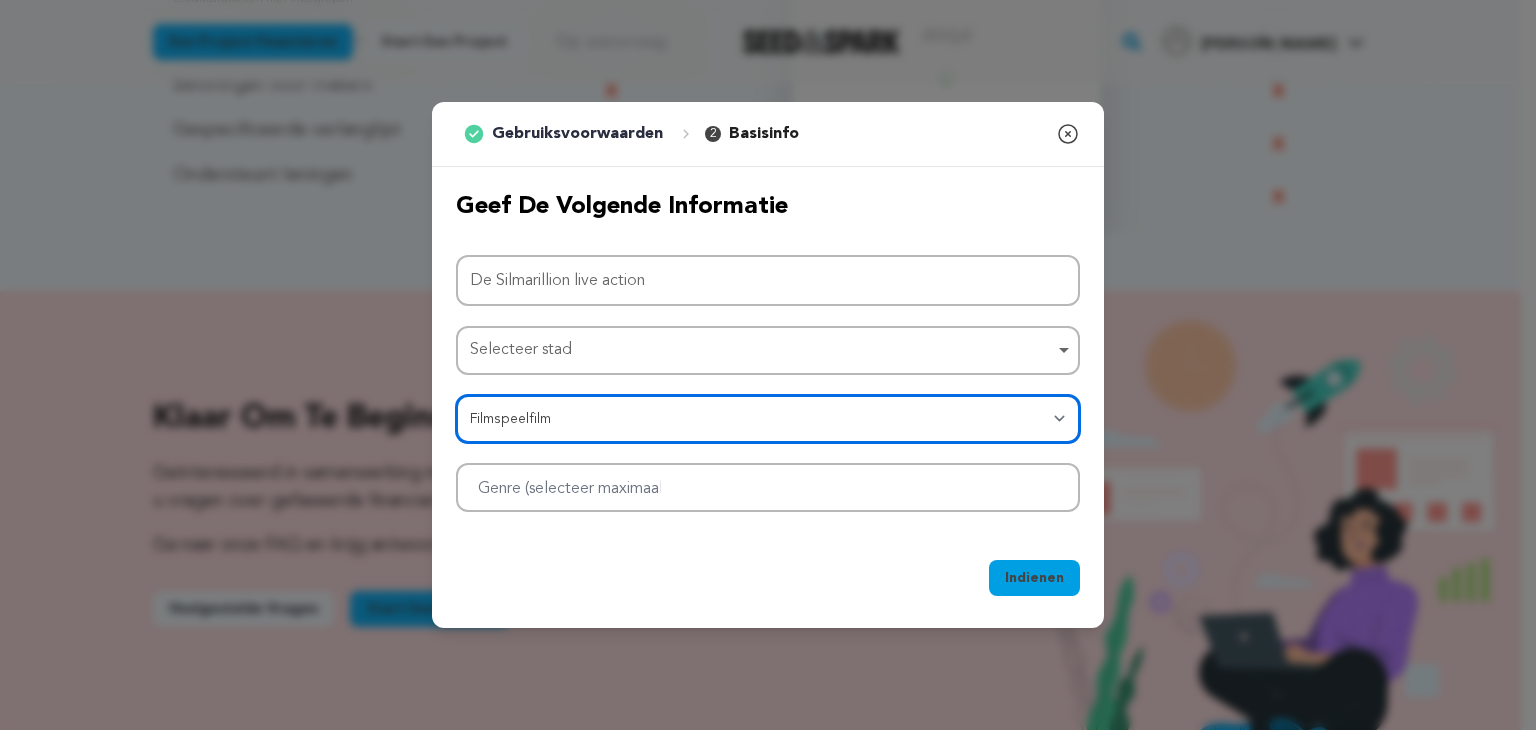 click on "Categorie
Filmspeelfilm
Korte film
Serie
Filmfestival
Bedrijf
Muziekvideo
VR-ervaring
Strips
Kunstenaarsresidentie
Kunst & Fotografie
Collectief
Dans
Spellen
Muziek
Radio en podcasts
Organisaties en bedrijven
Schrijven en publiceren
Locatie & Ruimtes
Theater" at bounding box center (768, 419) 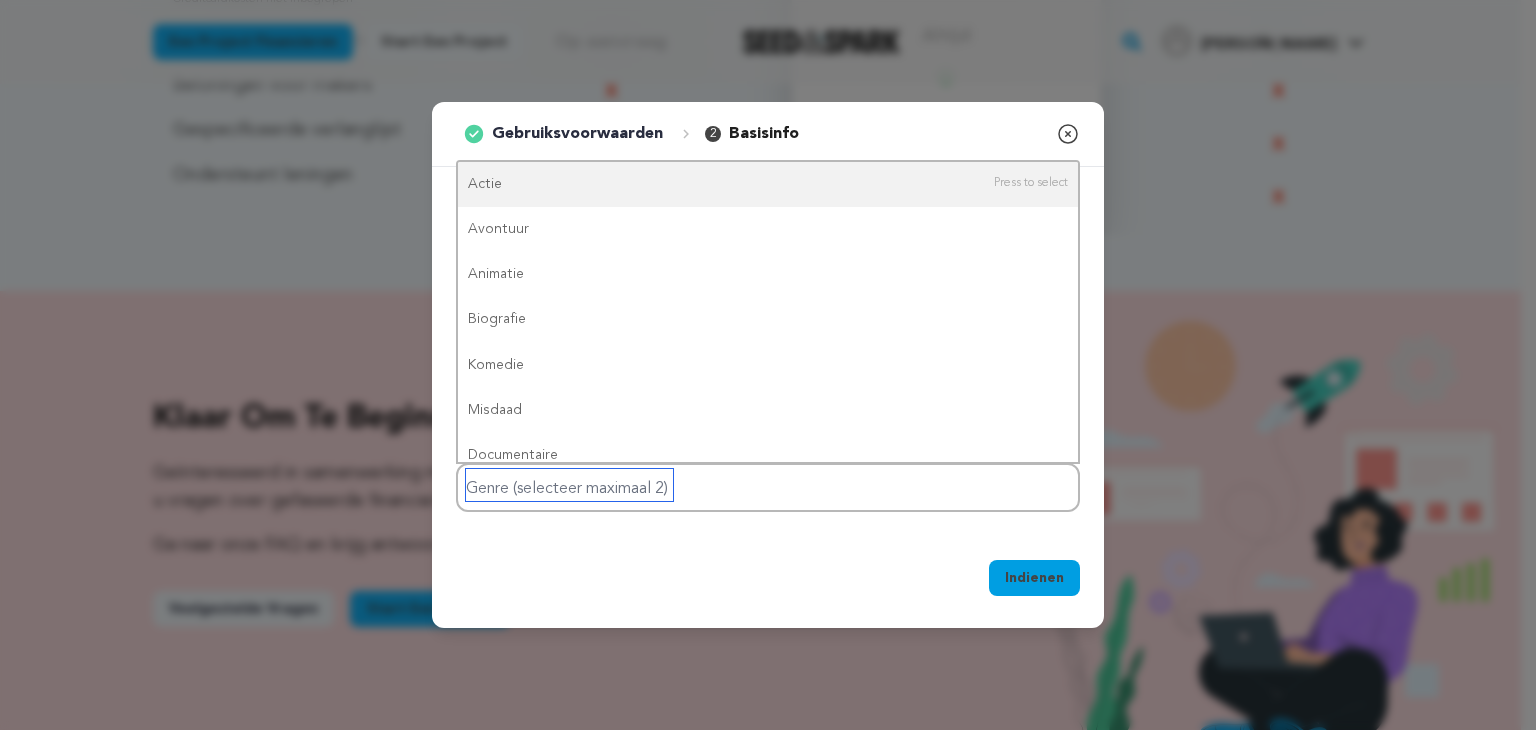click at bounding box center (569, 485) 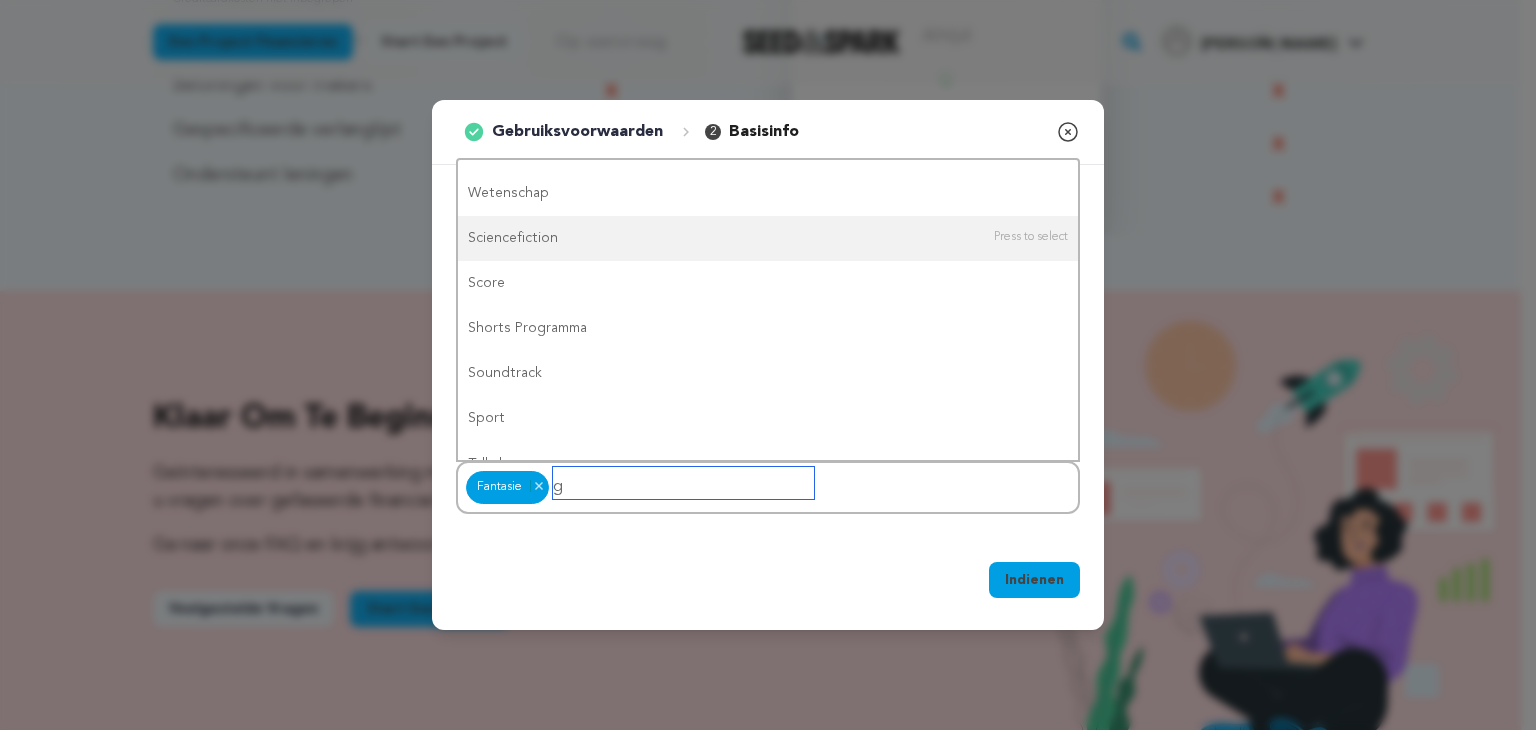 scroll, scrollTop: 0, scrollLeft: 0, axis: both 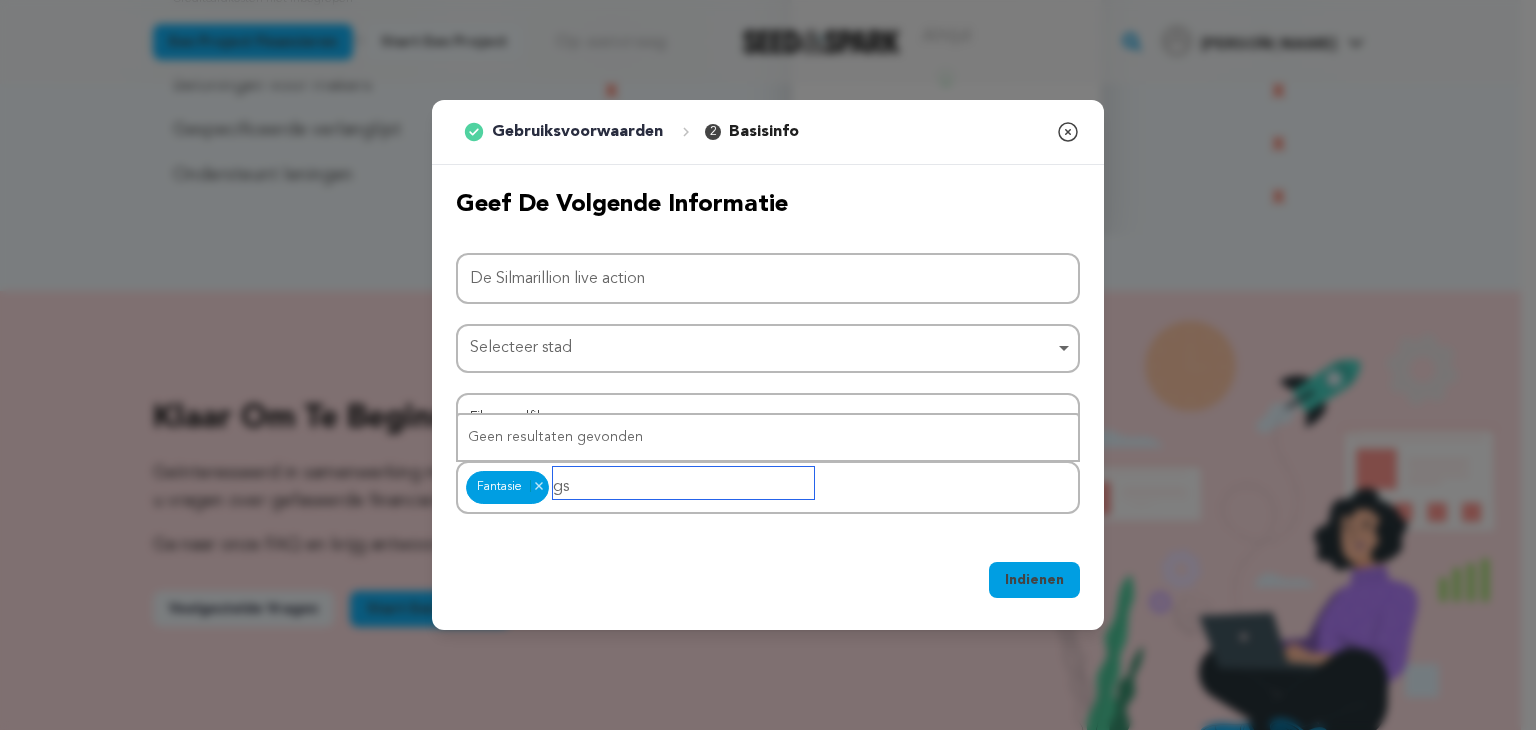 type on "g" 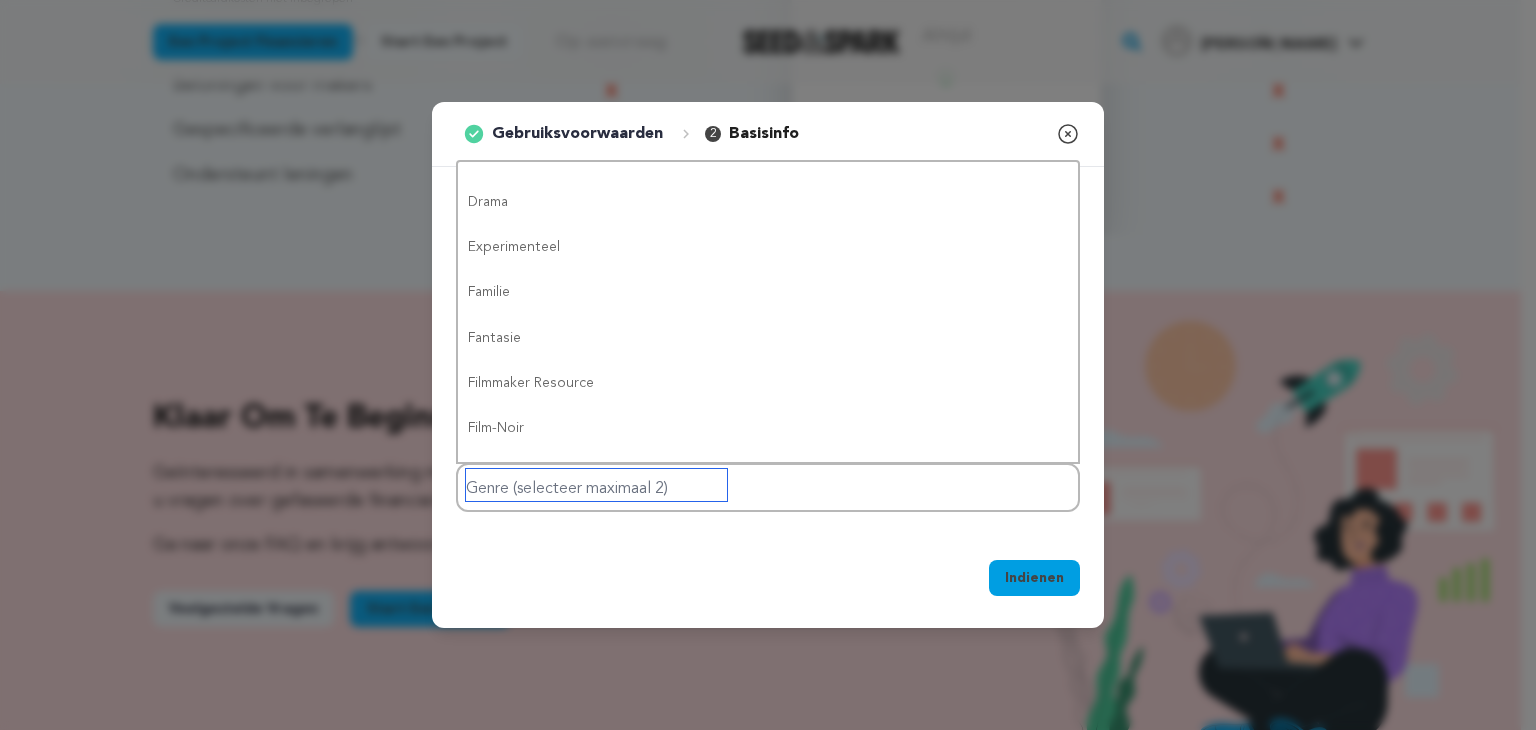 scroll, scrollTop: 300, scrollLeft: 0, axis: vertical 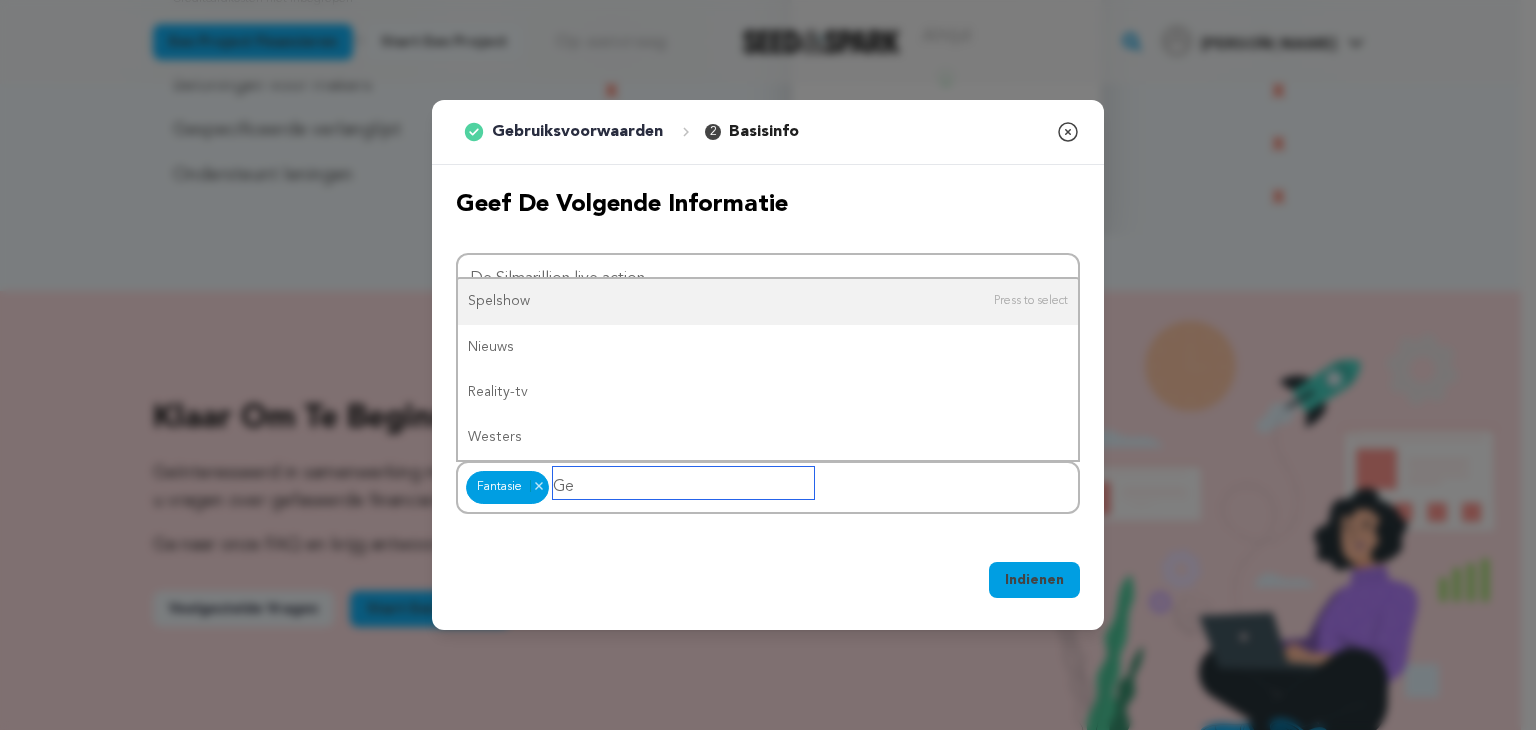 type on "G" 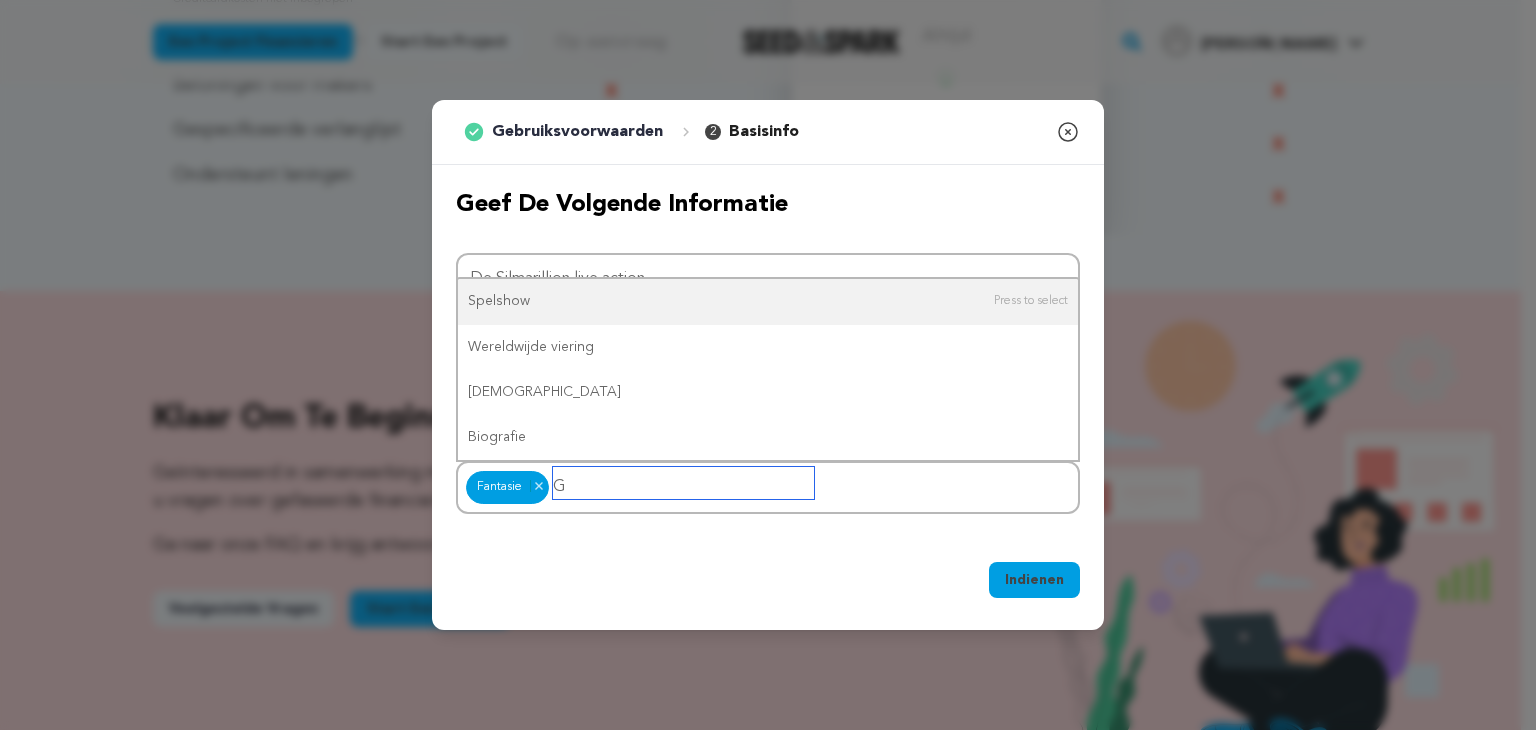 type 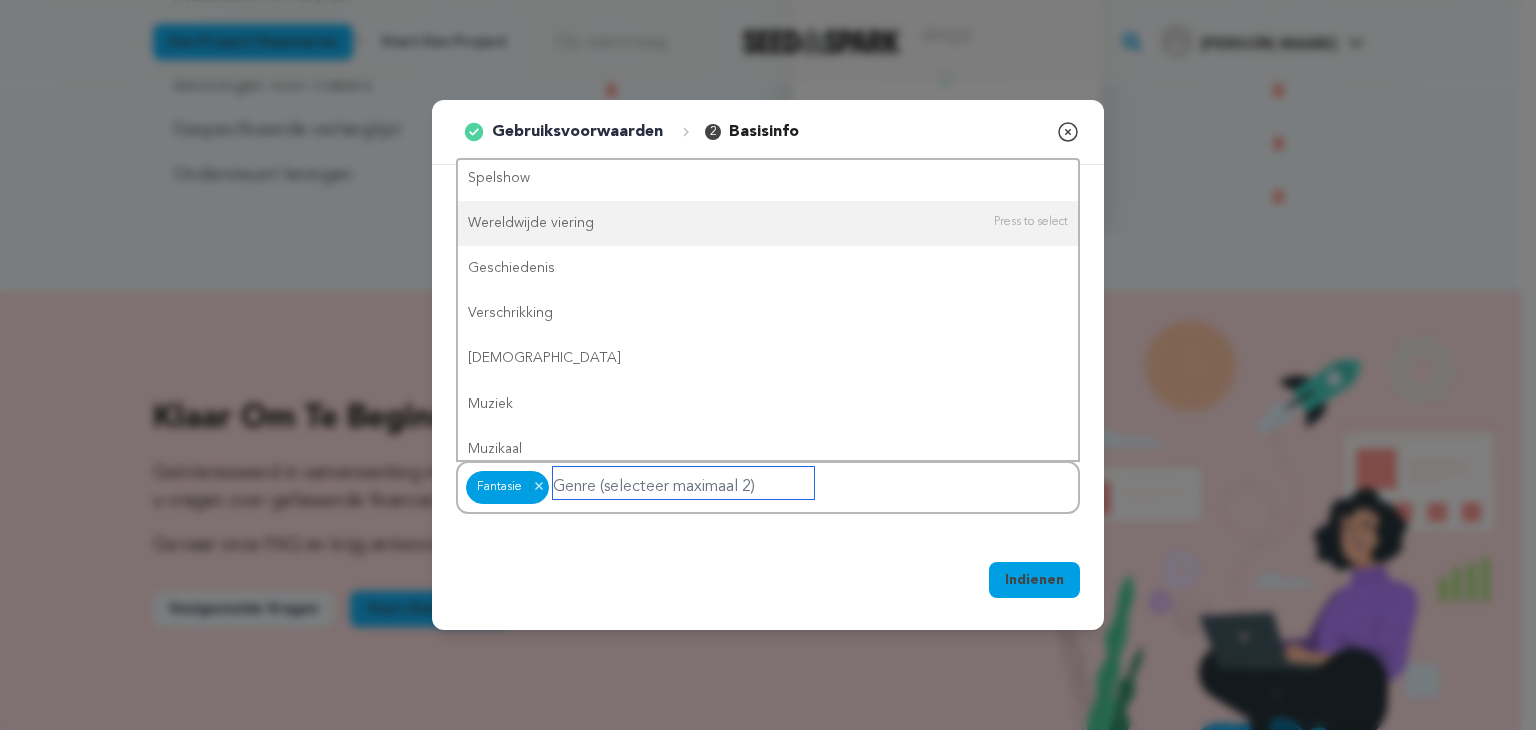 scroll, scrollTop: 700, scrollLeft: 0, axis: vertical 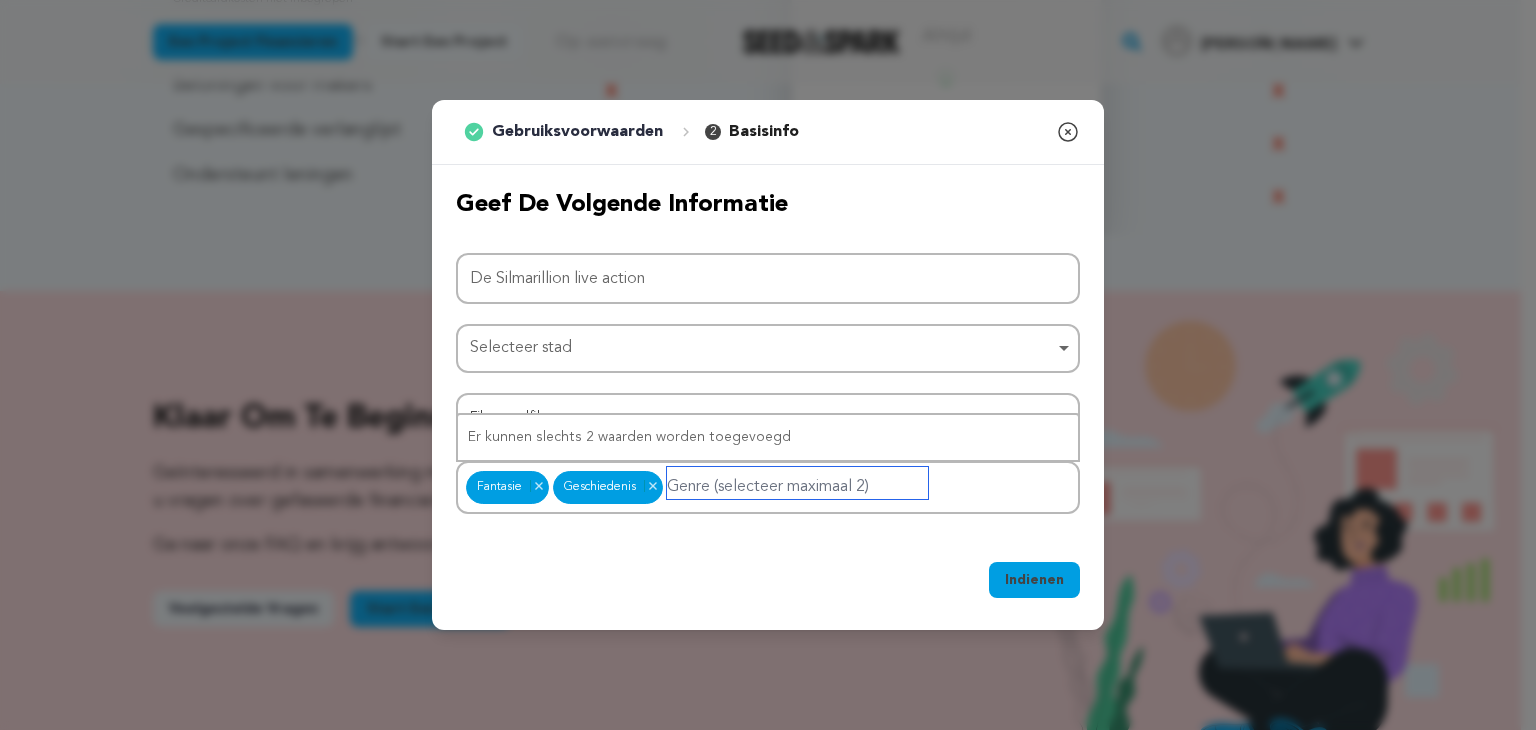 click on "Selecteer stad Selecteer stad Item verwijderen Selecteer stad" at bounding box center [768, 348] 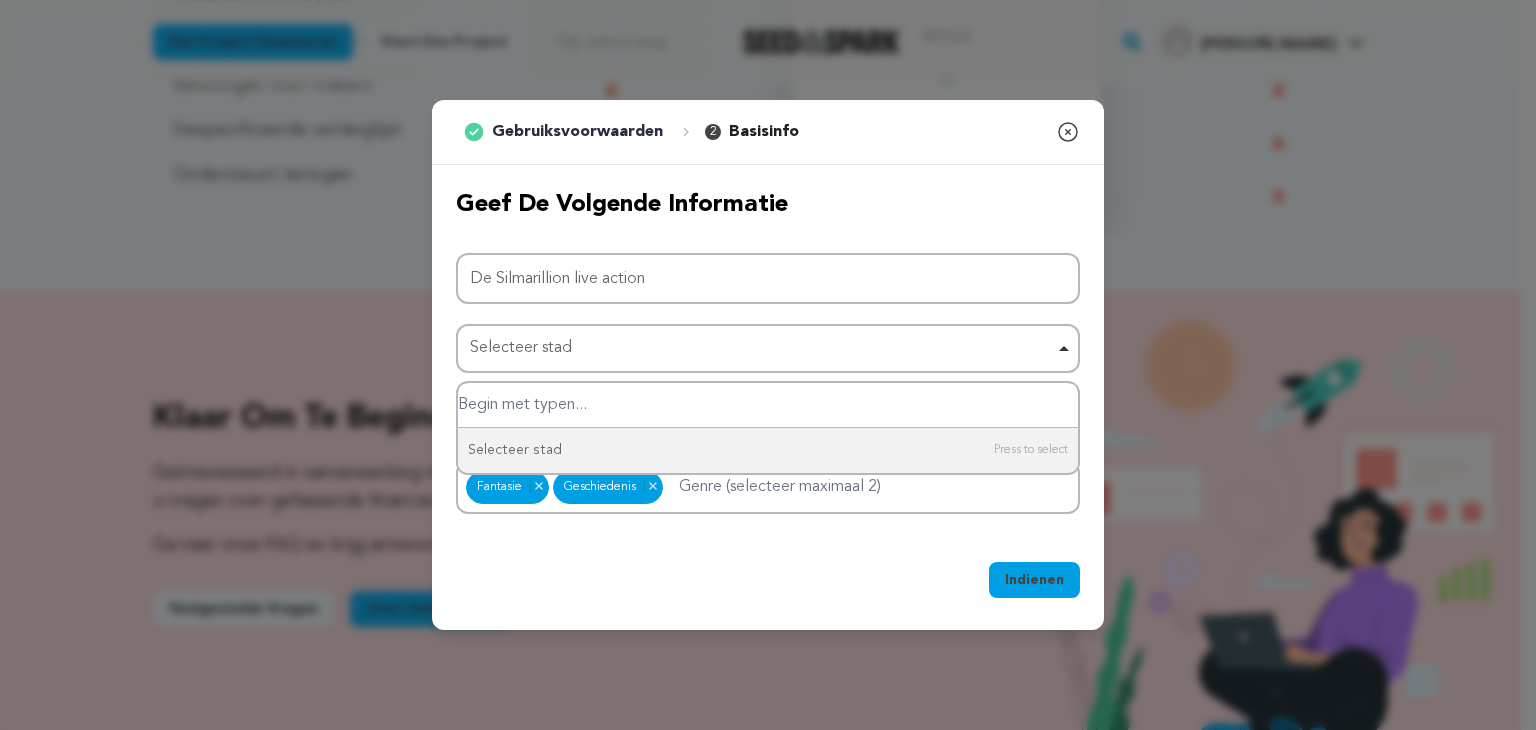 paste on "Nieuw-Zeeland" 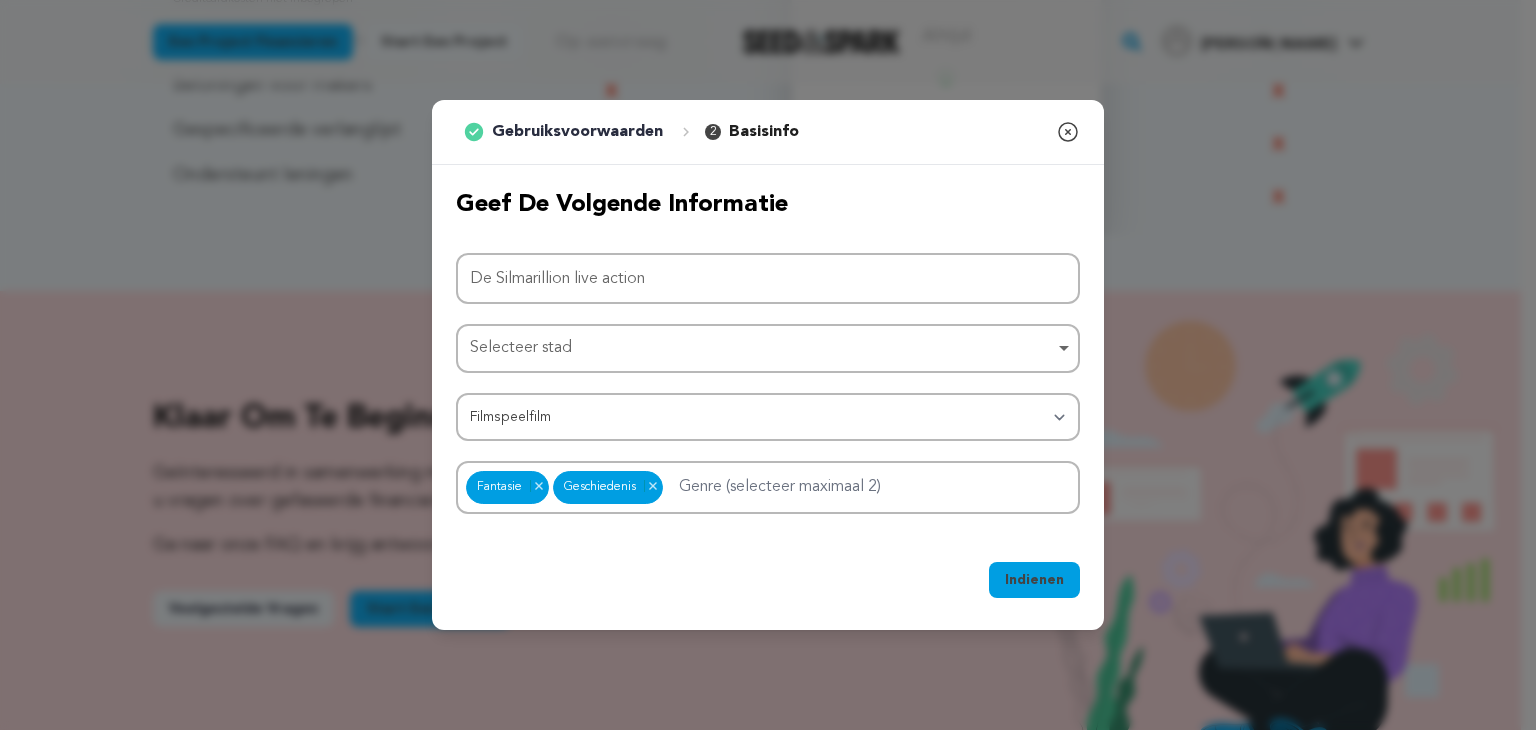 click on "Selecteer stad Selecteer stad Item verwijderen Nieuw-Zeeland Selecteer stad" at bounding box center (768, 348) 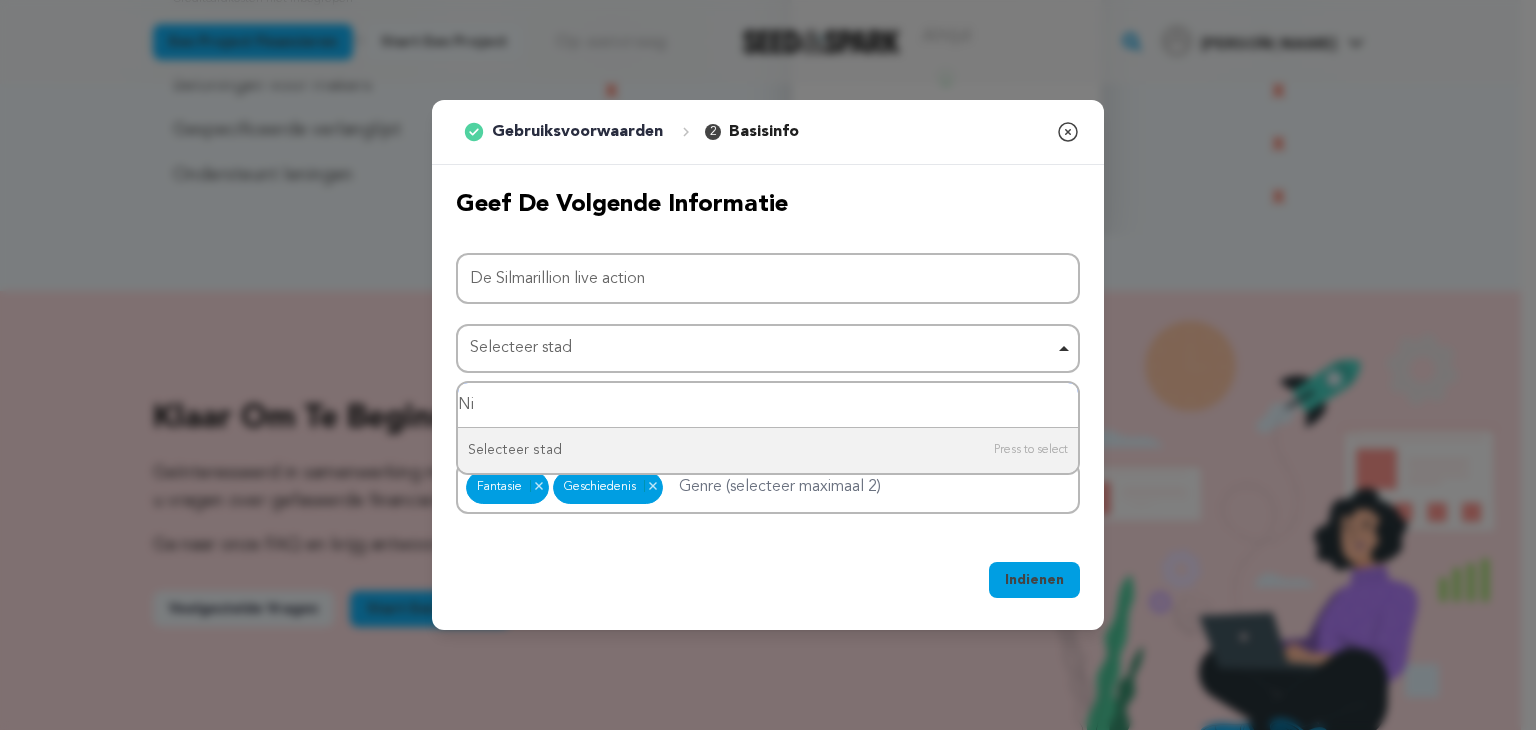 type on "N" 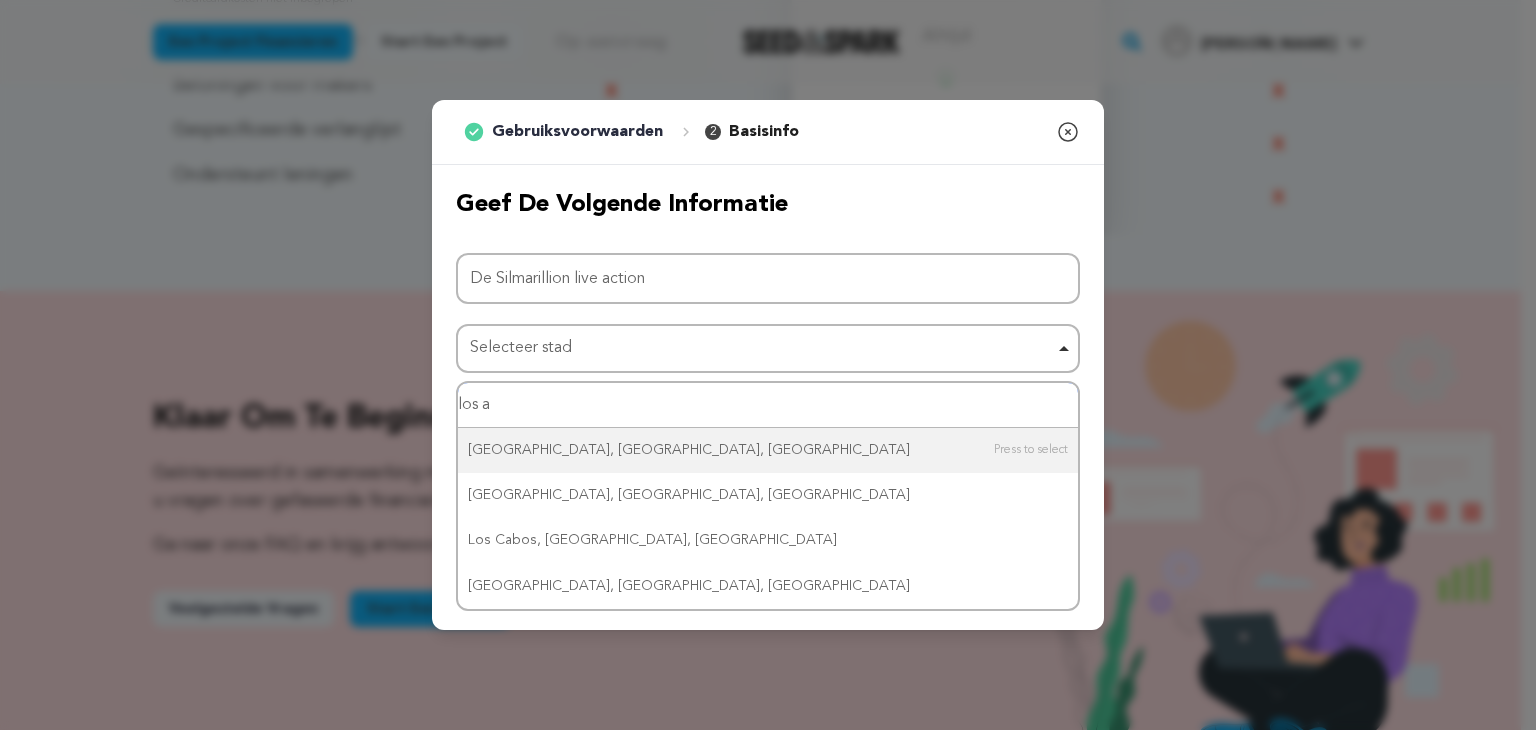 type on "los an" 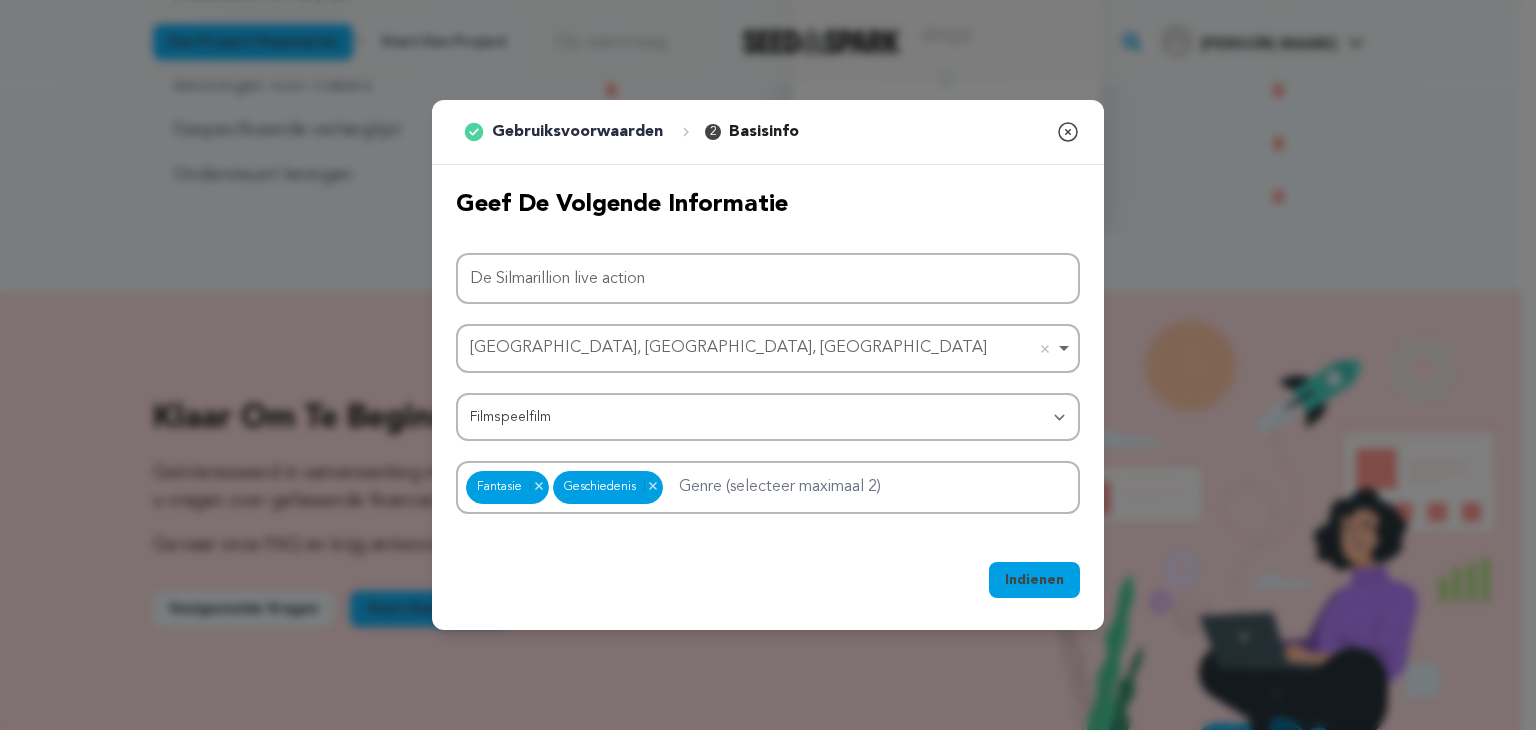 click on "Indienen" at bounding box center (1034, 580) 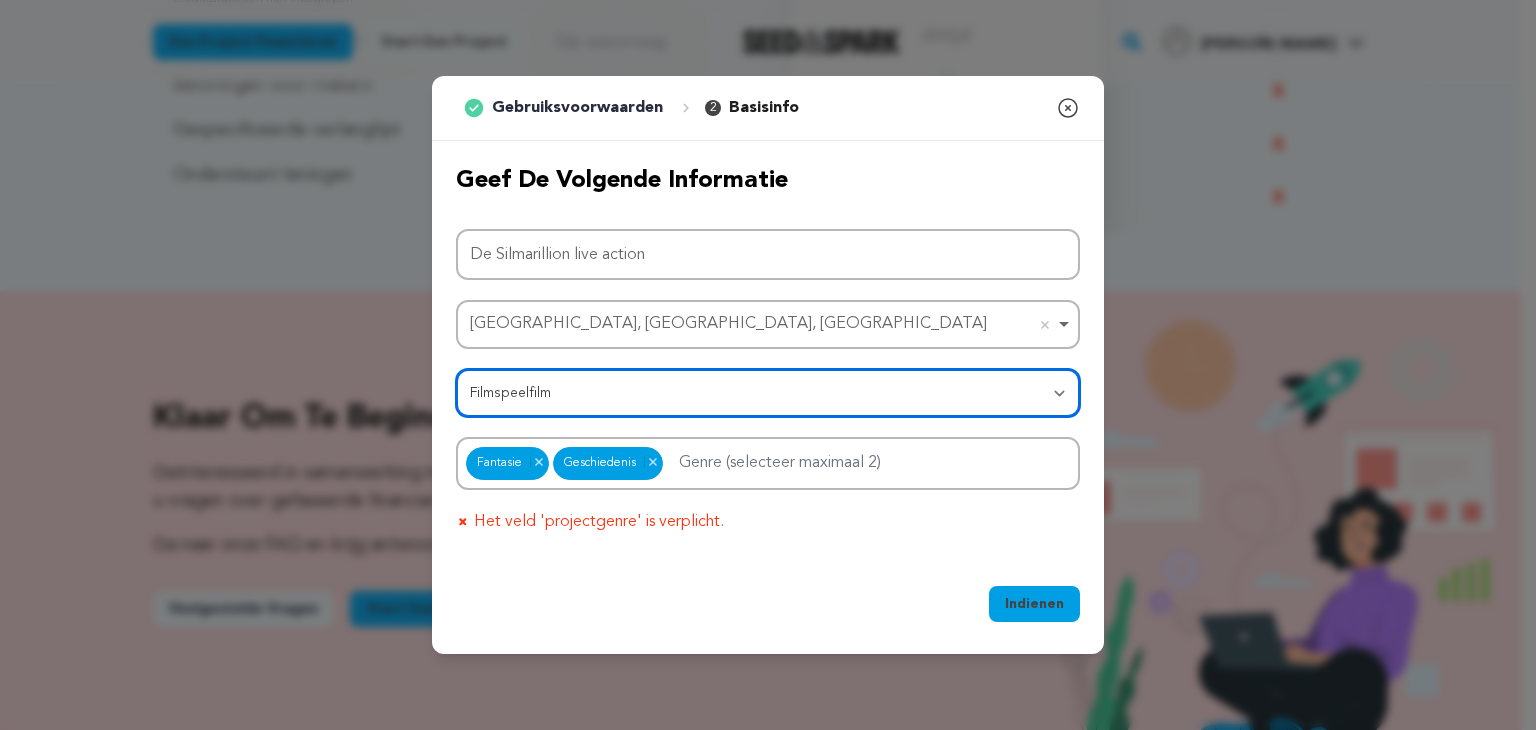 click on "Categorie
Filmspeelfilm
Korte film
Serie
Filmfestival
Bedrijf
Muziekvideo
VR-ervaring
Strips
Kunstenaarsresidentie
Kunst & Fotografie
Collectief
Dans
Spellen
Muziek
Radio en podcasts
Organisaties en bedrijven
Schrijven en publiceren
Locatie & Ruimtes
Theater" at bounding box center [768, 393] 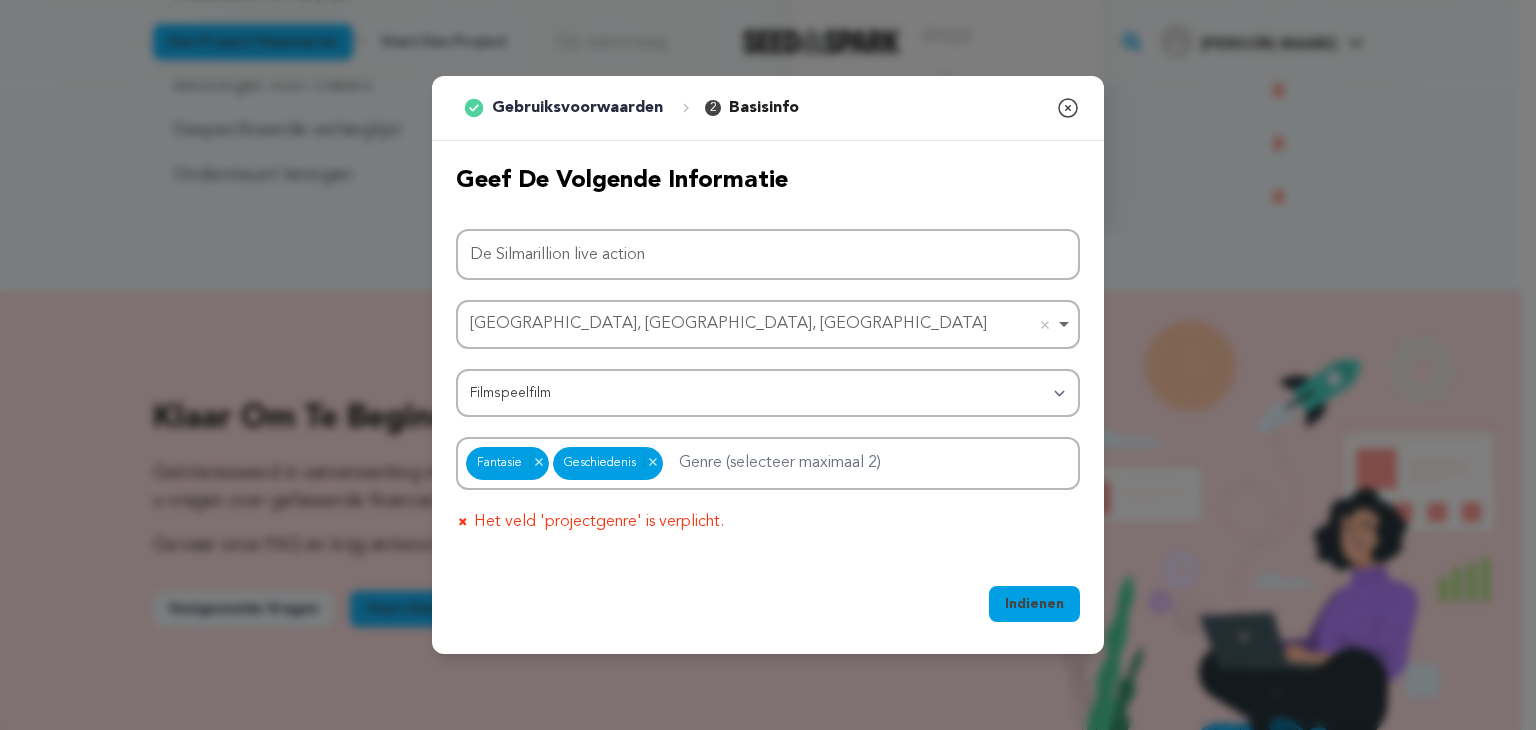 click on "Het veld 'projectgenre' is verplicht." at bounding box center (768, 522) 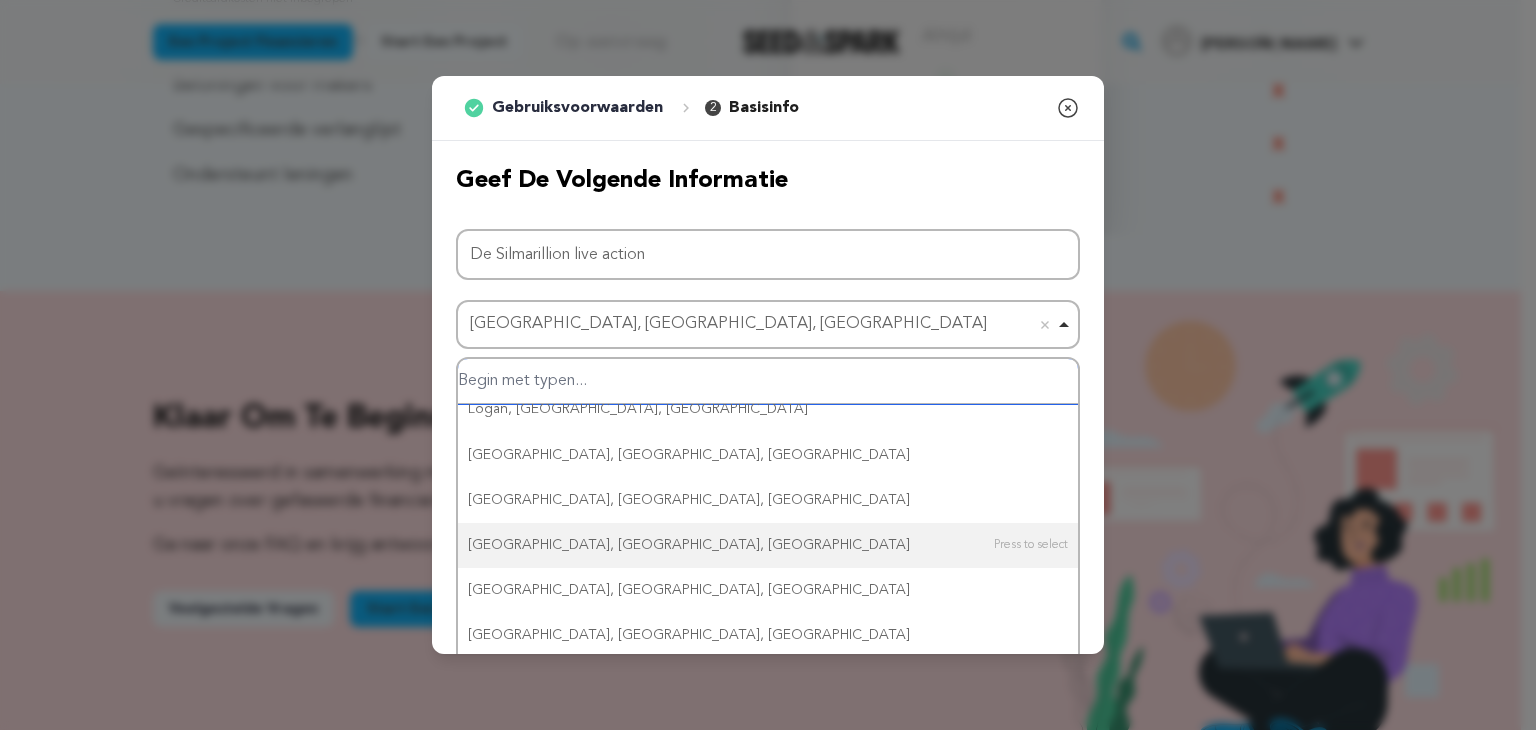 scroll, scrollTop: 0, scrollLeft: 0, axis: both 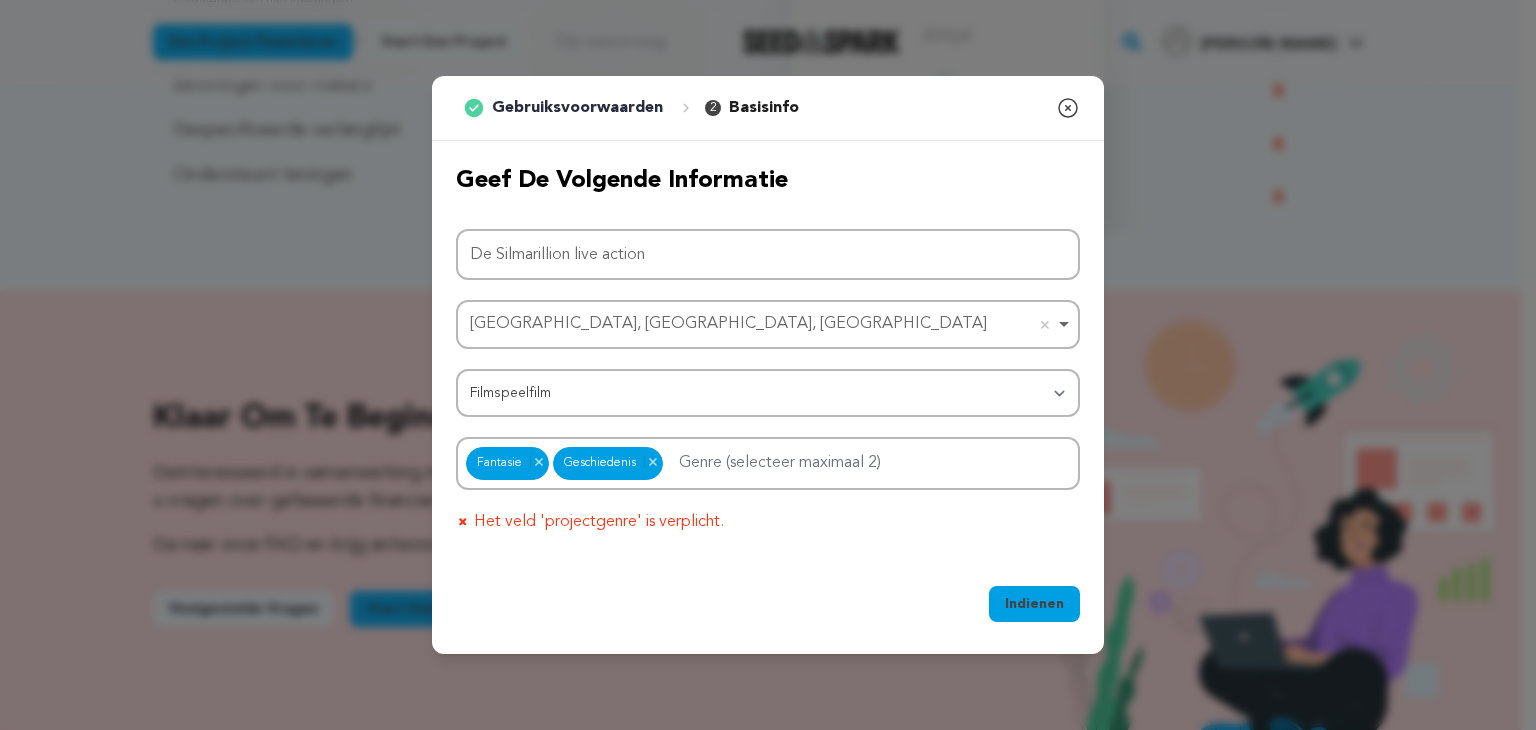 click on "Indienen" at bounding box center [1034, 604] 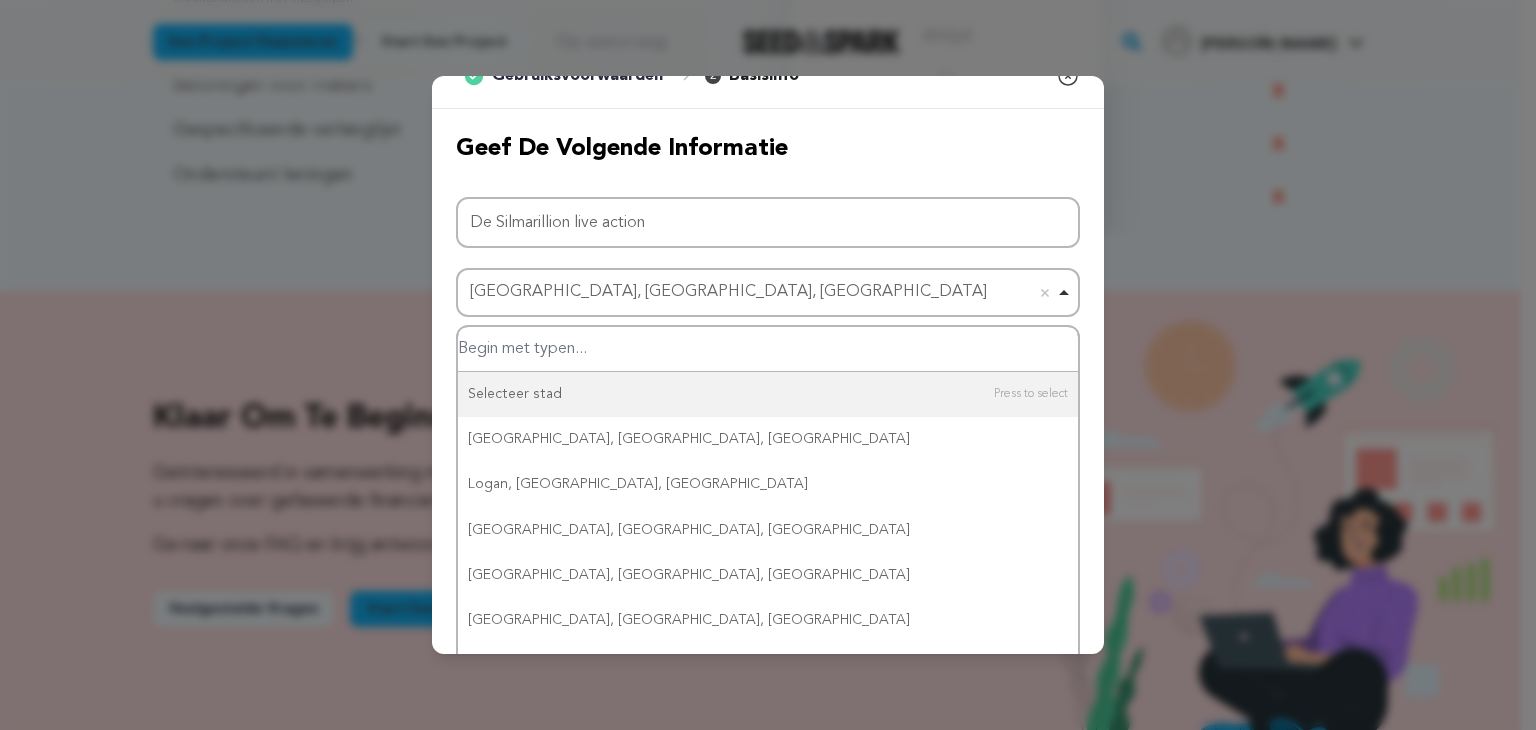 scroll, scrollTop: 51, scrollLeft: 0, axis: vertical 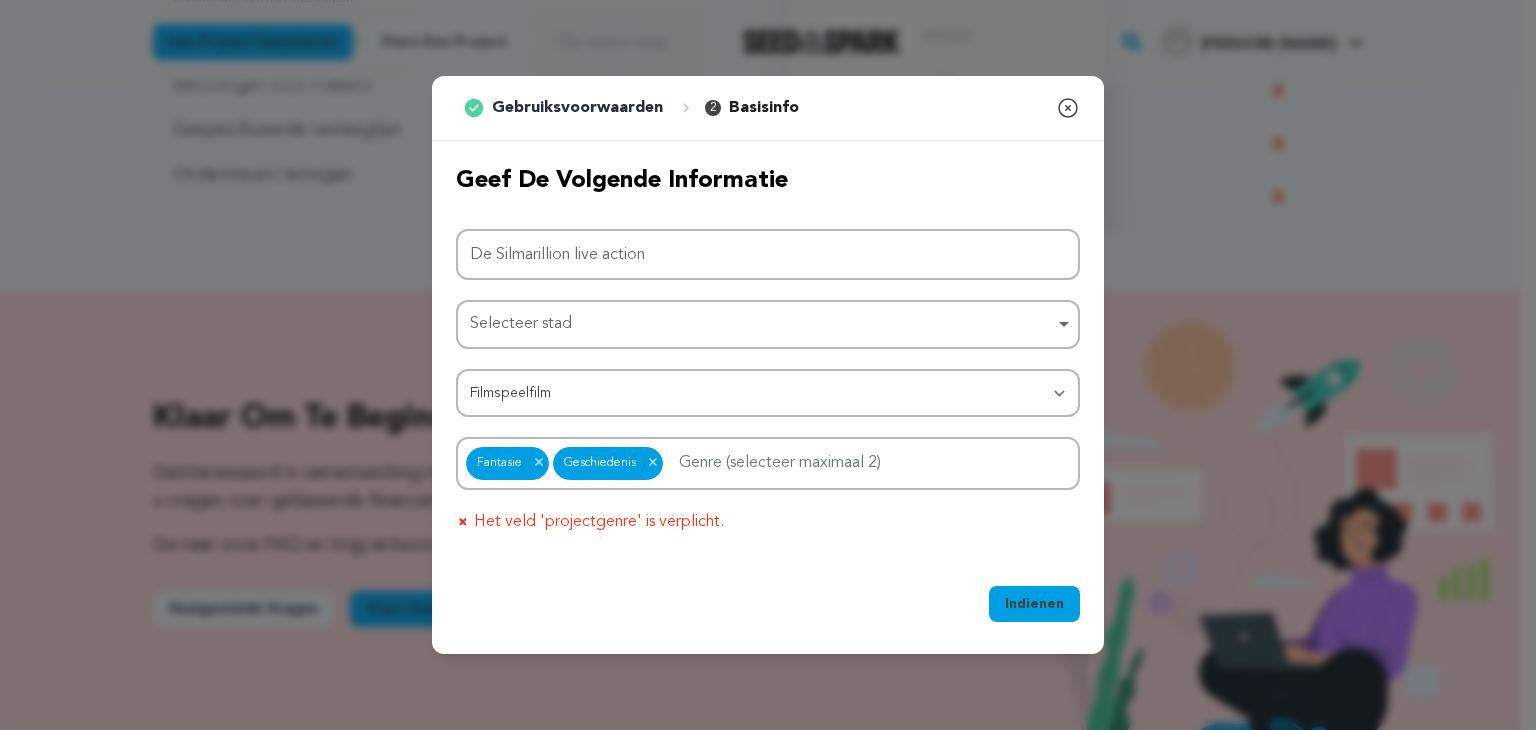 click on "Projectnaam
De Silmarillion live action
Selecteer stad Selecteer stad Item verwijderen Selecteer stad Lockbourne, OH, VS Logan, OH, VS Londen, OH, VS Londen, ON, Canada Los Alamos, NM, VS Los Alamos, NM, VS Los Alamos, NM, VS Los Alcazares, Spanje Los Andes, Chili Los Andes, Chili Los Angeles, CA, VS Los Angeles, CA, VS Los Angeles, CA, VS Los Angeles, CA, VS Los Angeles, Chili Los Angeles, Chili Los Angeles de San Rafael, Spanje Los Angeles, Qro., Mexico Los Banos, CA, VS Los Banos, CA, VS Los Cabos, BCS, Mexico Los Cabos, BCS, Mexico Los Mochis, Sinaloa, Mexico Los Mochis, Sinaloa, Mexico Louisville, KY, VS
Categorie
Filmspeelfilm
Korte film
Serie
Filmfestival
Bedrijf
Muziekvideo" at bounding box center (768, 381) 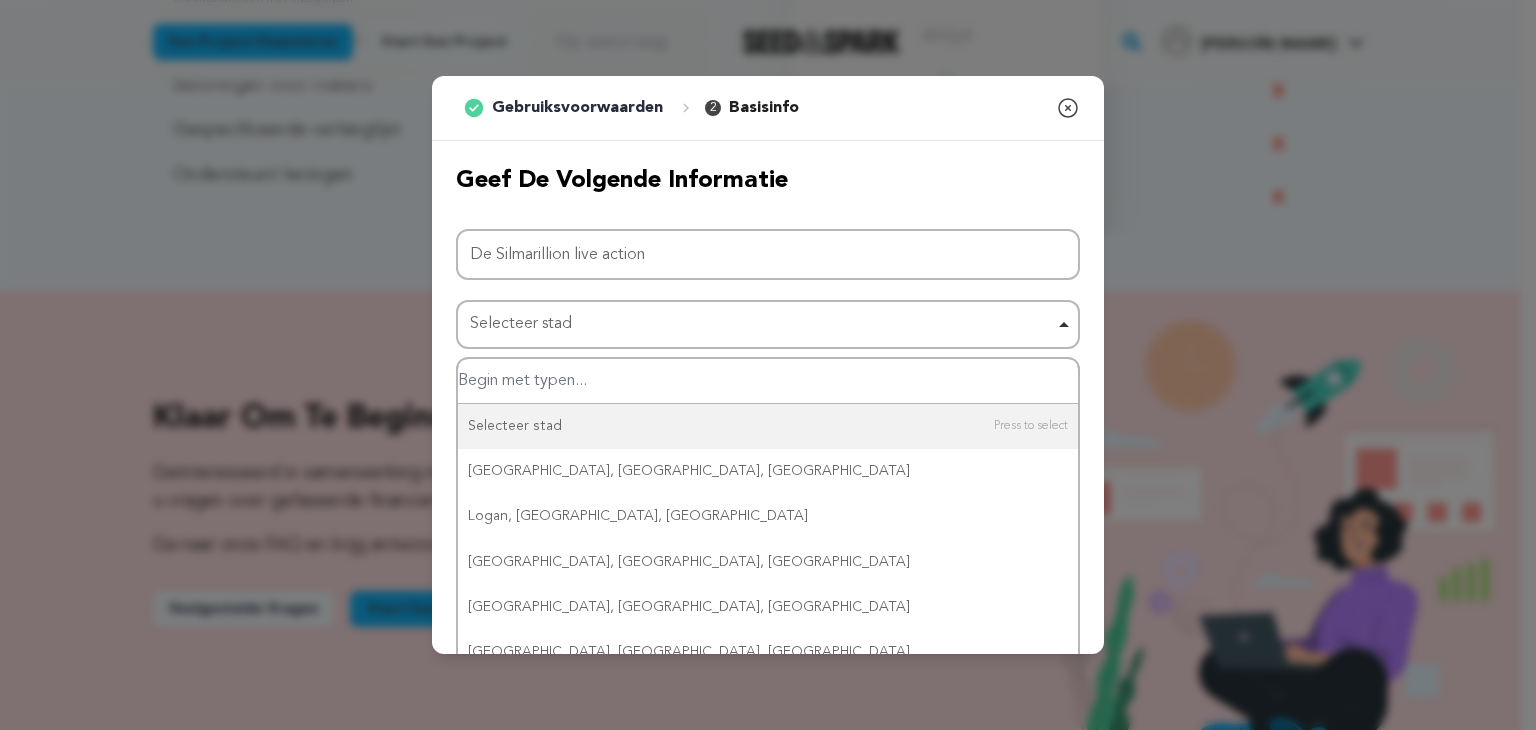 paste on "Los Angeles" 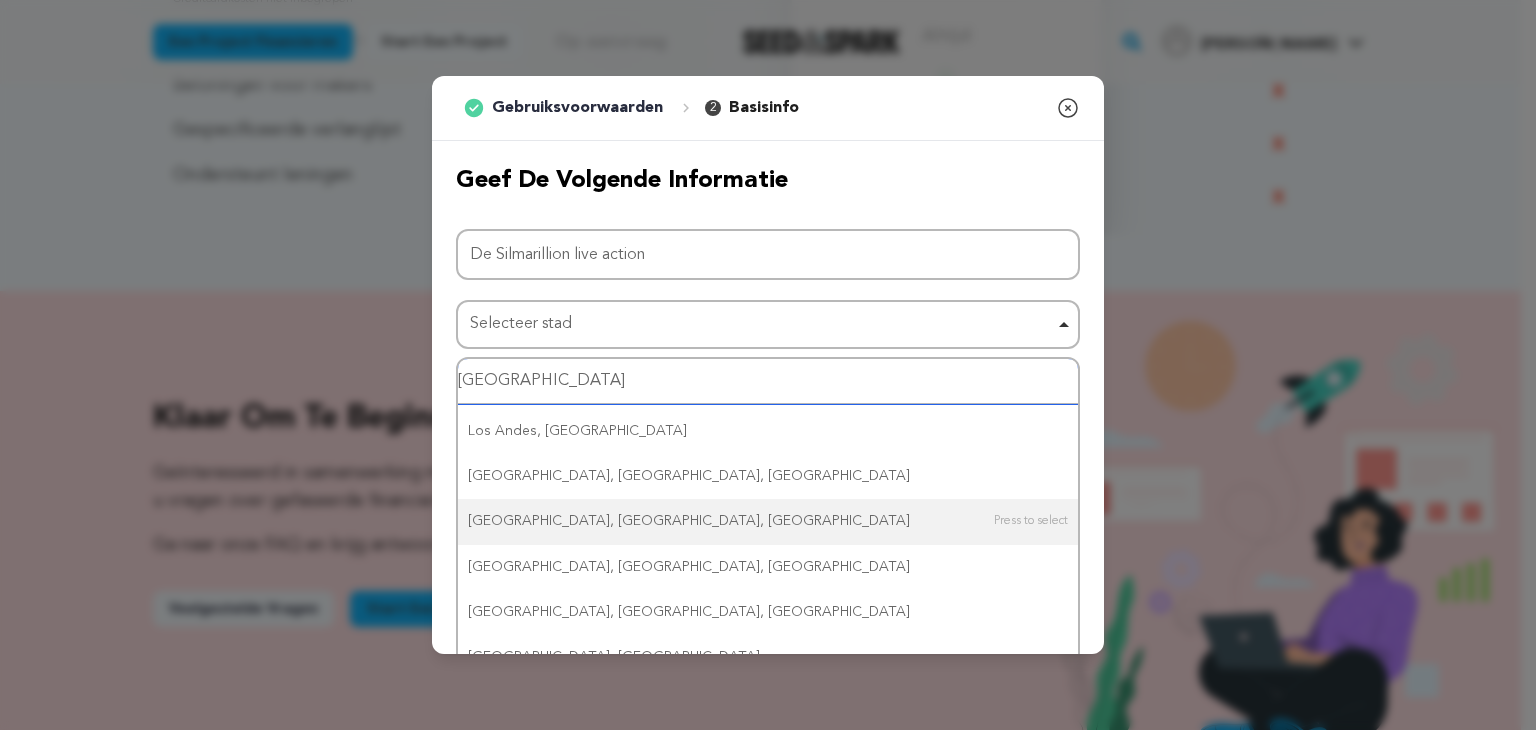 scroll, scrollTop: 500, scrollLeft: 0, axis: vertical 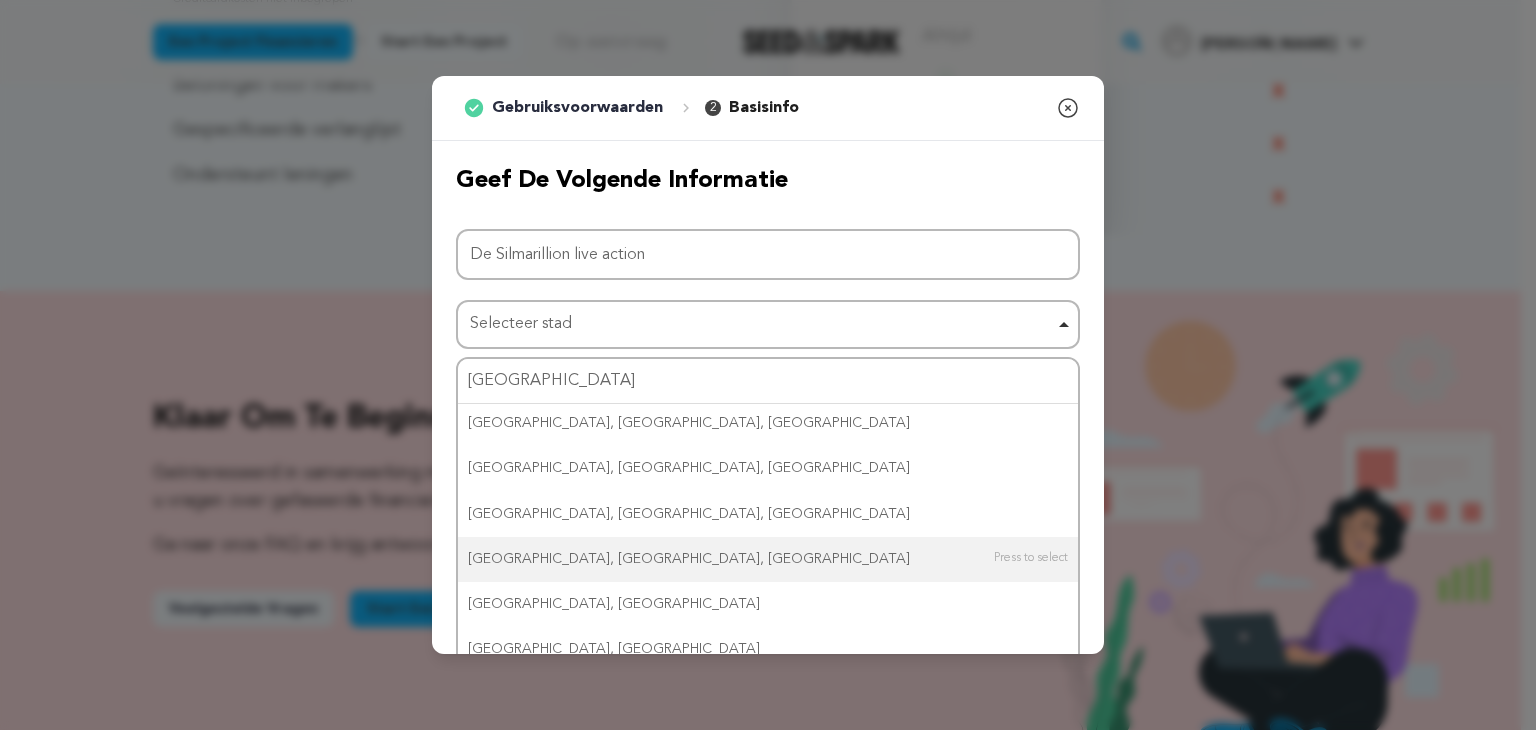 type 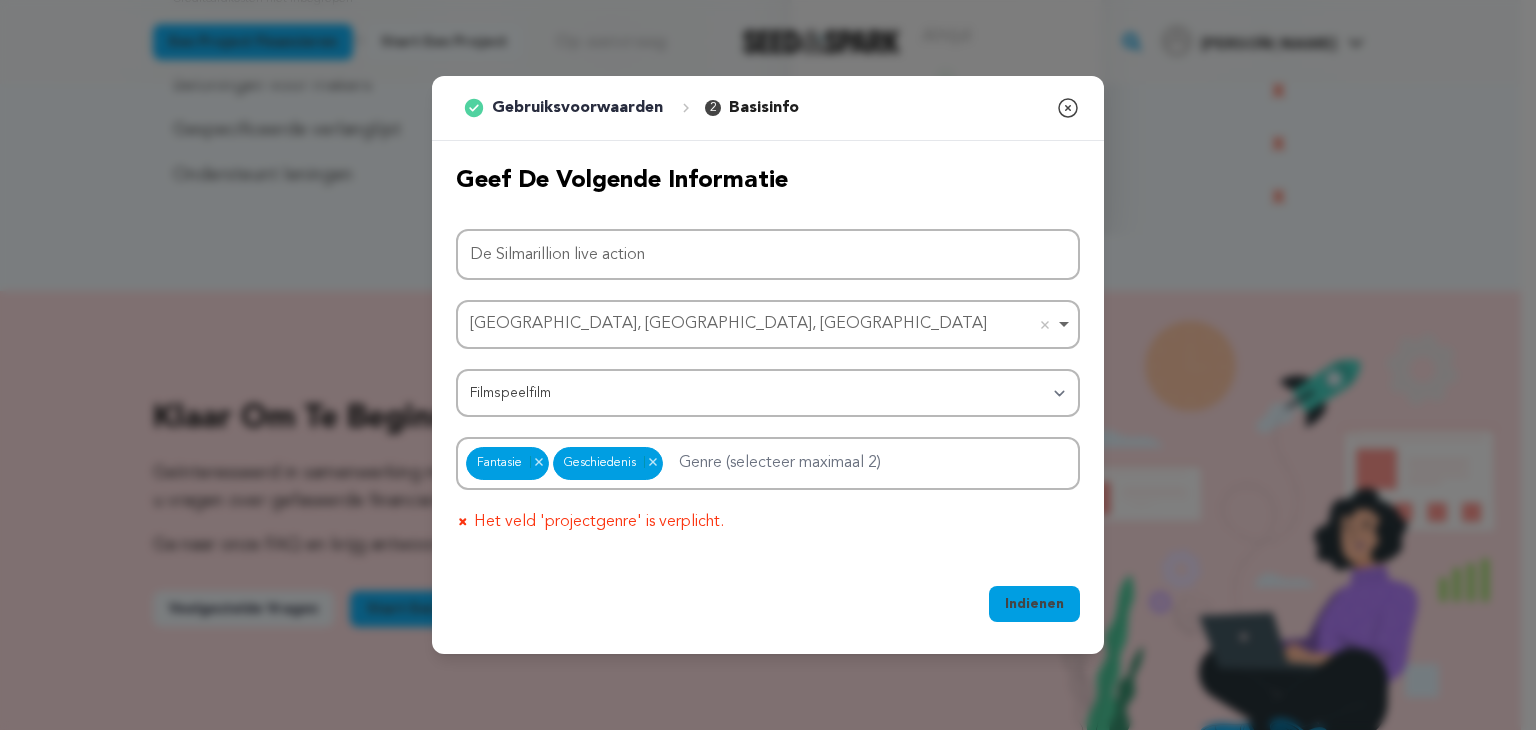 scroll, scrollTop: 0, scrollLeft: 0, axis: both 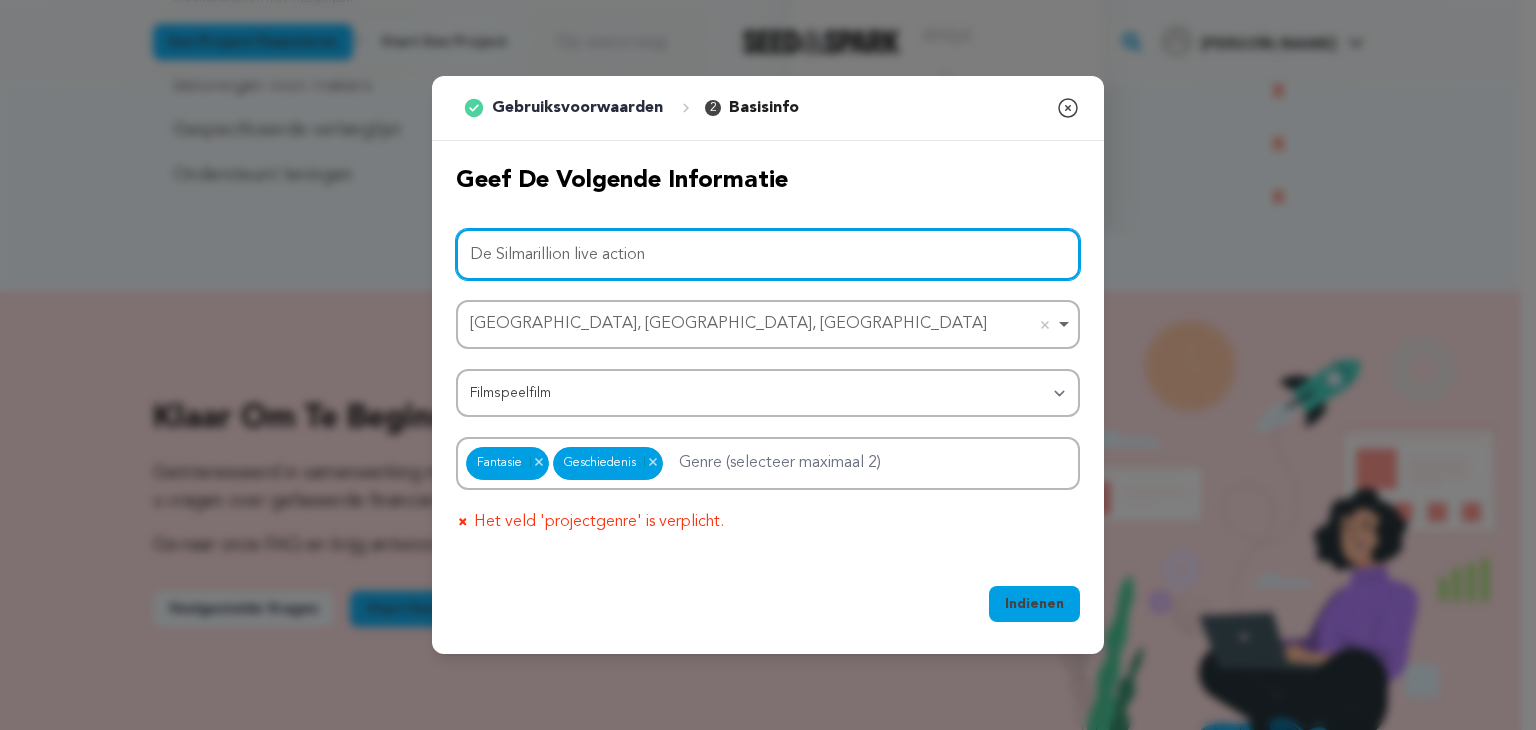 drag, startPoint x: 664, startPoint y: 271, endPoint x: 576, endPoint y: 255, distance: 89.44272 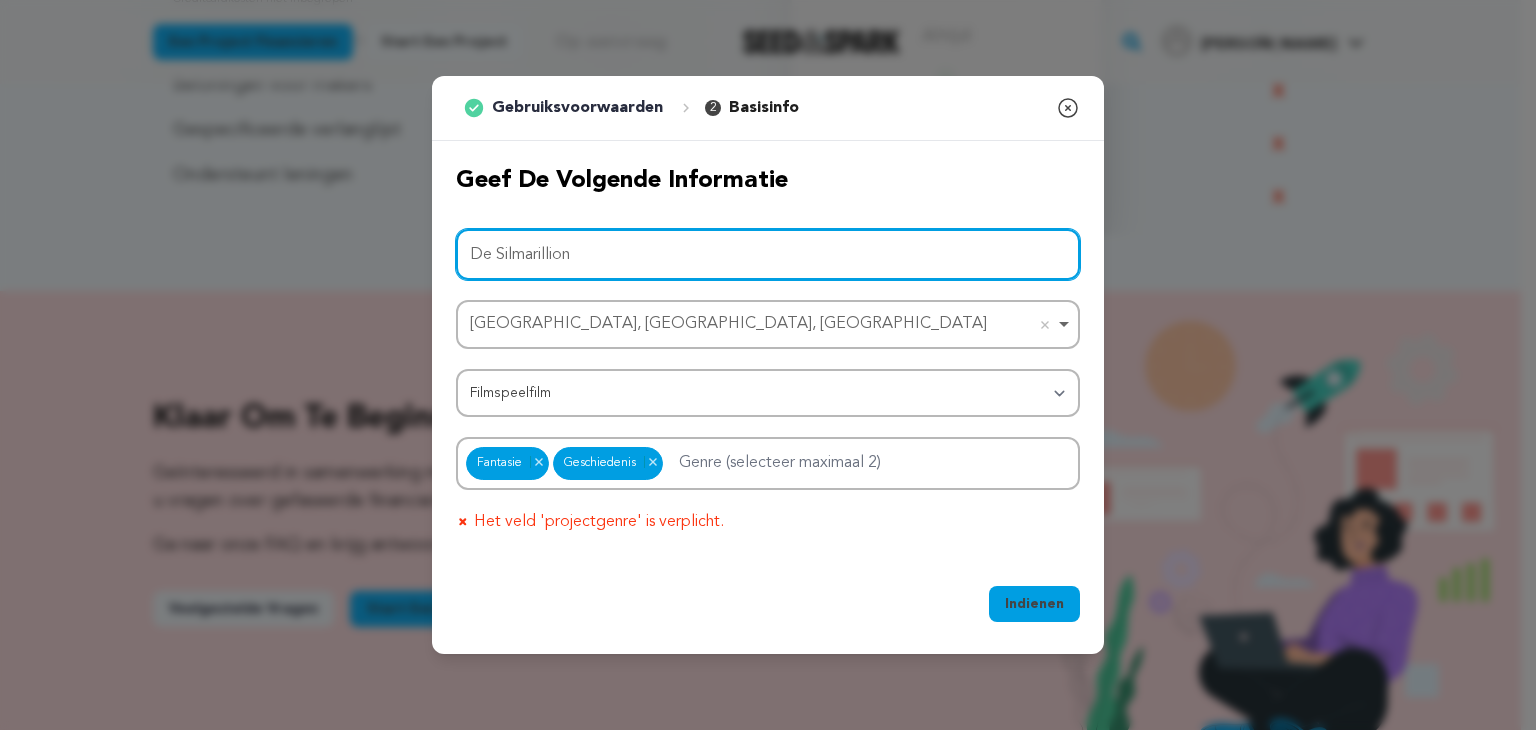 click on "Los Angeles, CA, VS Los Angeles, CA, VS Item verwijderen Selecteer stad Lockbourne, OH, VS Logan, OH, VS Londen, OH, VS Londen, ON, Canada Los Alamos, NM, VS Los Alamos, NM, VS Los Alamos, NM, VS Los Alcazares, Spanje Los Andes, Chili Los Andes, Chili Los Angeles, CA, VS Los Angeles, CA, VS Los Angeles, CA, VS Los Angeles, CA, VS Los Angeles, Chili Los Angeles, Chili Los Angeles de San Rafael, Spanje Los Angeles, Qro., Mexico Los Banos, CA, VS Los Banos, CA, VS Los Cabos, BCS, Mexico Los Cabos, BCS, Mexico Los Mochis, Sinaloa, Mexico Los Mochis, Sinaloa, Mexico Louisville, KY, VS" at bounding box center (768, 324) 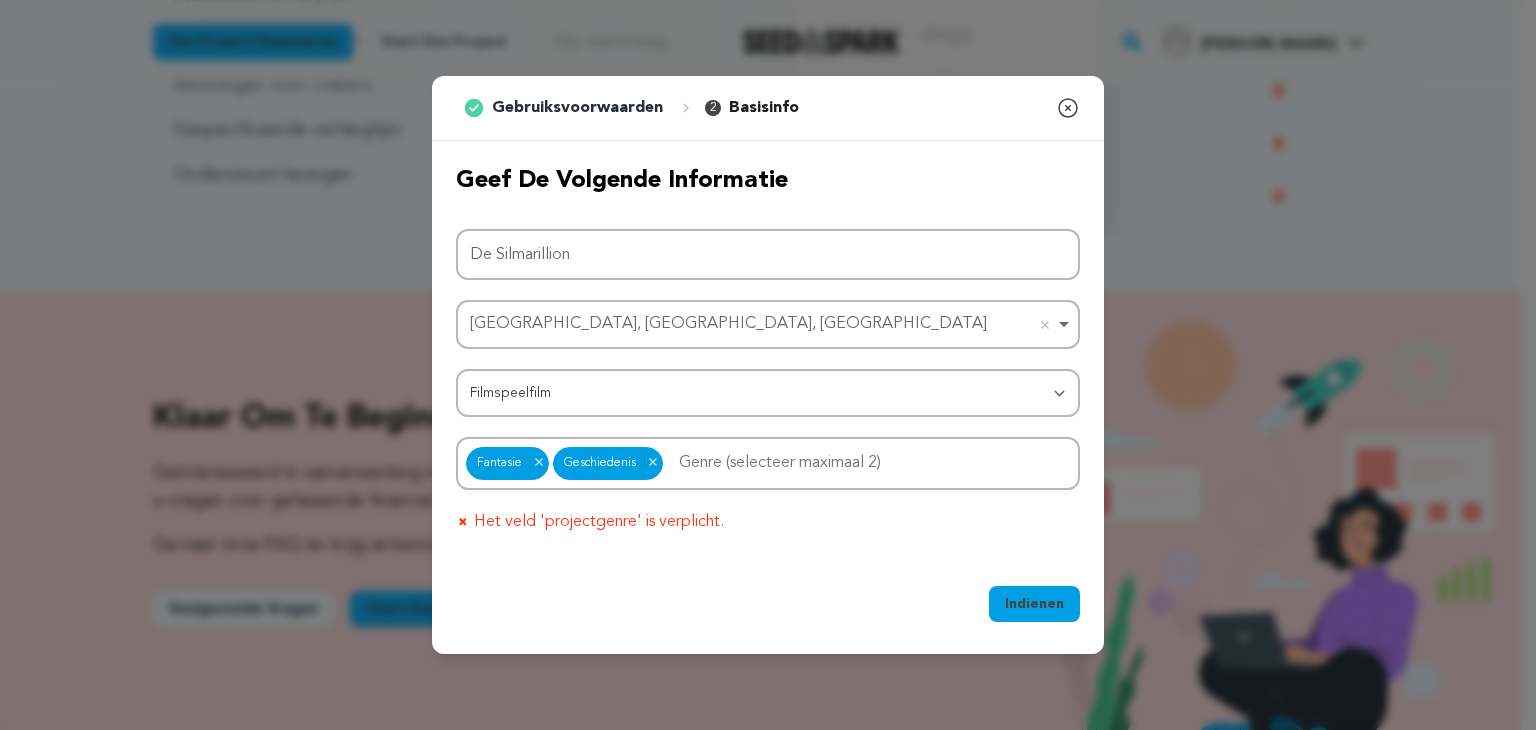 click on "Los Angeles, CA, VS Los Angeles, CA, VS Item verwijderen Selecteer stad Lockbourne, OH, VS Logan, OH, VS Londen, OH, VS Londen, ON, Canada Los Alamos, NM, VS Los Alamos, NM, VS Los Alamos, NM, VS Los Alcazares, Spanje Los Andes, Chili Los Andes, Chili Los Angeles, CA, VS Los Angeles, CA, VS Los Angeles, CA, VS Los Angeles, CA, VS Los Angeles, Chili Los Angeles, Chili Los Angeles de San Rafael, Spanje Los Angeles, Qro., Mexico Los Banos, CA, VS Los Banos, CA, VS Los Cabos, BCS, Mexico Los Cabos, BCS, Mexico Los Mochis, Sinaloa, Mexico Los Mochis, Sinaloa, Mexico Louisville, KY, VS" at bounding box center (768, 324) 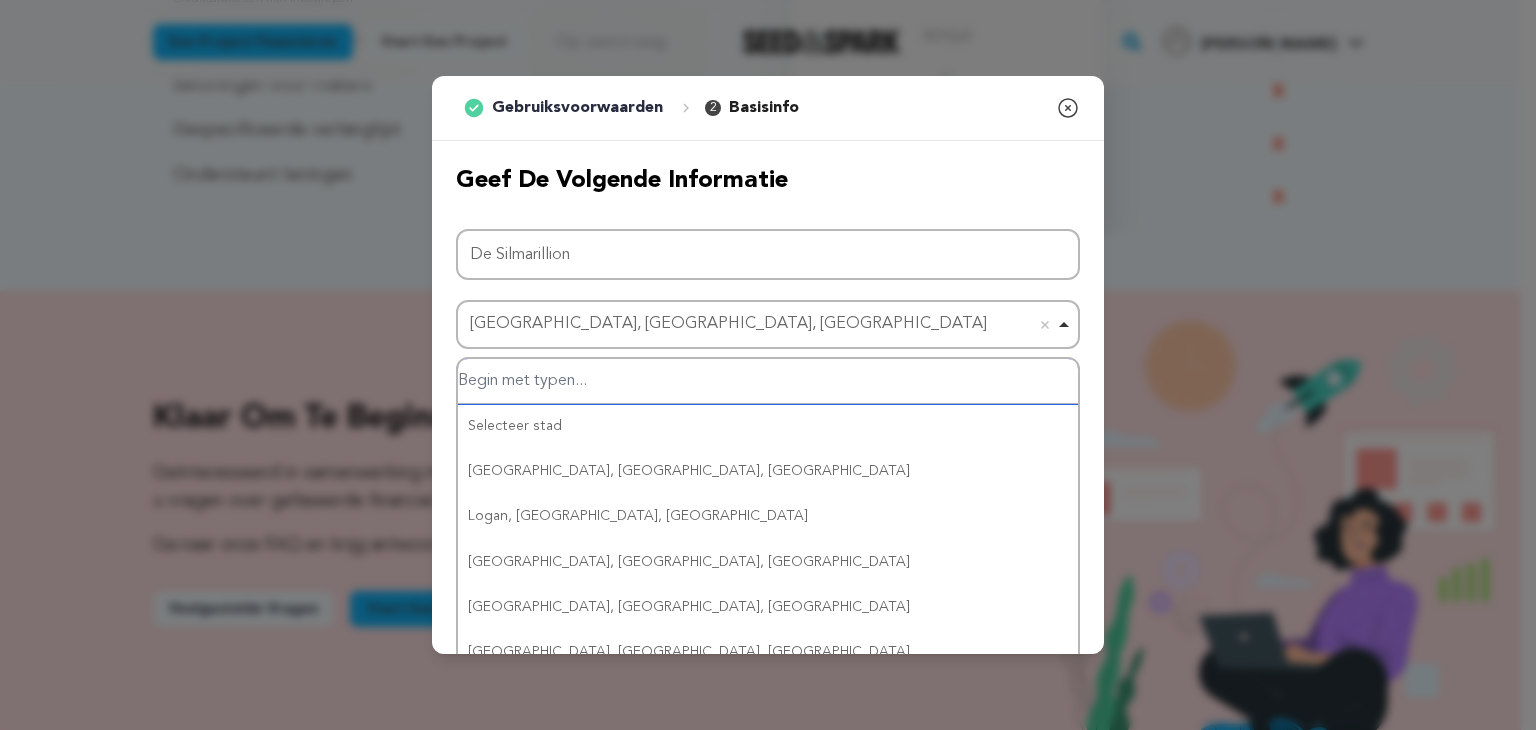 paste on "Nieuw-Zeeland" 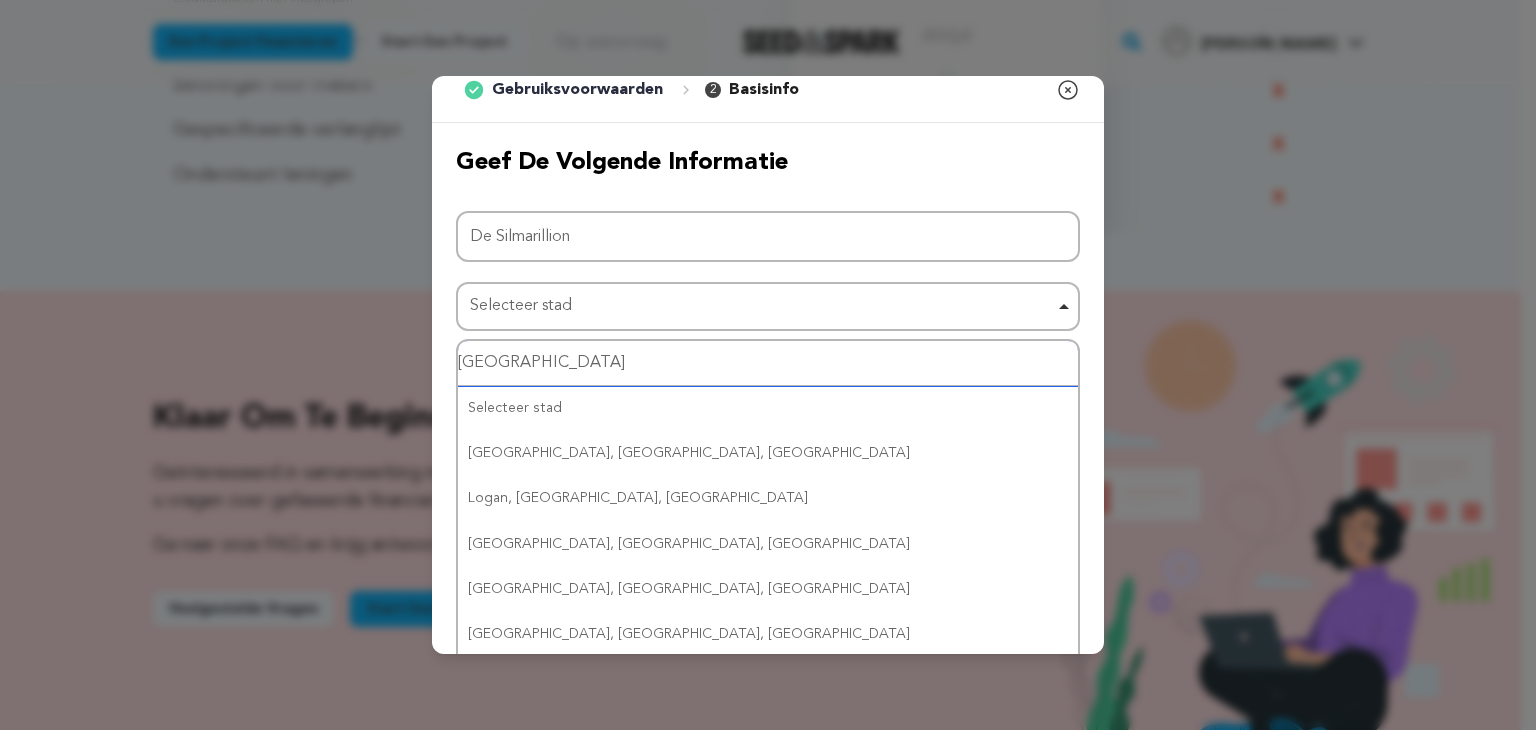 scroll, scrollTop: 51, scrollLeft: 0, axis: vertical 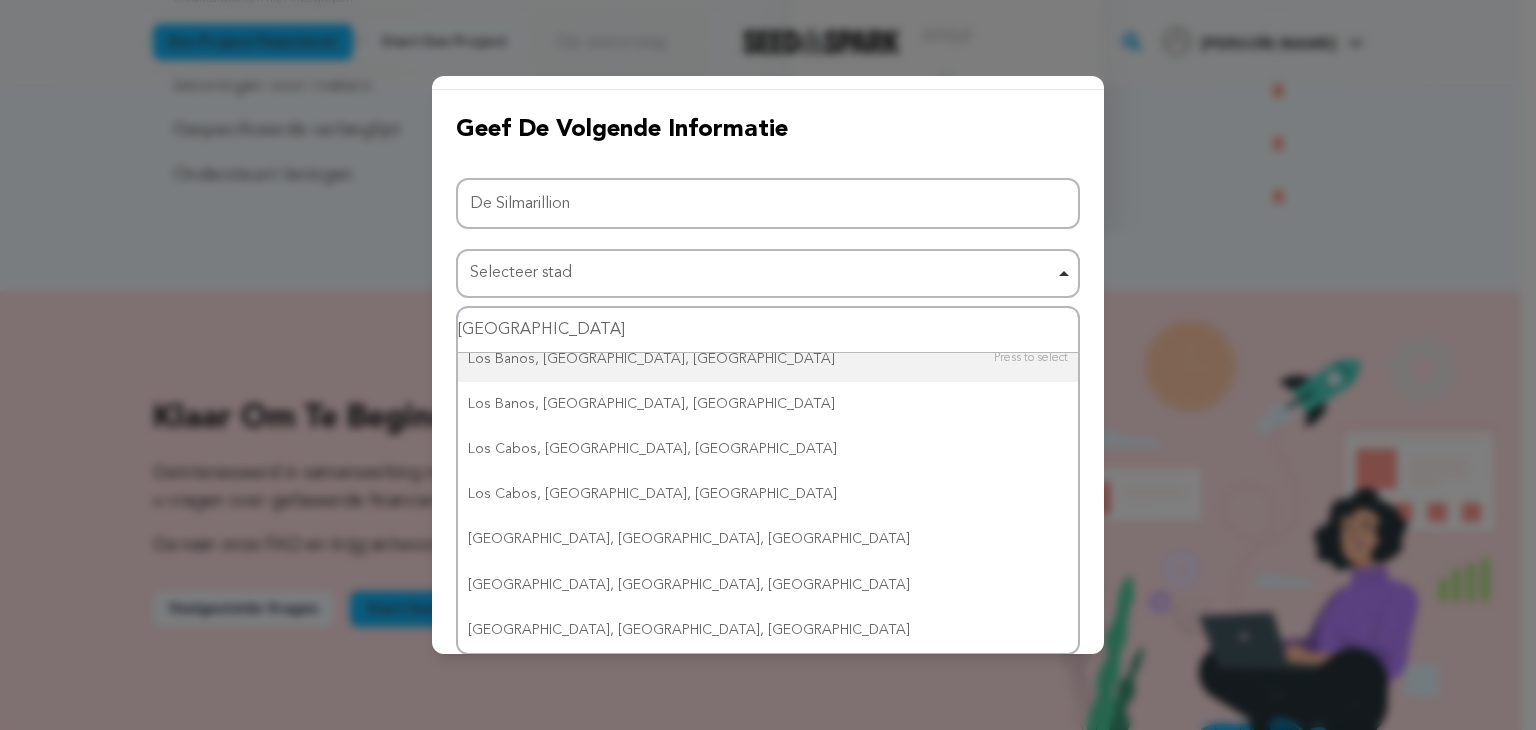 type on "Nieuw-Zeeland" 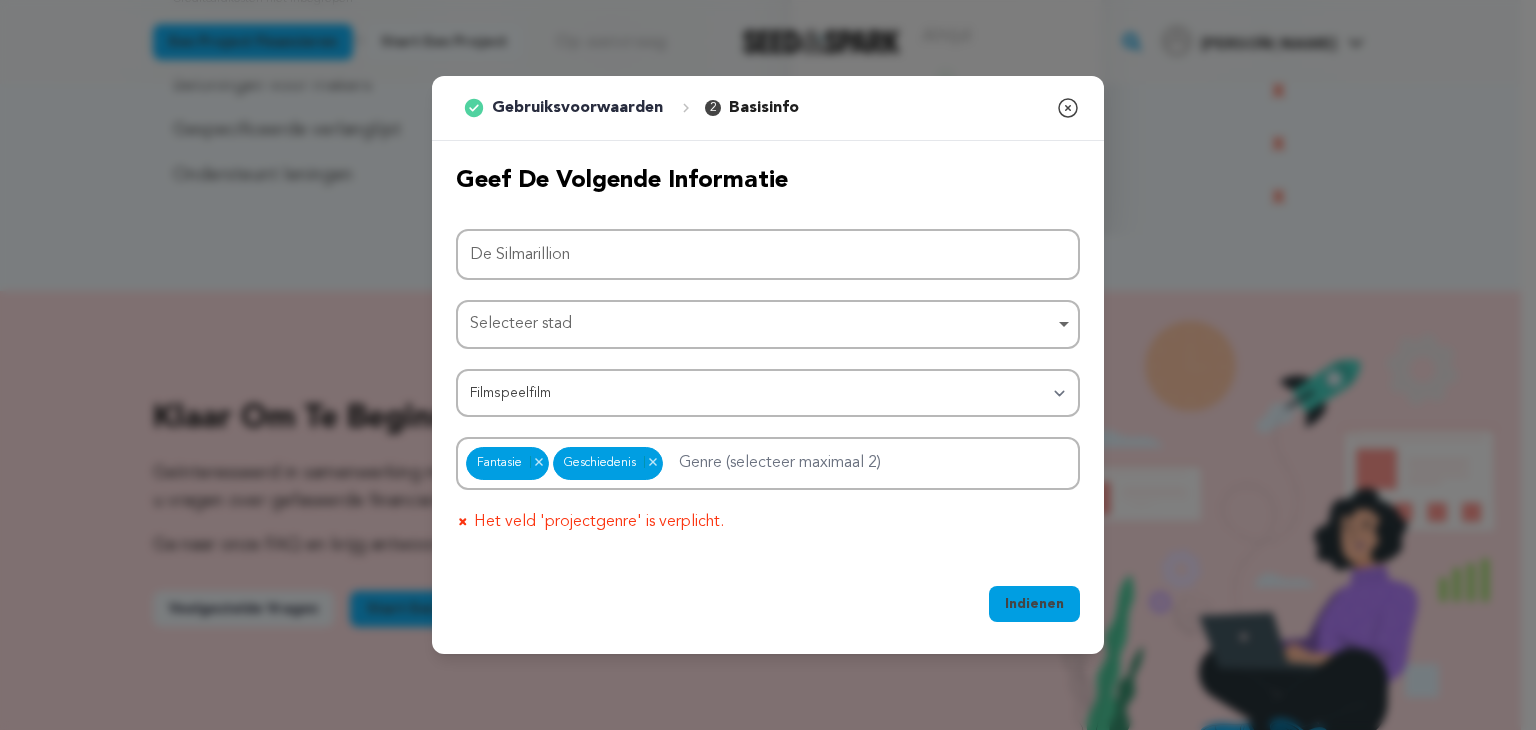 scroll, scrollTop: 0, scrollLeft: 0, axis: both 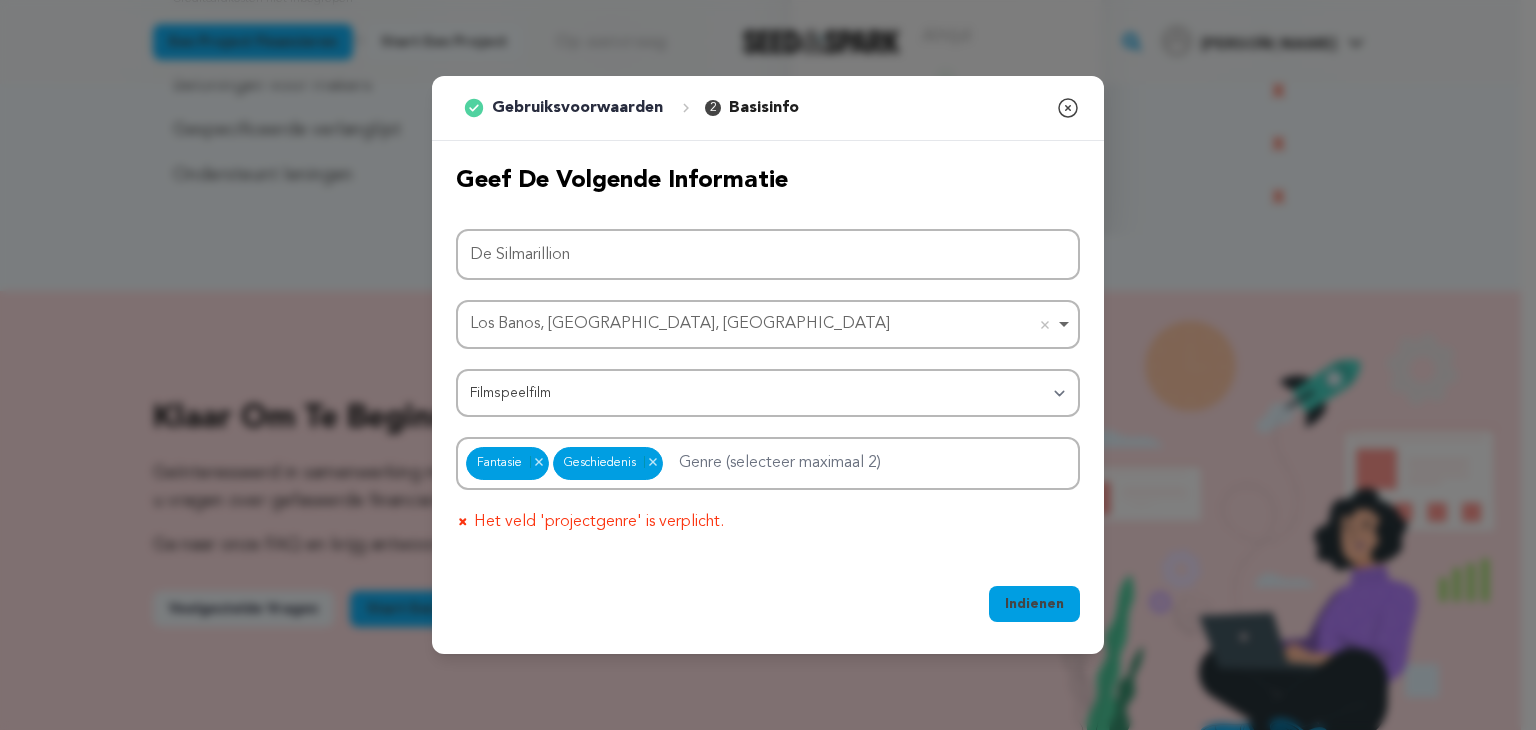 click on "Indienen" at bounding box center (1034, 604) 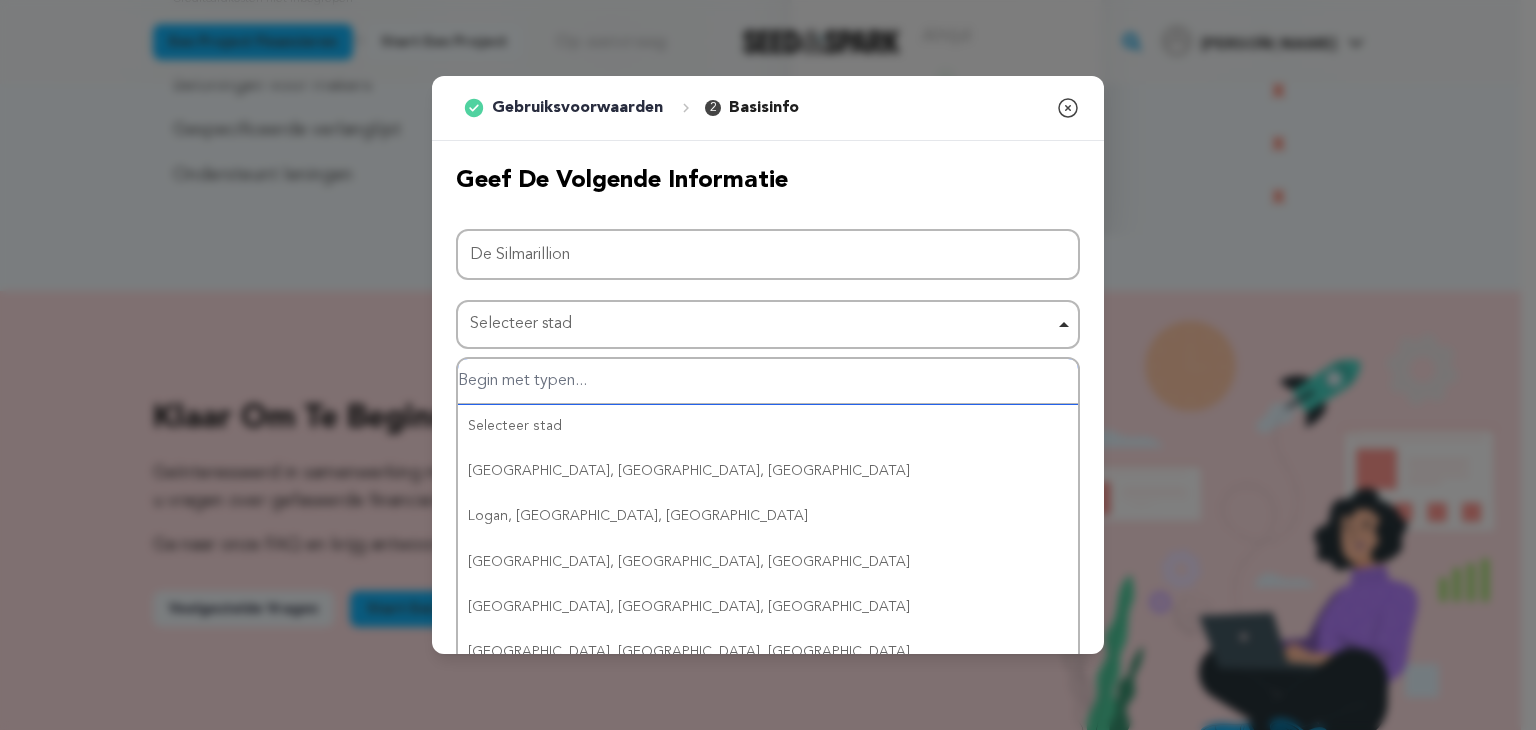paste on "los angeles california" 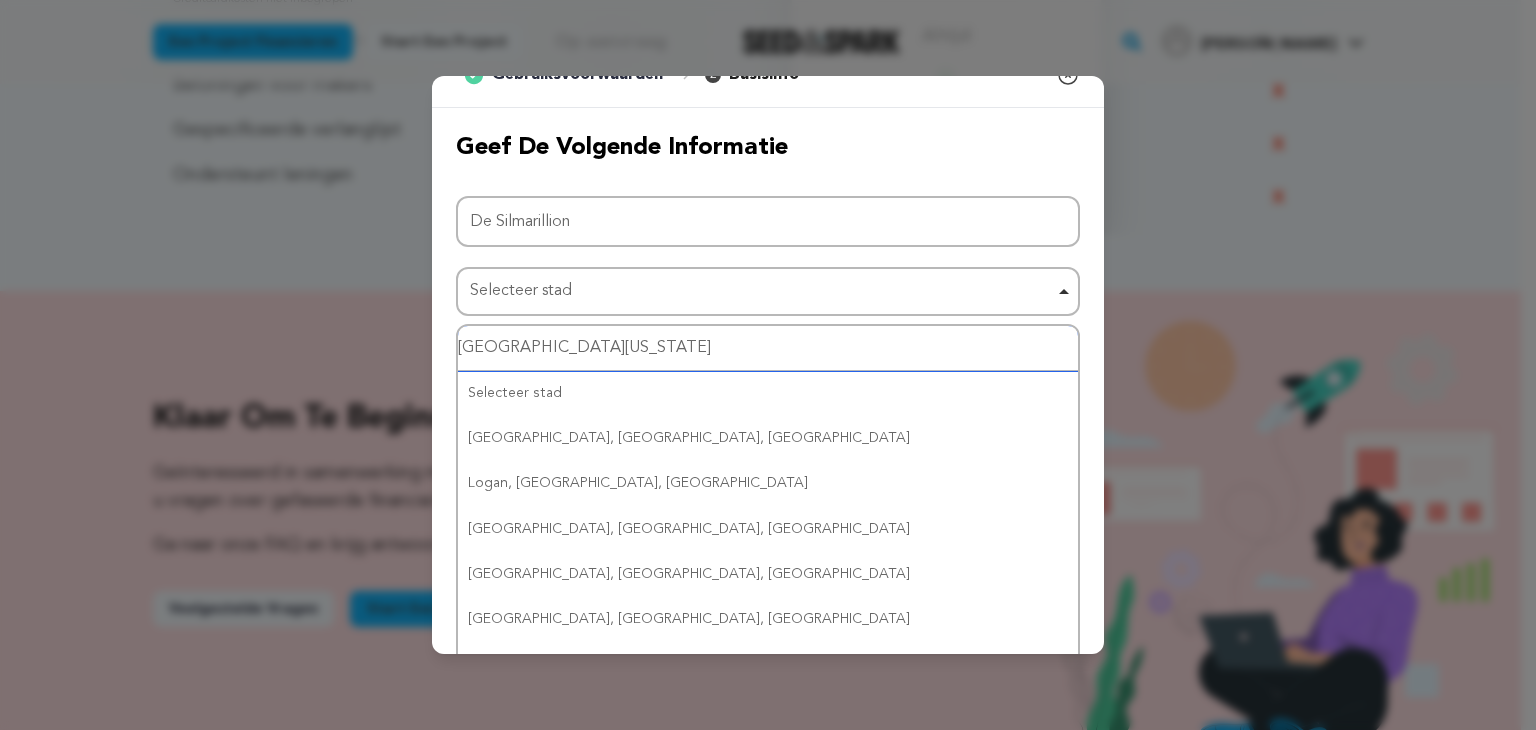 scroll, scrollTop: 51, scrollLeft: 0, axis: vertical 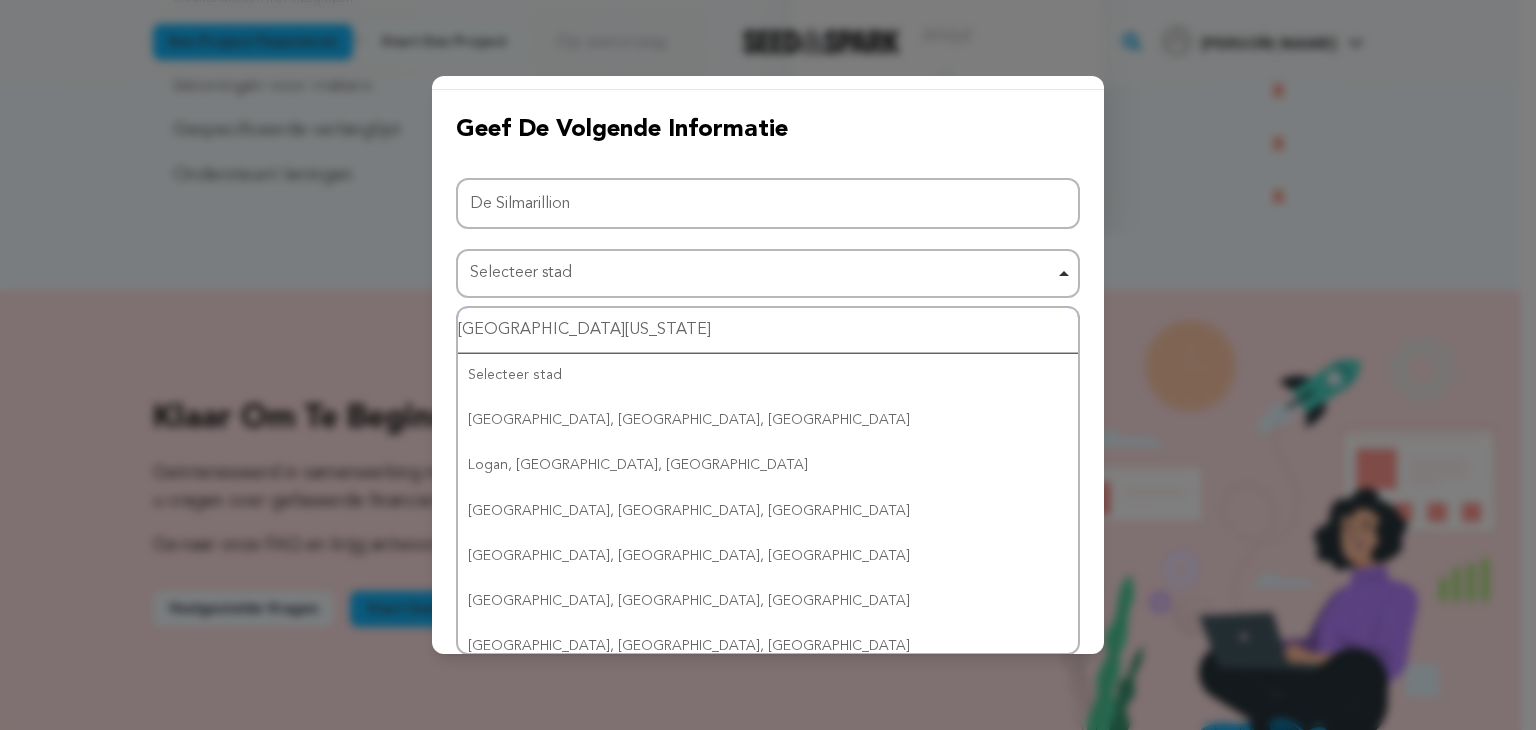 click on "Selecteer stad Selecteer stad Item verwijderen" at bounding box center (768, 273) 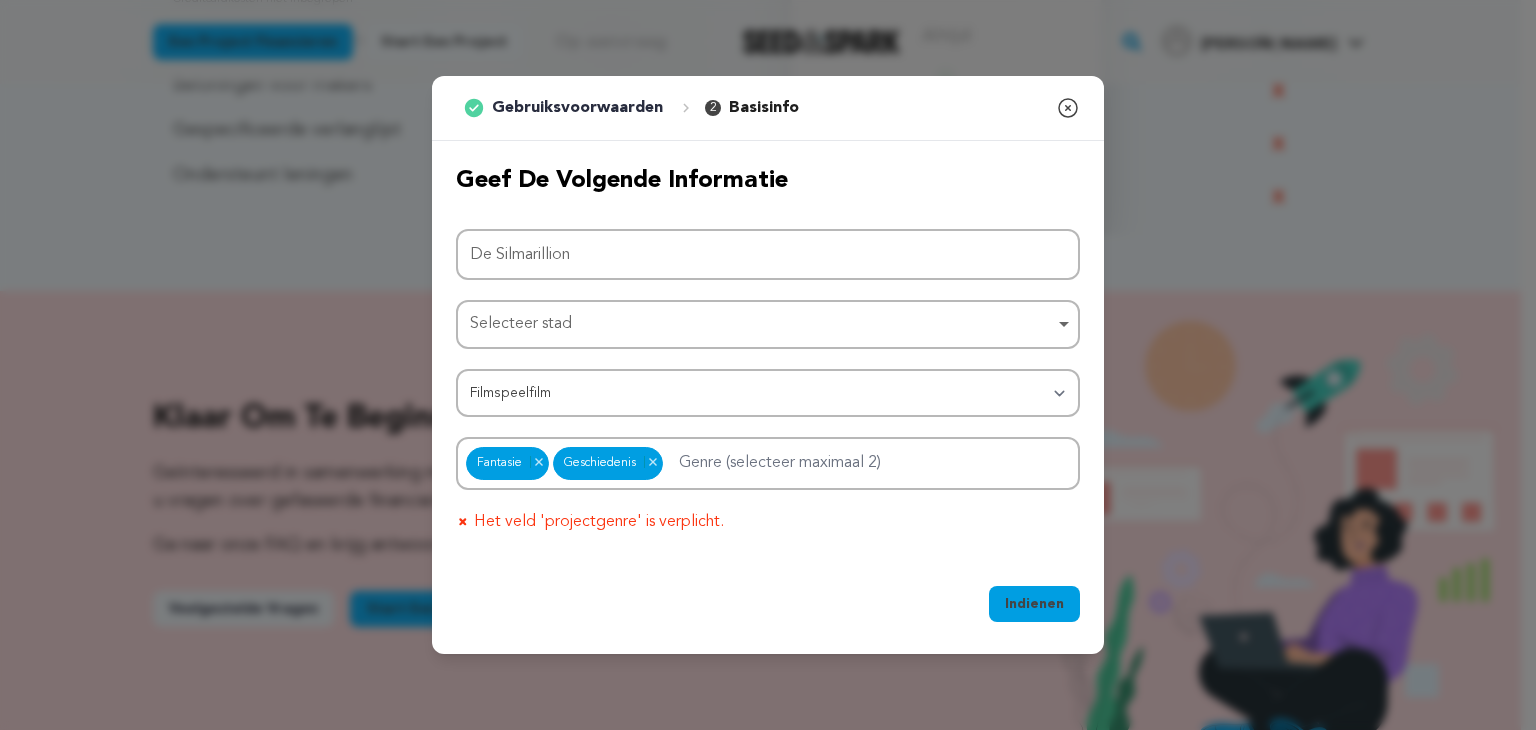 scroll, scrollTop: 0, scrollLeft: 0, axis: both 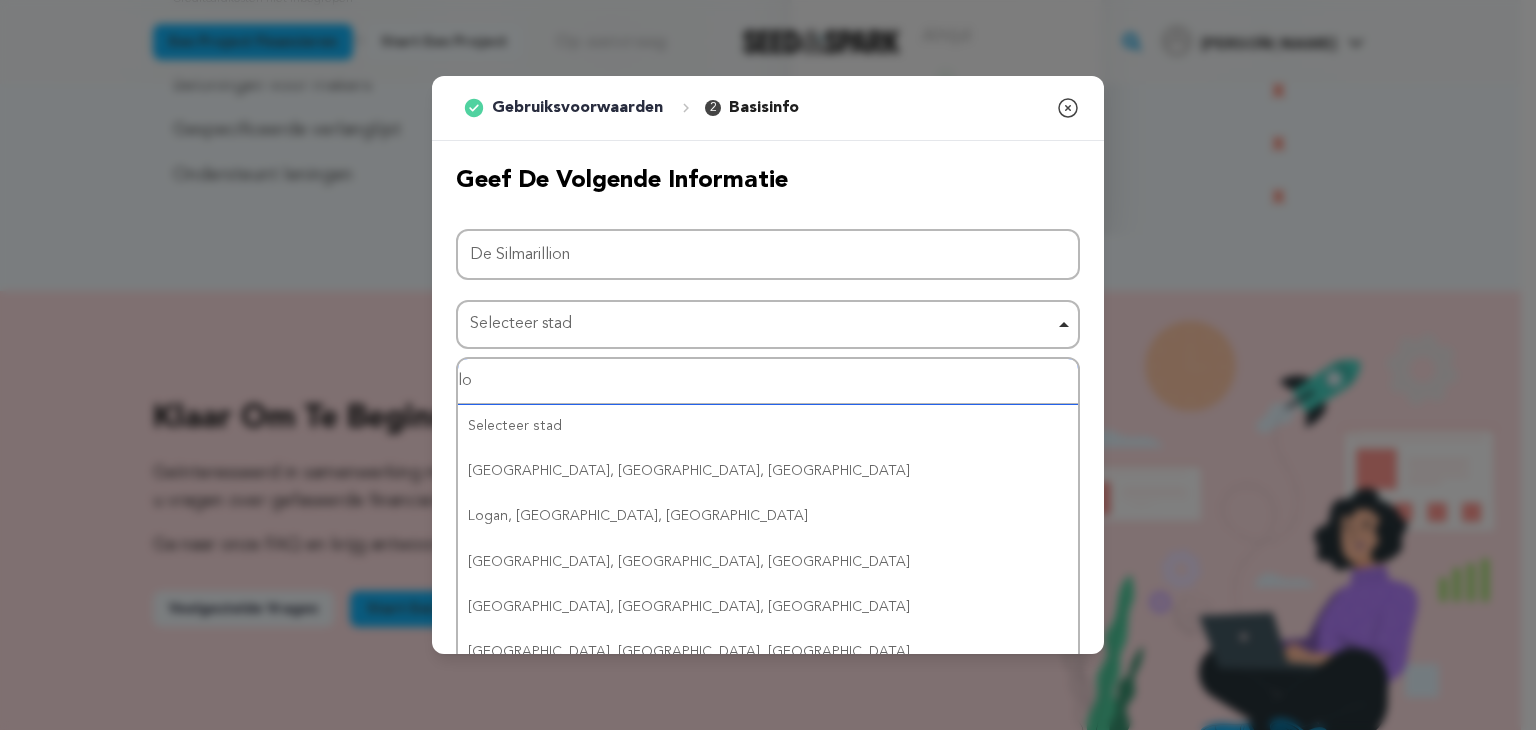 type on "l" 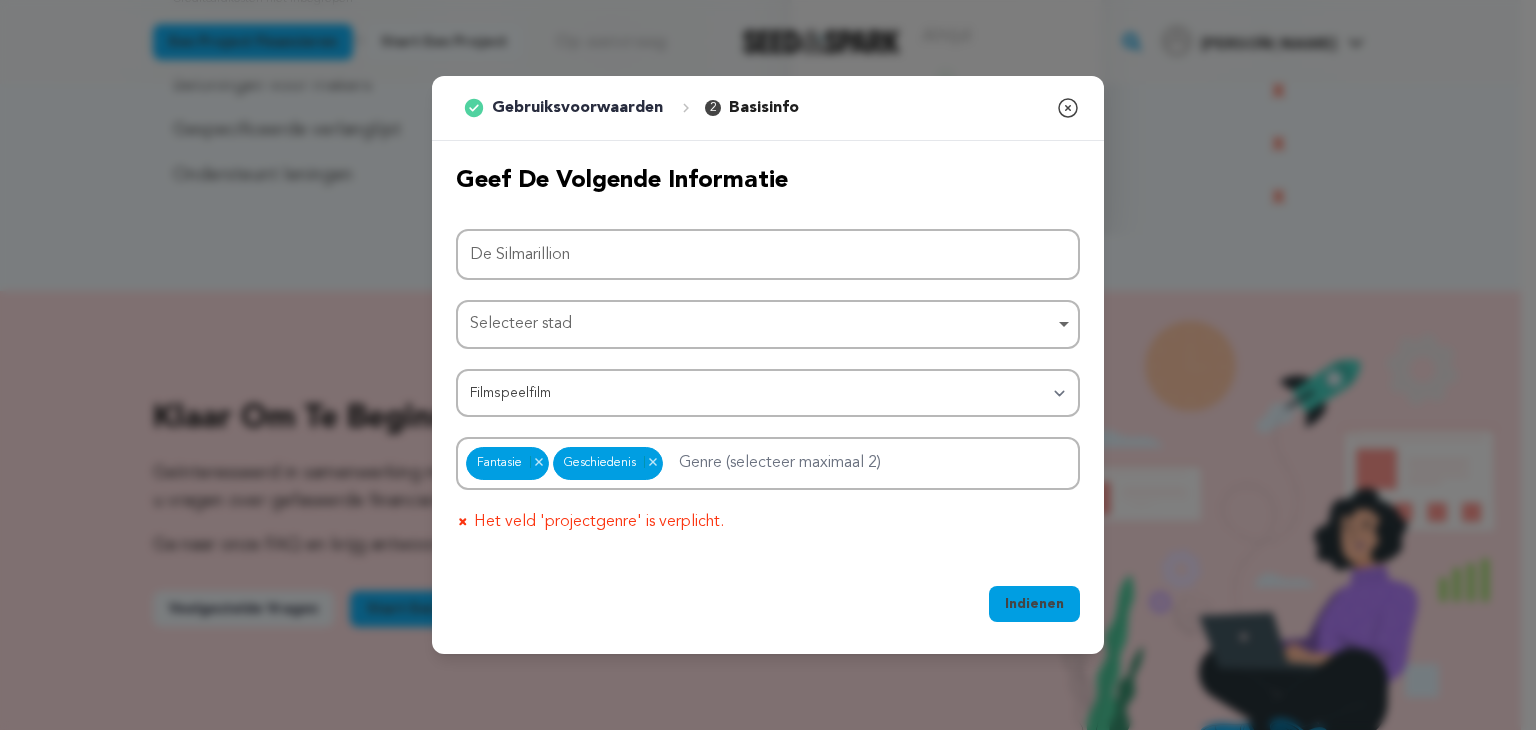 click on "Selecteer stad Selecteer stad Item verwijderen Selecteer stad Lockbourne, OH, VS Logan, OH, VS Londen, OH, VS Londen, ON, Canada Los Alamos, NM, VS Los Alamos, NM, VS Los Alamos, NM, VS Los Alcazares, Spanje Los Andes, Chili Los Andes, Chili Los Angeles, CA, VS Los Angeles, CA, VS Los Angeles, CA, VS Los Angeles, CA, VS Los Angeles, Chili Los Angeles, Chili Los Angeles de San Rafael, Spanje Los Angeles, Qro., Mexico Los Banos, CA, VS Los Banos, CA, VS Los Cabos, BCS, Mexico Los Cabos, BCS, Mexico Los Mochis, Sinaloa, Mexico Los Mochis, Sinaloa, Mexico Louisville, KY, VS" at bounding box center [768, 324] 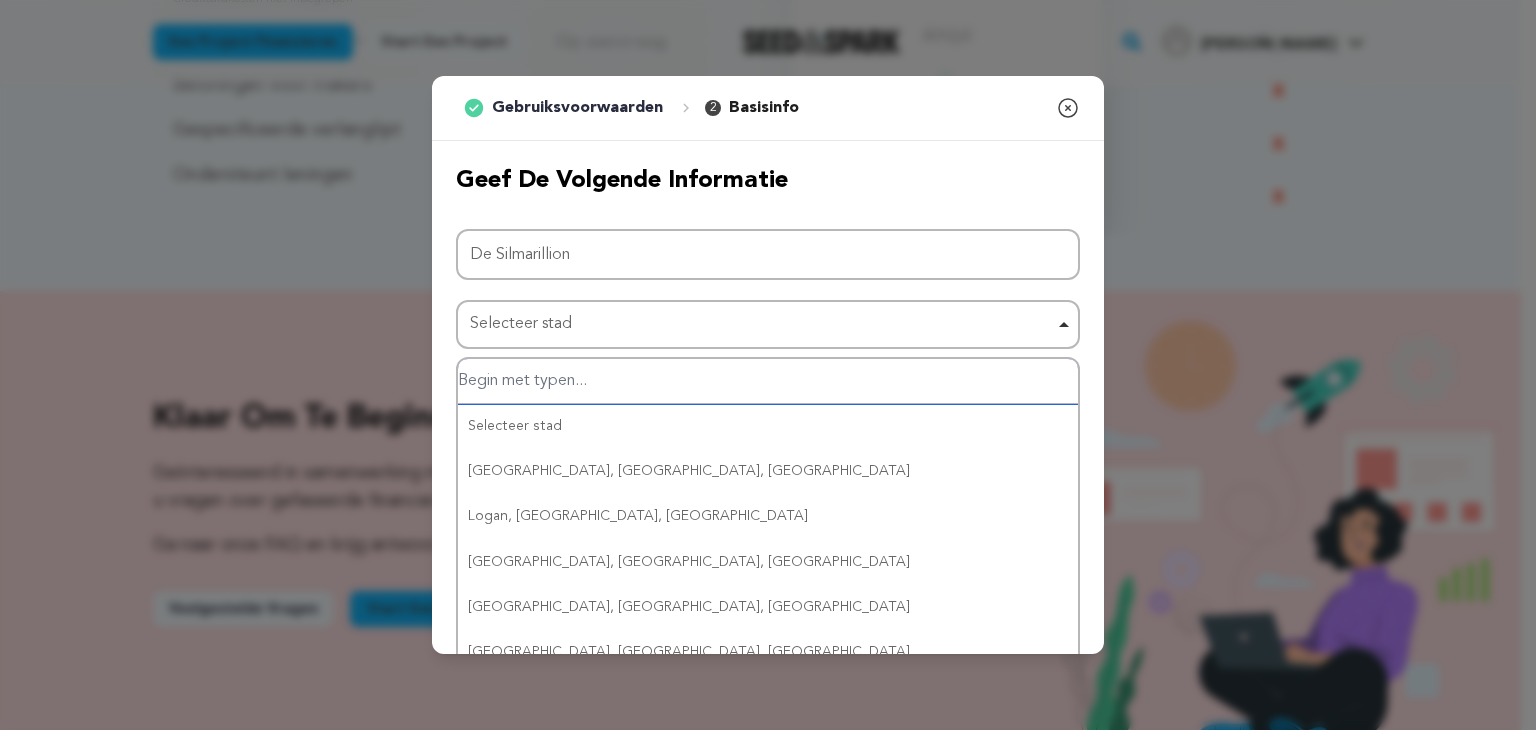 paste on "los angeles california" 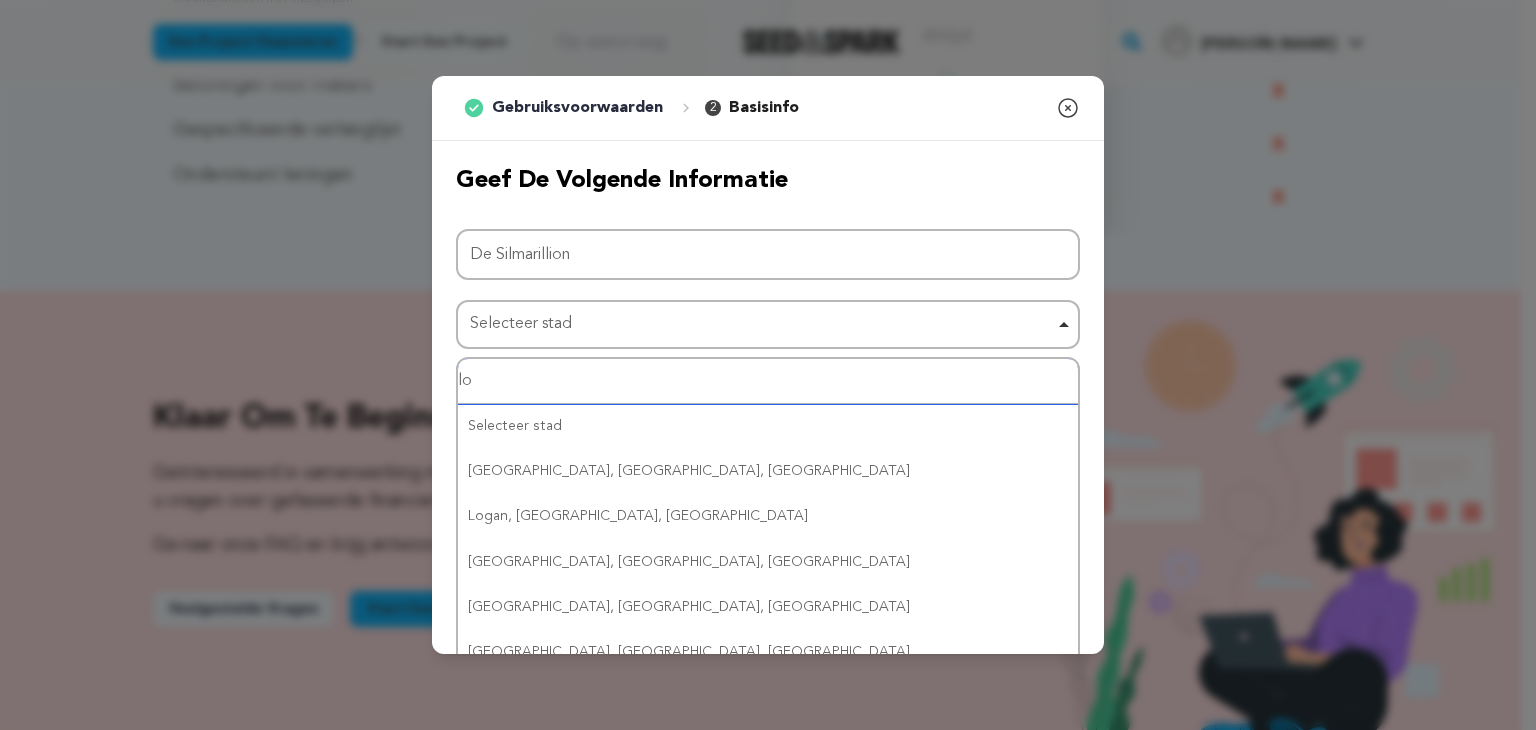type on "l" 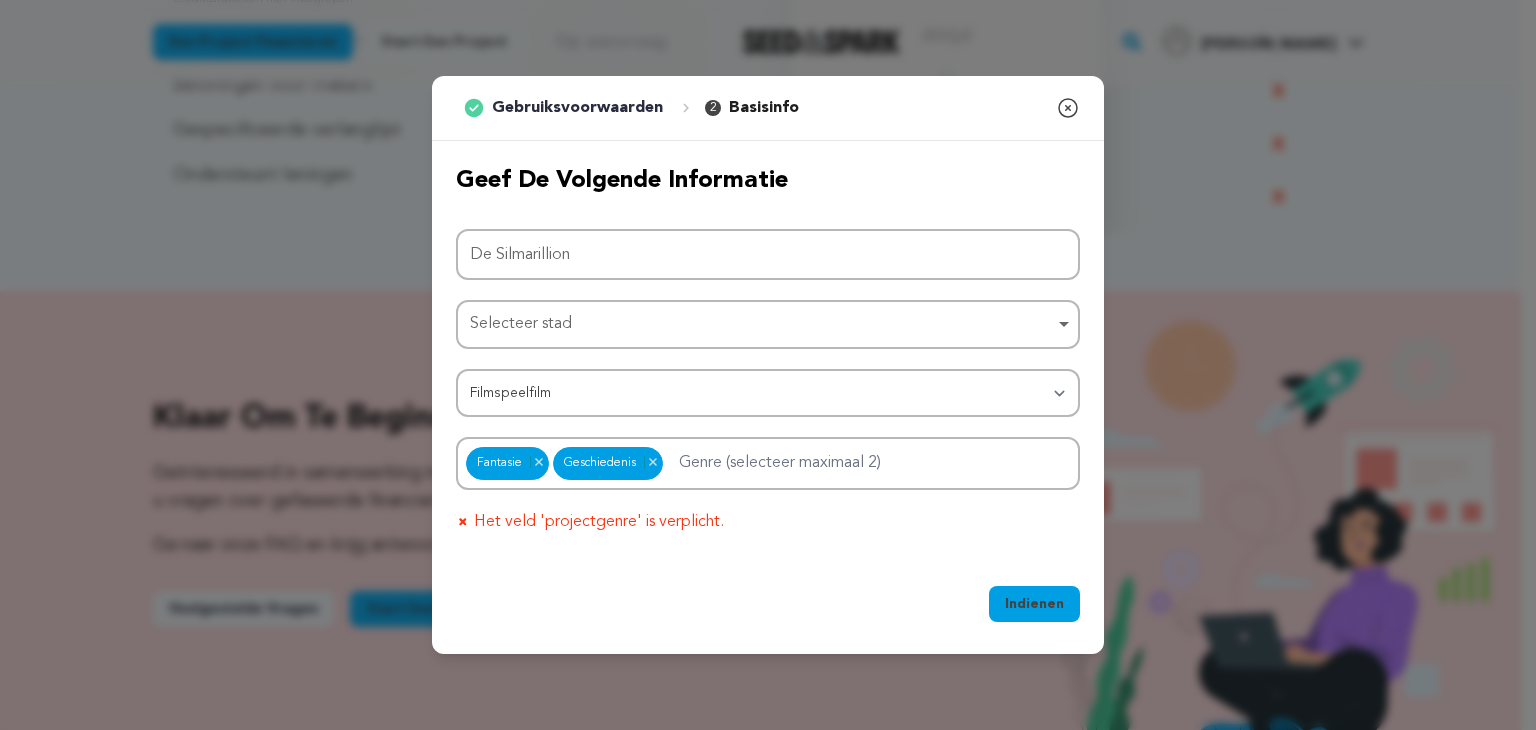 click on "Selecteer stad Selecteer stad Item verwijderen Selecteer stad Lockbourne, OH, VS Logan, OH, VS Londen, OH, VS Londen, ON, Canada Los Alamos, NM, VS Los Alamos, NM, VS Los Alamos, NM, VS Los Alcazares, Spanje Los Andes, Chili Los Andes, Chili Los Angeles, CA, VS Los Angeles, CA, VS Los Angeles, CA, VS Los Angeles, CA, VS Los Angeles, Chili Los Angeles, Chili Los Angeles de San Rafael, Spanje Los Angeles, Qro., Mexico Los Banos, CA, VS Los Banos, CA, VS Los Cabos, BCS, Mexico Los Cabos, BCS, Mexico Los Mochis, Sinaloa, Mexico Los Mochis, Sinaloa, Mexico Louisville, KY, VS" at bounding box center (768, 324) 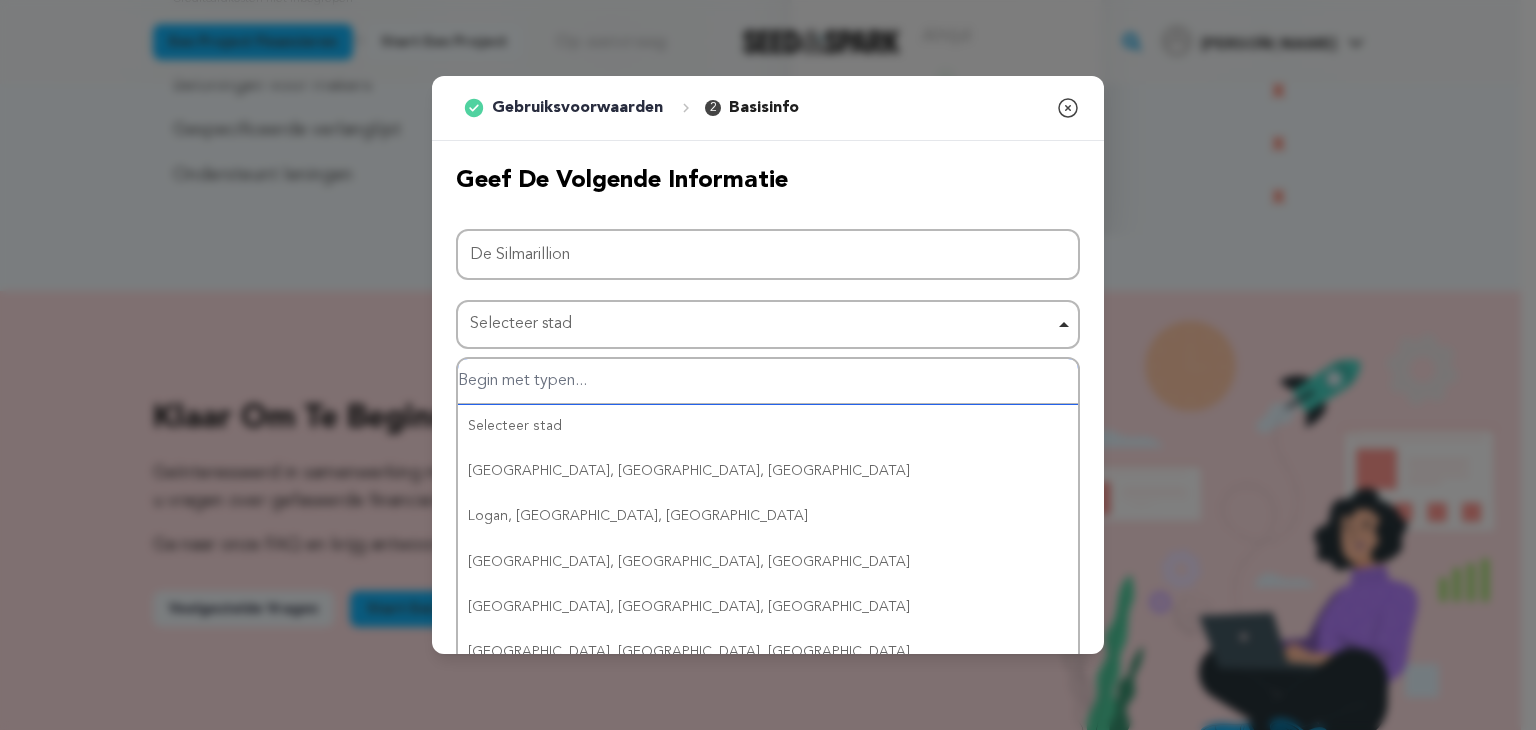 paste on "Nieuw-Zeeland" 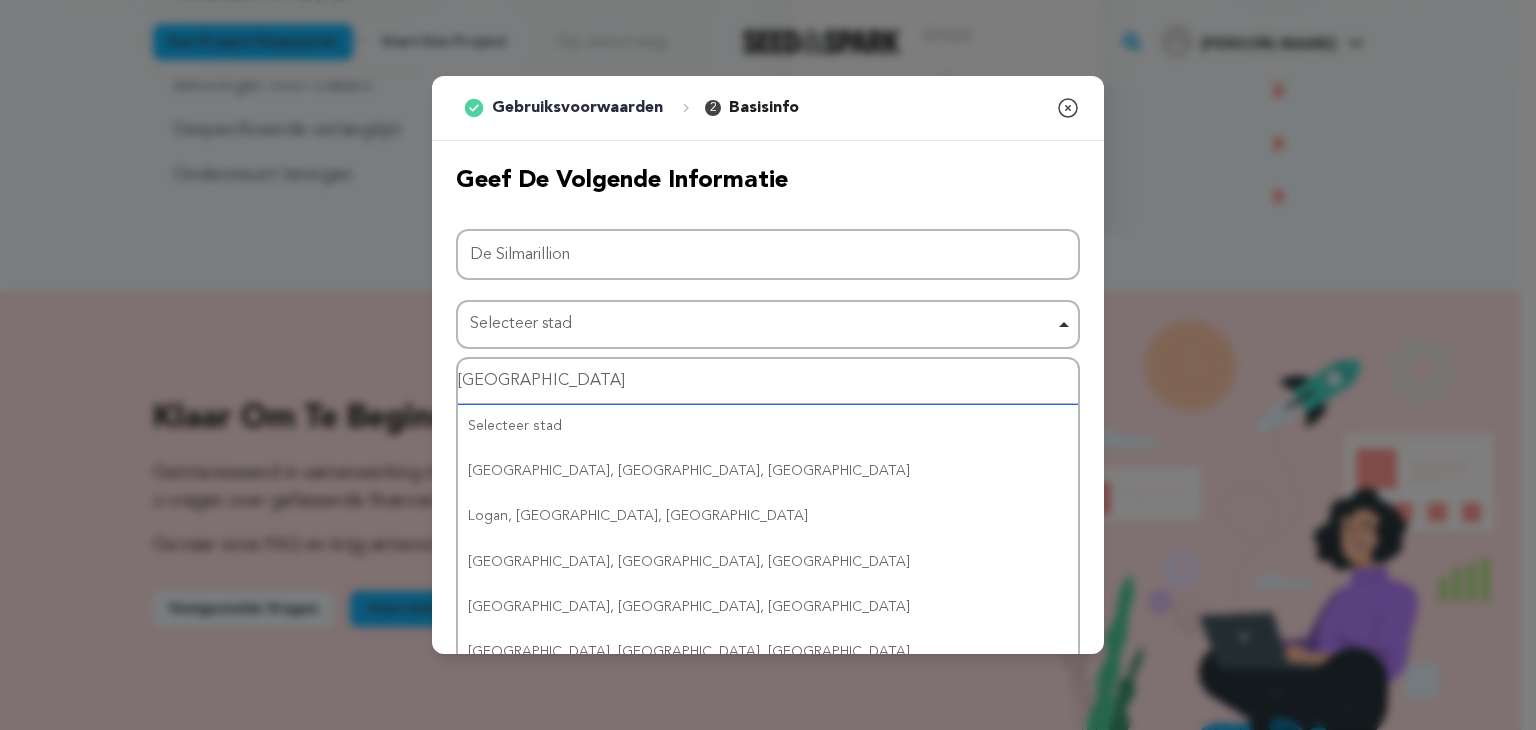 type on "Nieuw-Zeeland" 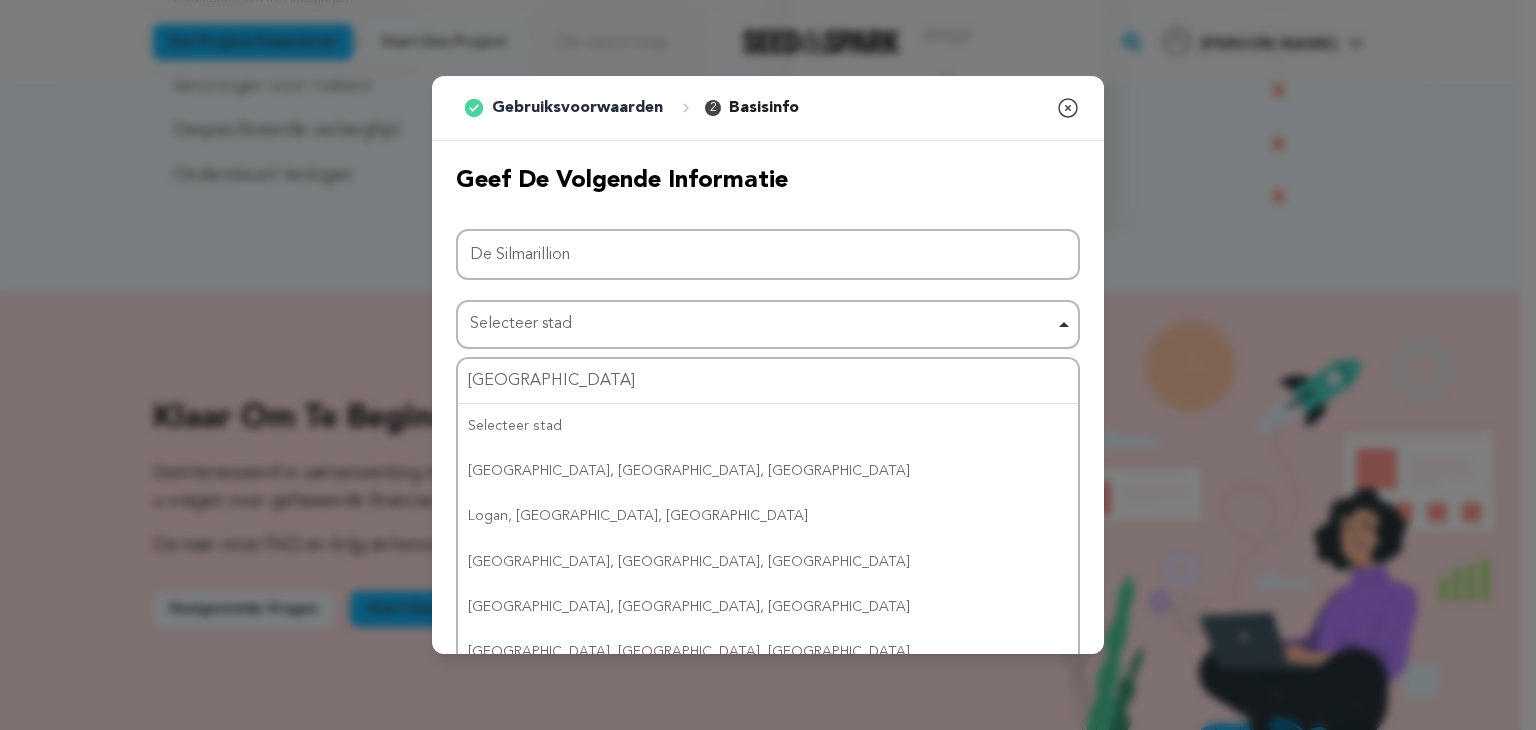 click on "Geef de volgende informatie" at bounding box center [768, 181] 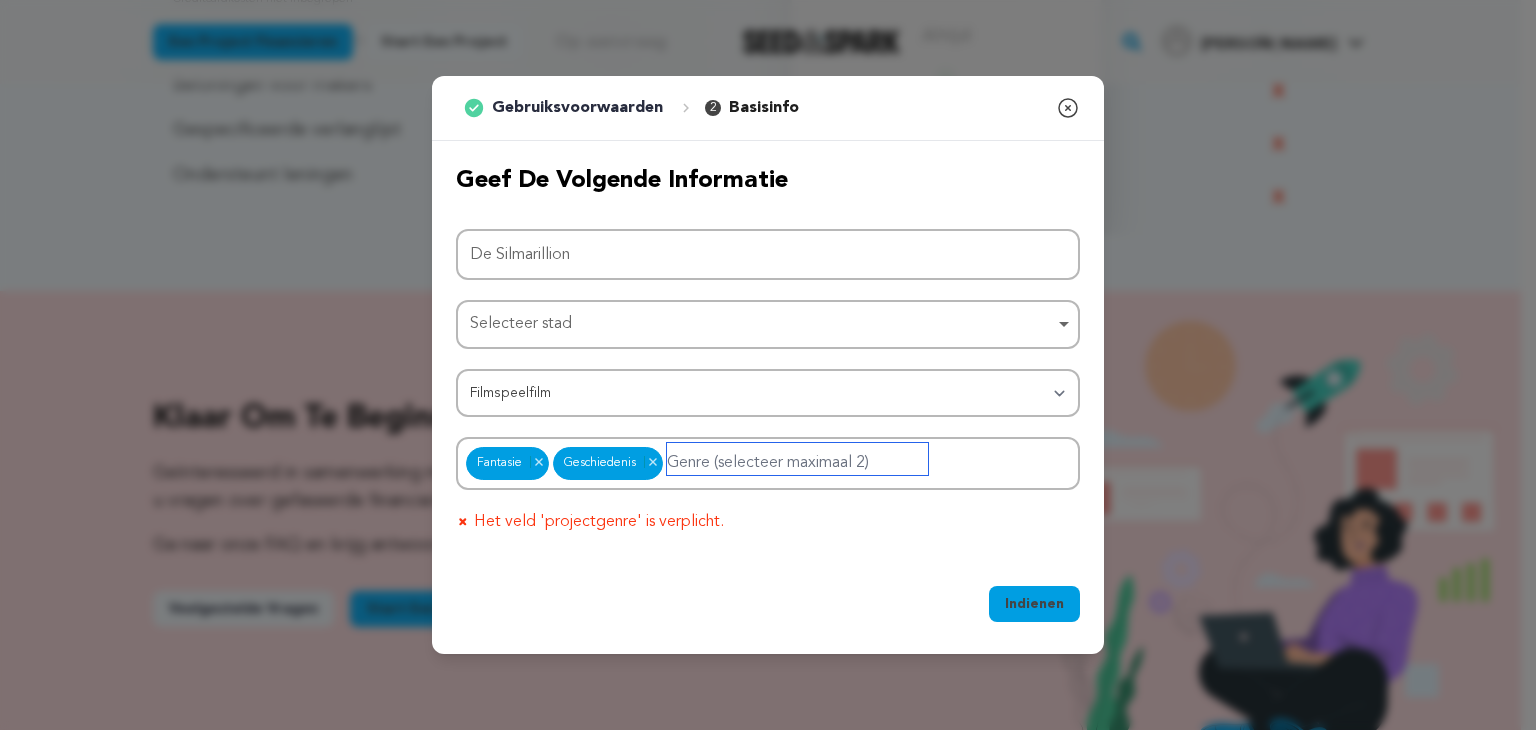 click at bounding box center [797, 459] 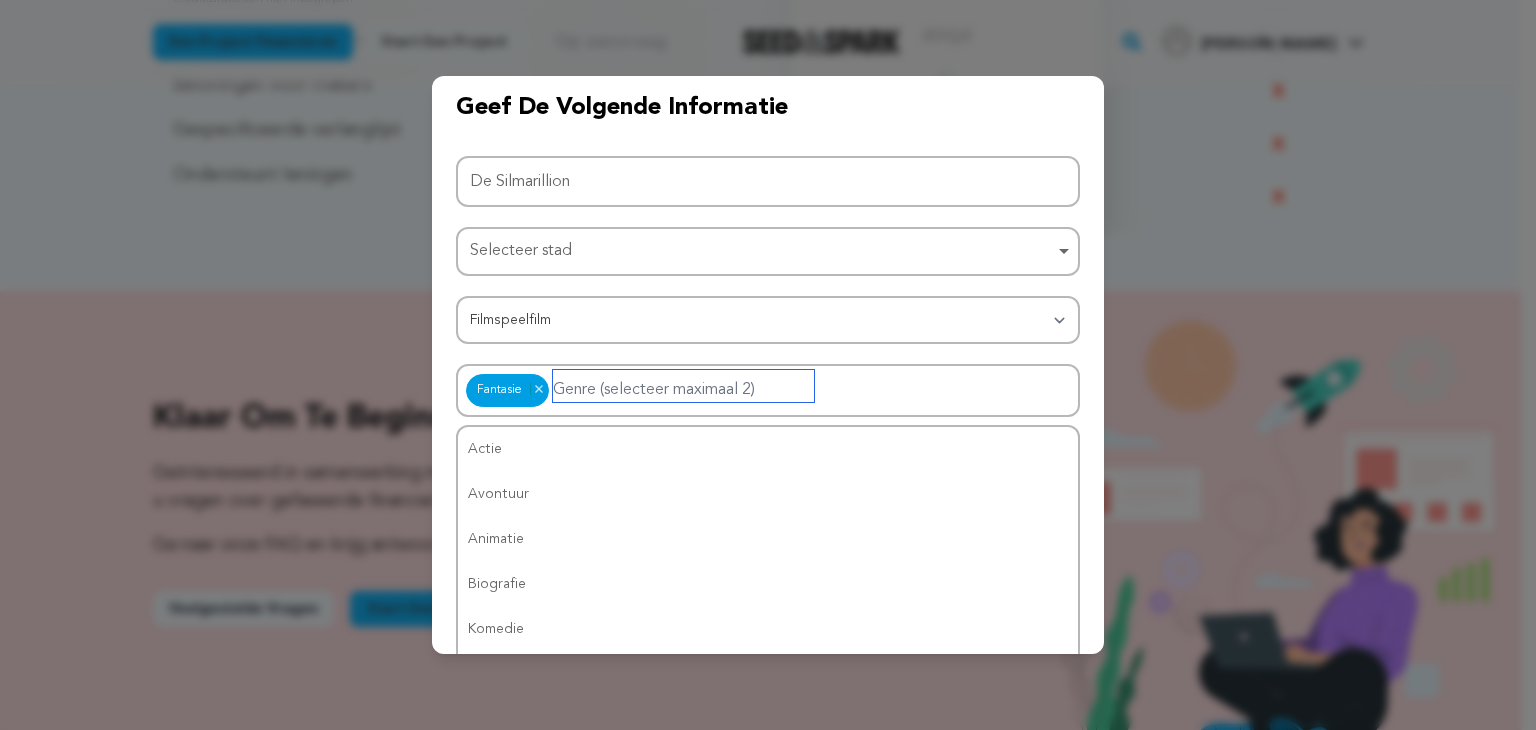 scroll, scrollTop: 147, scrollLeft: 0, axis: vertical 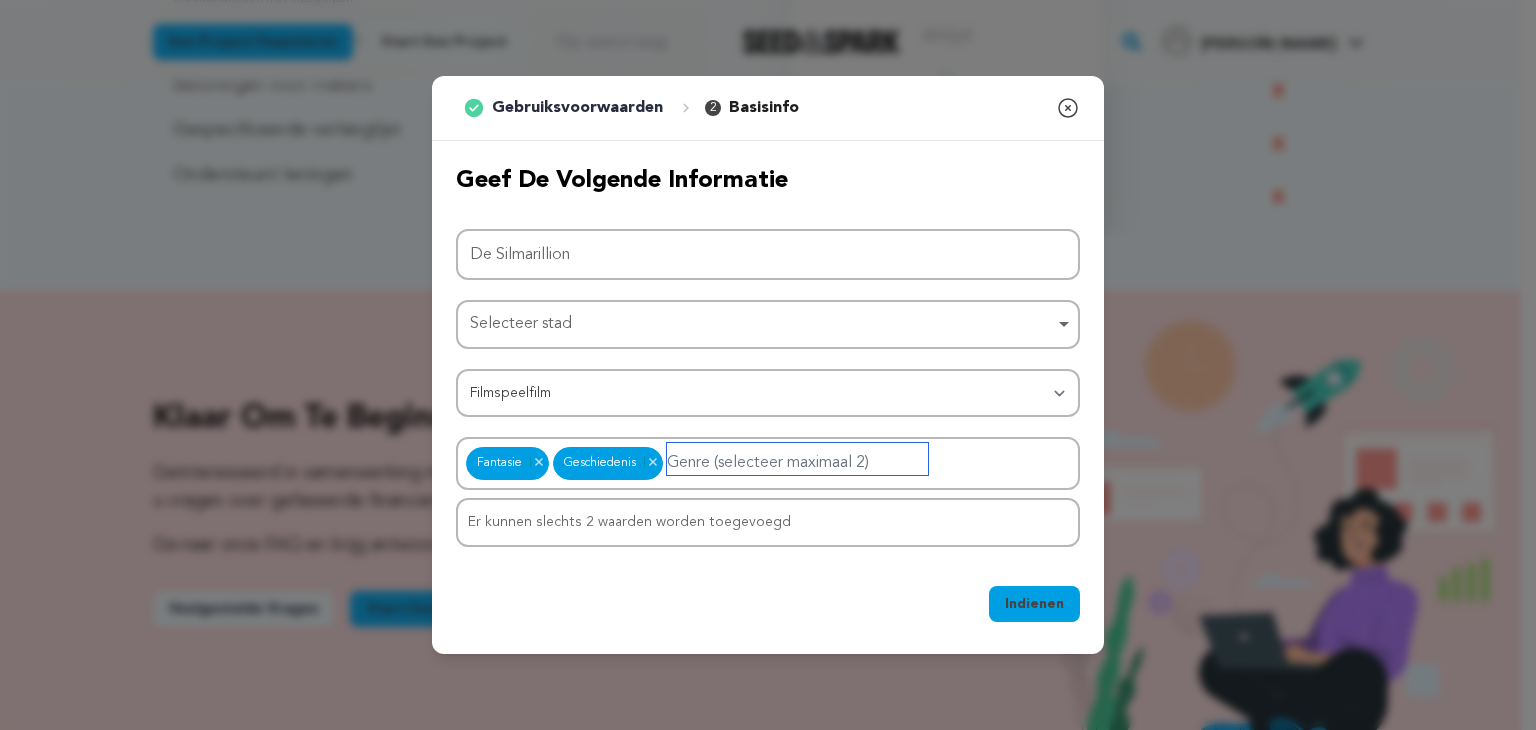 click on "Er kunnen slechts 2 waarden worden toegevoegd" at bounding box center (629, 522) 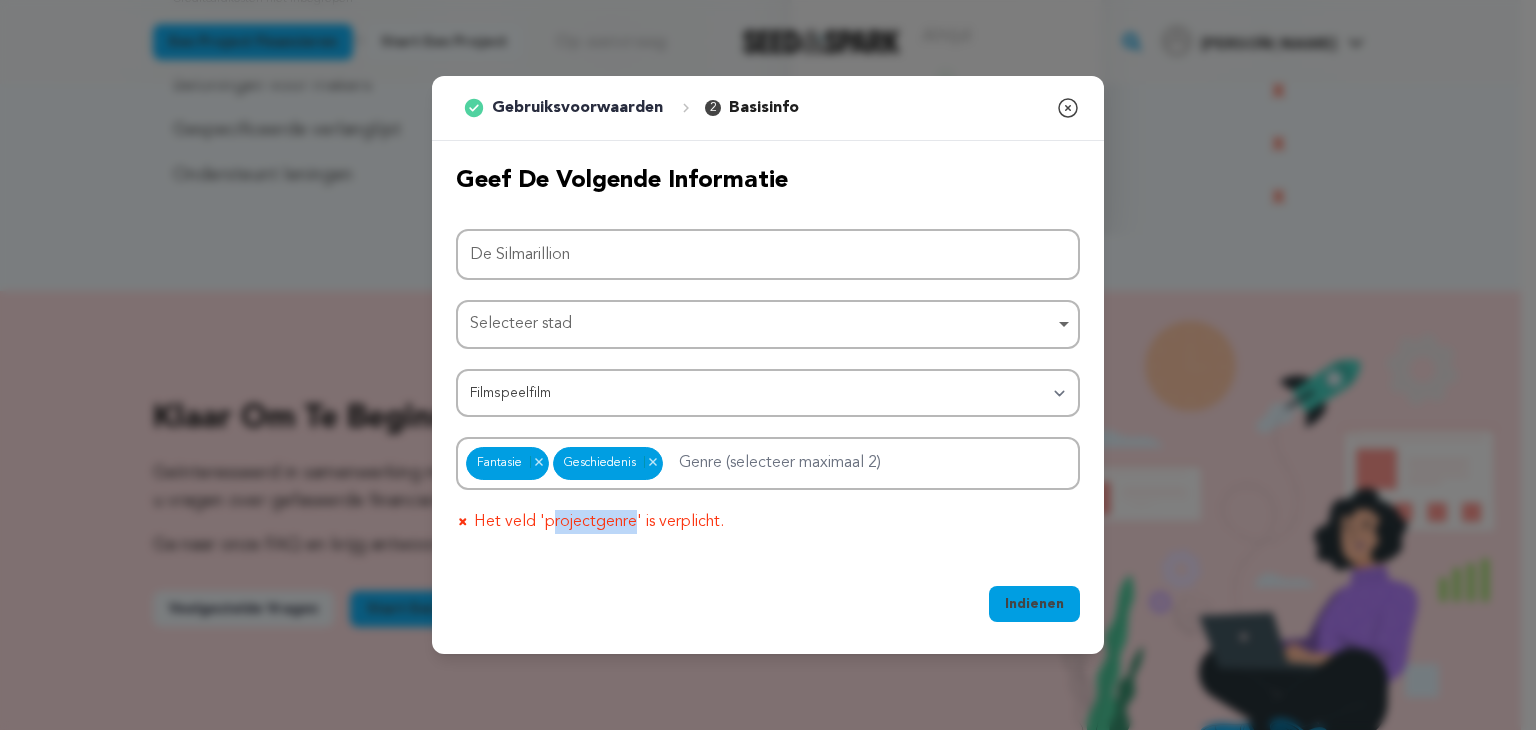 drag, startPoint x: 631, startPoint y: 518, endPoint x: 545, endPoint y: 520, distance: 86.023254 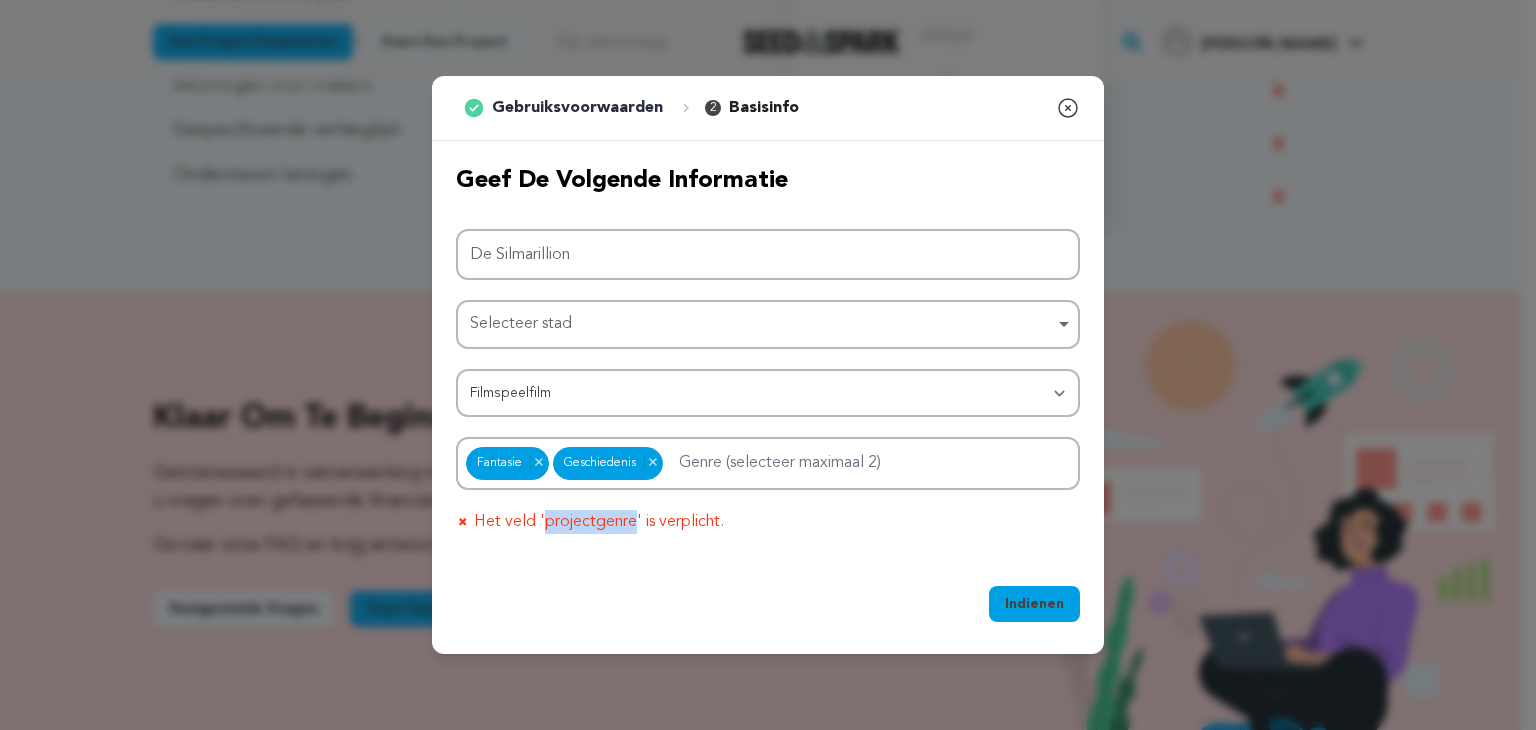 click at bounding box center (463, 522) 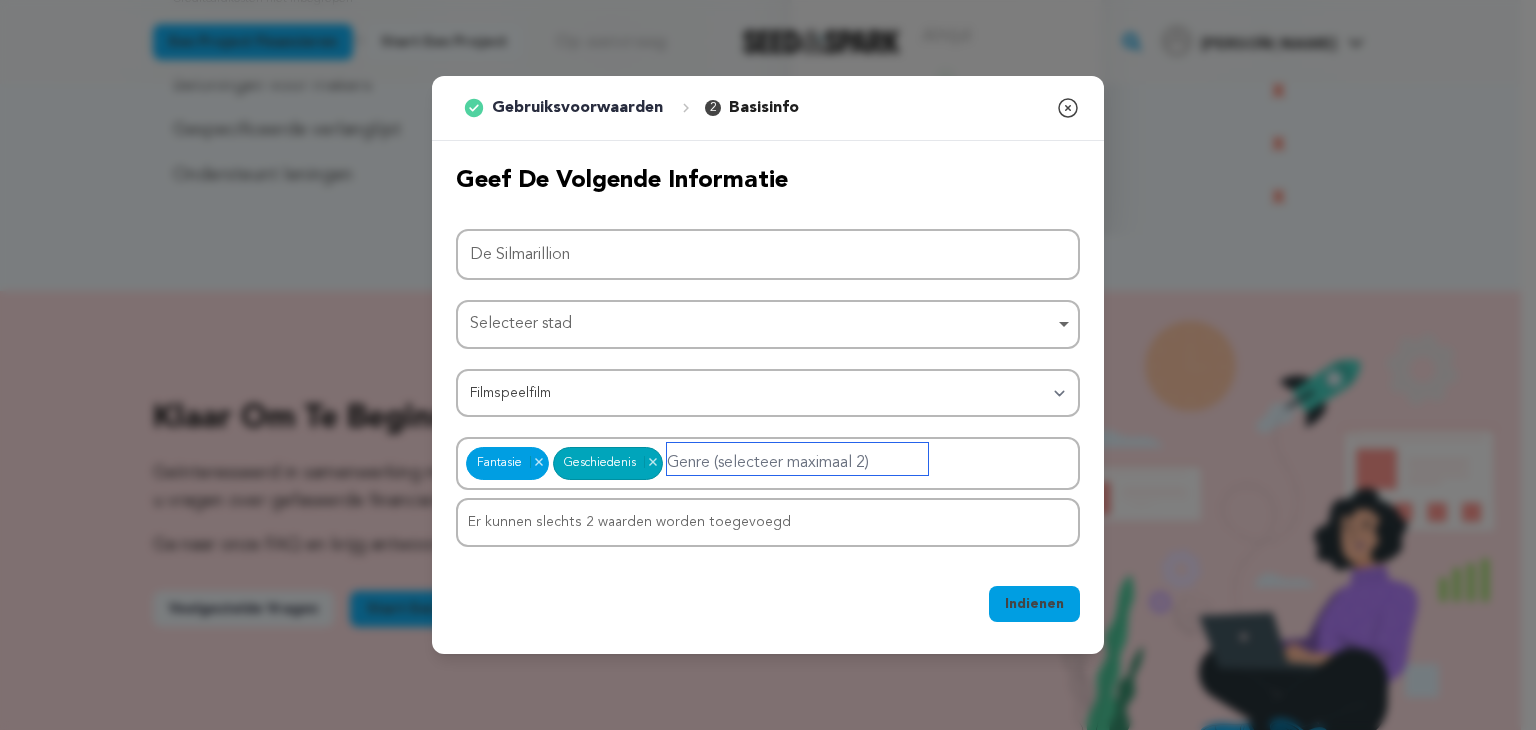 click on "Selecteer stad Selecteer stad Item verwijderen Nieuw-Zeeland Selecteer stad Lockbourne, OH, VS Logan, OH, VS Londen, OH, VS Londen, ON, Canada Los Alamos, NM, VS Los Alamos, NM, VS Los Alamos, NM, VS Los Alcazares, Spanje Los Andes, Chili Los Andes, Chili Los Angeles, CA, VS Los Angeles, CA, VS Los Angeles, CA, VS Los Angeles, CA, VS Los Angeles, Chili Los Angeles, Chili Los Angeles de San Rafael, Spanje Los Angeles, Qro., Mexico Los Banos, CA, VS Los Banos, CA, VS Los Cabos, BCS, Mexico Los Cabos, BCS, Mexico Los Mochis, Sinaloa, Mexico Los Mochis, Sinaloa, Mexico Louisville, KY, VS" at bounding box center [768, 324] 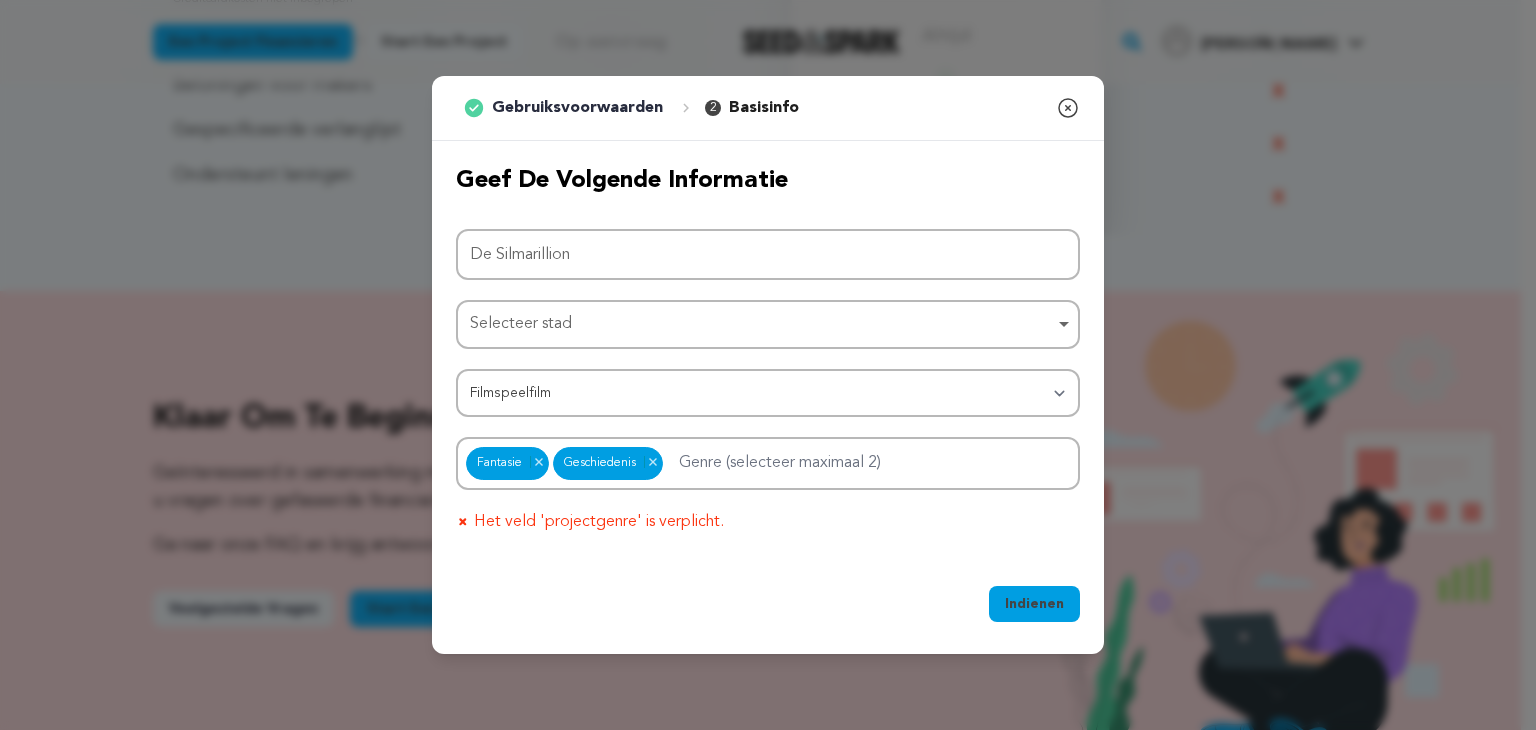 click on "Projectnaam
De Silmarillion
Selecteer stad Selecteer stad Item verwijderen Nieuw-Zeeland Selecteer stad Lockbourne, OH, VS Logan, OH, VS Londen, OH, VS Londen, ON, Canada Los Alamos, NM, VS Los Alamos, NM, VS Los Alamos, NM, VS Los Alcazares, Spanje Los Andes, Chili Los Andes, Chili Los Angeles, CA, VS Los Angeles, CA, VS Los Angeles, CA, VS Los Angeles, CA, VS Los Angeles, Chili Los Angeles, Chili Los Angeles de San Rafael, Spanje Los Angeles, Qro., Mexico Los Banos, CA, VS Los Banos, CA, VS Los Cabos, BCS, Mexico Los Cabos, BCS, Mexico Los Mochis, Sinaloa, Mexico Los Mochis, Sinaloa, Mexico Louisville, KY, VS
Categorie
Filmspeelfilm
Korte film
Serie
Filmfestival
Bedrijf
Muziekvideo VR-ervaring Strips Collectief Dans" at bounding box center (768, 381) 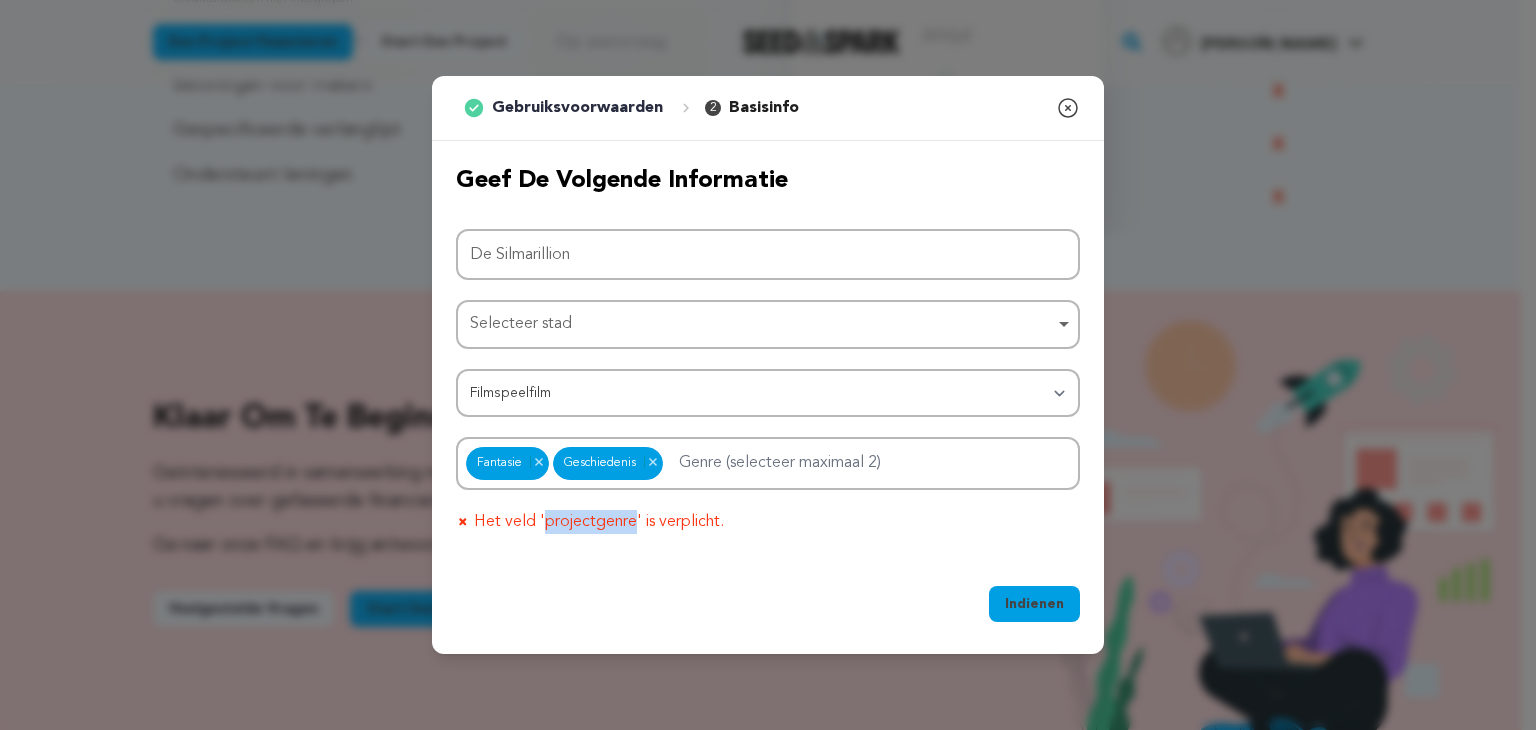click on "Het veld 'projectgenre' is verplicht." at bounding box center [599, 522] 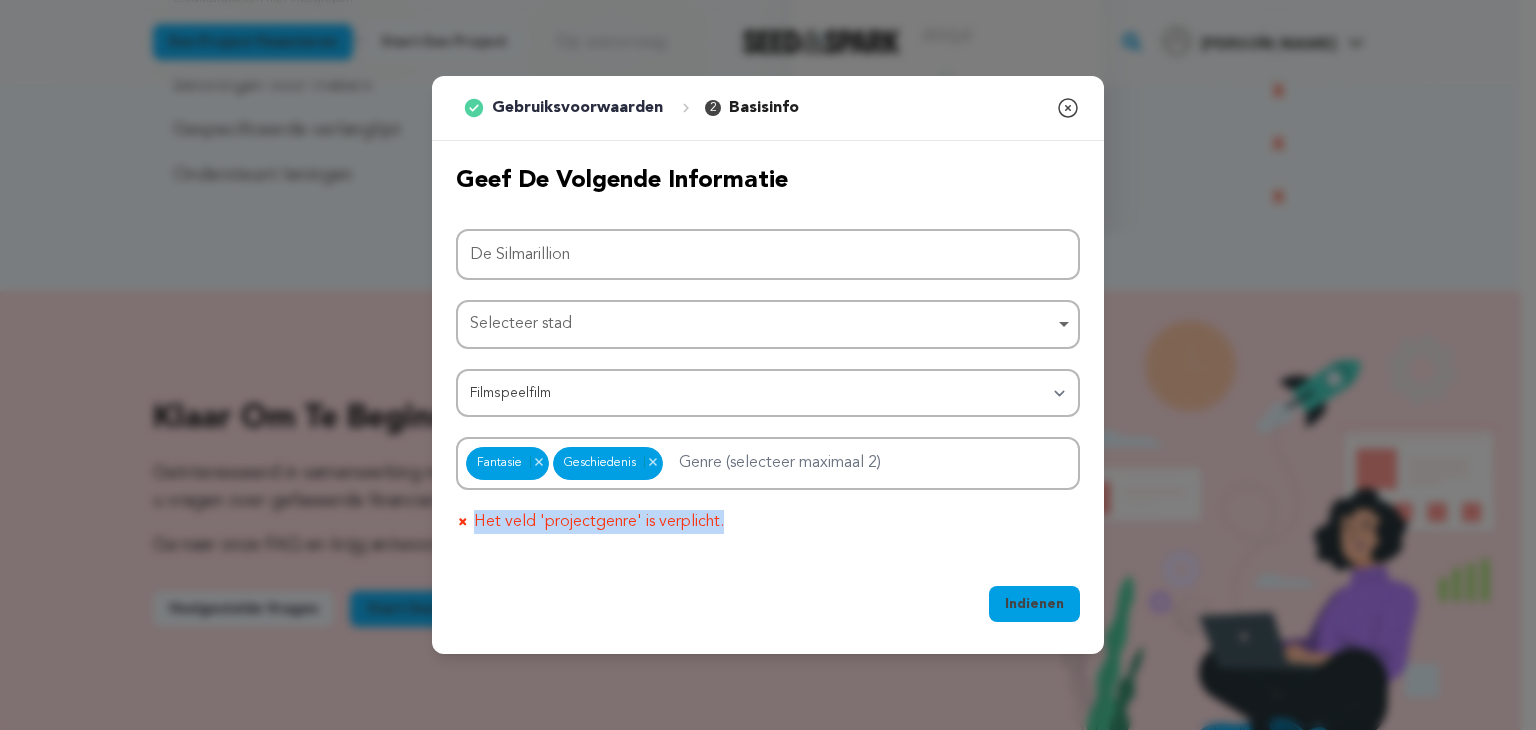 click on "Het veld 'projectgenre' is verplicht." at bounding box center (599, 522) 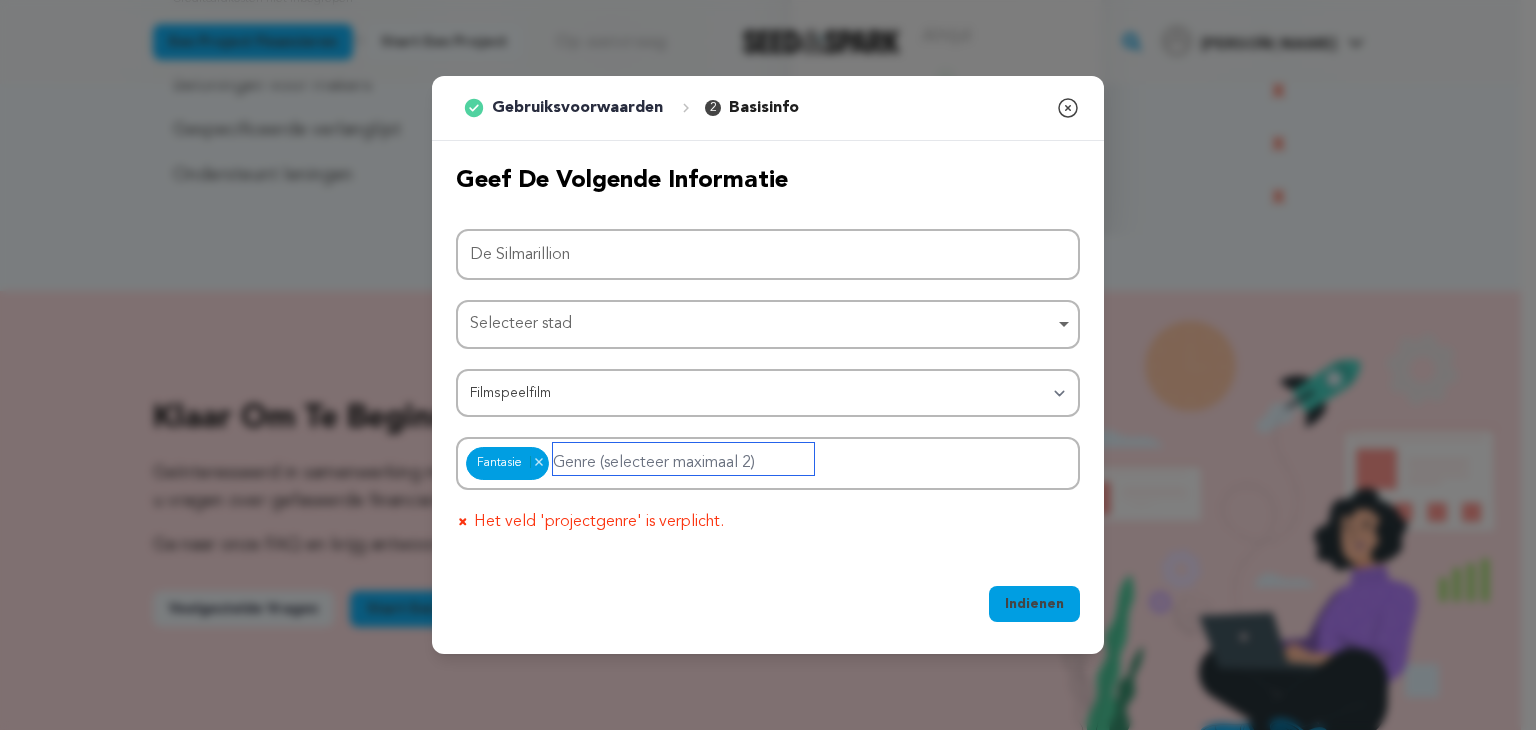 click at bounding box center [683, 459] 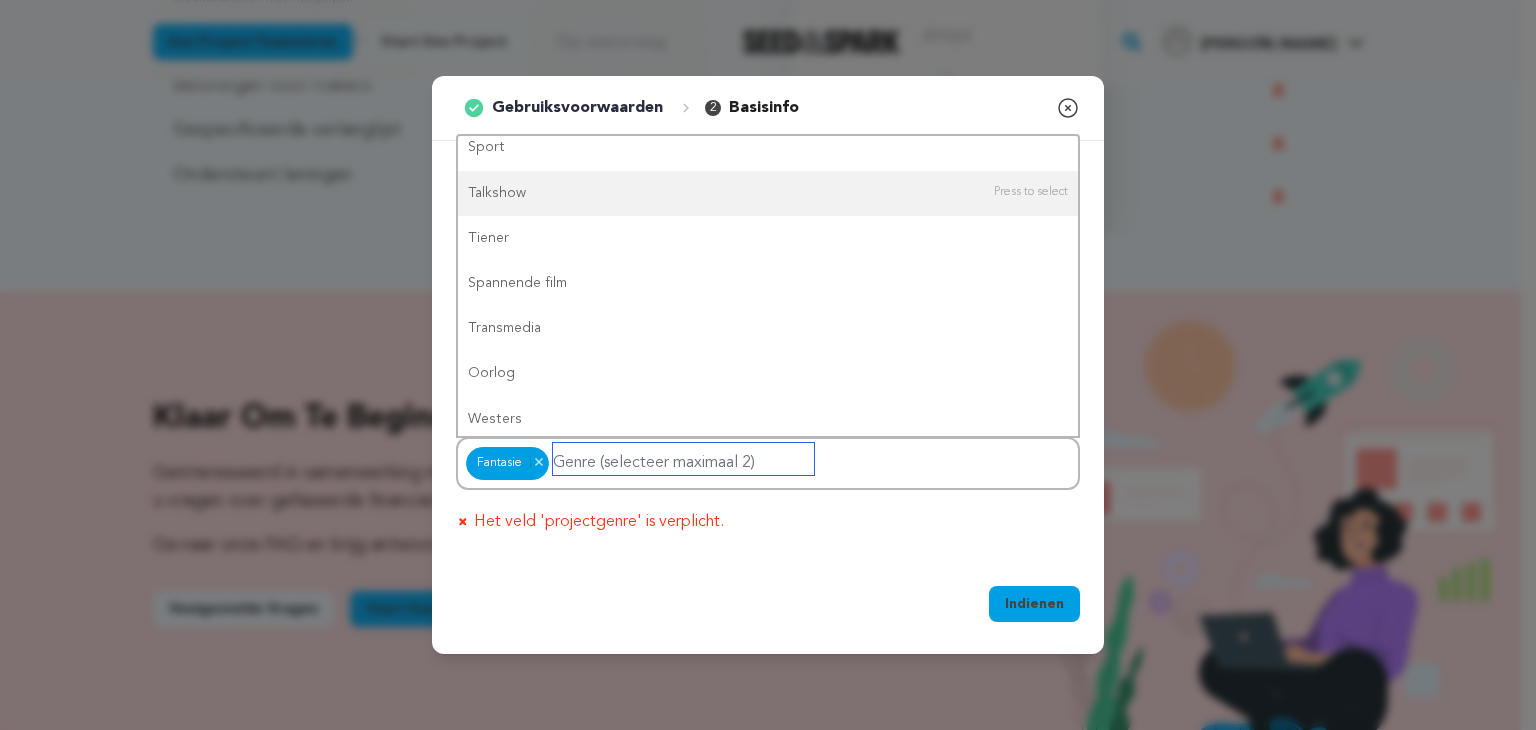 scroll, scrollTop: 1553, scrollLeft: 0, axis: vertical 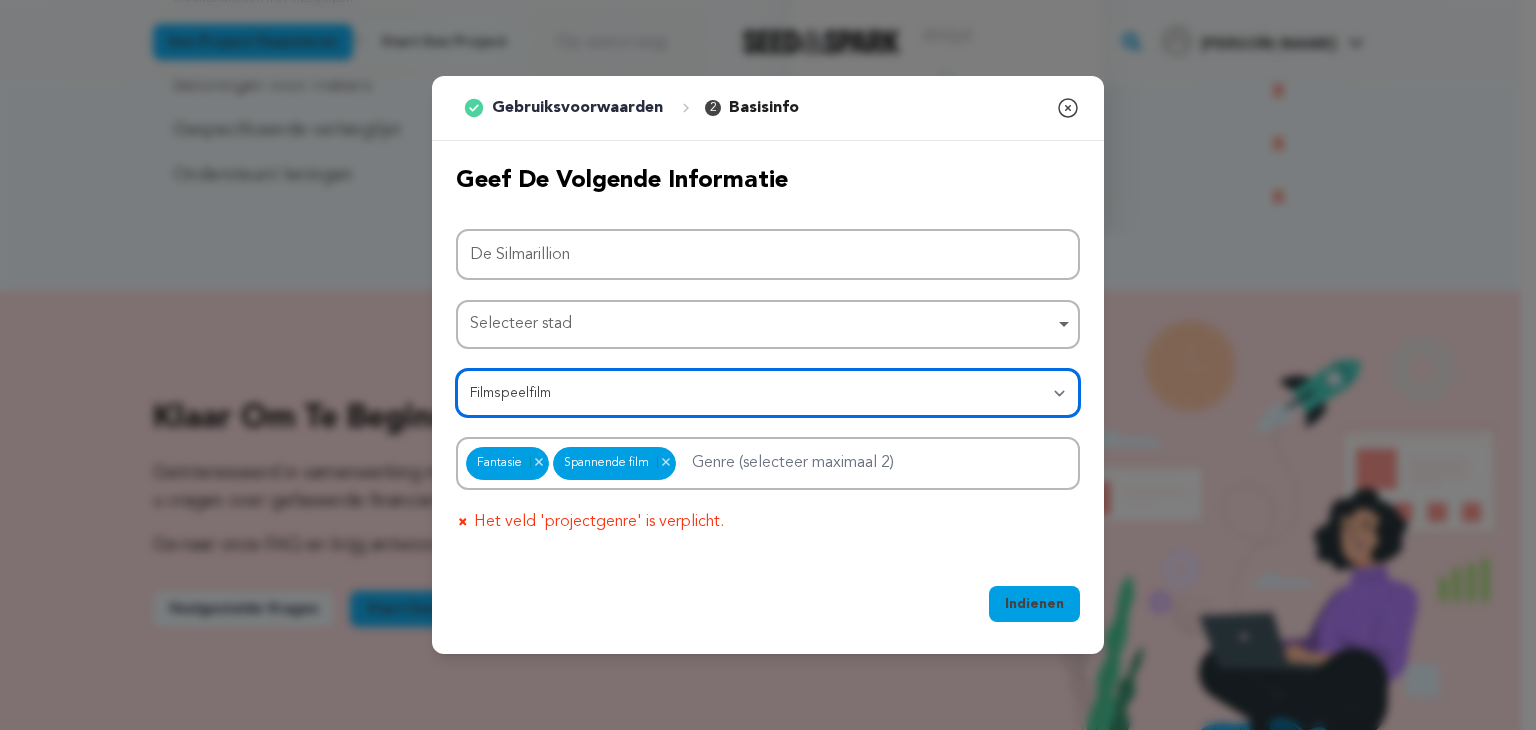 click on "Categorie
Filmspeelfilm
Korte film
Serie
Filmfestival
Bedrijf
Muziekvideo
VR-ervaring
Strips
Kunstenaarsresidentie
Kunst & Fotografie
Collectief
Dans
Spellen
Muziek
Radio en podcasts
Organisaties en bedrijven
Schrijven en publiceren
Locatie & Ruimtes
Theater" at bounding box center [768, 393] 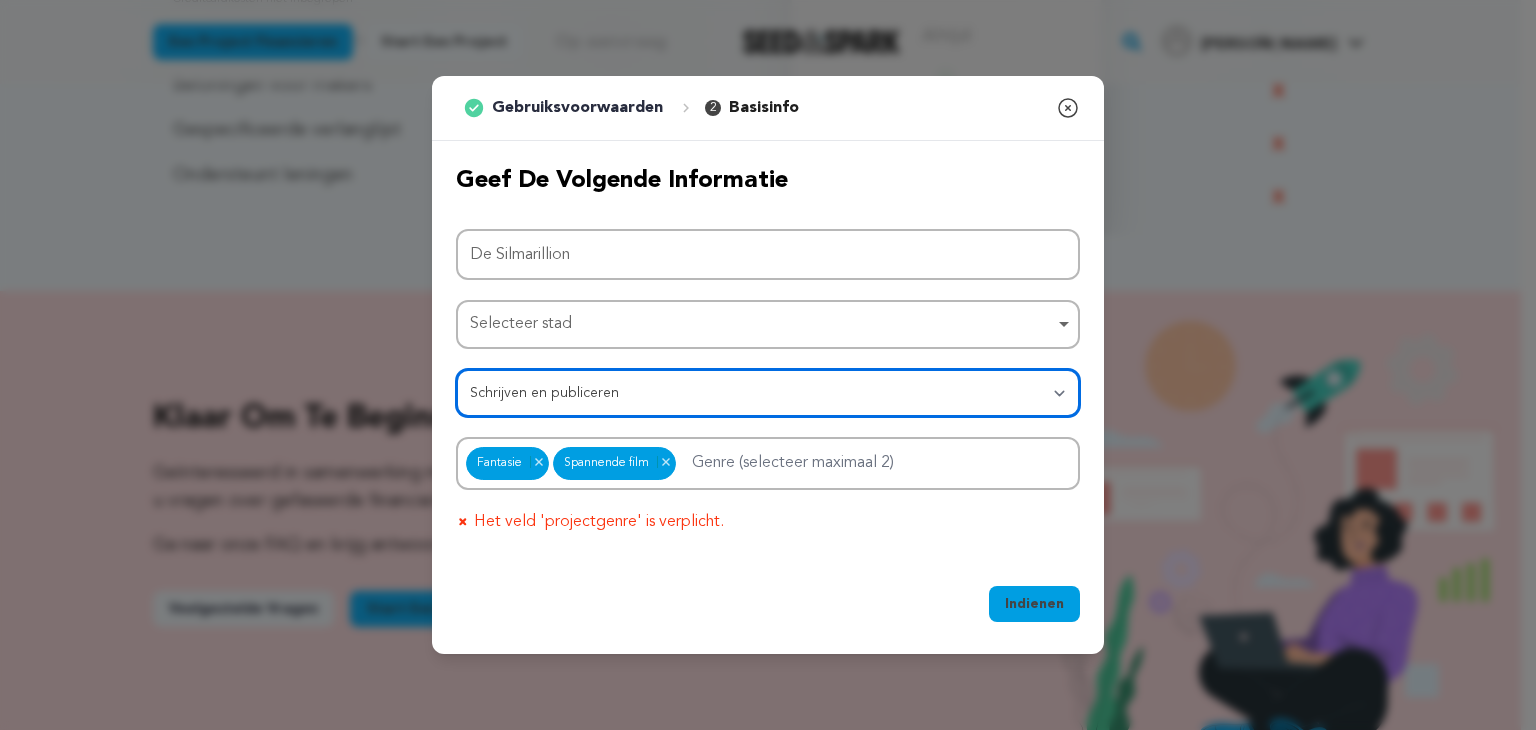 click on "Categorie
Filmspeelfilm
Korte film
Serie
Filmfestival
Bedrijf
Muziekvideo
VR-ervaring
Strips
Kunstenaarsresidentie
Kunst & Fotografie
Collectief
Dans
Spellen
Muziek
Radio en podcasts
Organisaties en bedrijven
Schrijven en publiceren
Locatie & Ruimtes
Theater" at bounding box center [768, 393] 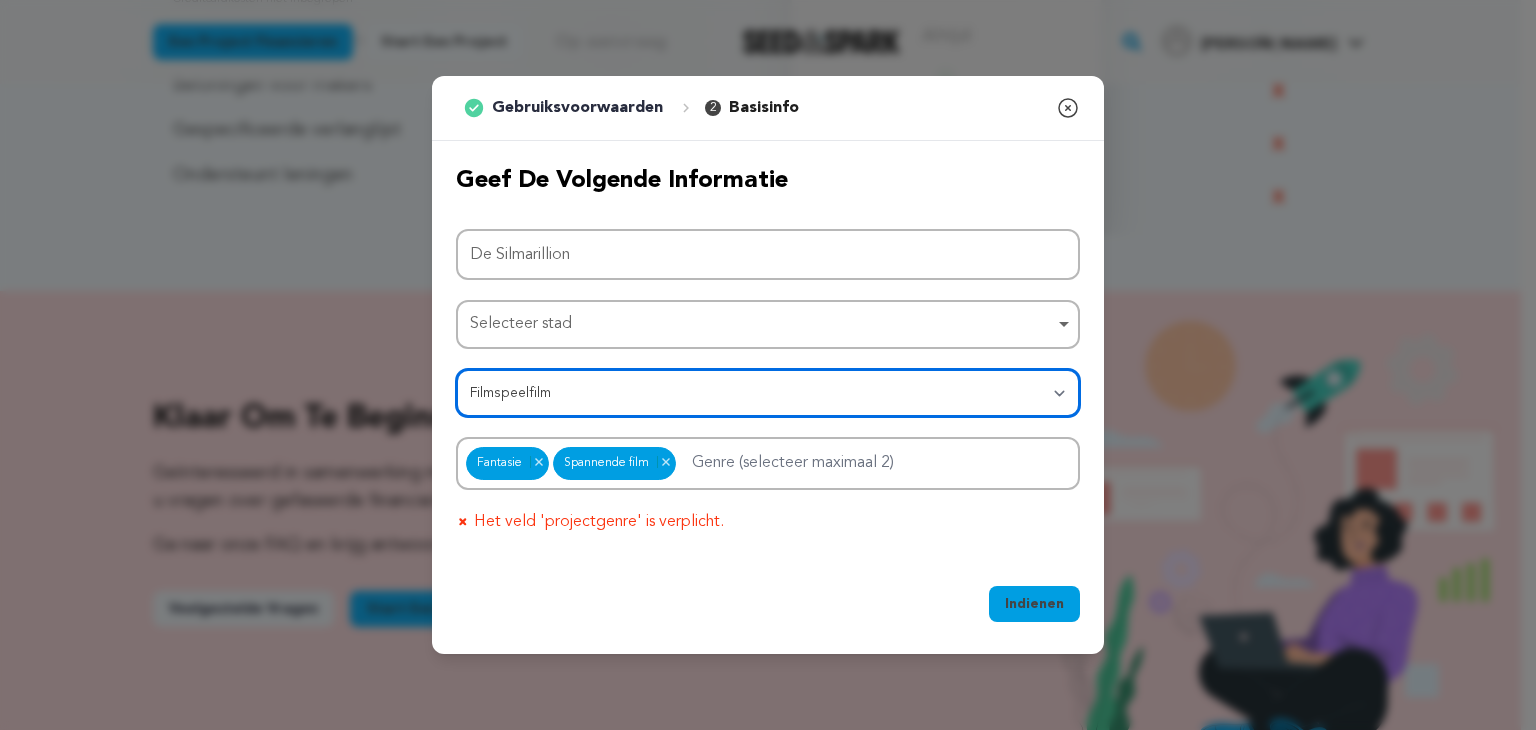 click on "Categorie
Filmspeelfilm
Korte film
Serie
Filmfestival
Bedrijf
Muziekvideo
VR-ervaring
Strips
Kunstenaarsresidentie
Kunst & Fotografie
Collectief
Dans
Spellen
Muziek
Radio en podcasts
Organisaties en bedrijven
Schrijven en publiceren
Locatie & Ruimtes
Theater" at bounding box center (768, 393) 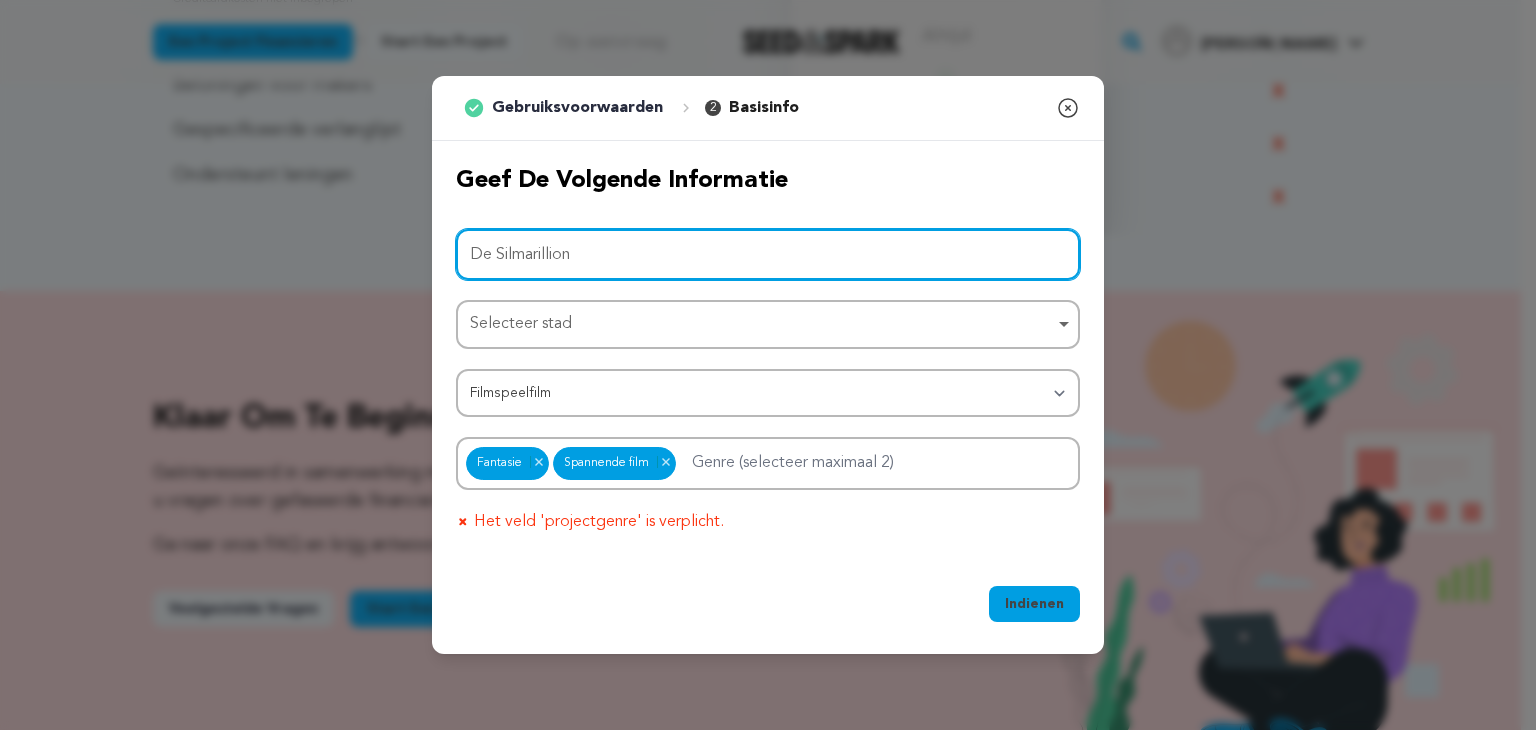 click on "De Silmarillion" at bounding box center (768, 254) 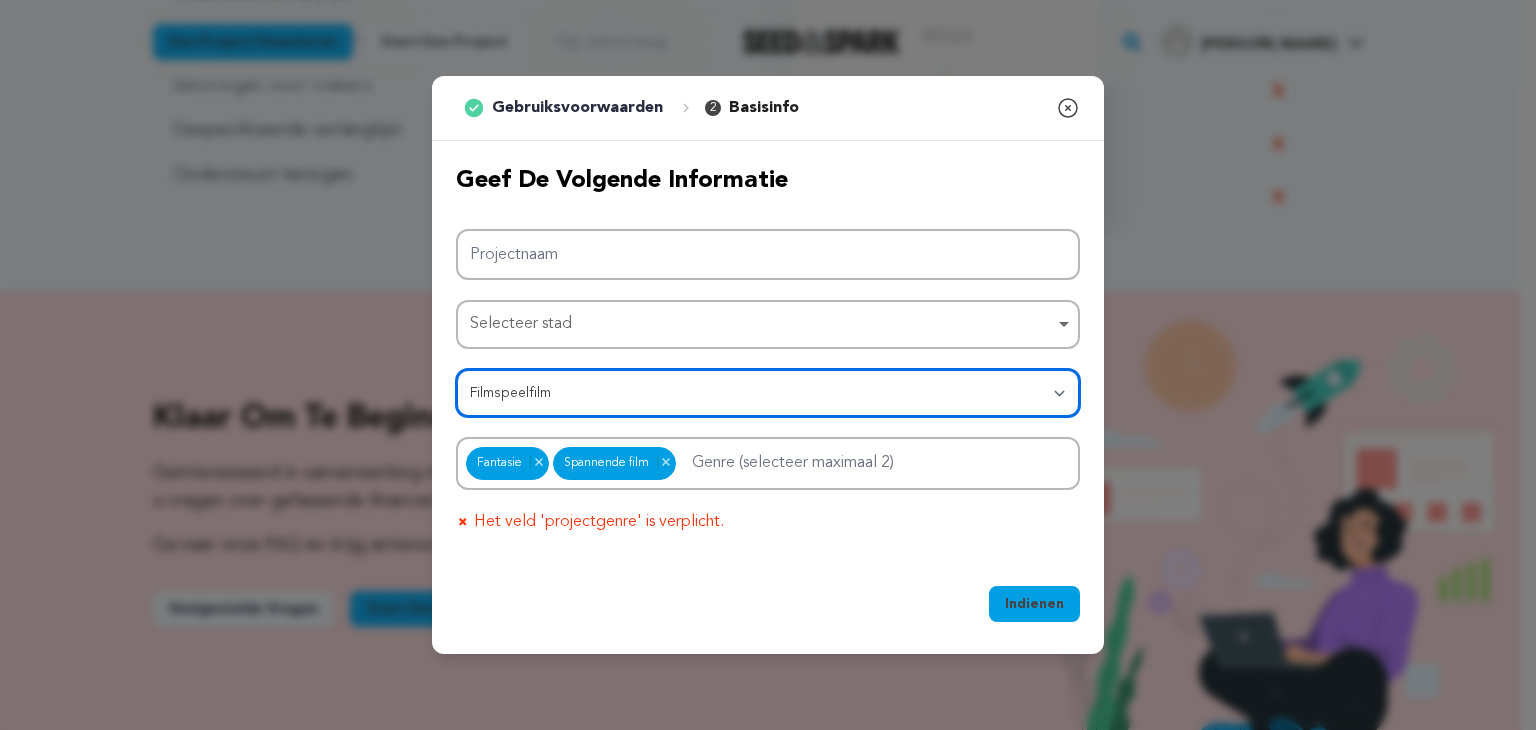 click on "Categorie
Filmspeelfilm
Korte film
Serie
Filmfestival
Bedrijf
Muziekvideo
VR-ervaring
Strips
Kunstenaarsresidentie
Kunst & Fotografie
Collectief
Dans
Spellen
Muziek
Radio en podcasts
Organisaties en bedrijven
Schrijven en publiceren
Locatie & Ruimtes
Theater" at bounding box center (768, 393) 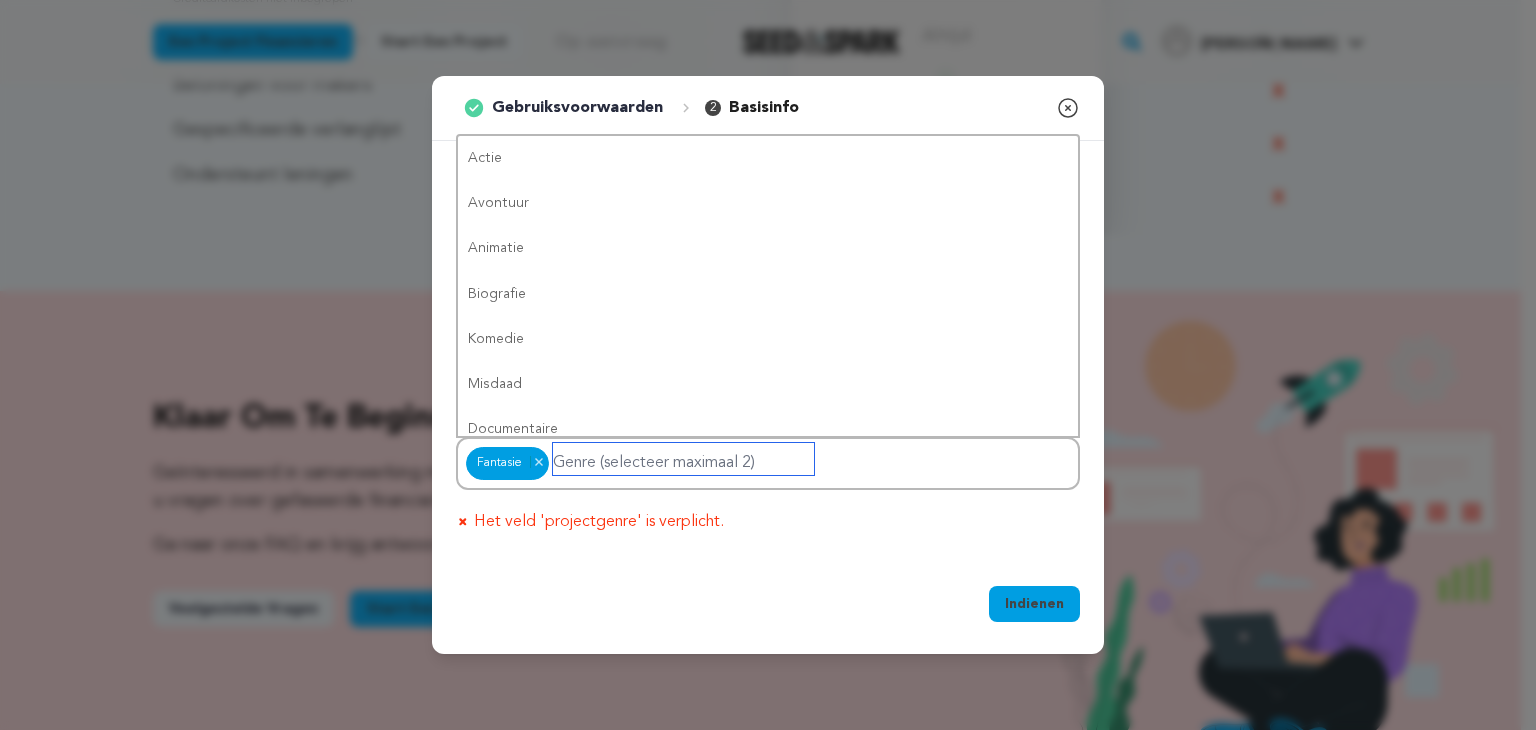click at bounding box center (683, 459) 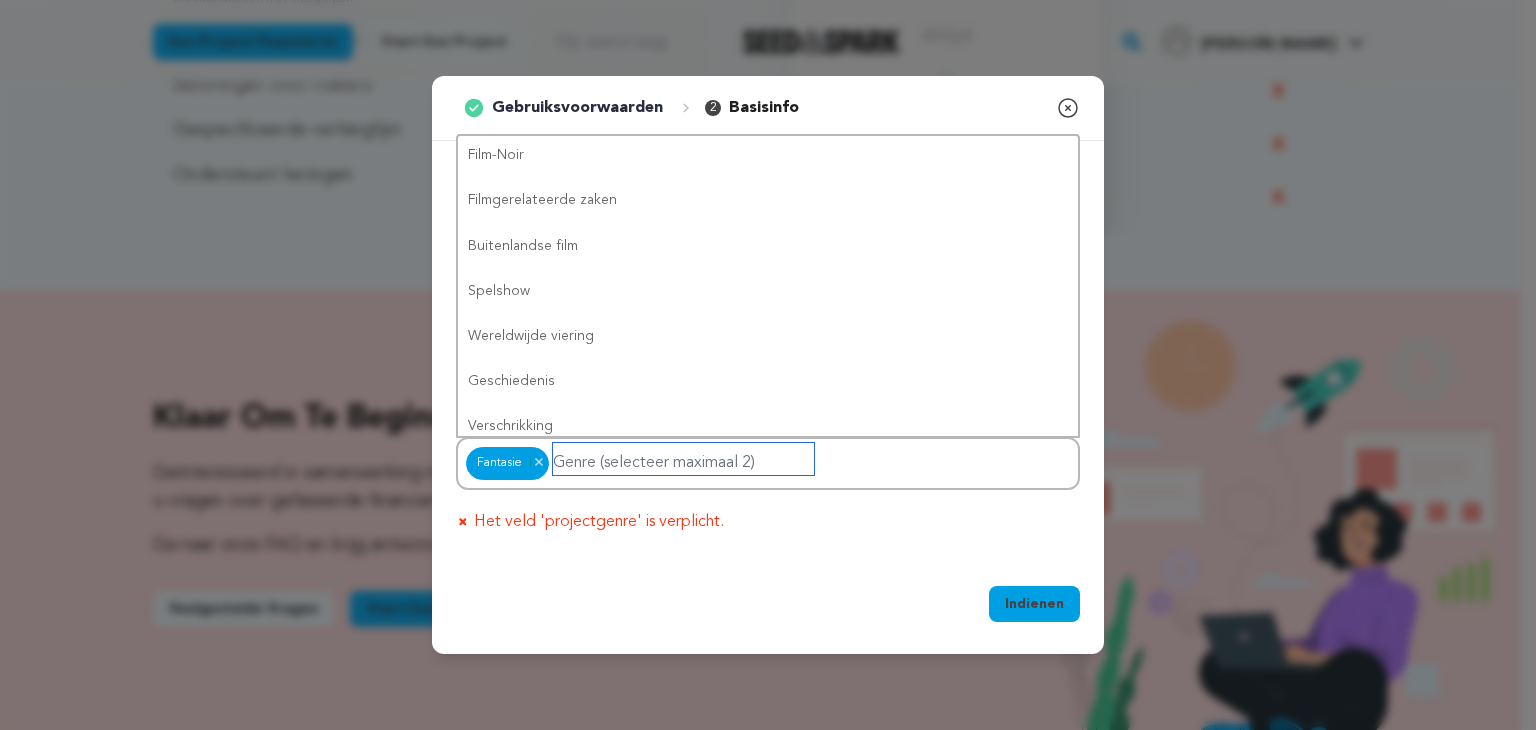 scroll, scrollTop: 0, scrollLeft: 0, axis: both 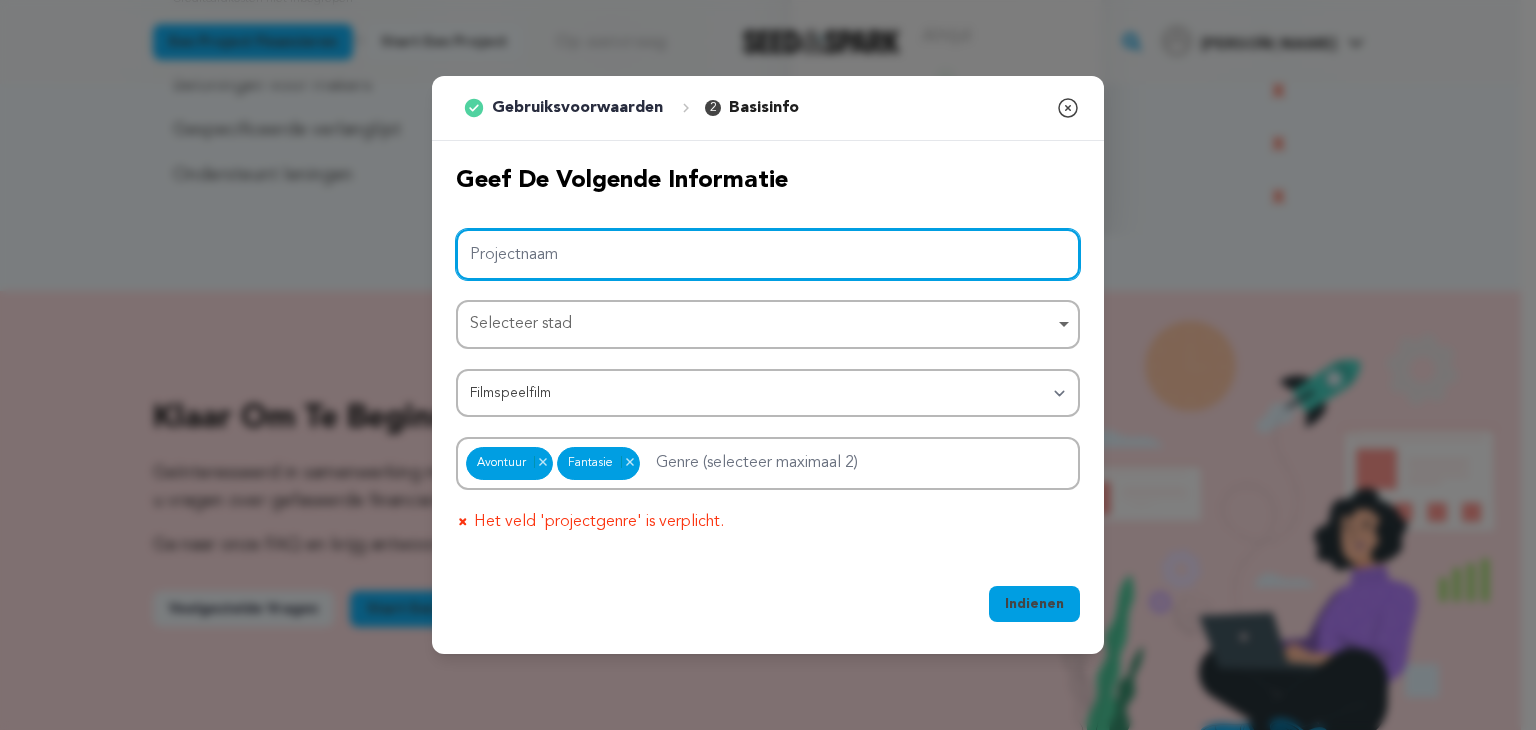 click on "Projectnaam" at bounding box center (768, 254) 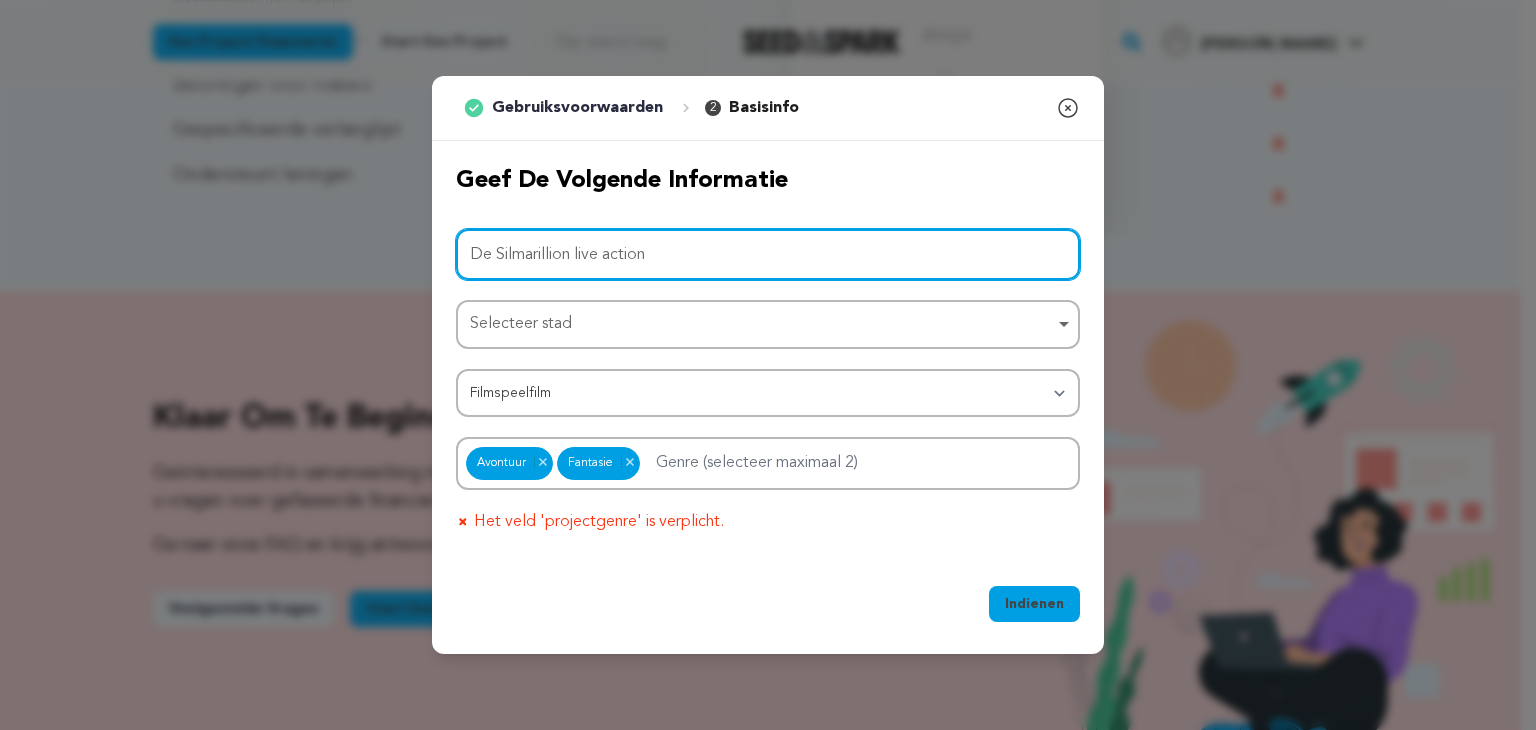 drag, startPoint x: 666, startPoint y: 254, endPoint x: 577, endPoint y: 237, distance: 90.60905 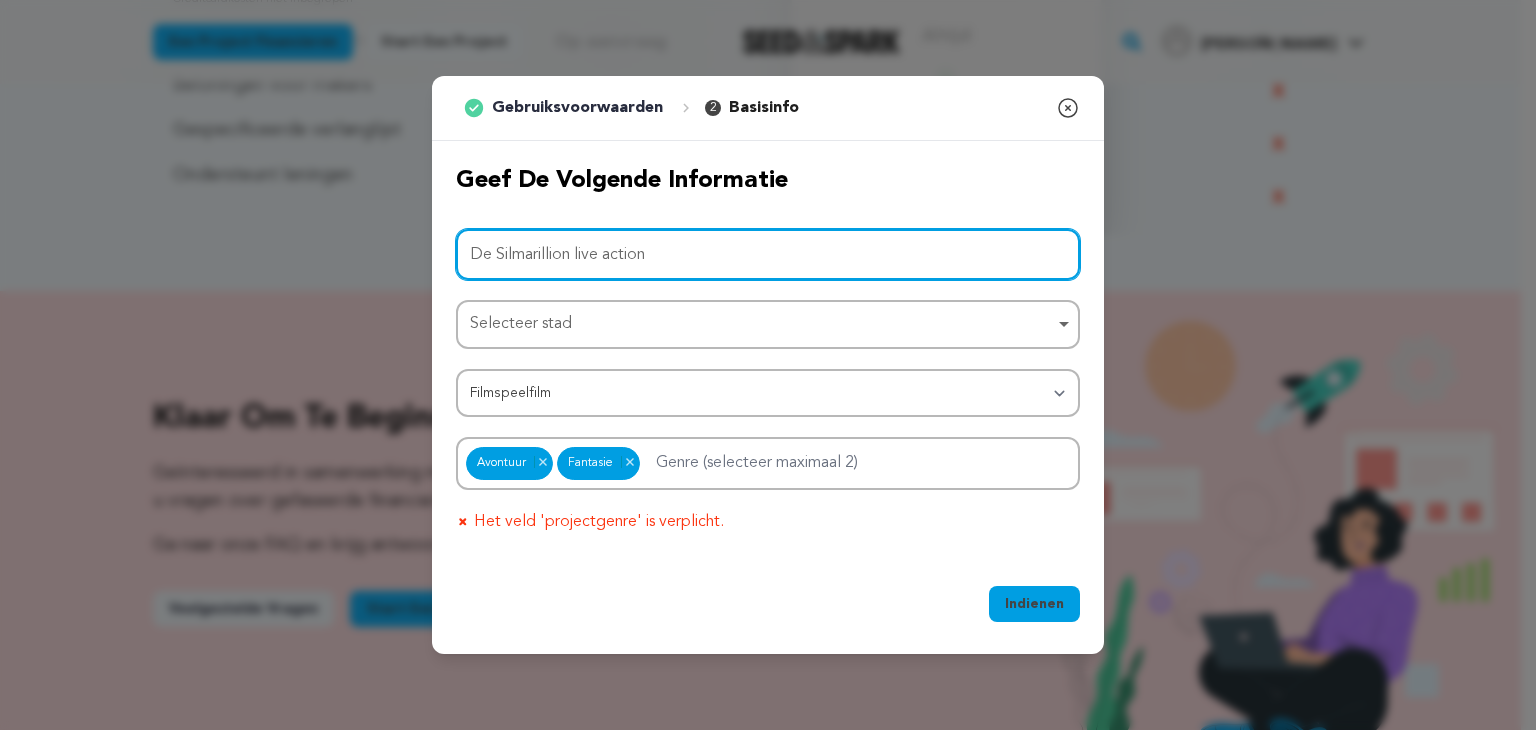 click on "De Silmarillion live action" at bounding box center [768, 254] 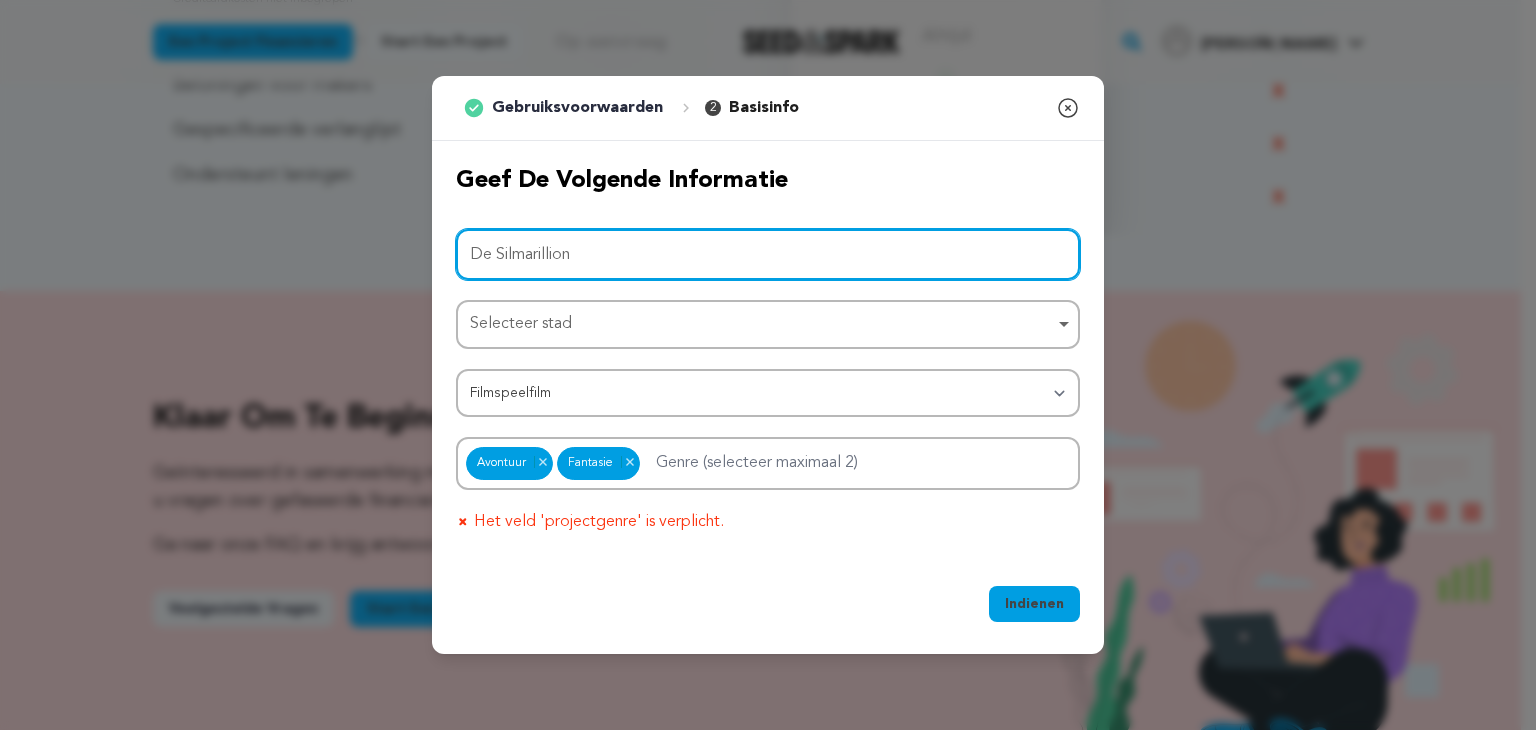 type on "De Silmarillion" 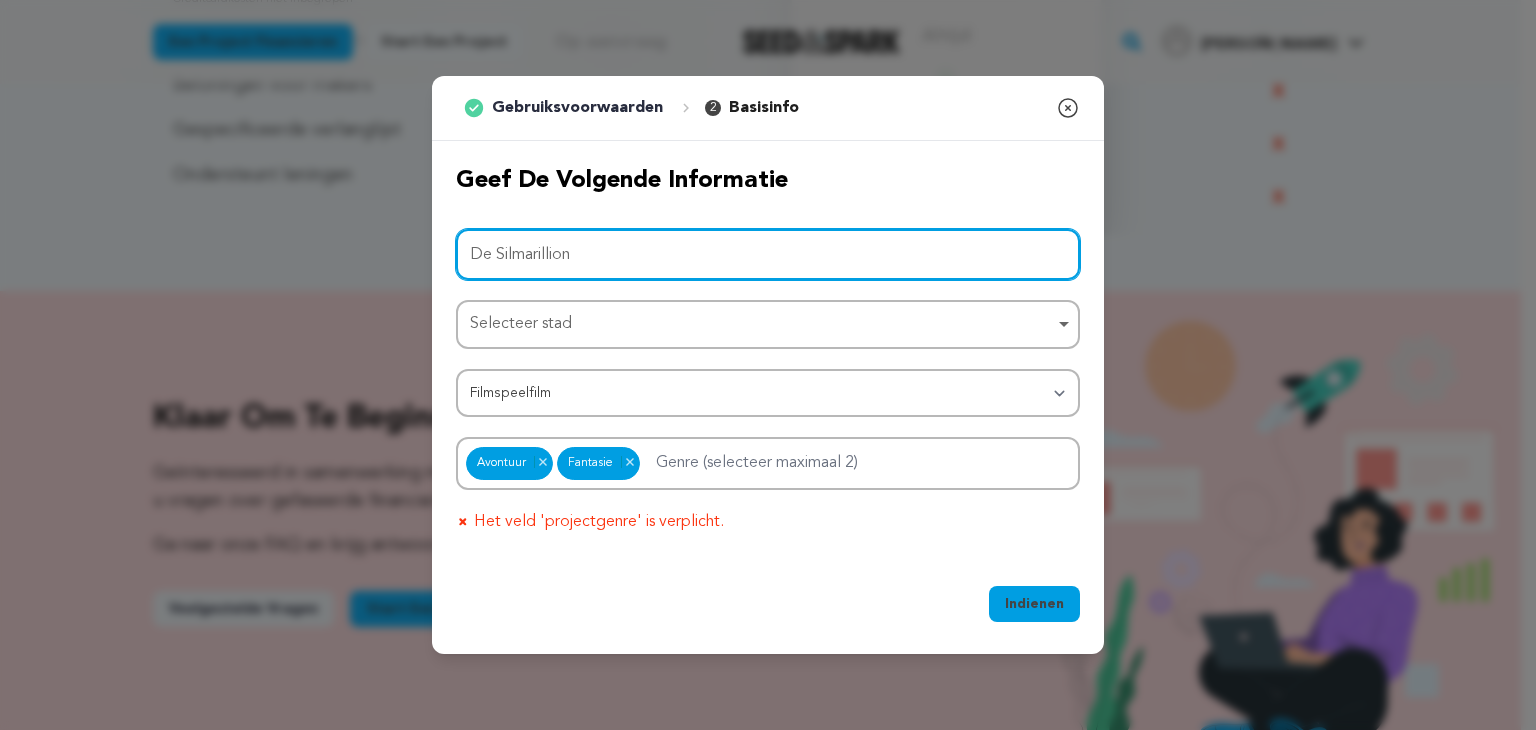 click on "De Silmarillion" at bounding box center (768, 254) 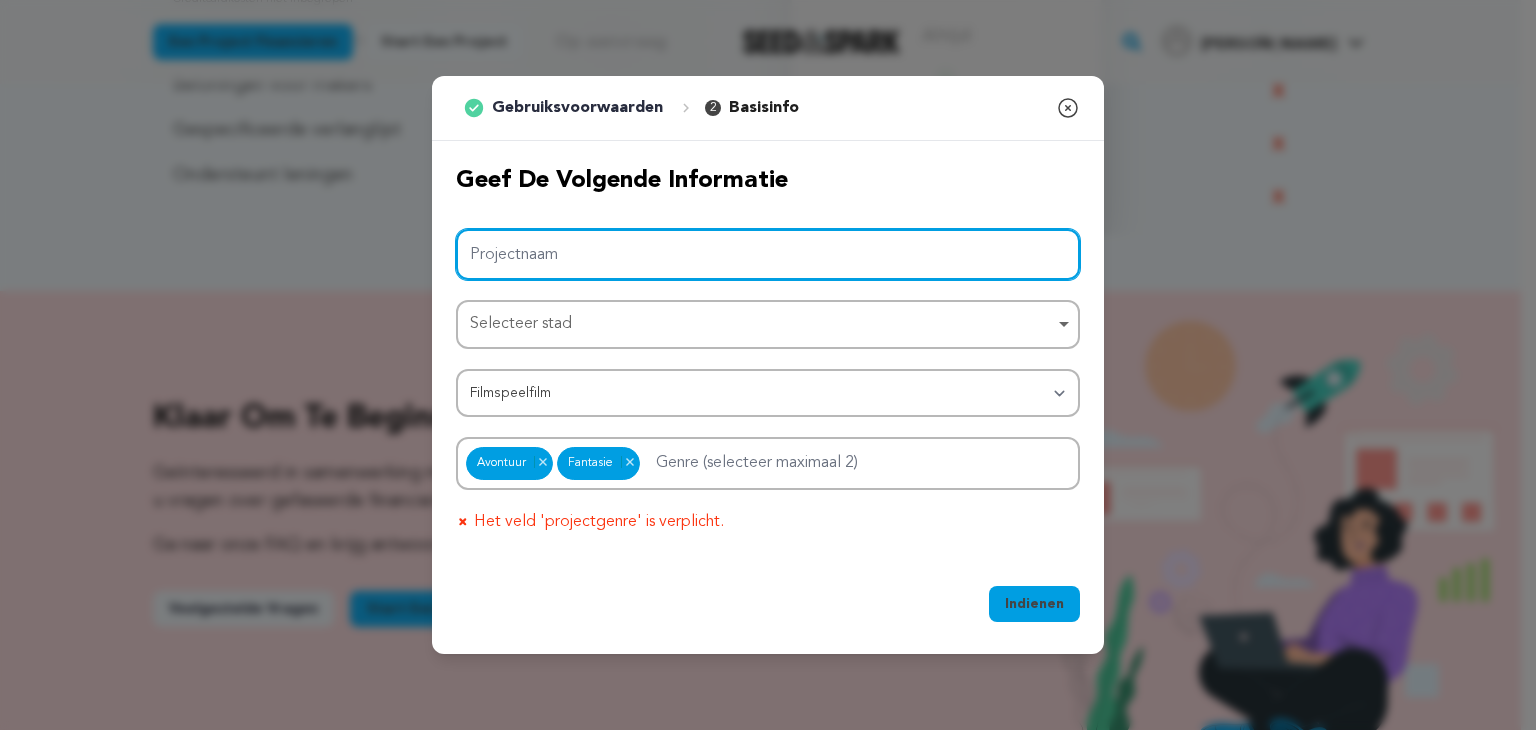 click on "Projectnaam" at bounding box center (768, 254) 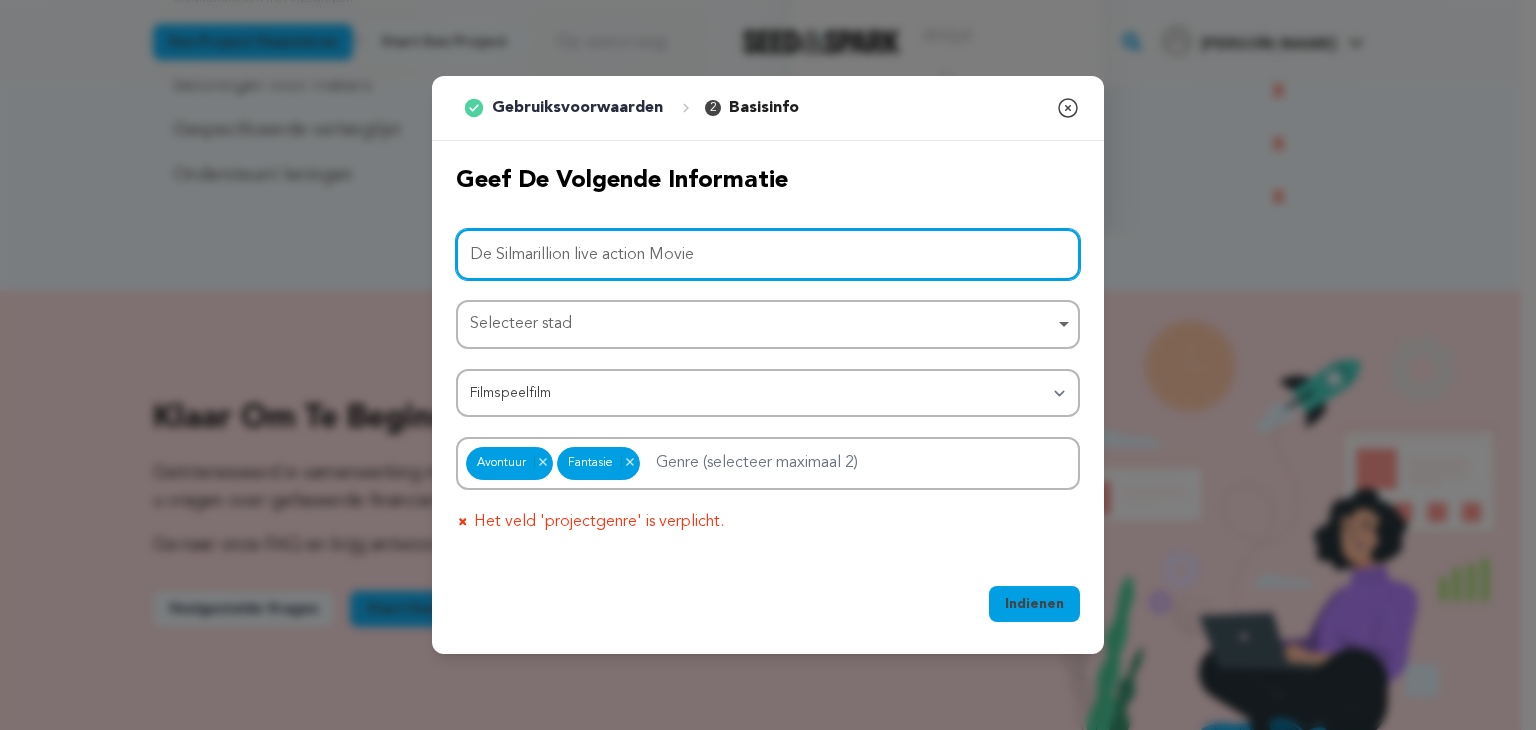 drag, startPoint x: 706, startPoint y: 257, endPoint x: 573, endPoint y: 268, distance: 133.45412 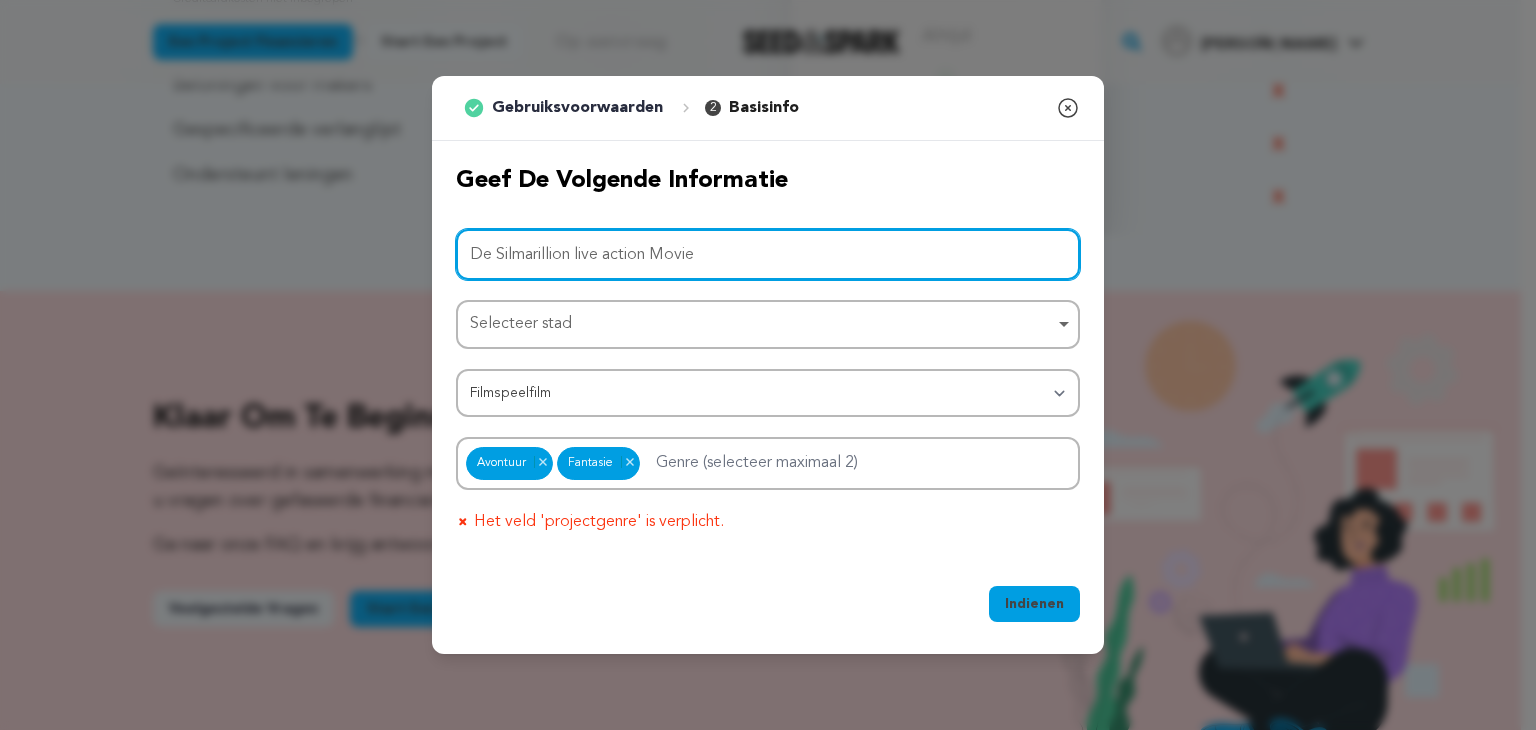 click on "De Silmarillion live action Movie" at bounding box center [768, 254] 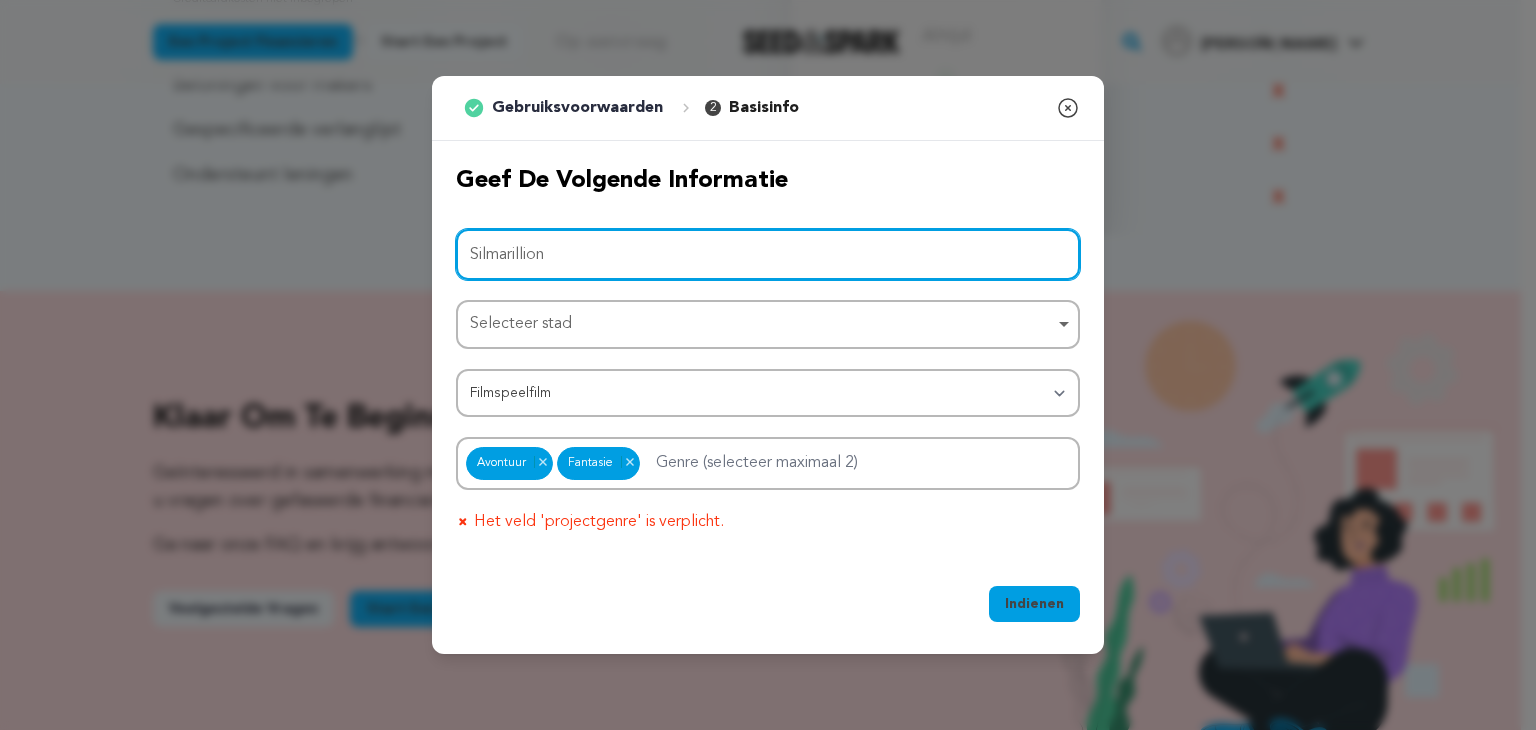 drag, startPoint x: 493, startPoint y: 262, endPoint x: 417, endPoint y: 285, distance: 79.40403 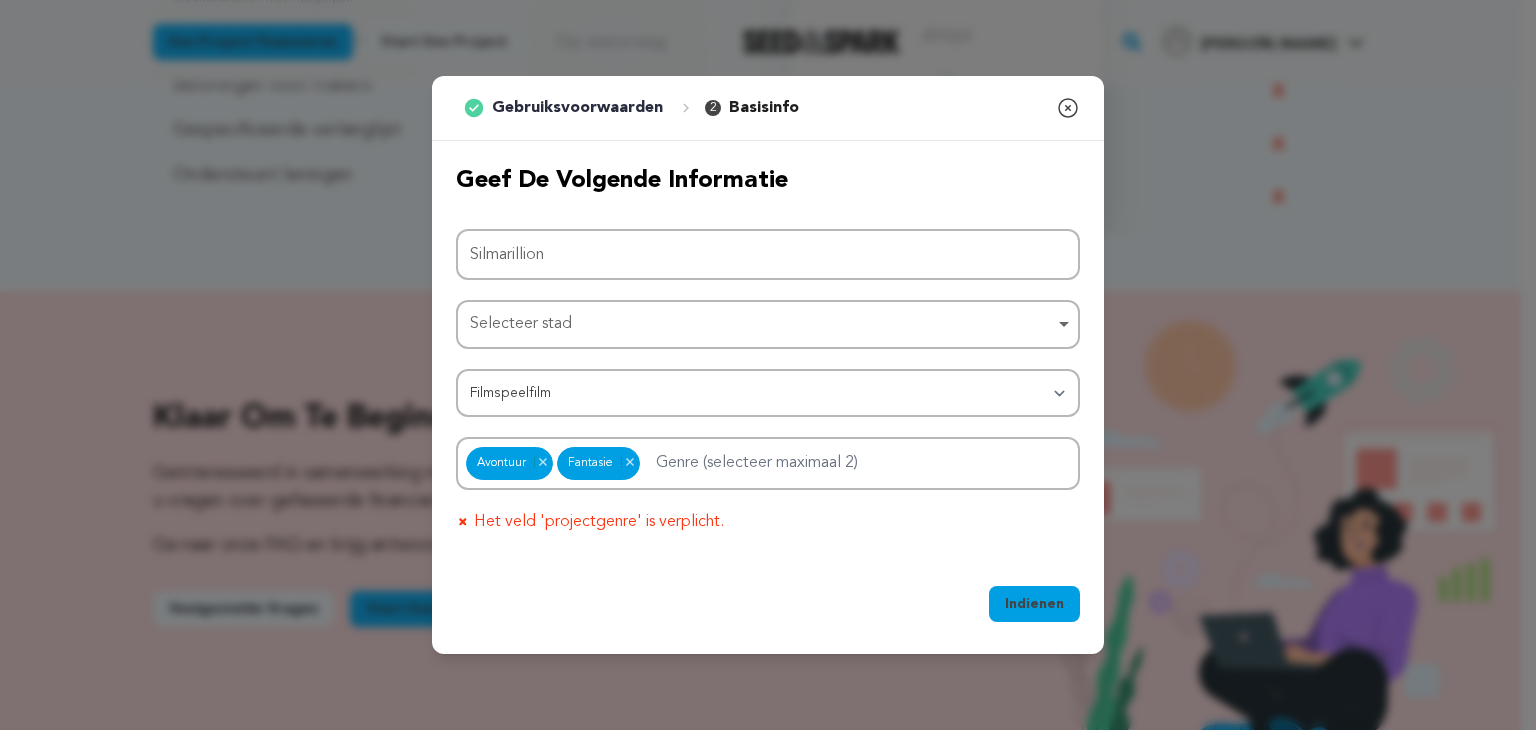 click 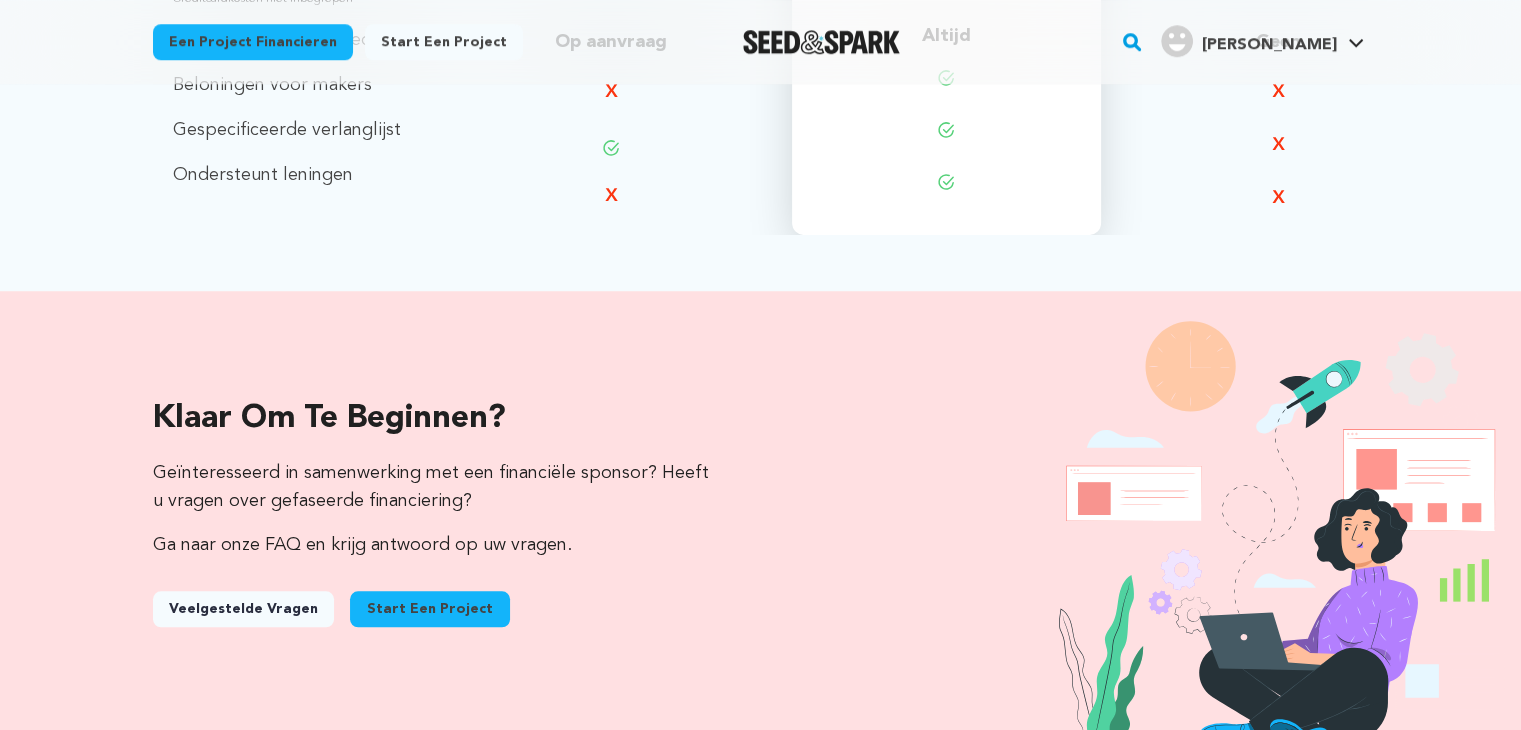 click on "Start een project" at bounding box center (430, 609) 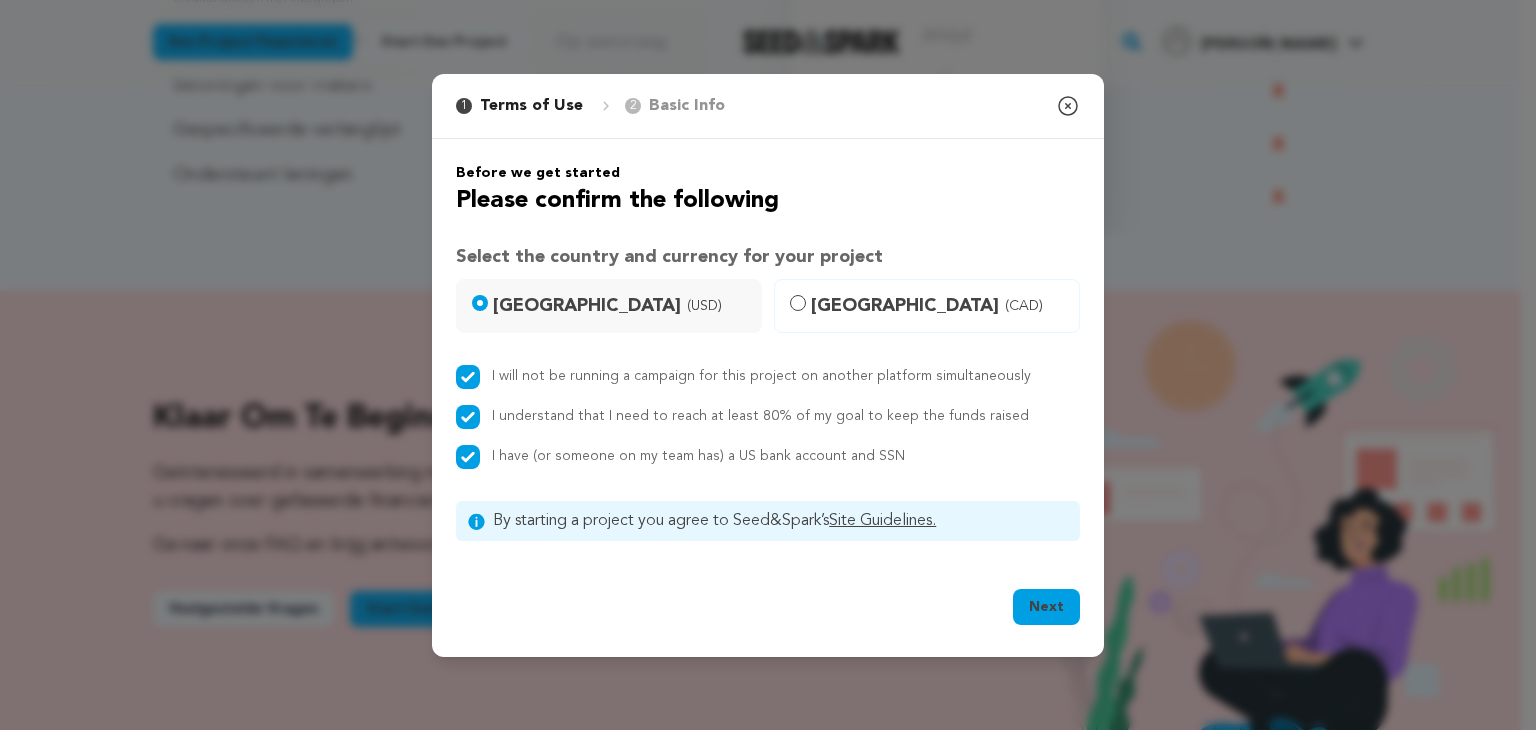 click on "Next" at bounding box center (1046, 607) 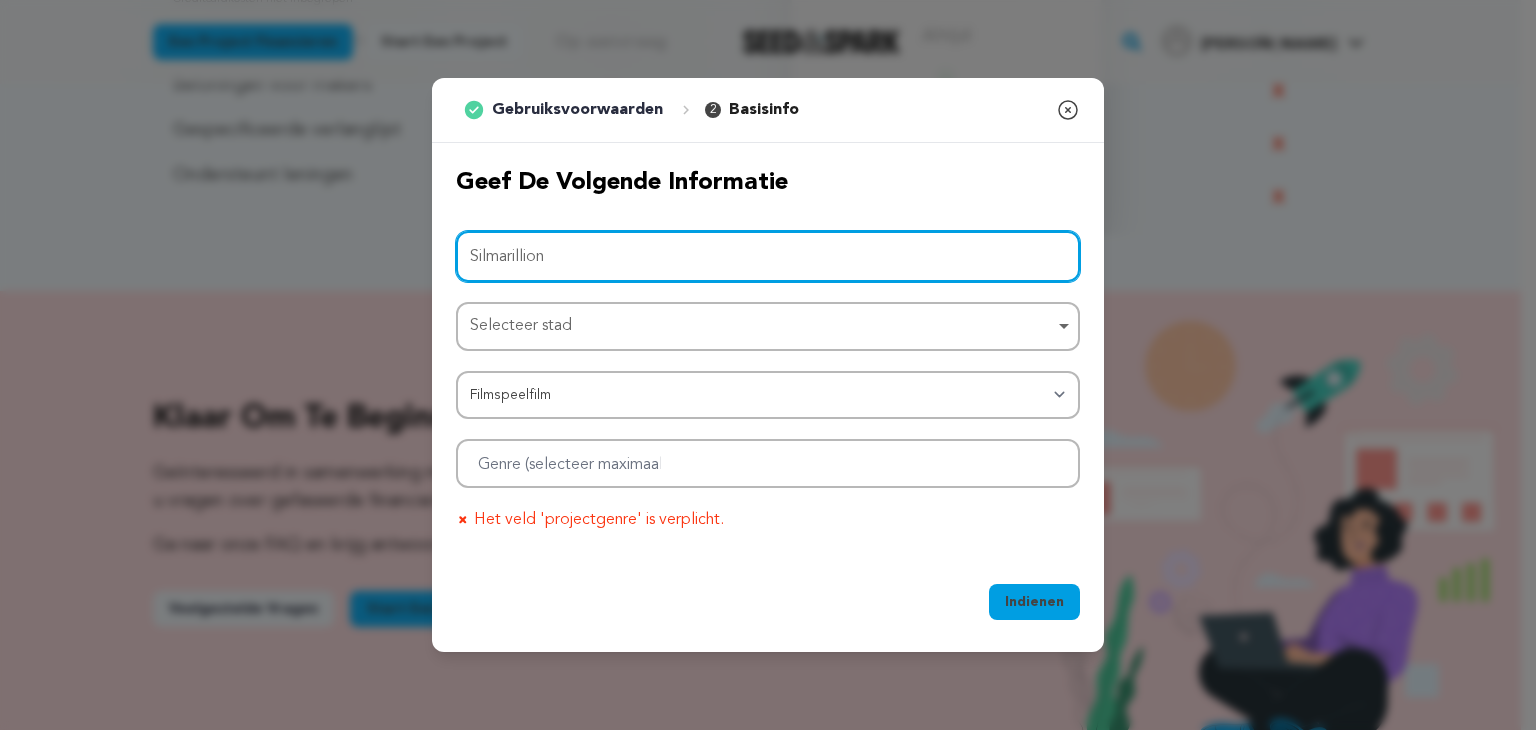 click on "Silmarillion" at bounding box center (768, 256) 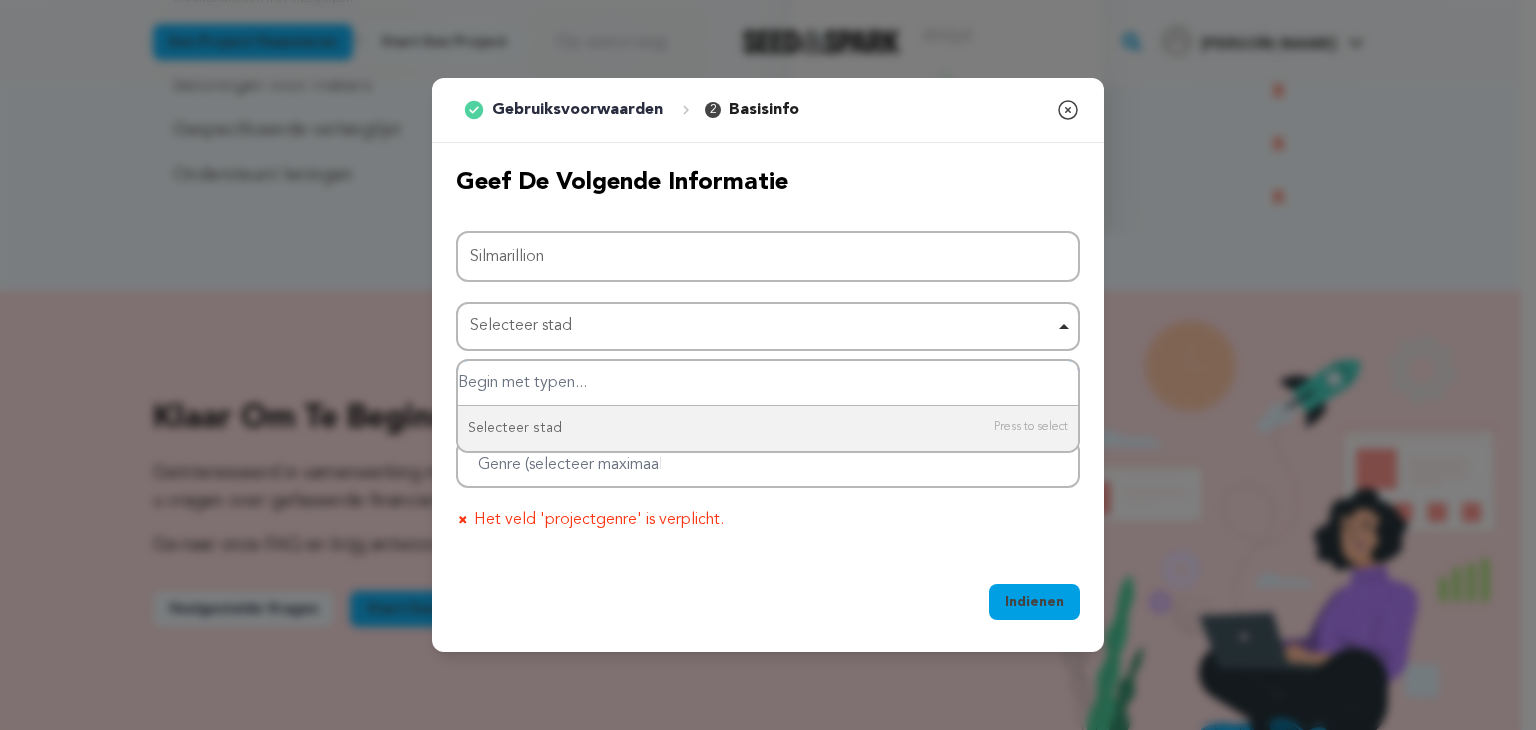 paste on "Het veld 'projectgenre' is verplicht." 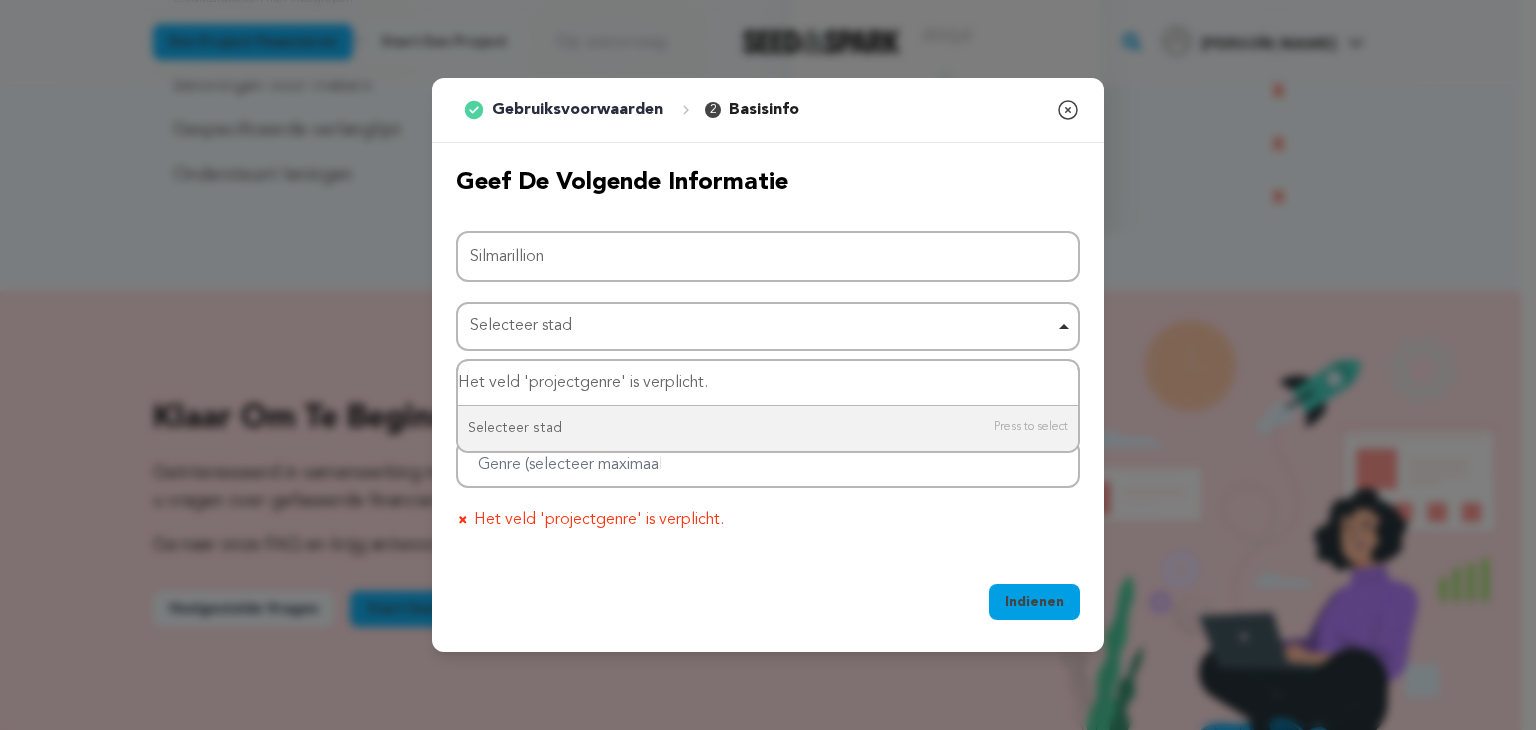 drag, startPoint x: 707, startPoint y: 377, endPoint x: 443, endPoint y: 394, distance: 264.54678 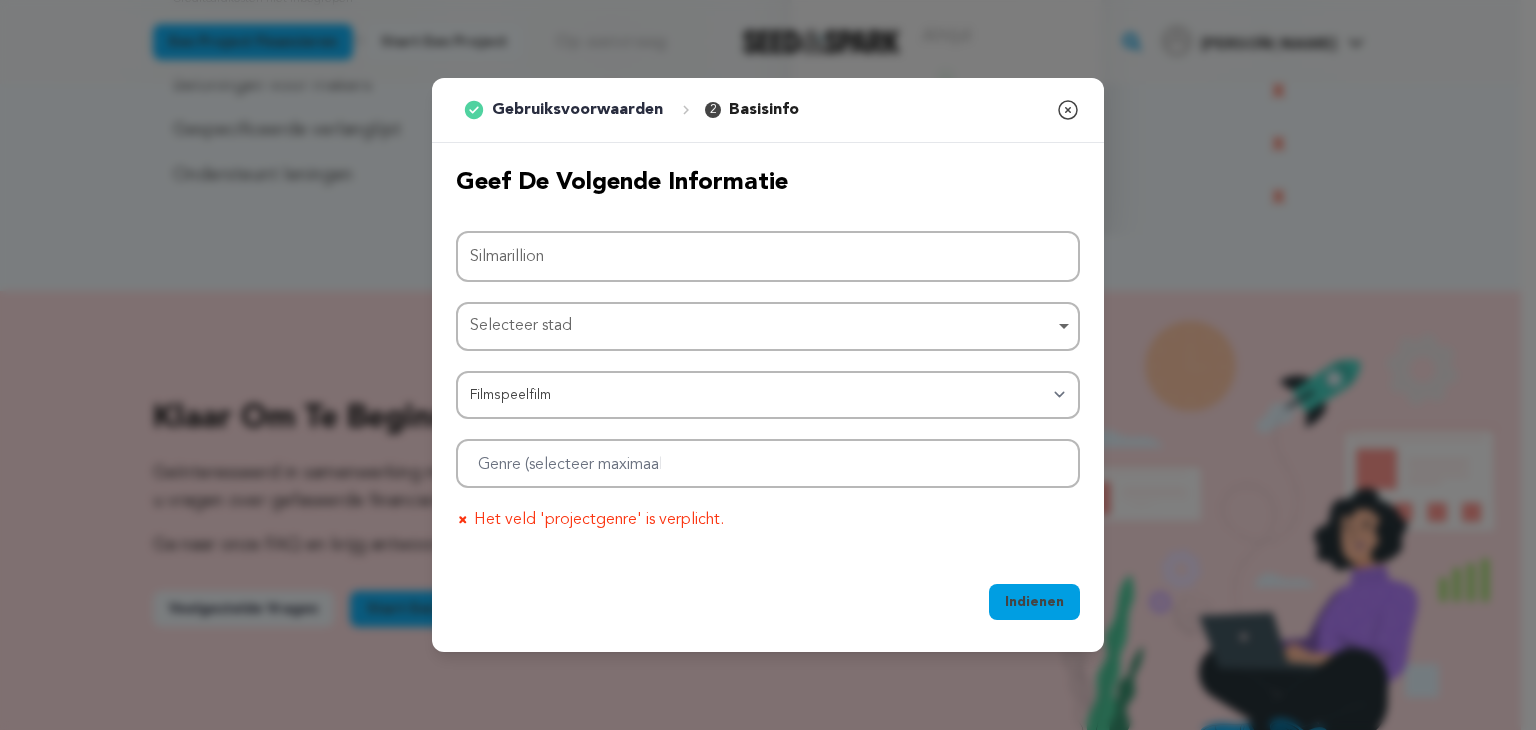 click on "Selecteer stad Item verwijderen" at bounding box center [762, 326] 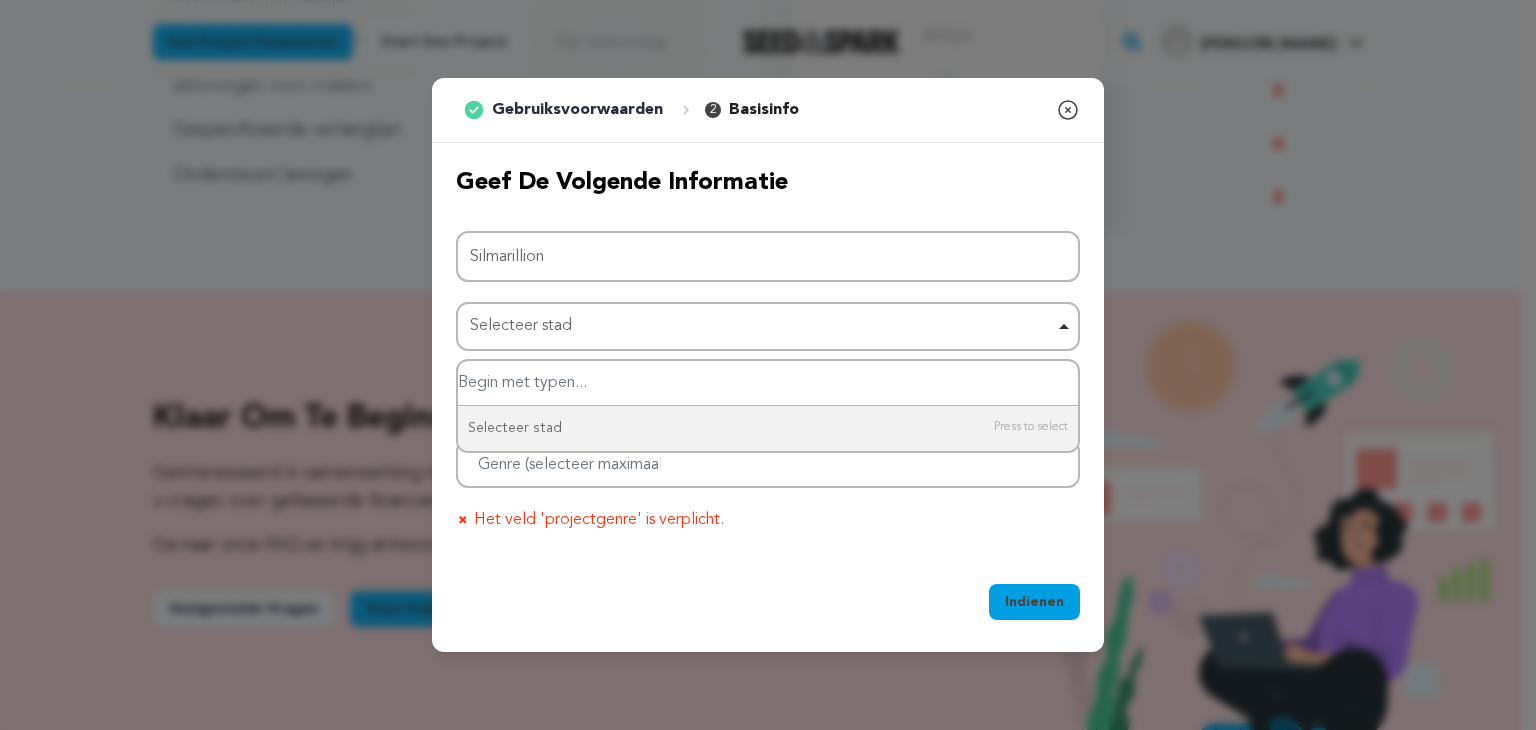 paste on "Nieuw-Zeeland" 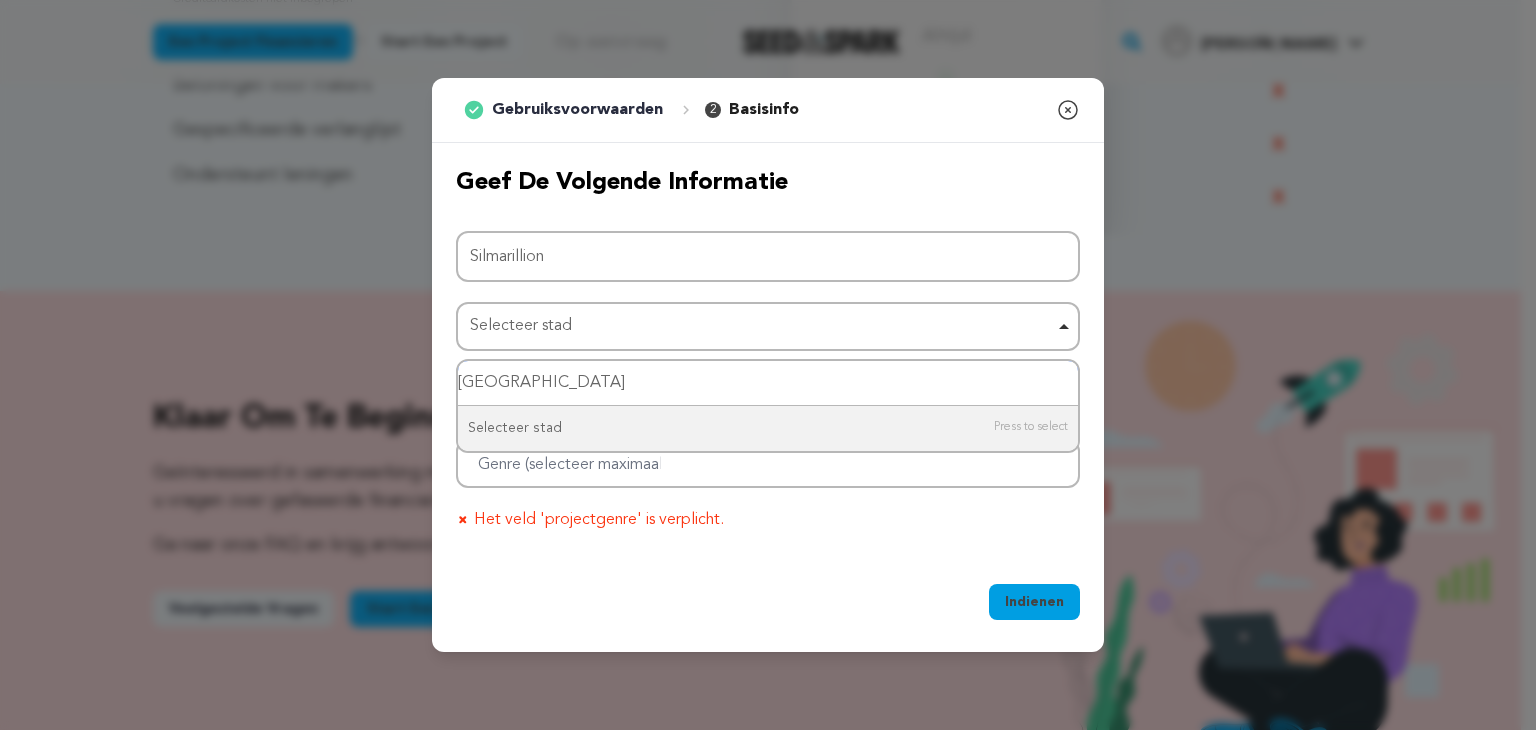 type on "Nieuw-Zeeland" 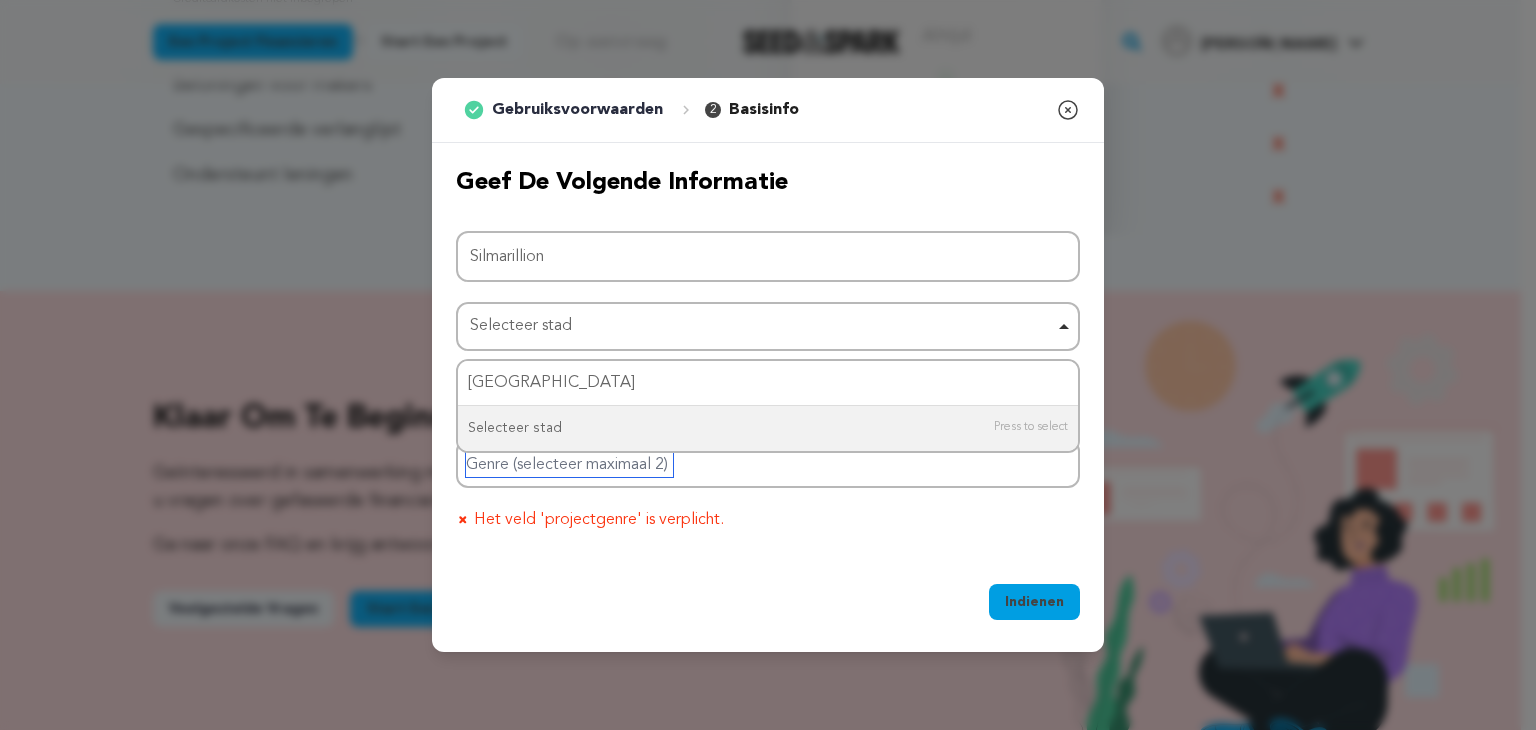 click at bounding box center [569, 461] 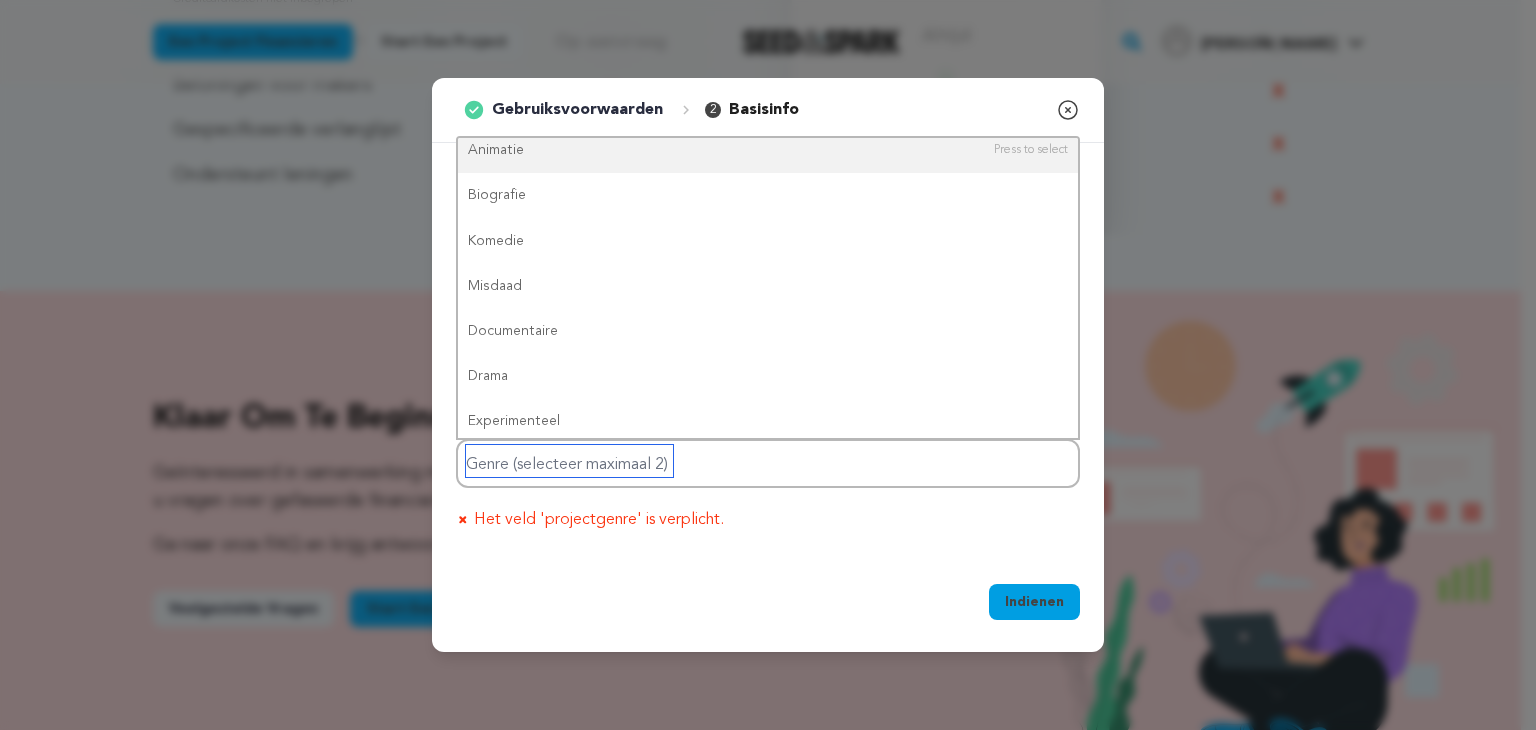 scroll, scrollTop: 300, scrollLeft: 0, axis: vertical 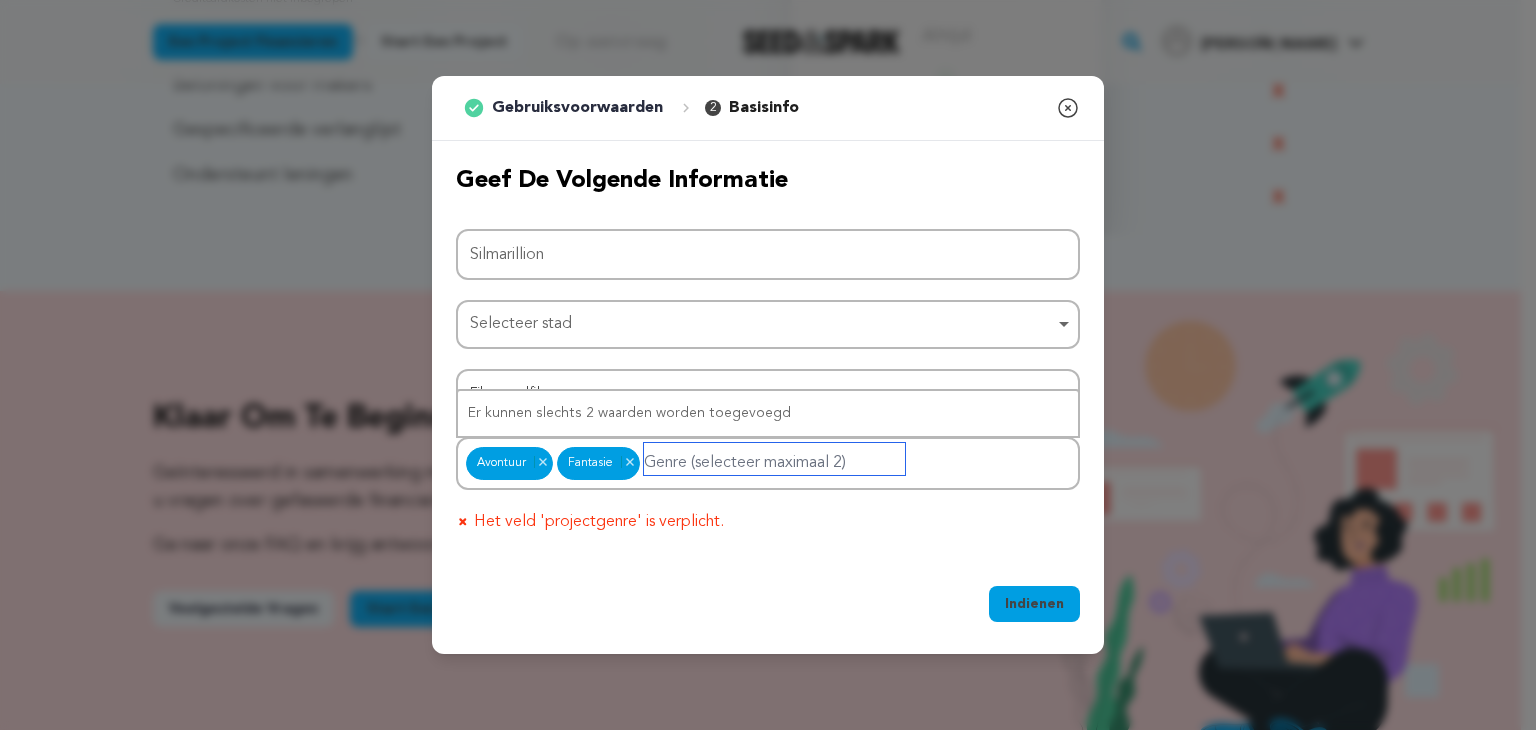 click on "Selecteer stad Item verwijderen" at bounding box center [762, 324] 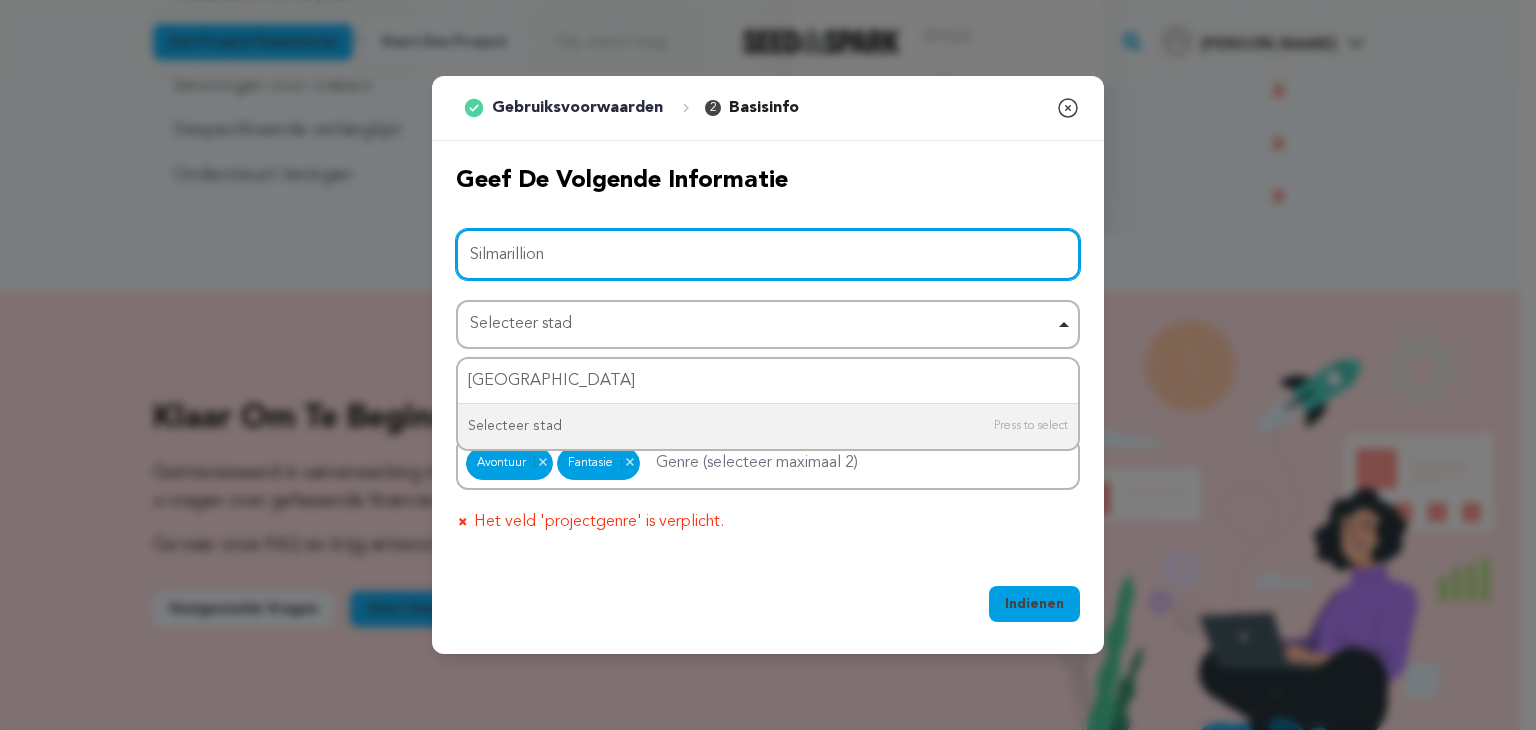 click on "Silmarillion" at bounding box center (768, 254) 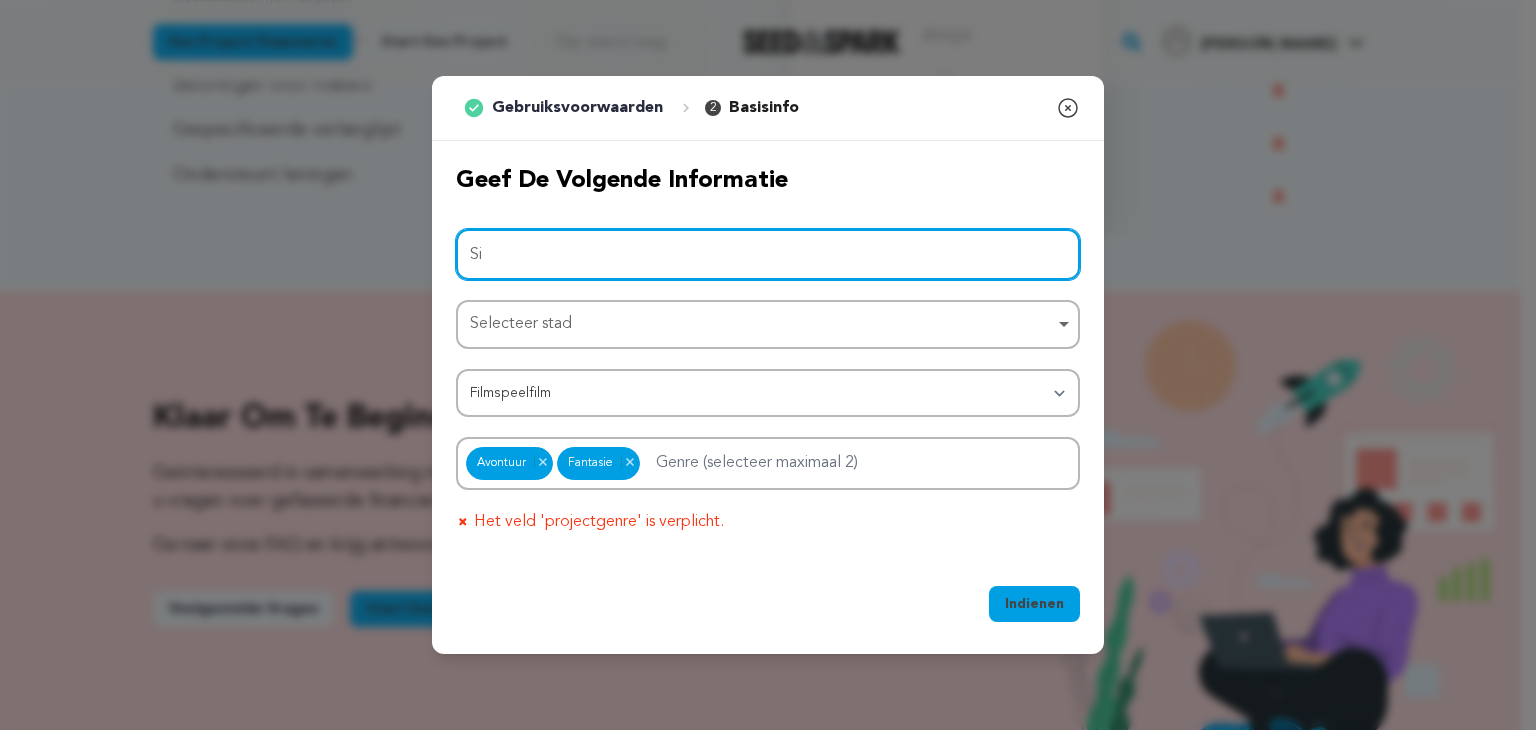 type on "S" 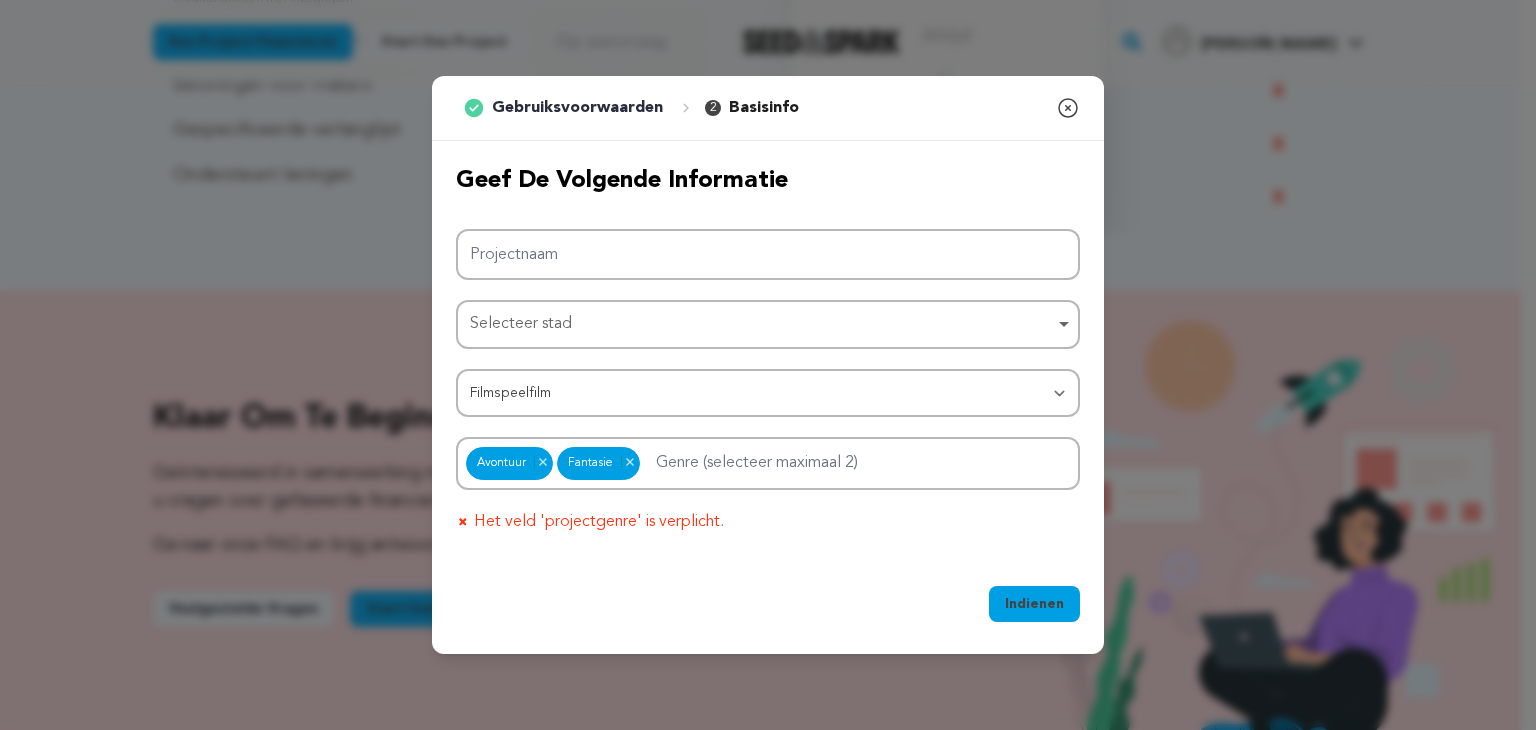 click on "Selecteer stad Selecteer stad Item verwijderen" at bounding box center [768, 324] 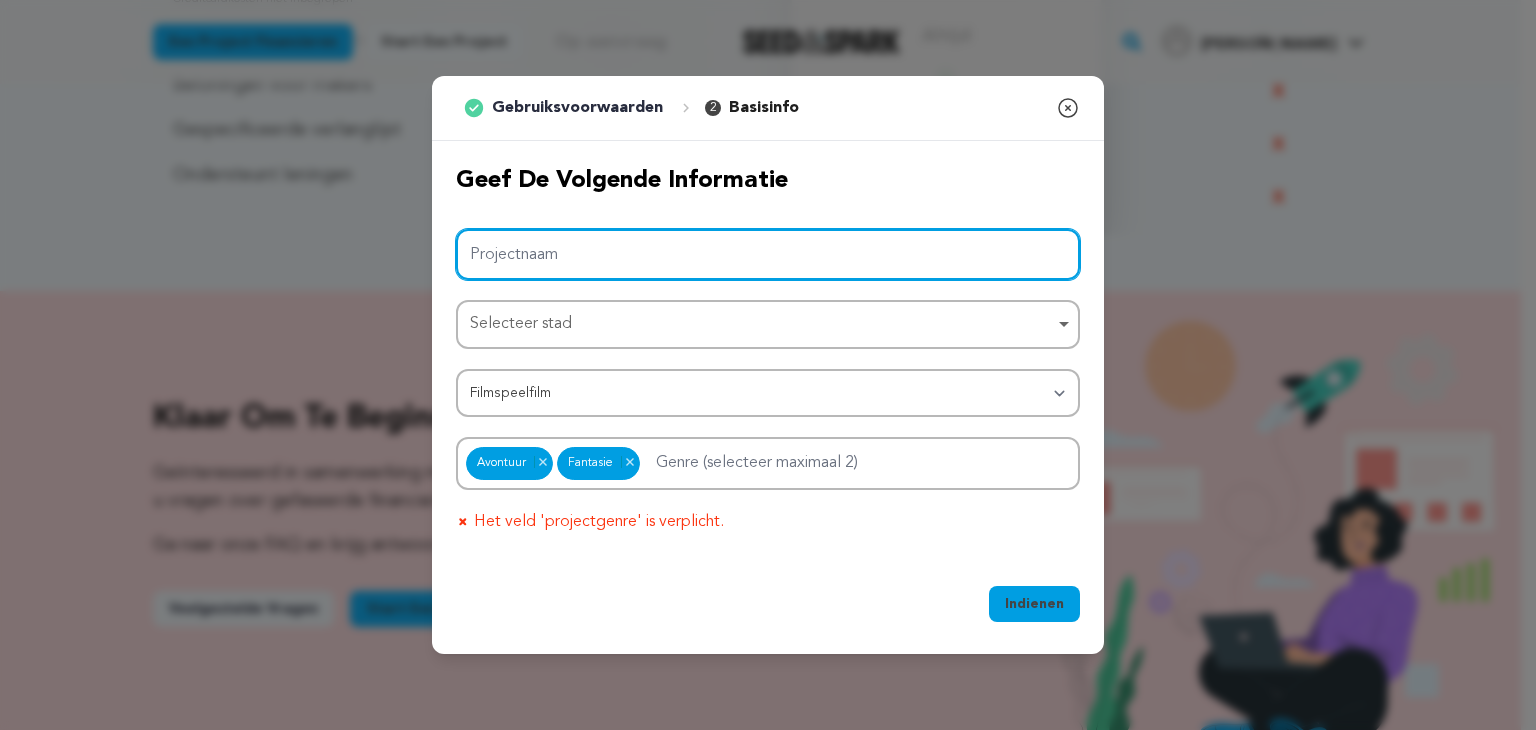 click on "Projectnaam" at bounding box center [768, 254] 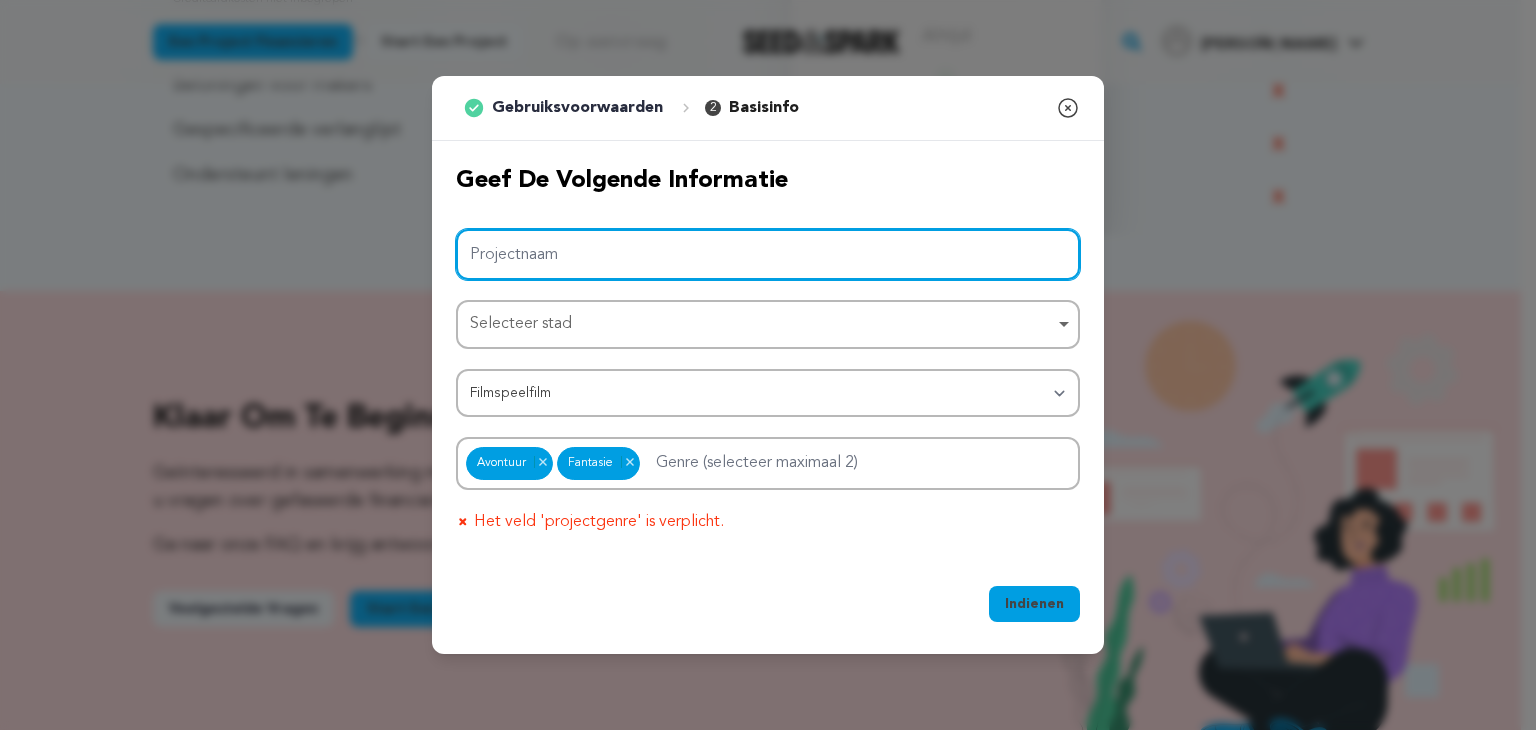 type on "De Silmarillion live action" 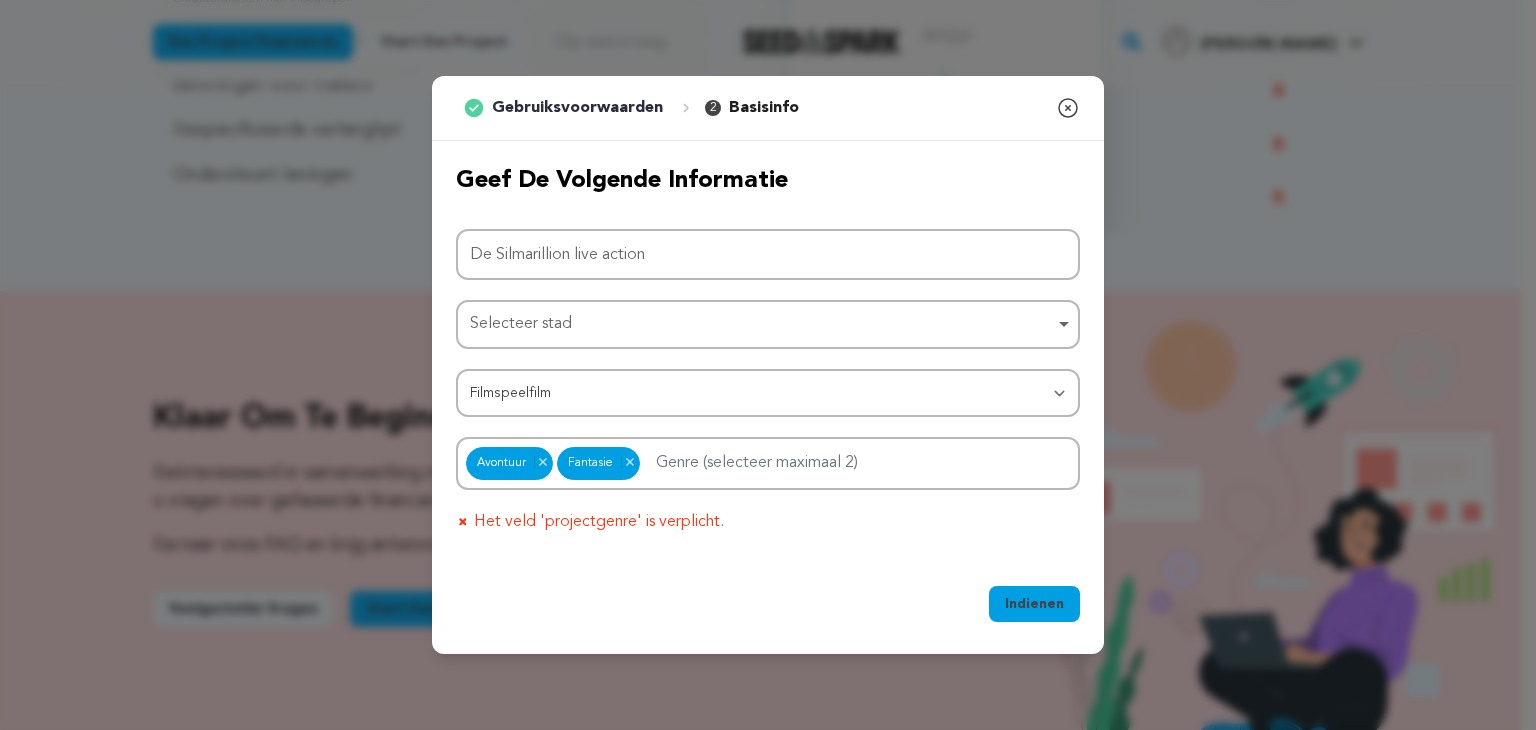 click on "Het veld 'projectgenre' is verplicht." at bounding box center (599, 522) 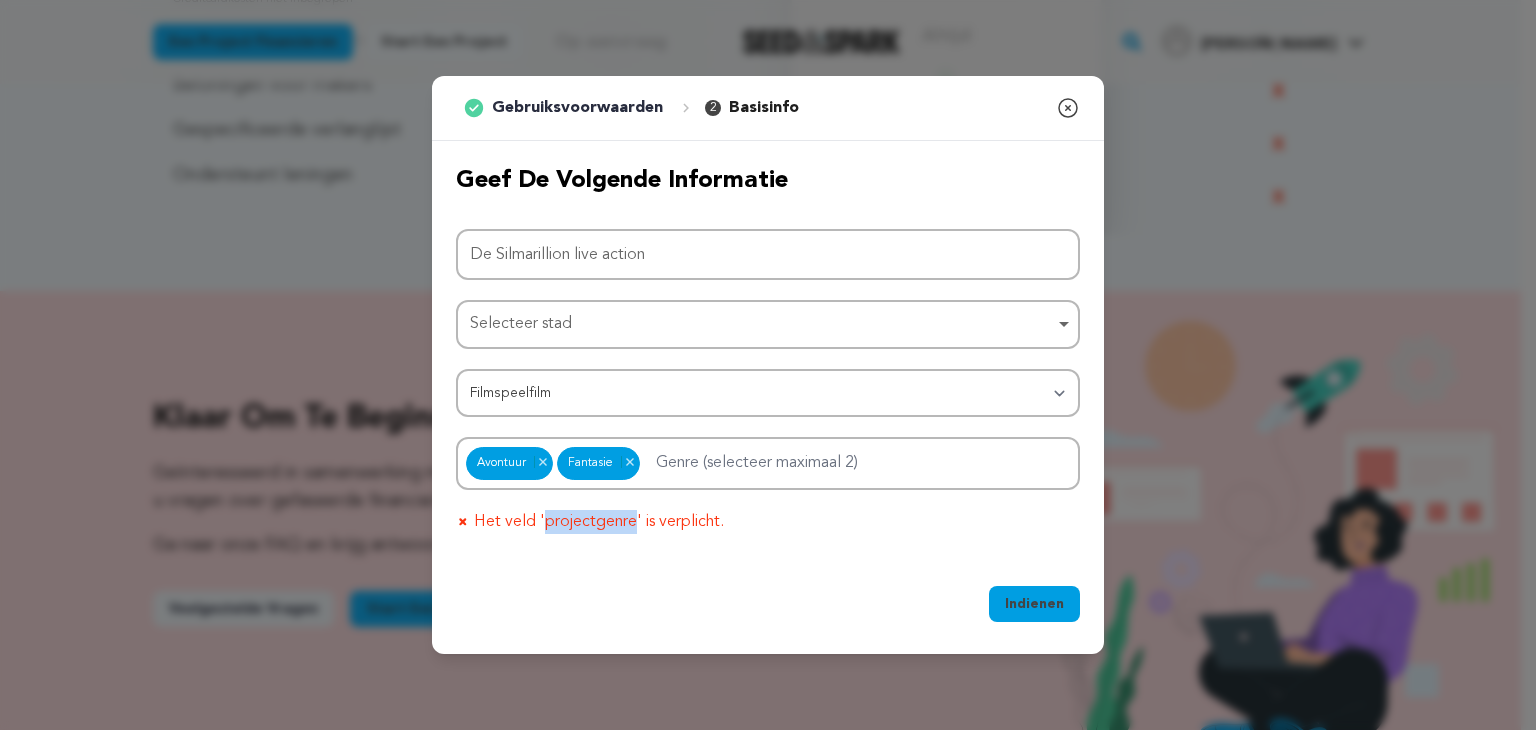 click on "Het veld 'projectgenre' is verplicht." at bounding box center [599, 522] 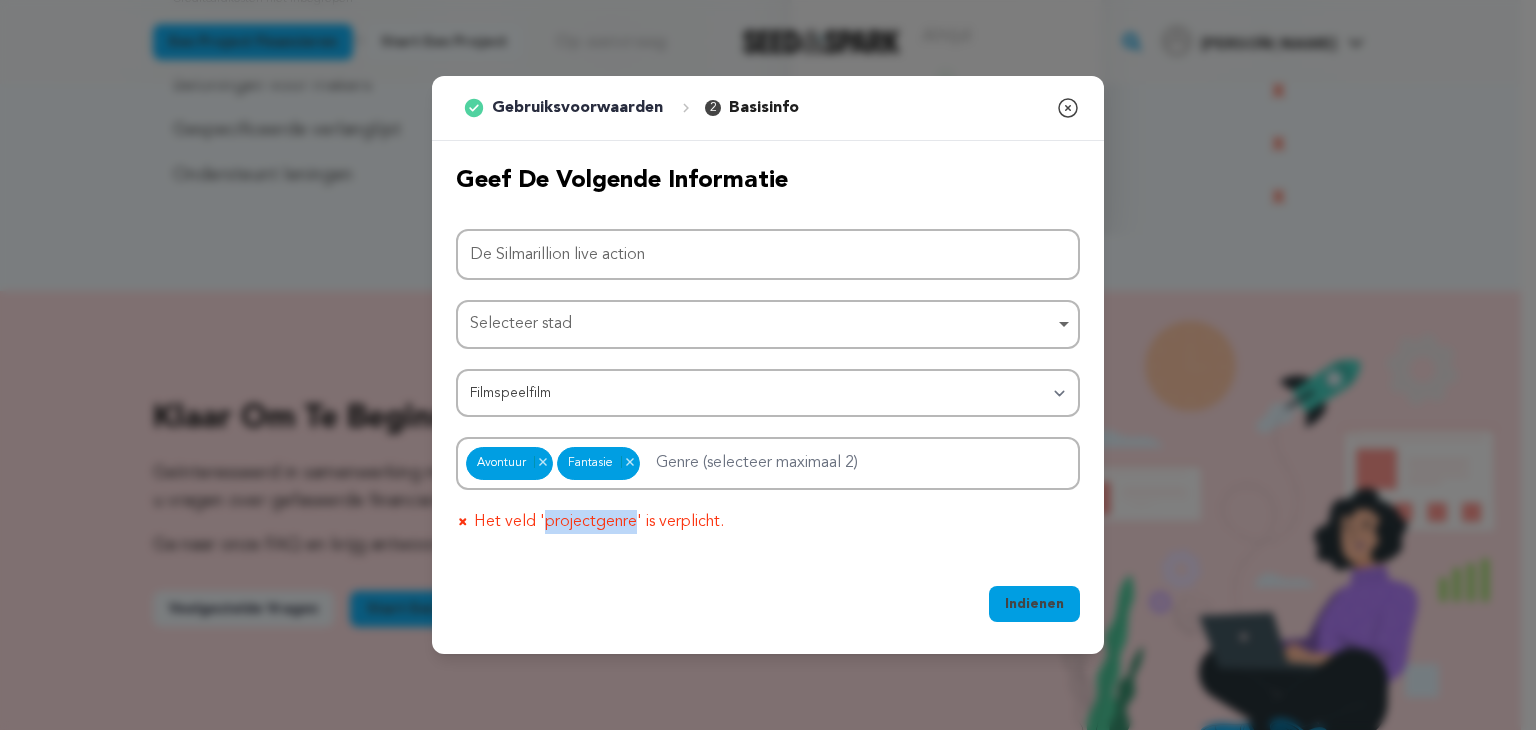 copy on "projectgenre" 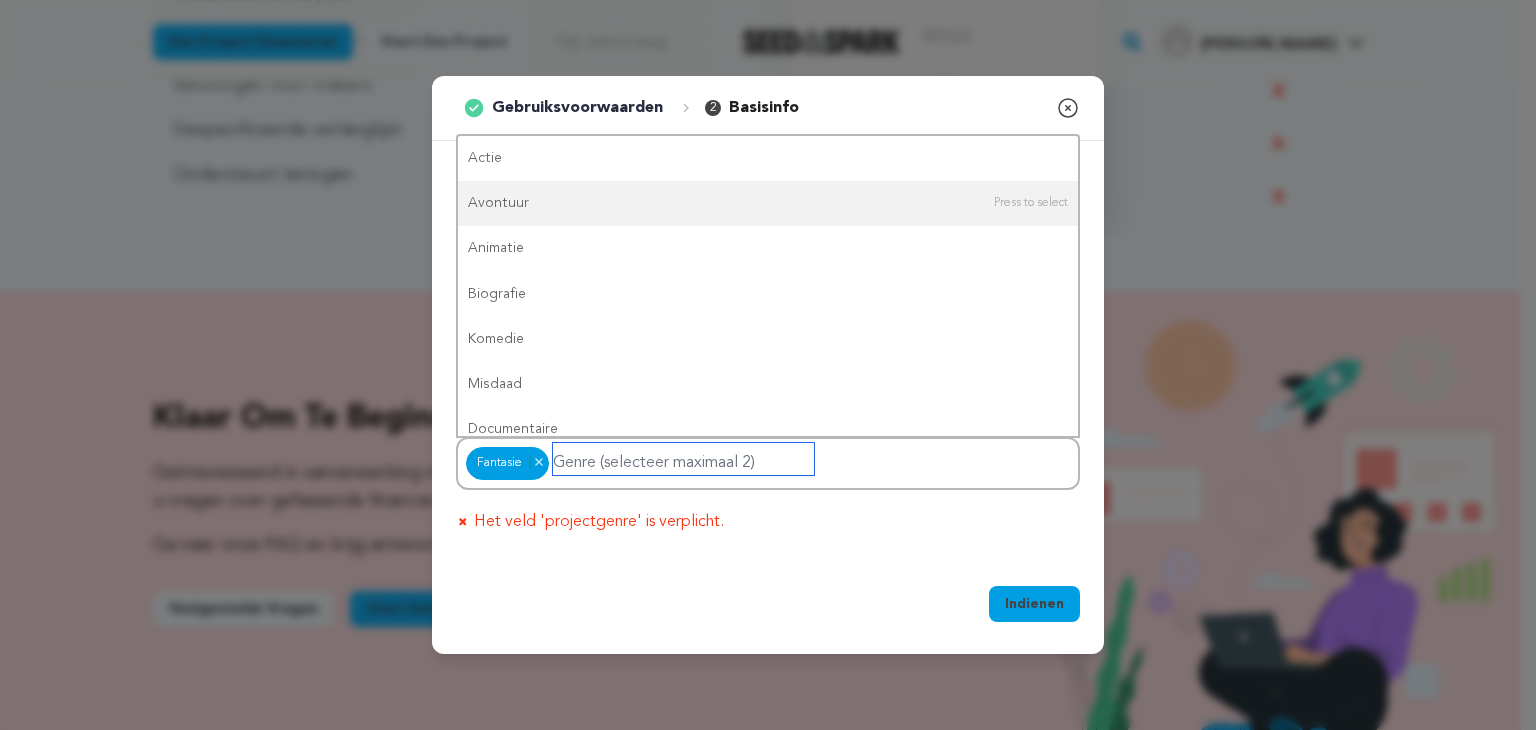click at bounding box center [683, 459] 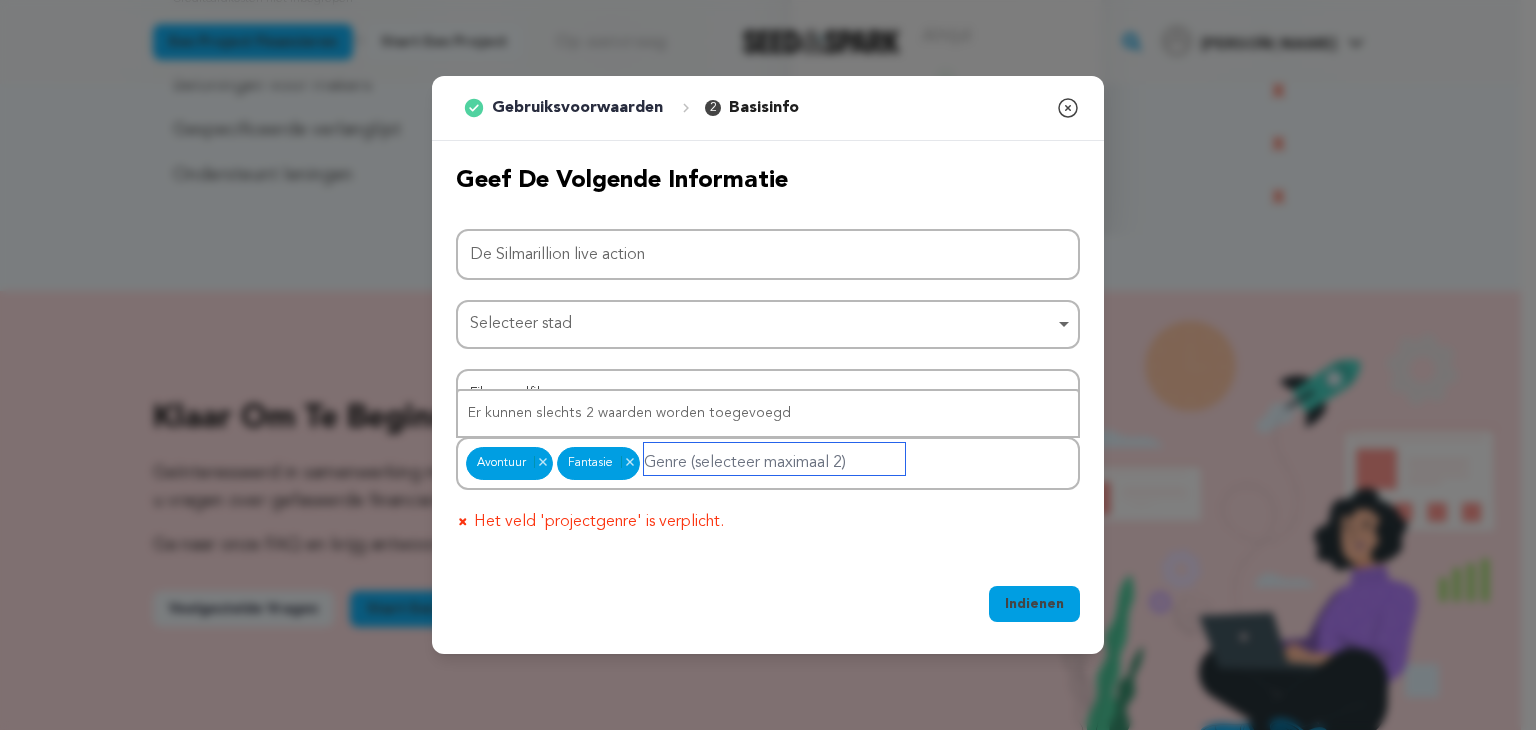 click at bounding box center (774, 459) 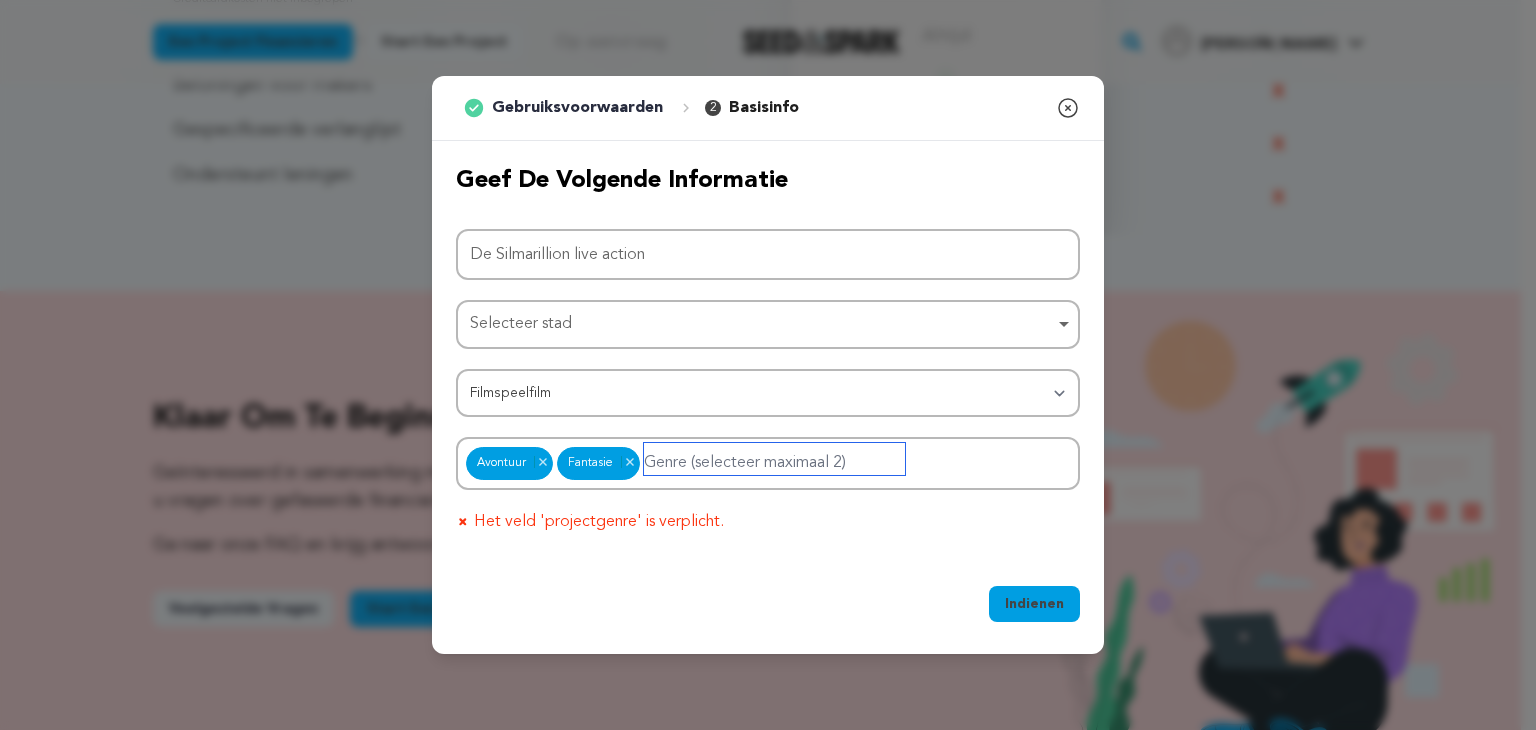 paste on "geschiedenis" 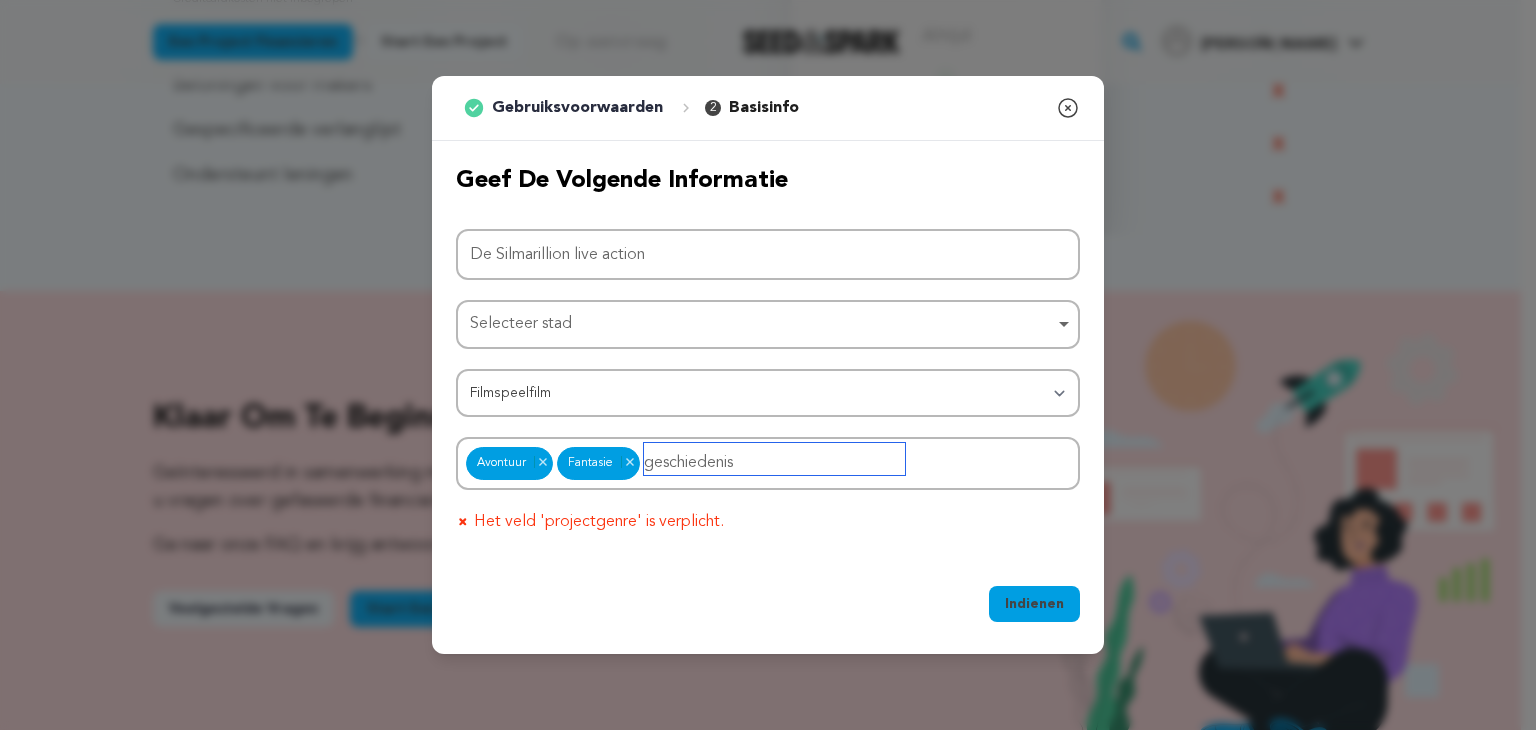 click on "geschiedenis" at bounding box center [774, 459] 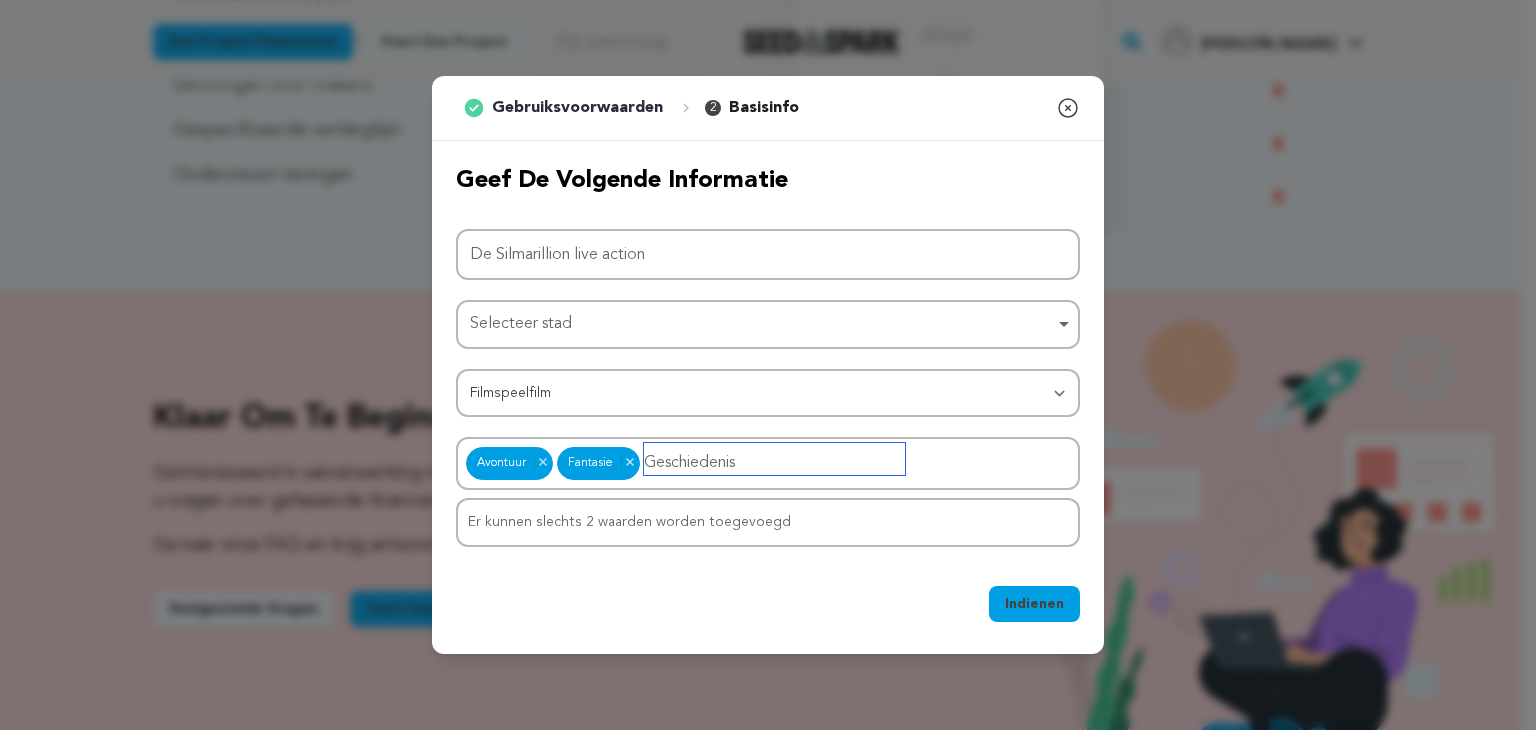 type on "Geschiedenis" 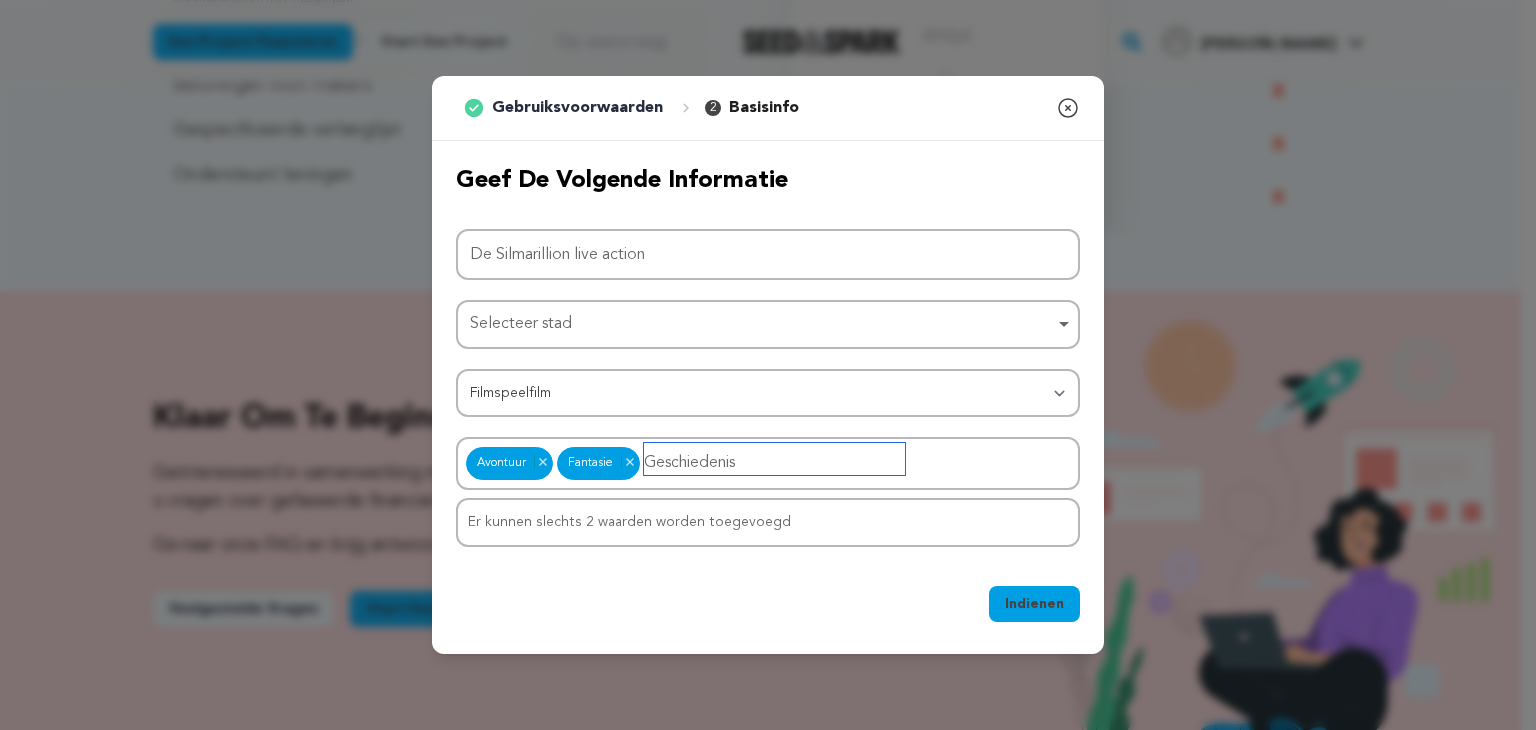 click on "Geschiedenis" at bounding box center [774, 459] 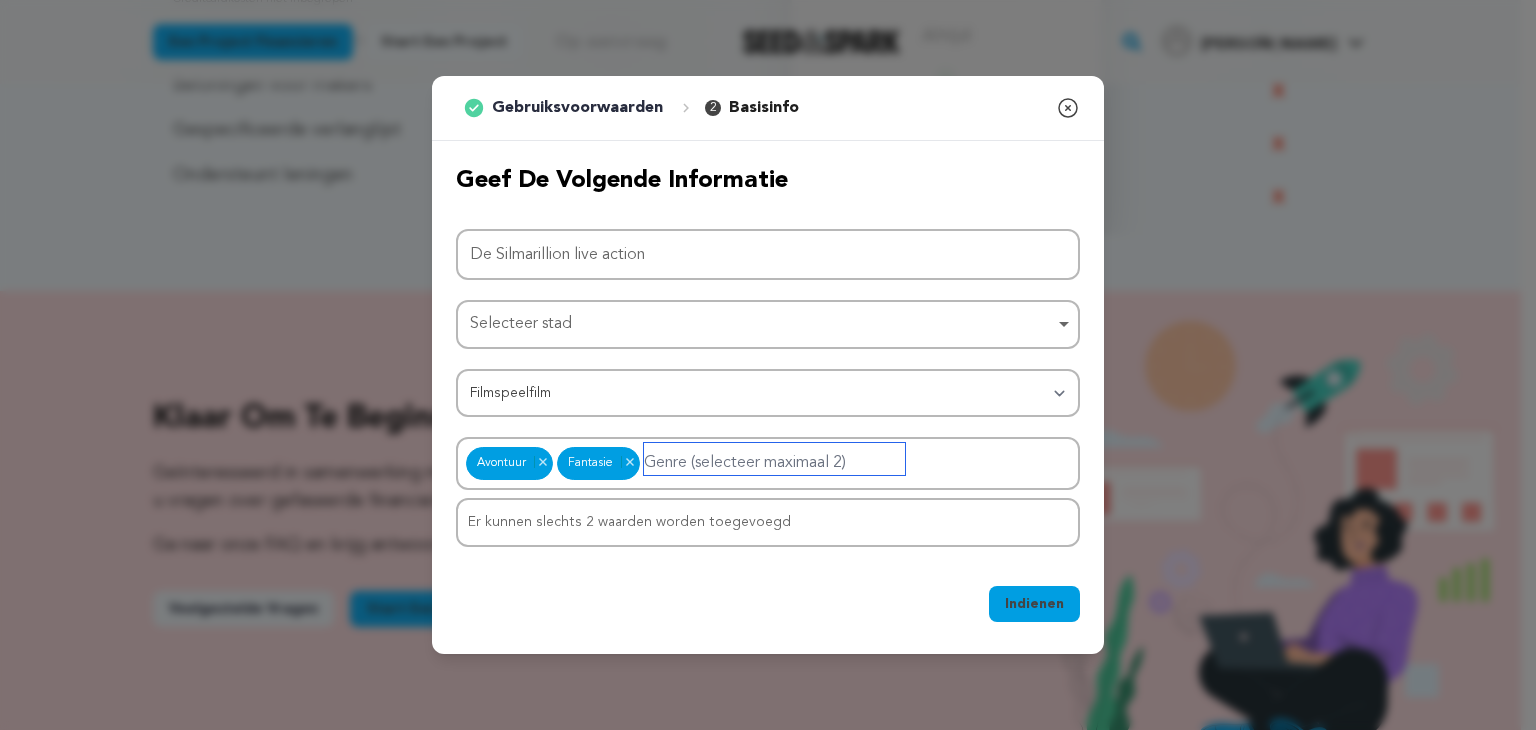 click on "Selecteer stad Item verwijderen" at bounding box center [762, 324] 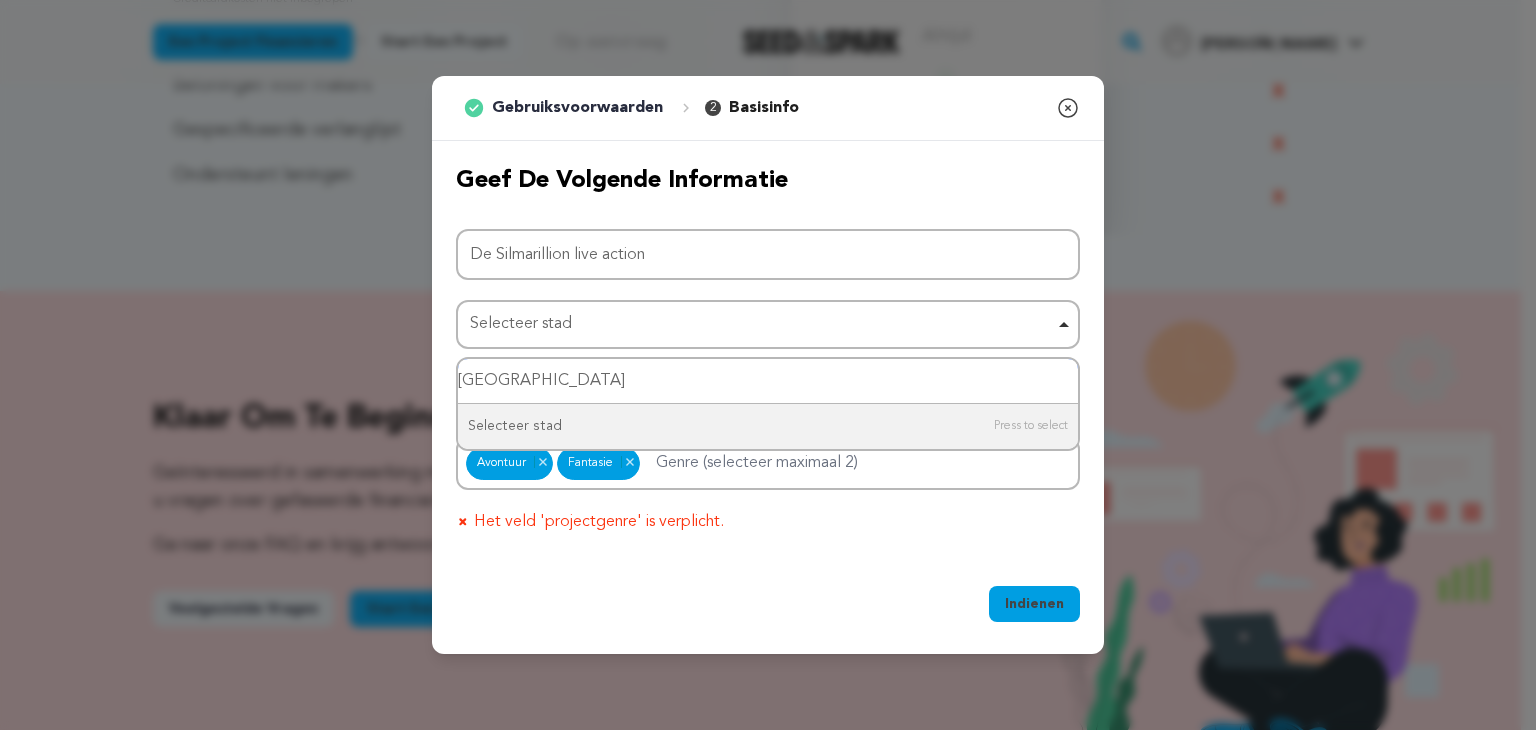 click on "Selecteer stad Item verwijderen" at bounding box center [762, 324] 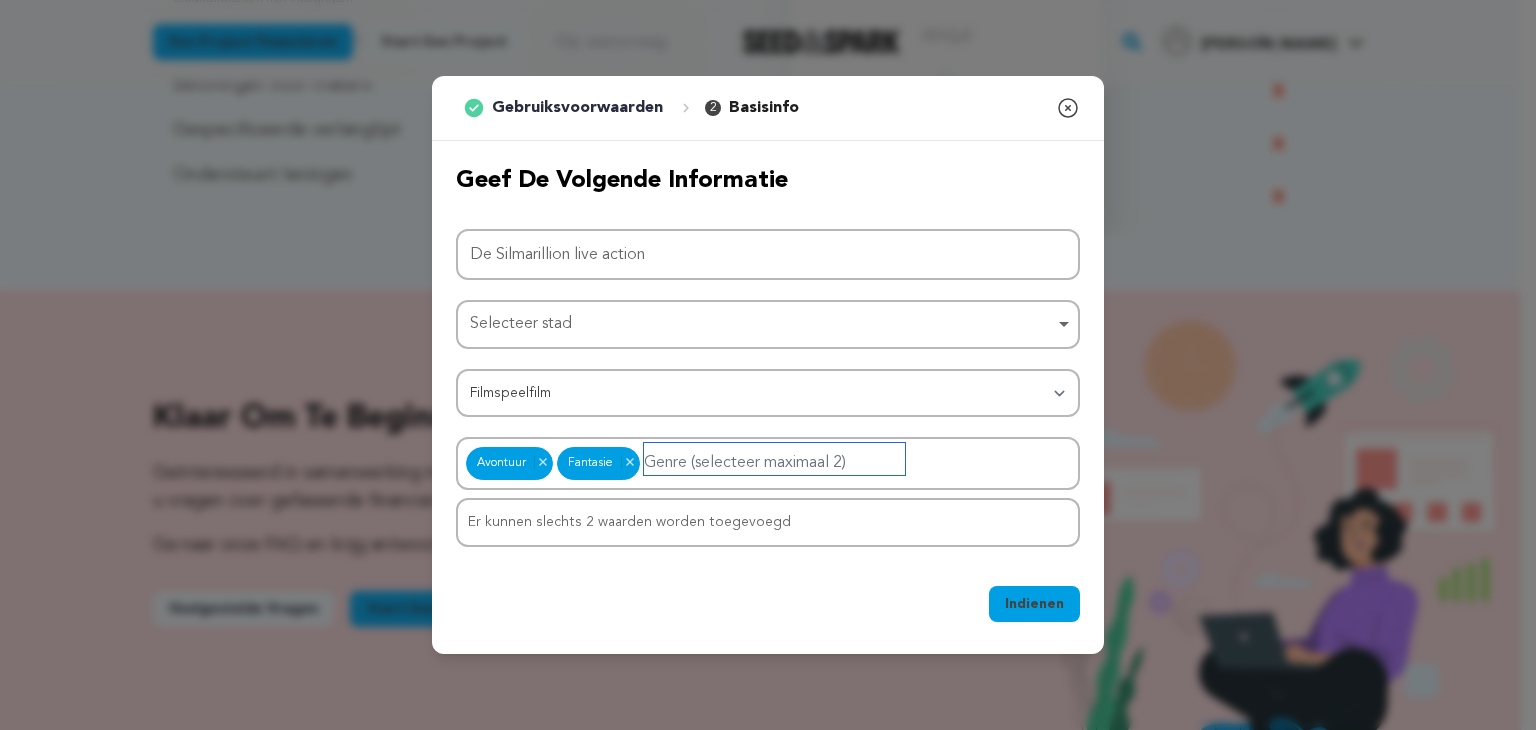 click at bounding box center [774, 459] 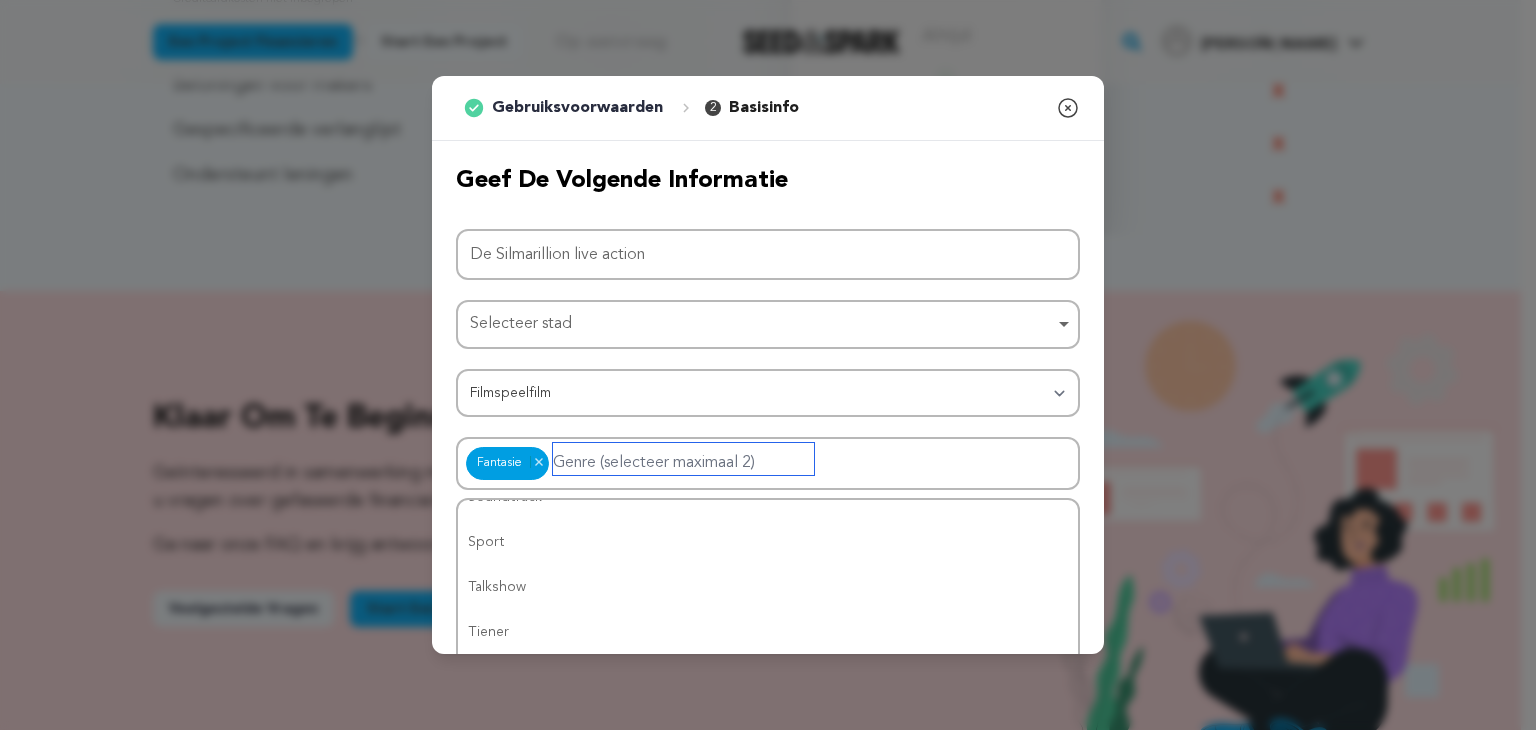 scroll, scrollTop: 1552, scrollLeft: 0, axis: vertical 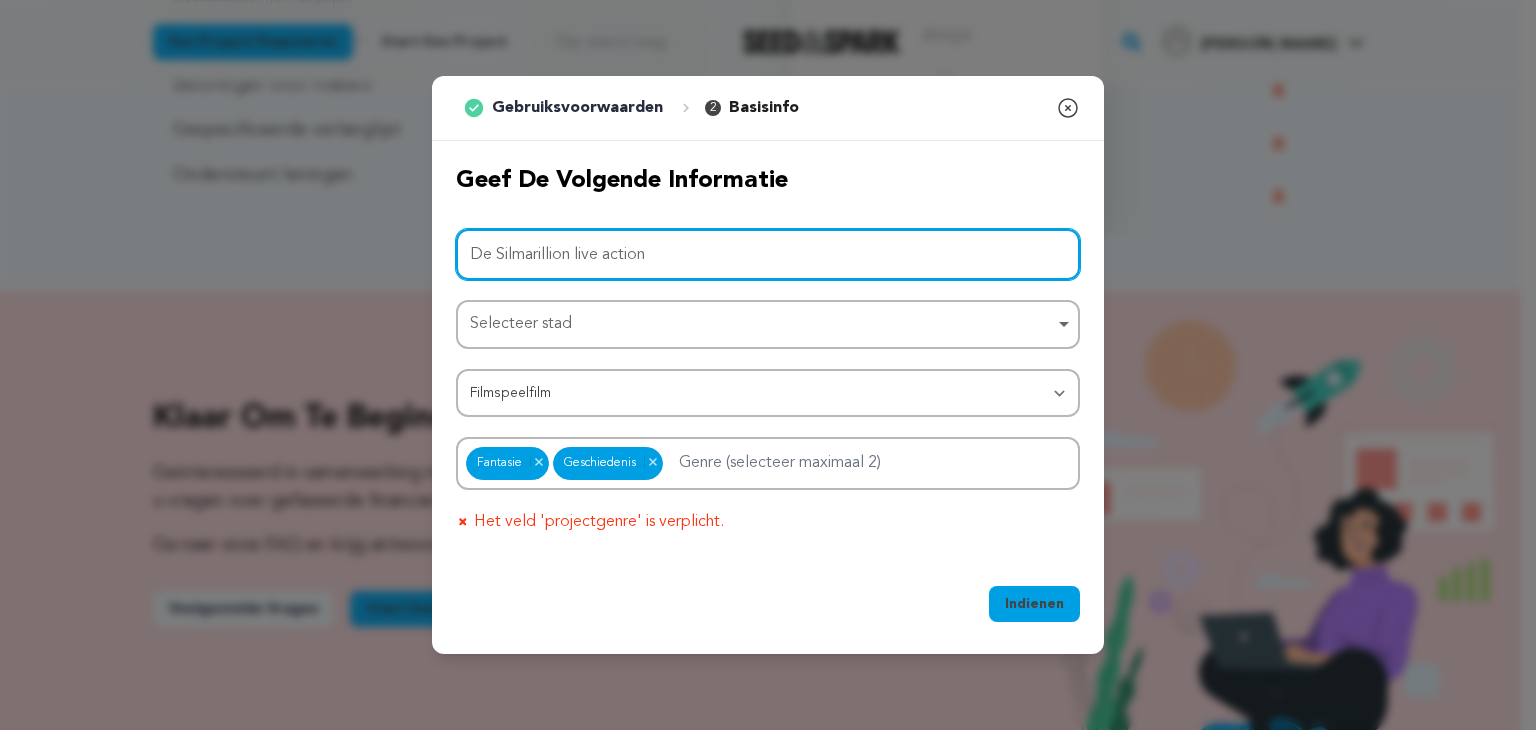 drag, startPoint x: 644, startPoint y: 261, endPoint x: 473, endPoint y: 292, distance: 173.78723 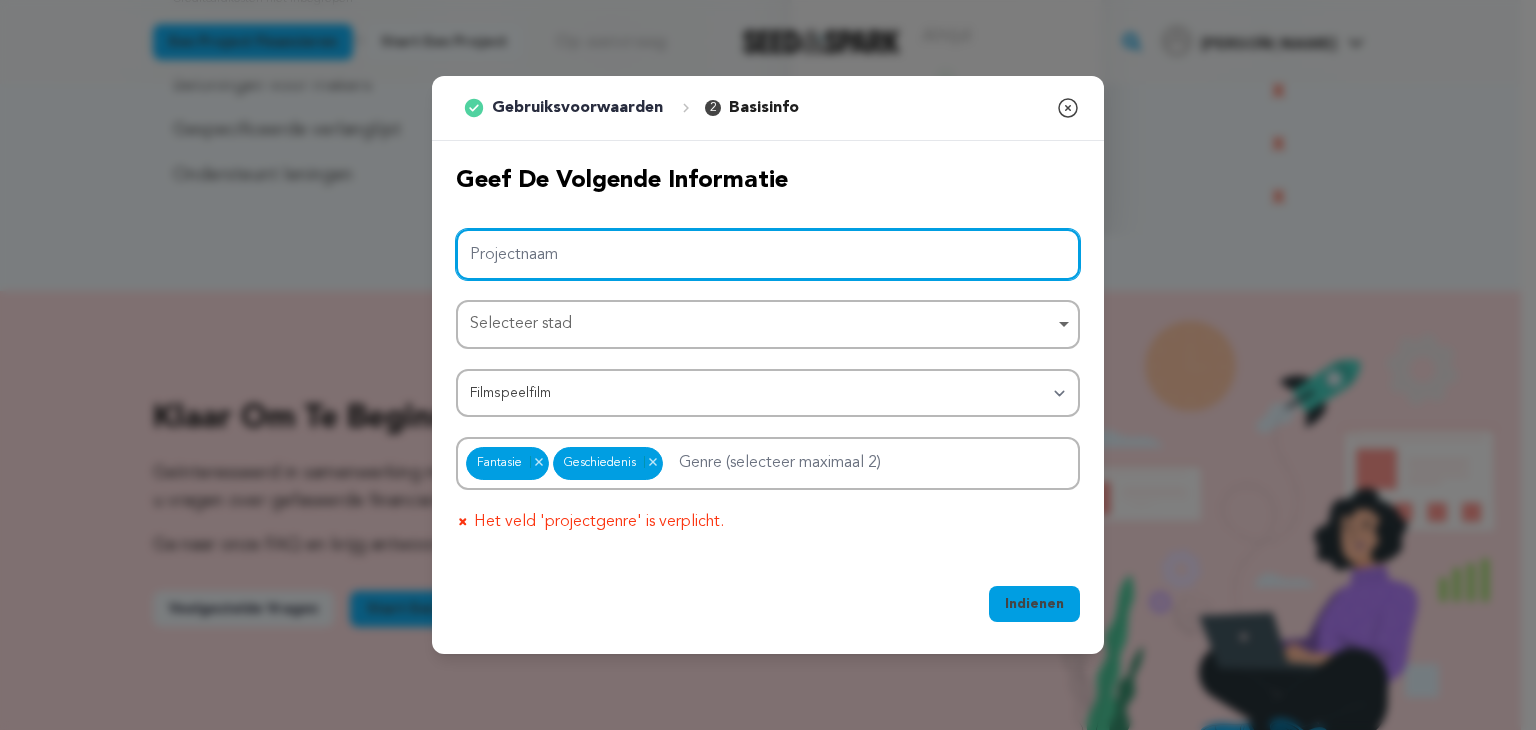 click on "Projectnaam" at bounding box center (768, 254) 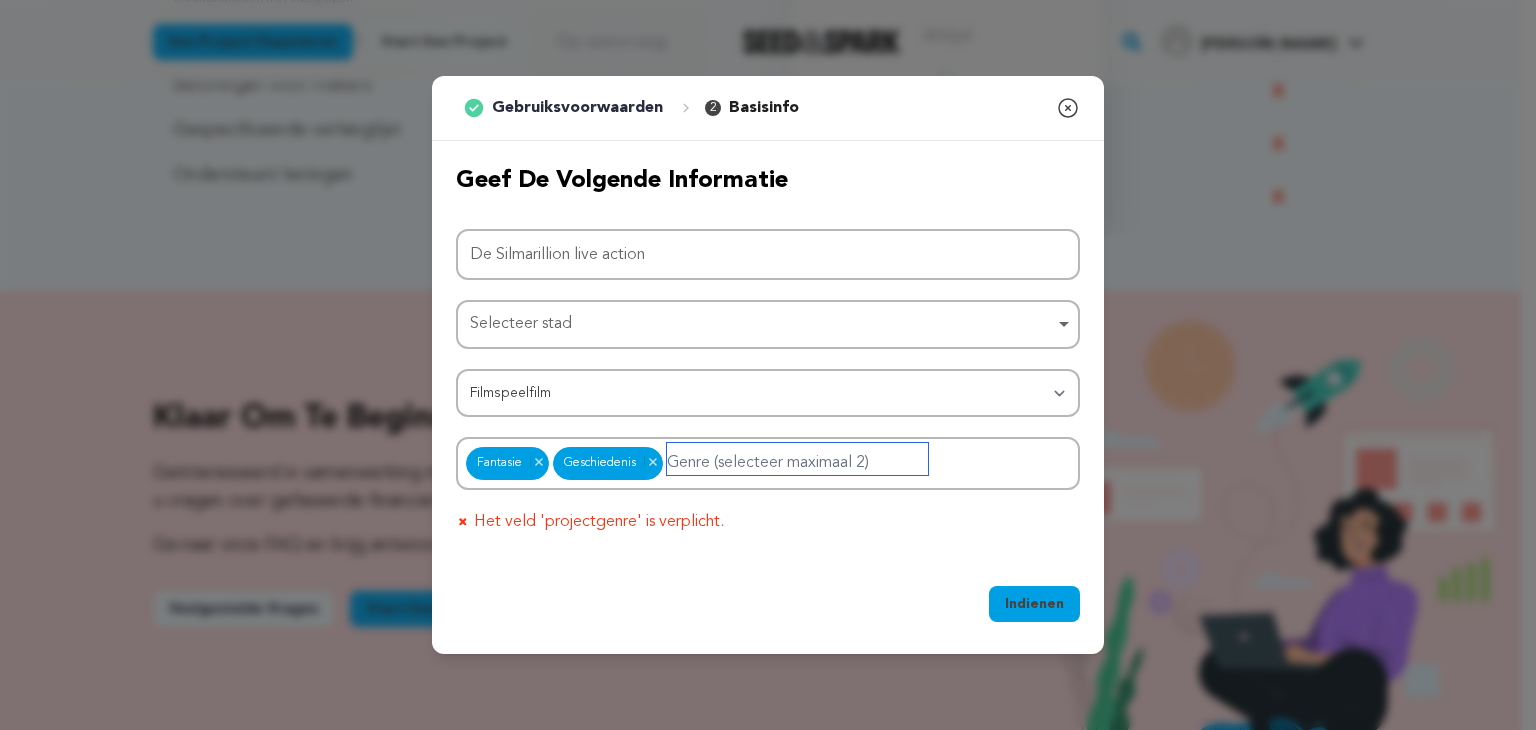 click at bounding box center [797, 459] 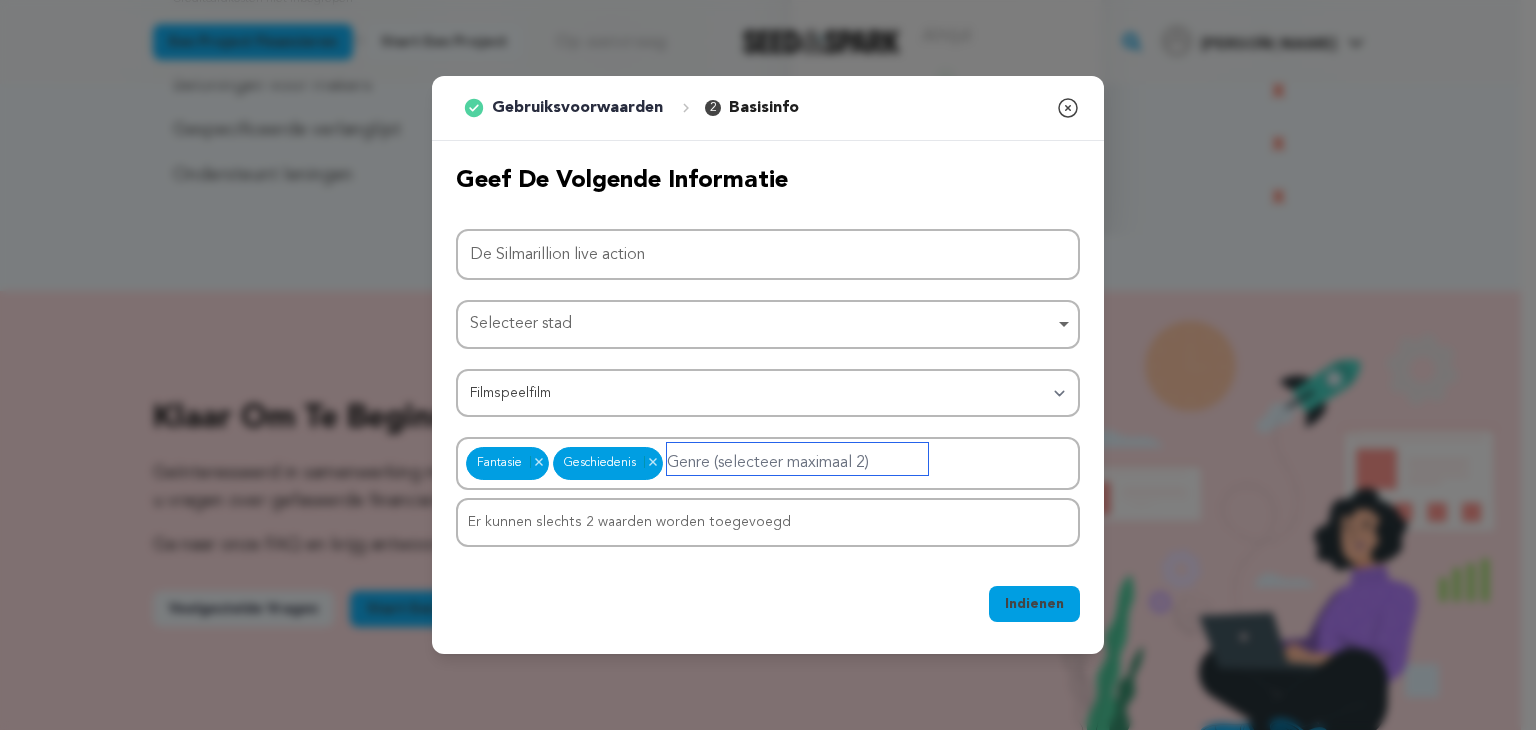 click at bounding box center (797, 459) 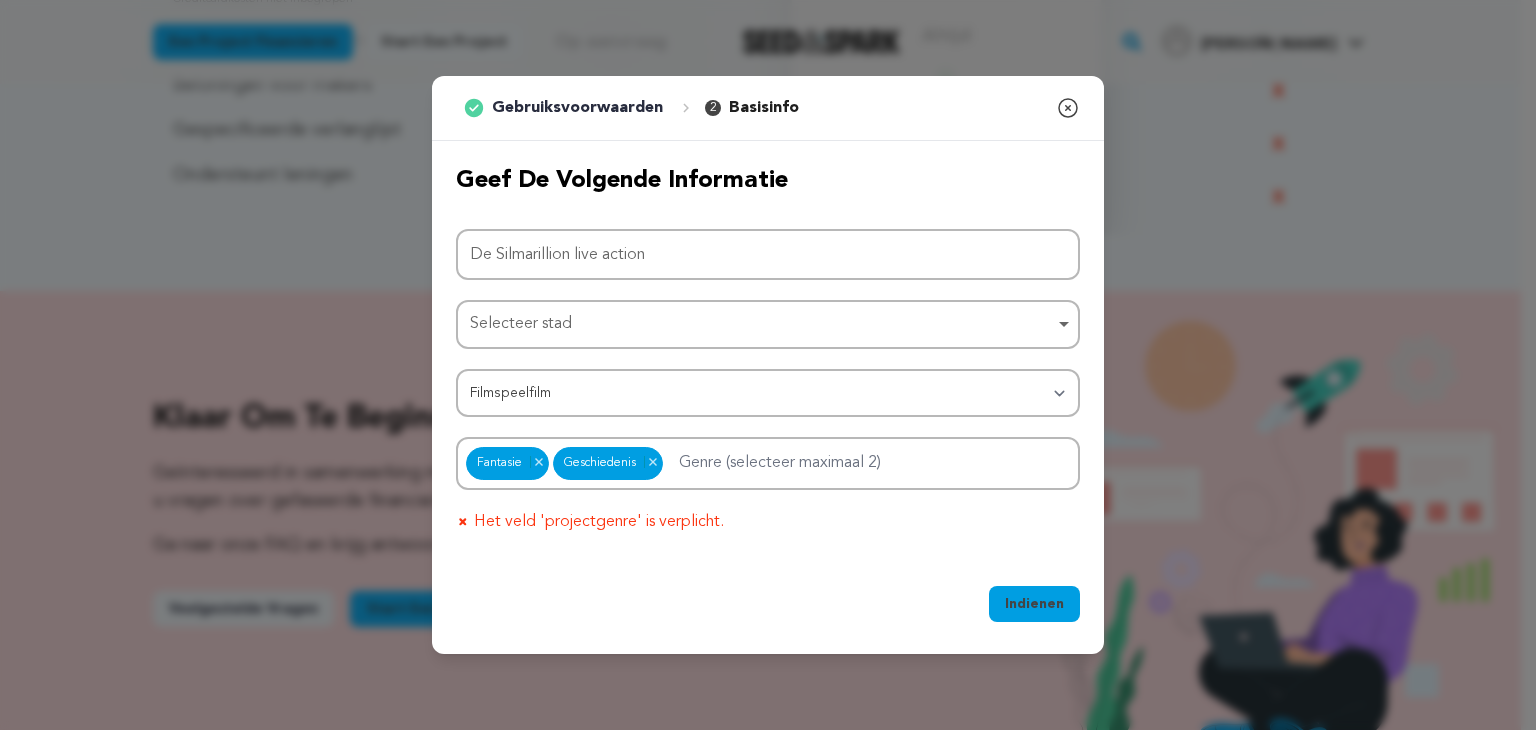 click on "Projectnaam
De Silmarillion live action
Selecteer stad Selecteer stad Item verwijderen Nieuw-Zeeland Selecteer stad
Categorie
Filmspeelfilm
Korte film
Serie
Filmfestival
Bedrijf
Muziekvideo
VR-ervaring
Strips
Kunstenaarsresidentie
Kunst & Fotografie
Collectief
Dans
Spellen
Muziek
Radio en podcasts
Organisaties en bedrijven Schrijven en publiceren" at bounding box center (768, 381) 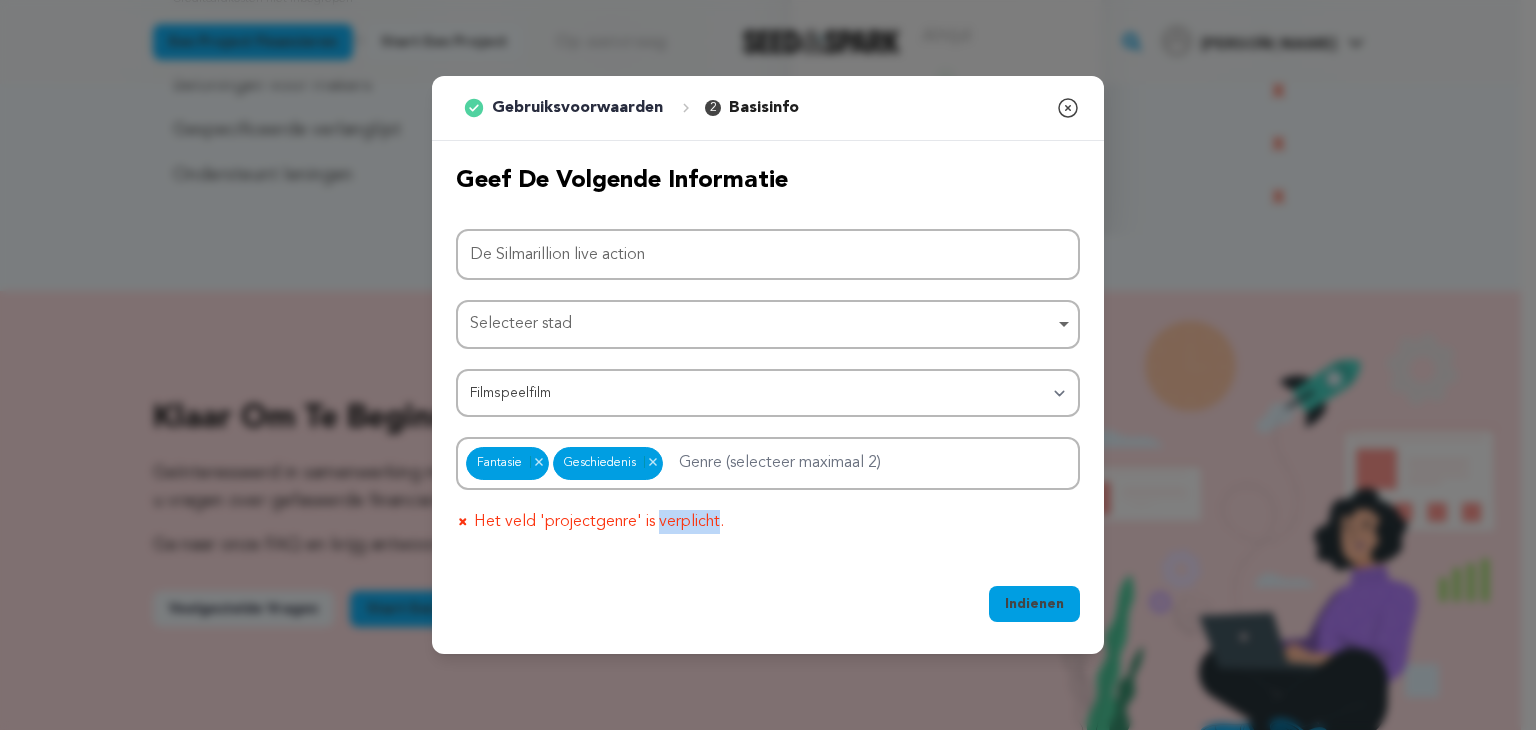 click on "Het veld 'projectgenre' is verplicht." at bounding box center (599, 522) 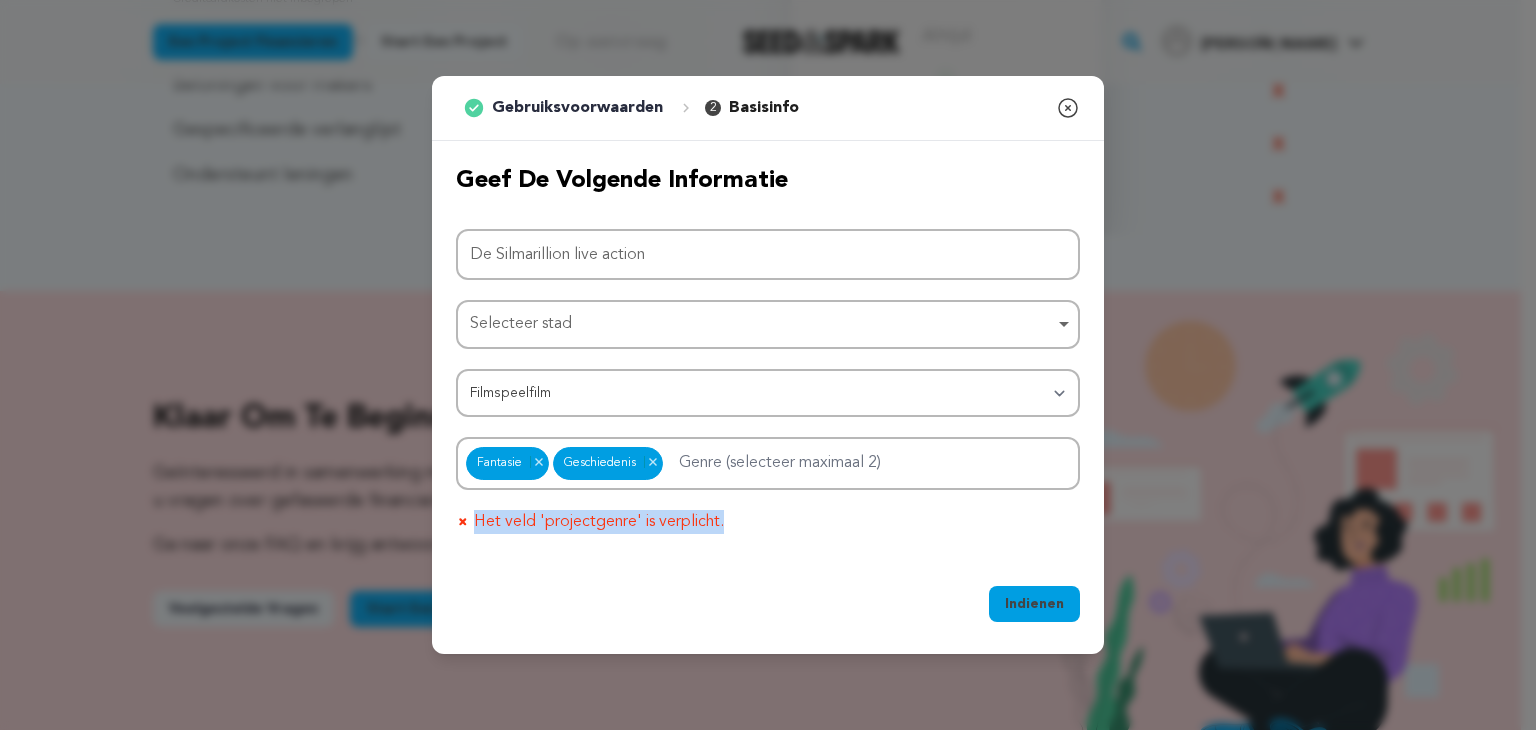 click on "Het veld 'projectgenre' is verplicht." at bounding box center (599, 522) 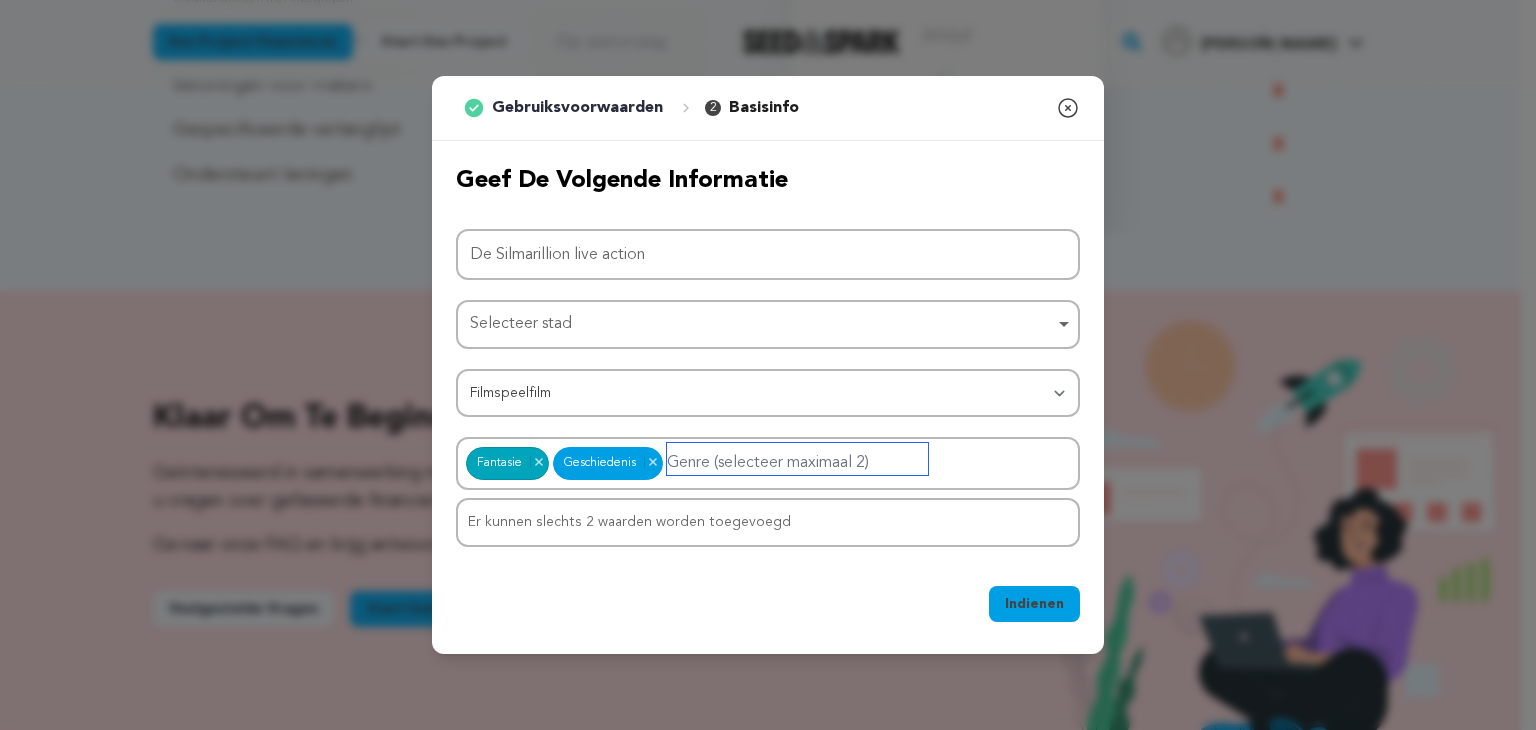 click at bounding box center [797, 459] 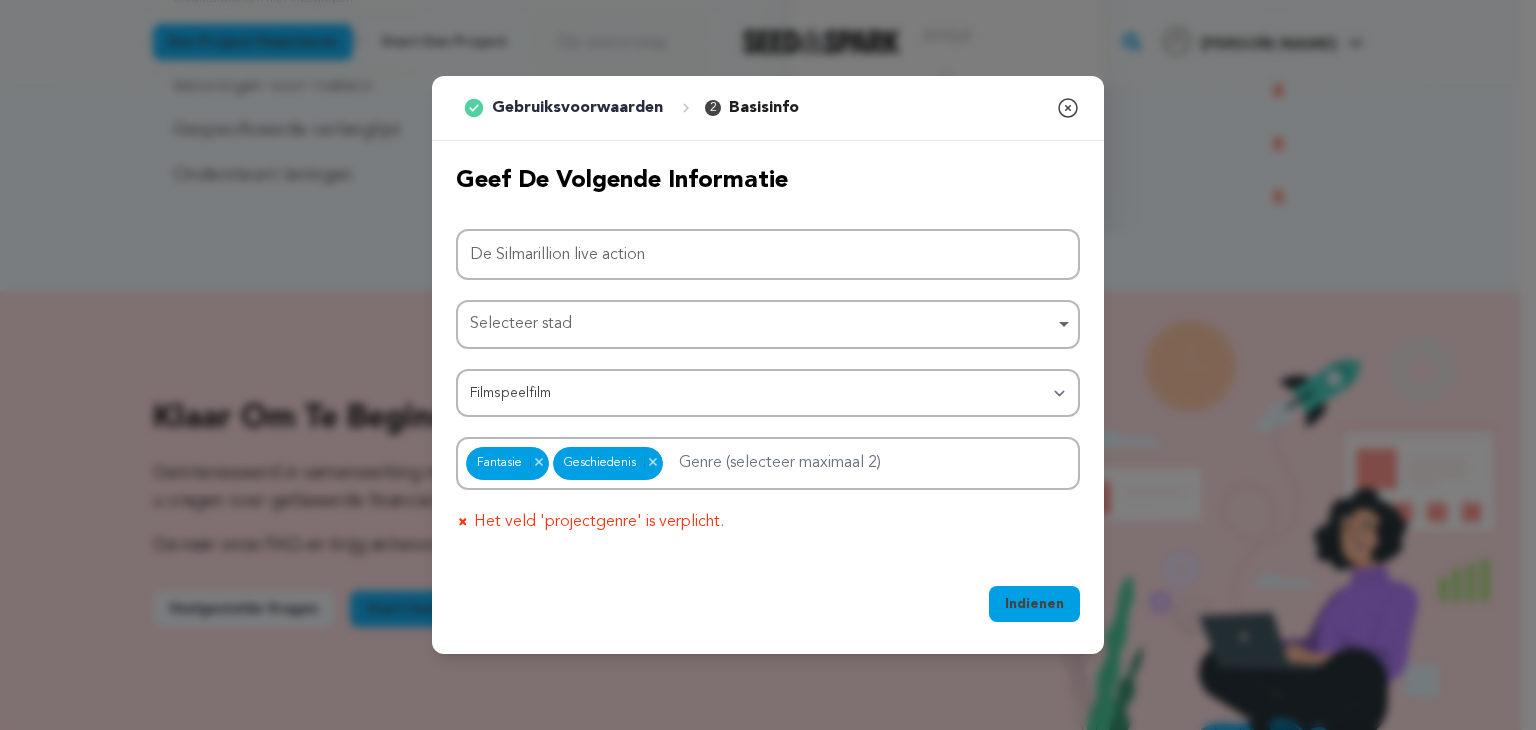 click on "Fantasie Geschiedenis Fantasie Item verwijderen Geschiedenis Item verwijderen" at bounding box center (768, 463) 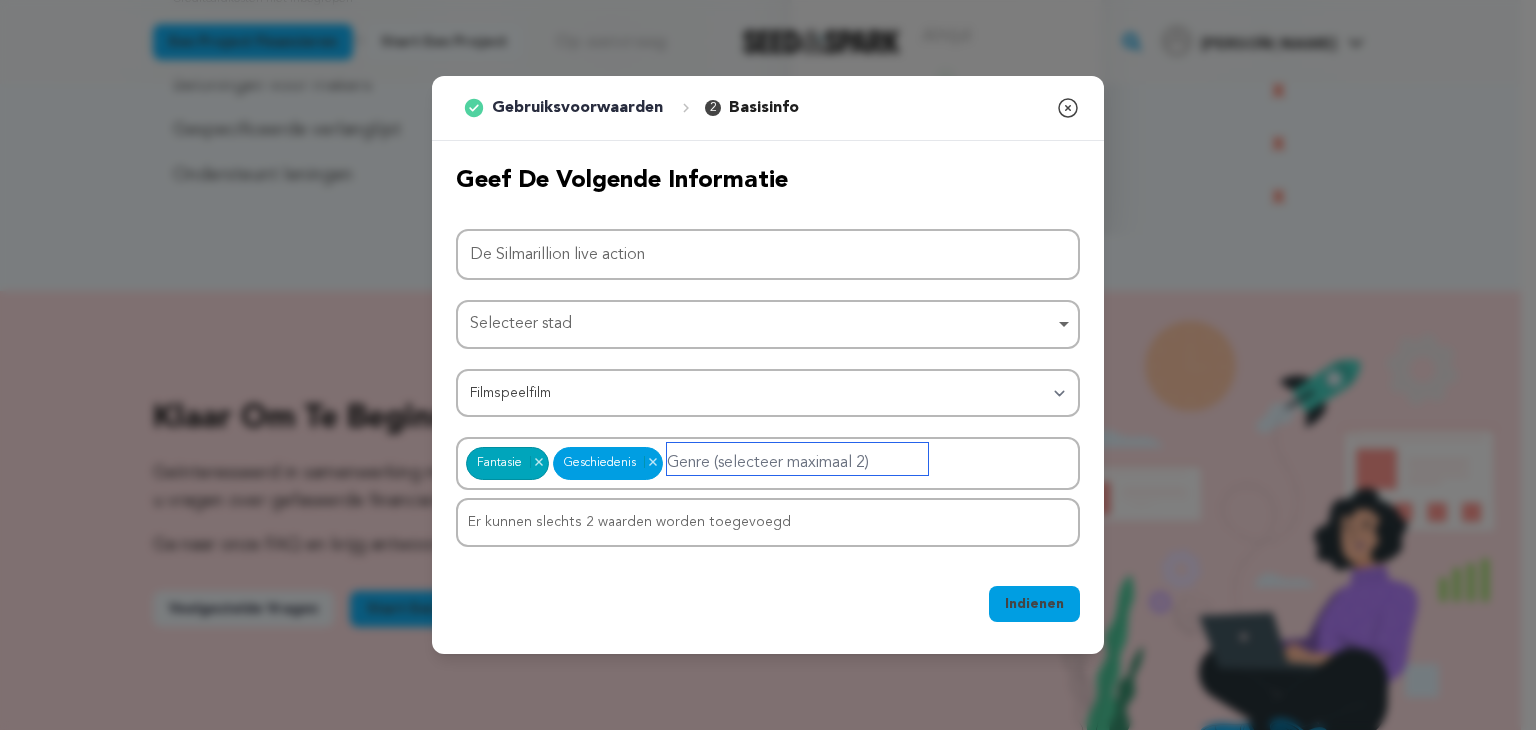 click on "Er kunnen slechts 2 waarden worden toegevoegd" at bounding box center (768, 522) 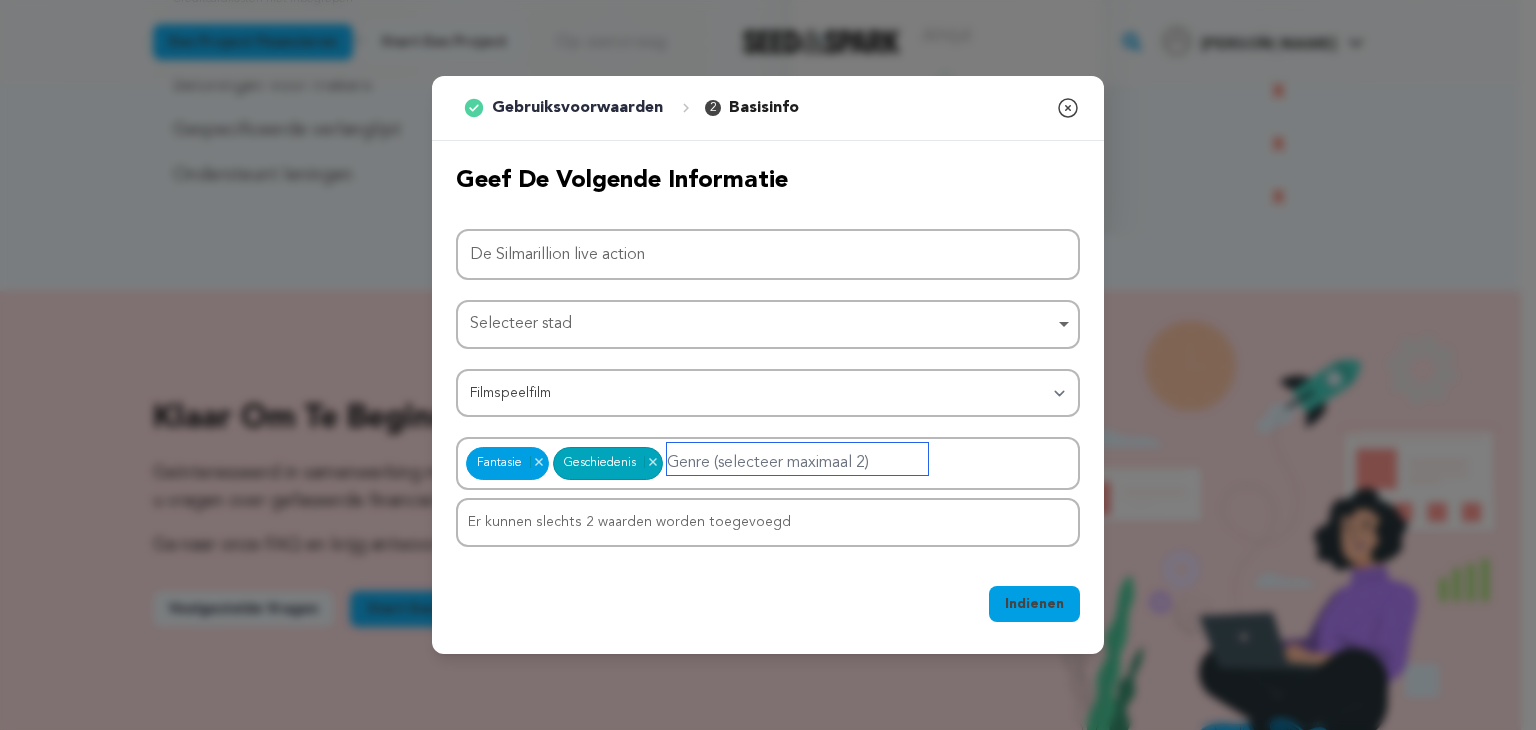 click on "Fantasie Geschiedenis Fantasie Item verwijderen Geschiedenis Item verwijderen" at bounding box center (768, 463) 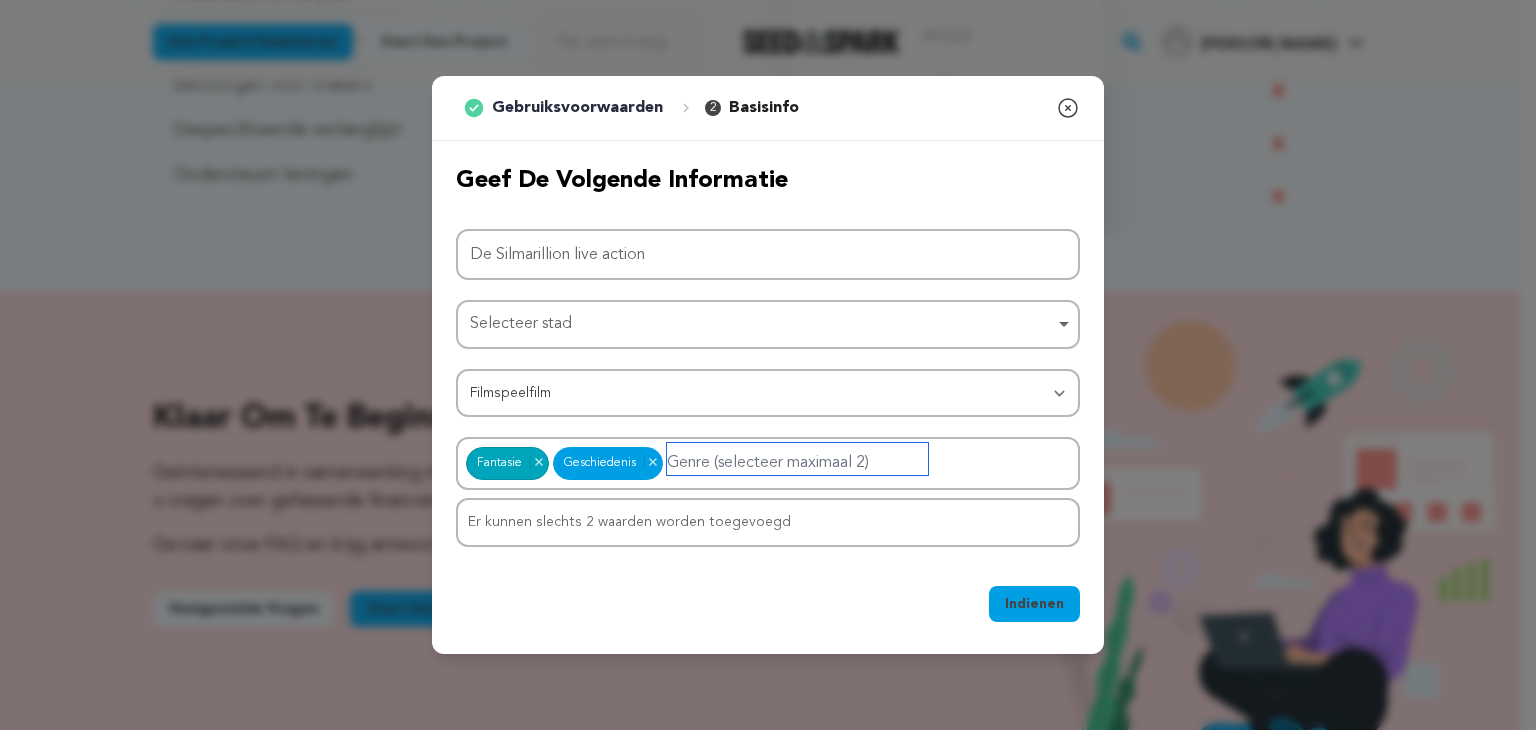drag, startPoint x: 517, startPoint y: 469, endPoint x: 500, endPoint y: 465, distance: 17.464249 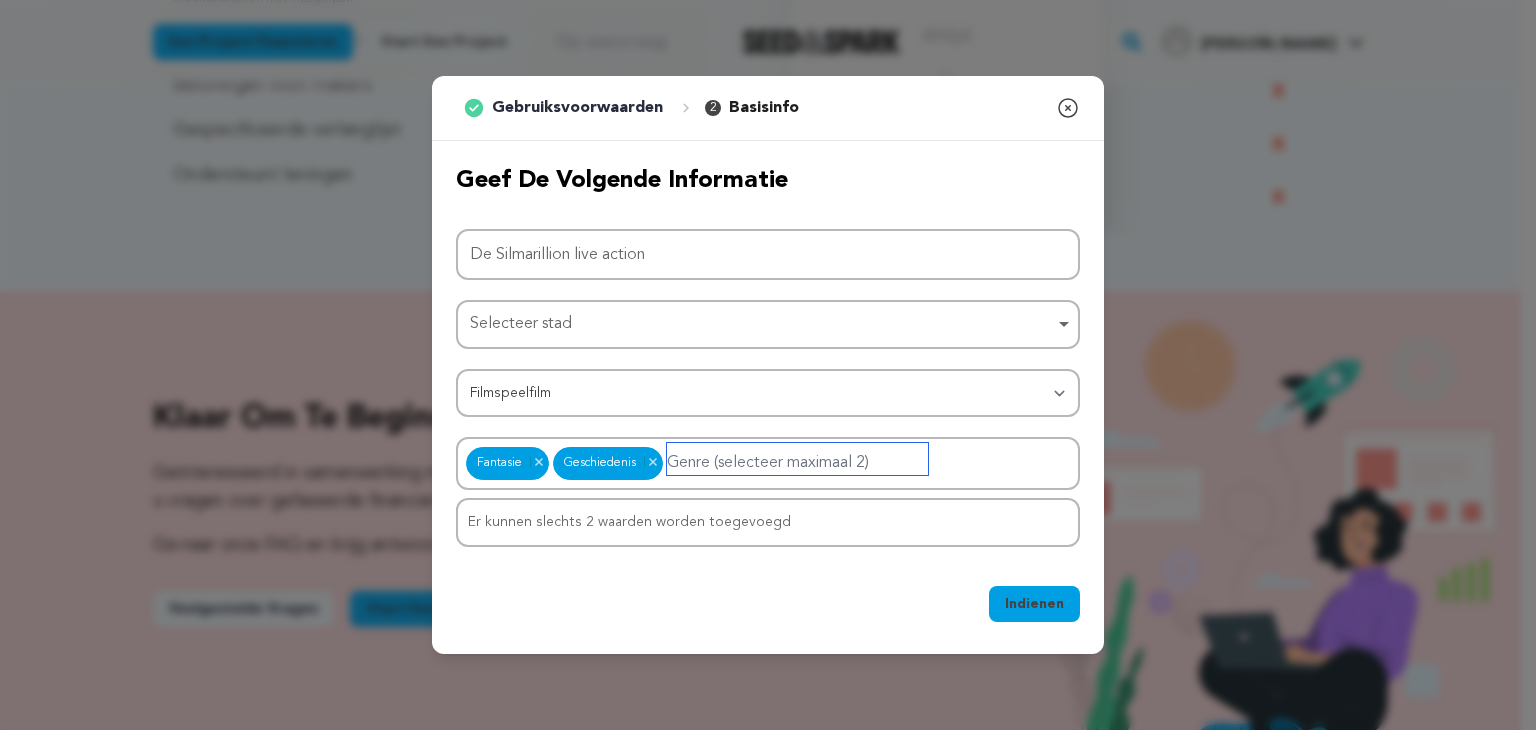 drag, startPoint x: 476, startPoint y: 464, endPoint x: 506, endPoint y: 462, distance: 30.066593 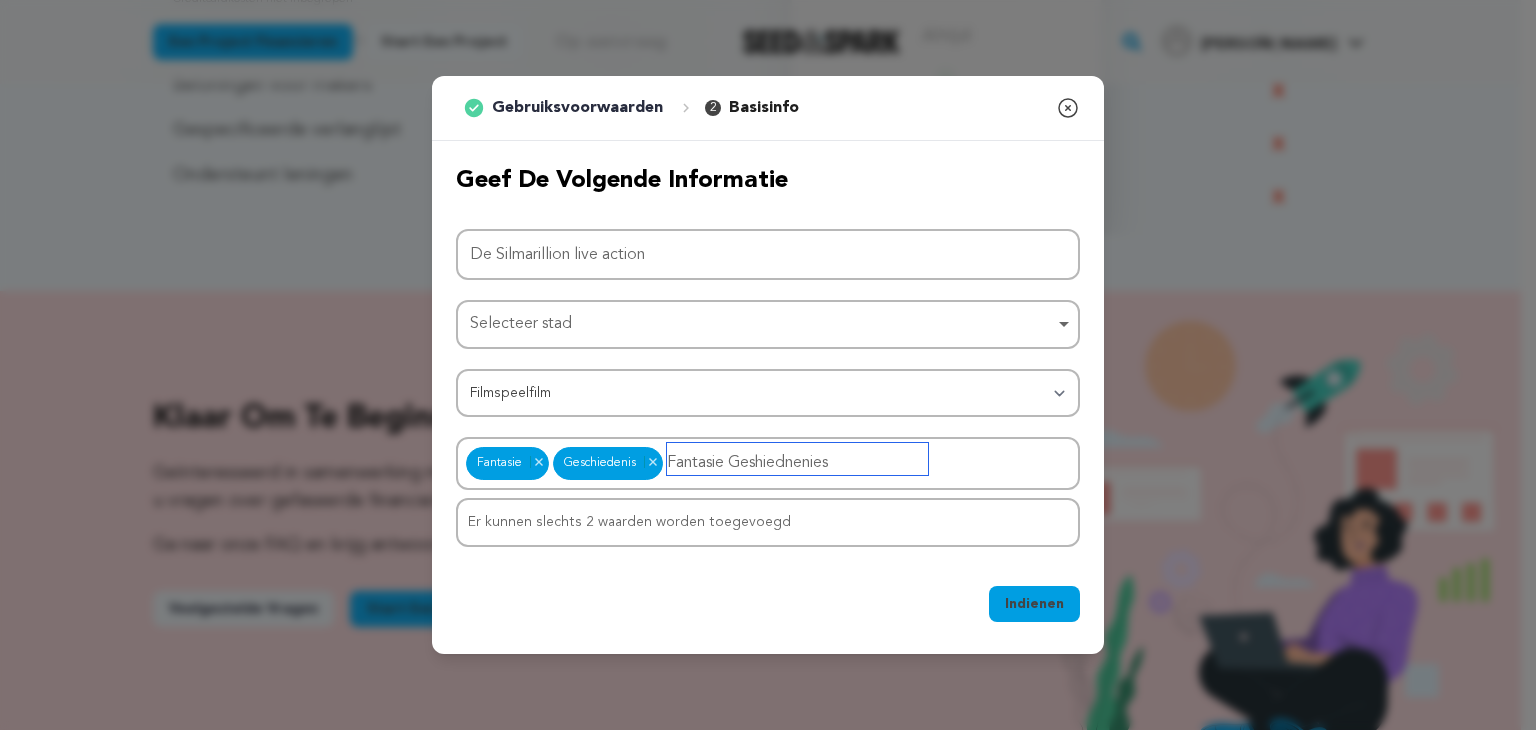 click on "Fantasie Geshiednenies" at bounding box center (797, 459) 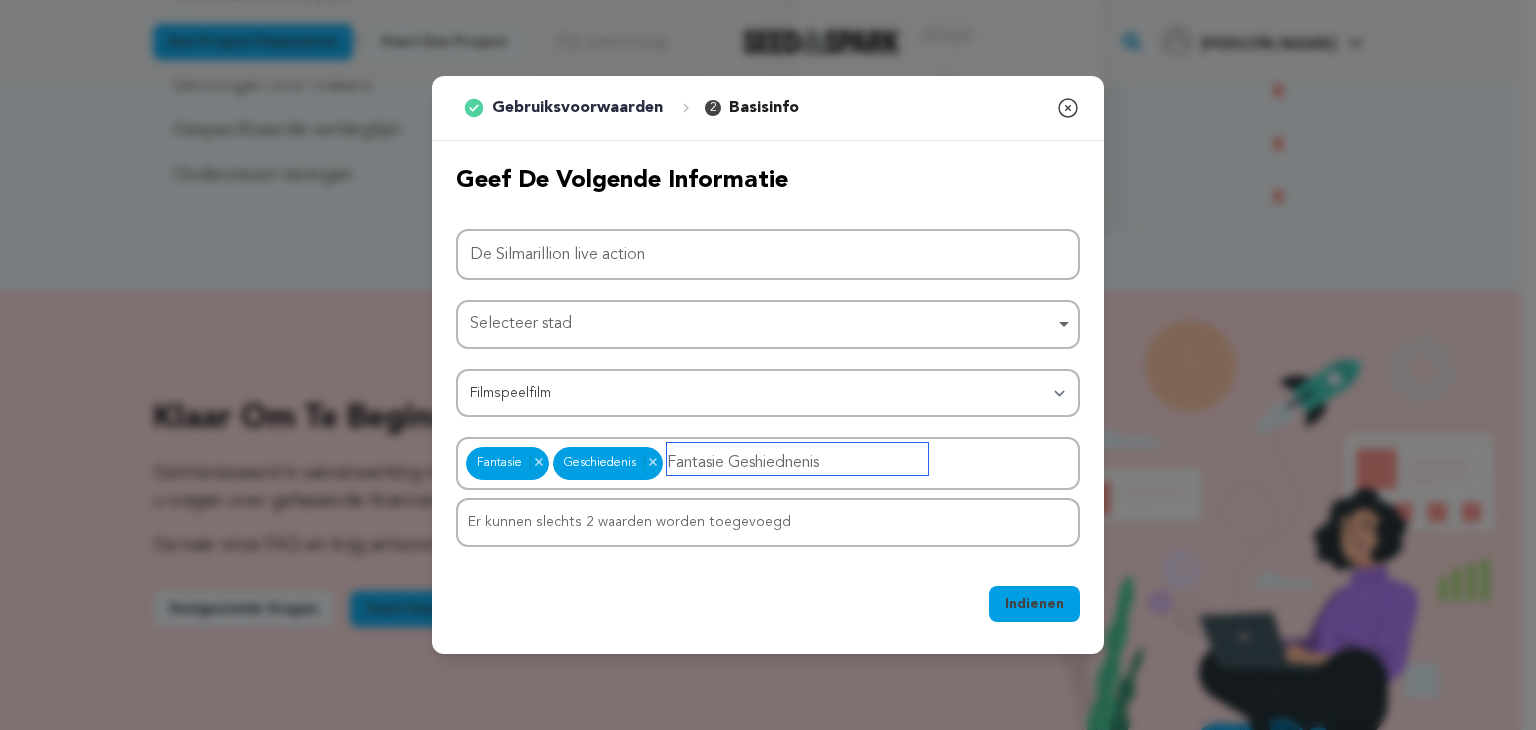 click on "Fantasie Geshiednenis" at bounding box center [797, 459] 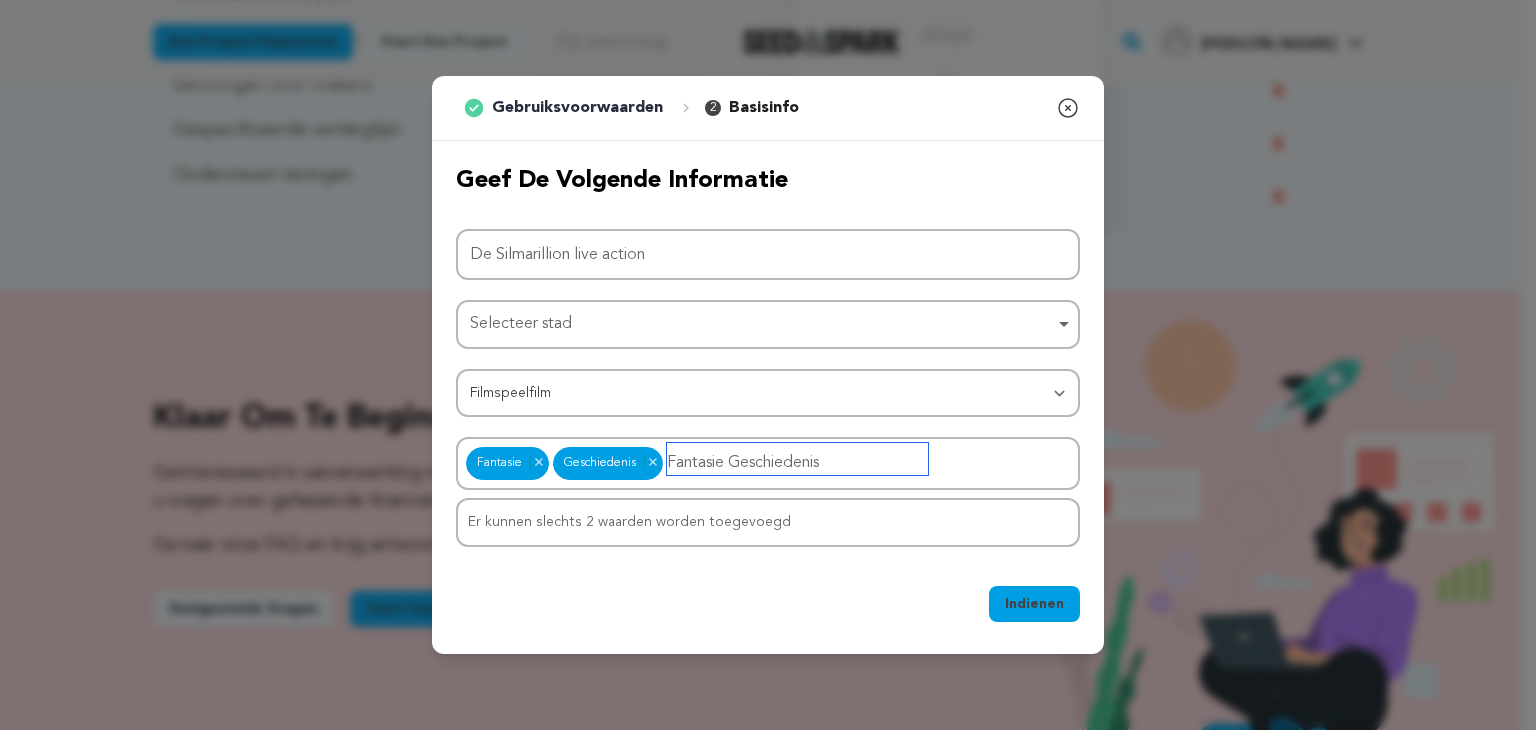type on "Fantasie Geschiedenis" 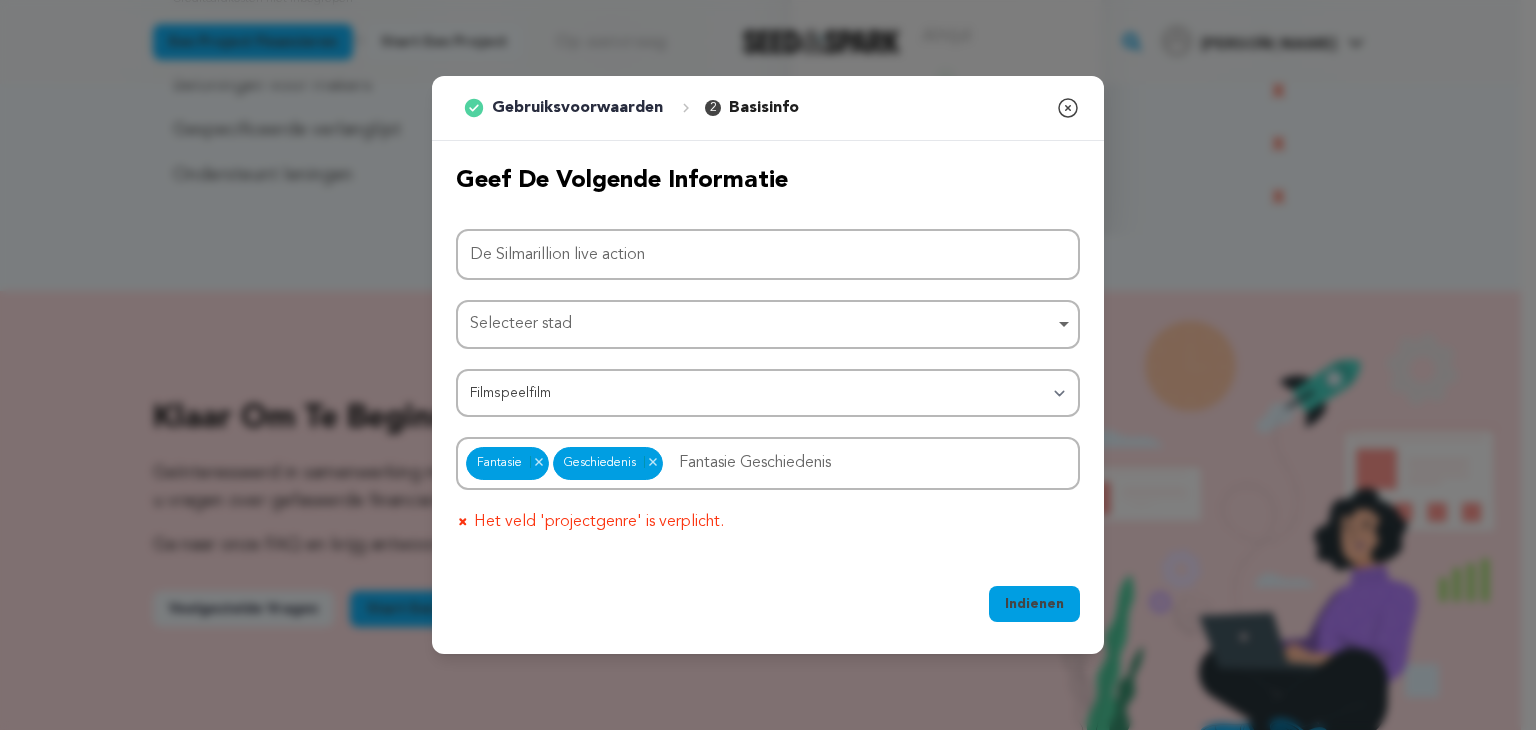 click on "Indienen
Oké, begrepen" at bounding box center (768, 608) 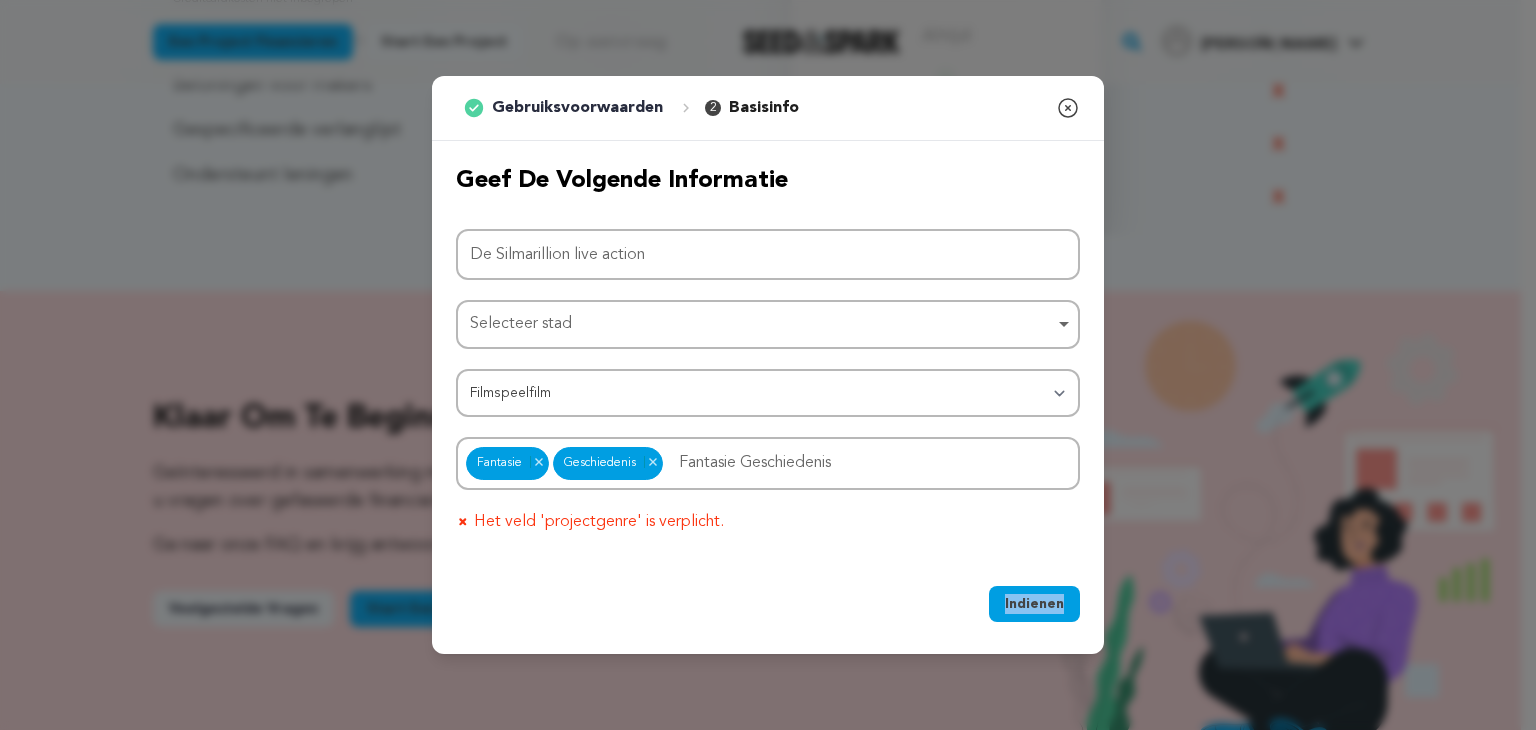 click on "Indienen
Oké, begrepen" at bounding box center (768, 608) 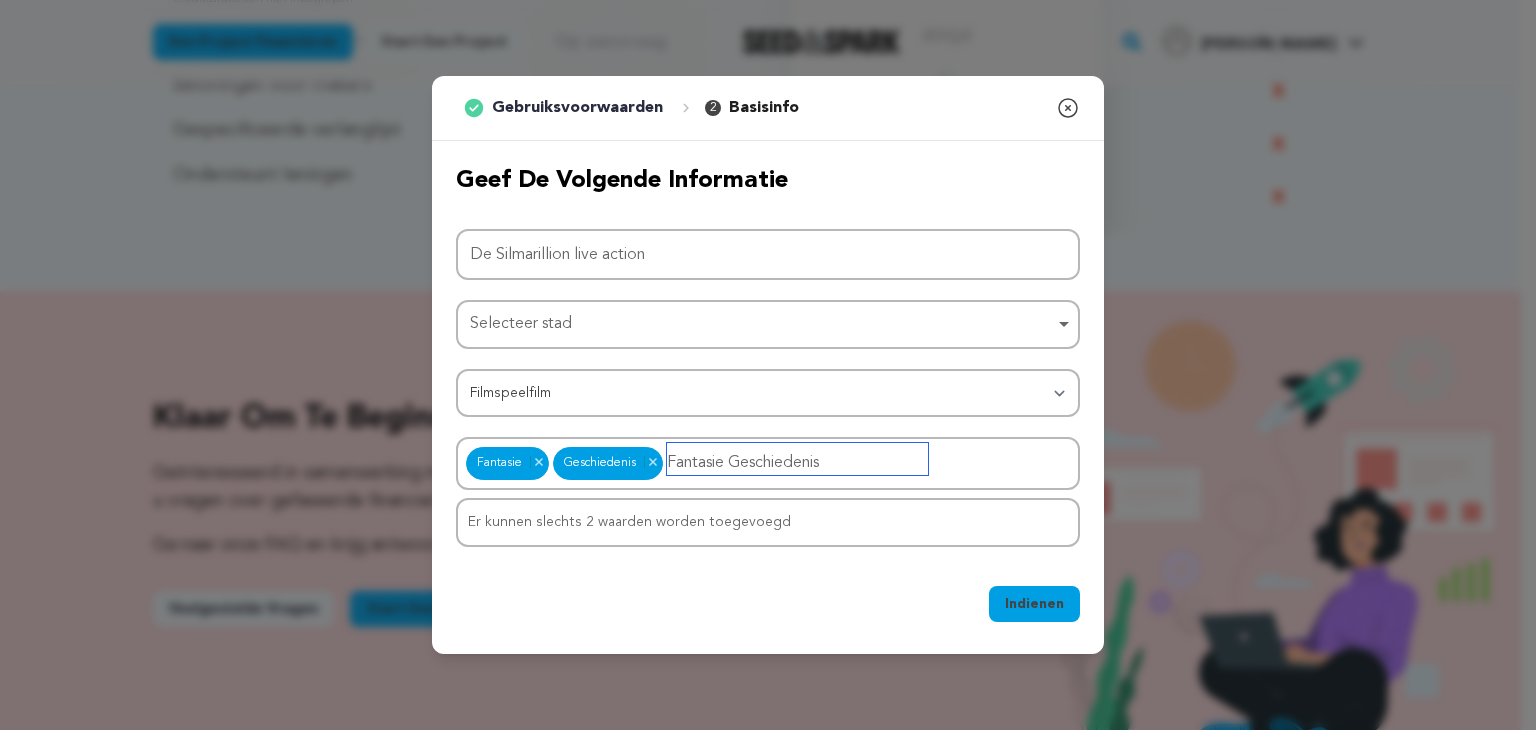 click on "Fantasie Geschiedenis" at bounding box center [797, 459] 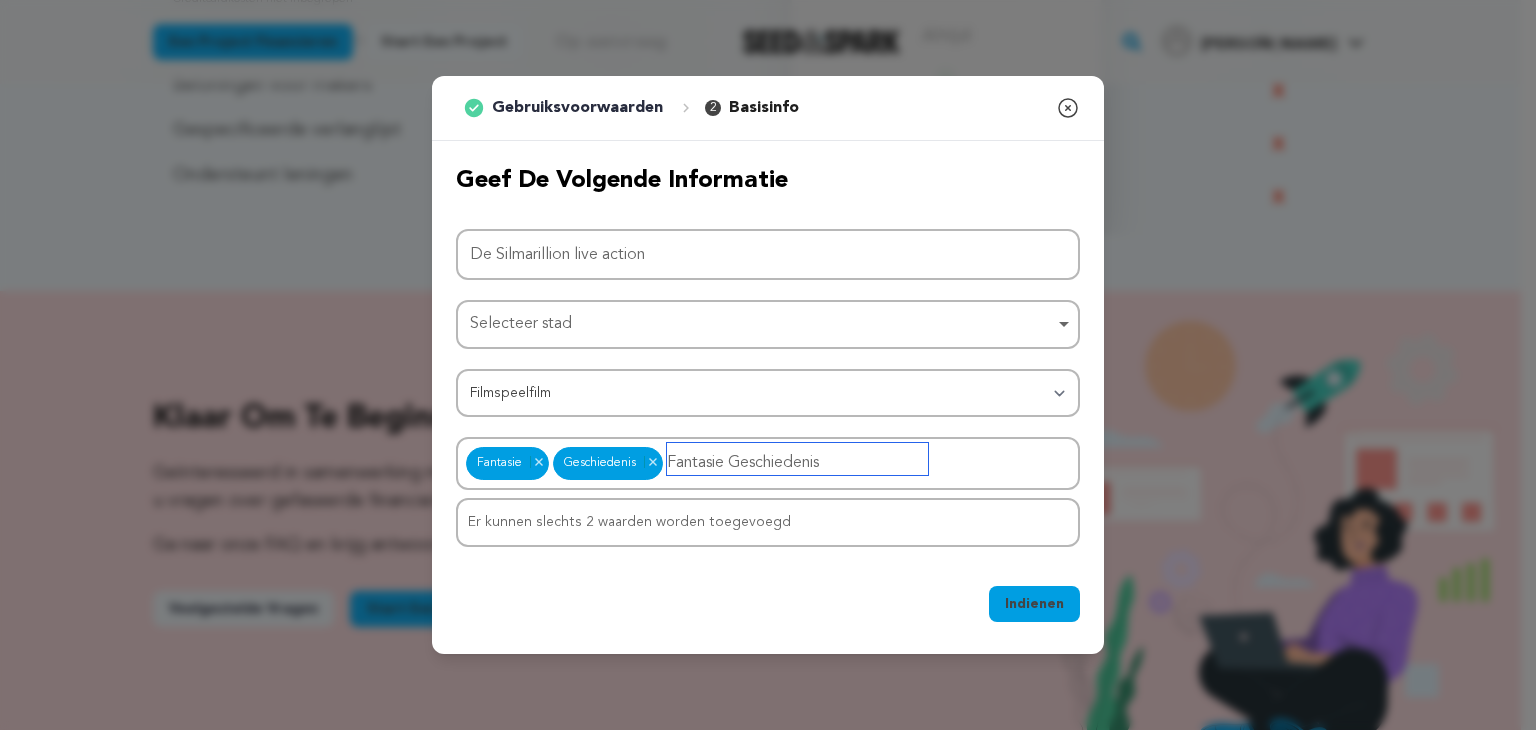 drag, startPoint x: 824, startPoint y: 469, endPoint x: 653, endPoint y: 481, distance: 171.42053 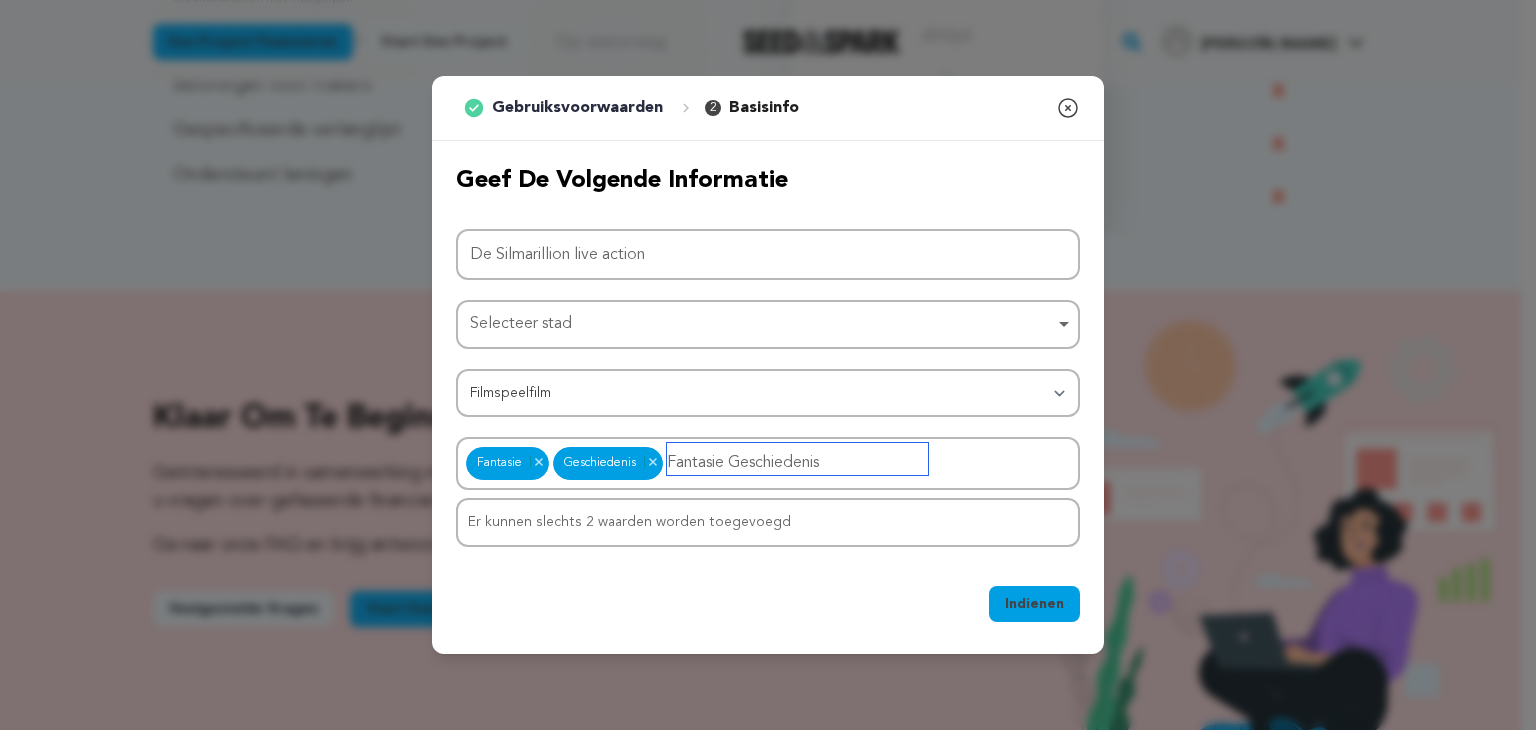 click on "Fantasie Geschiedenis Fantasie Item verwijderen Geschiedenis Item verwijderen Fantasie Geschiedenis" at bounding box center (768, 463) 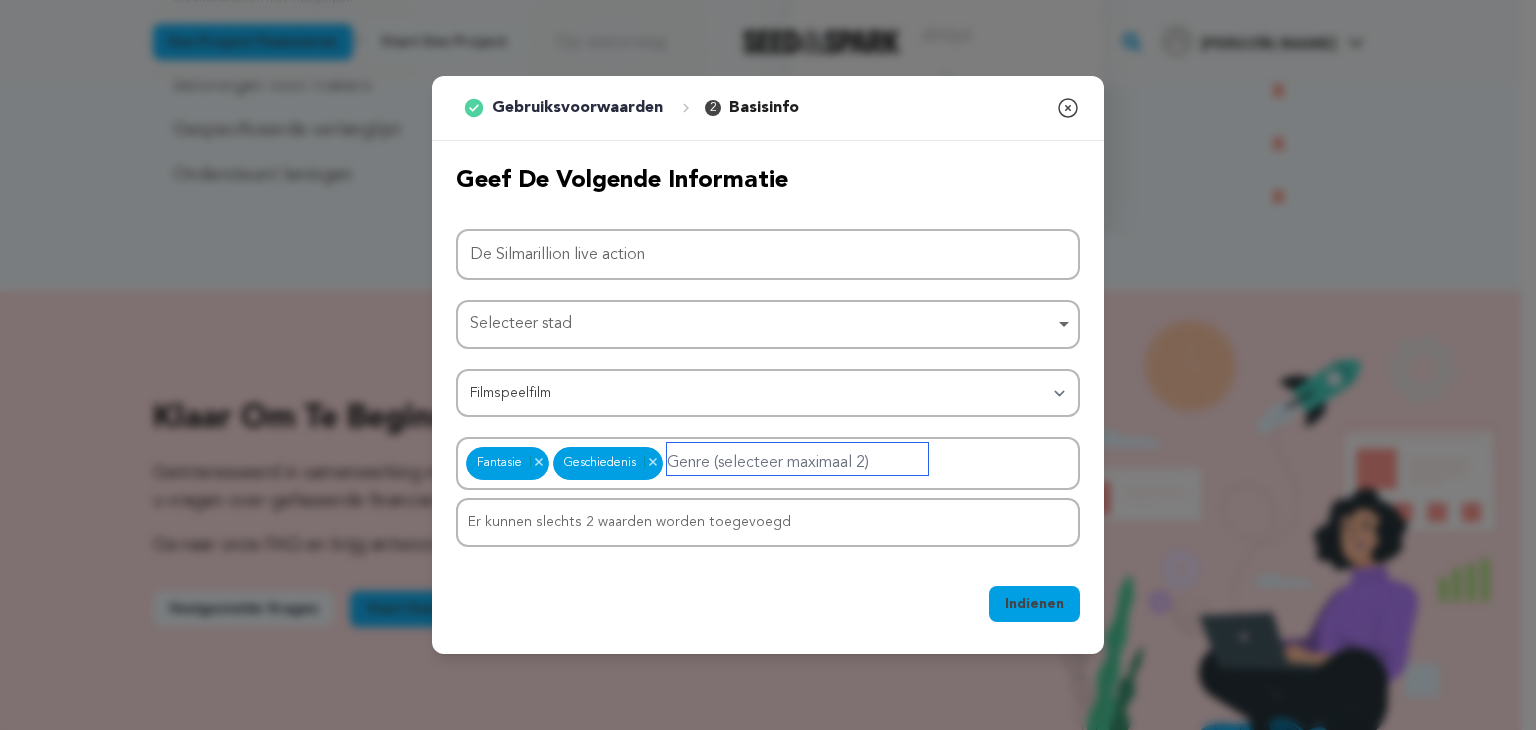 click at bounding box center (797, 459) 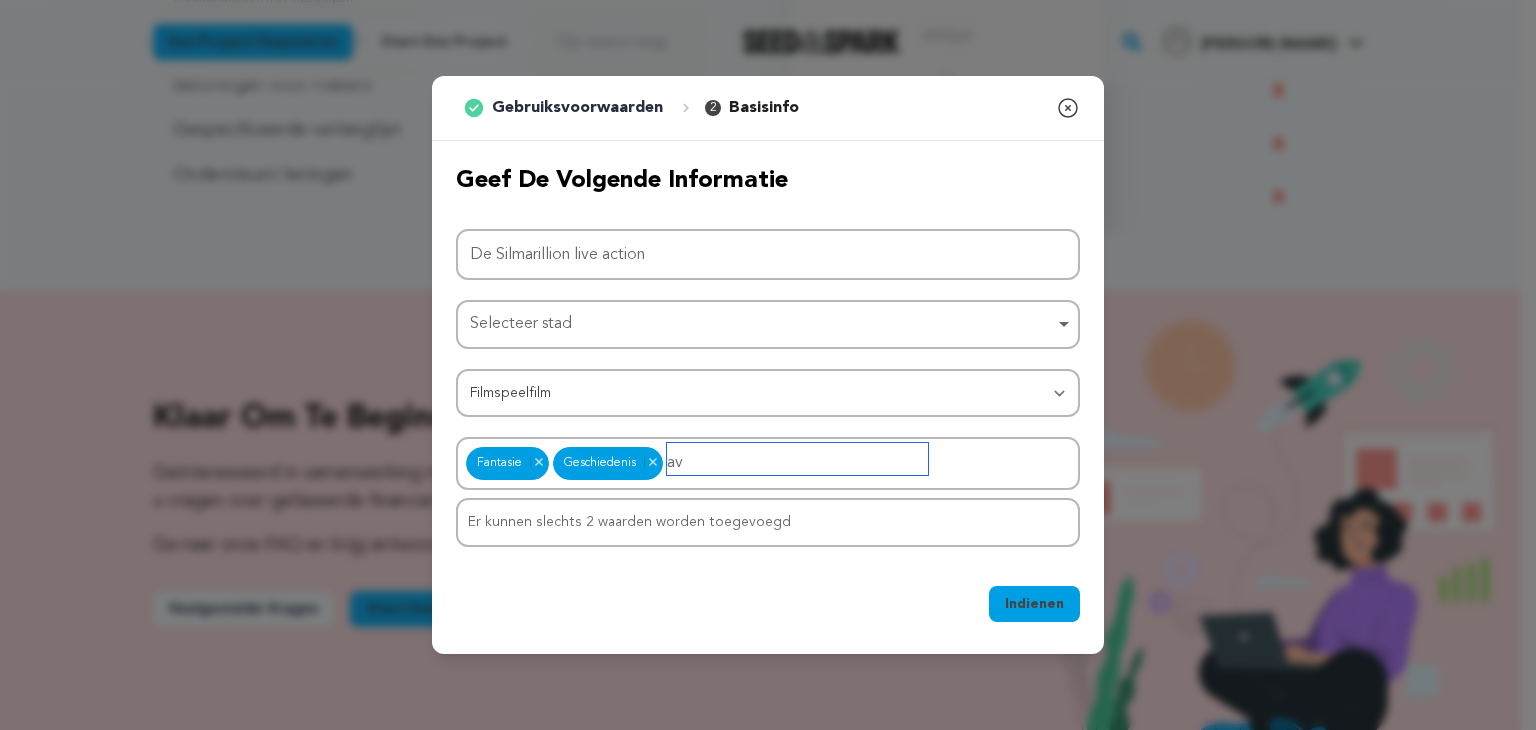 type on "a" 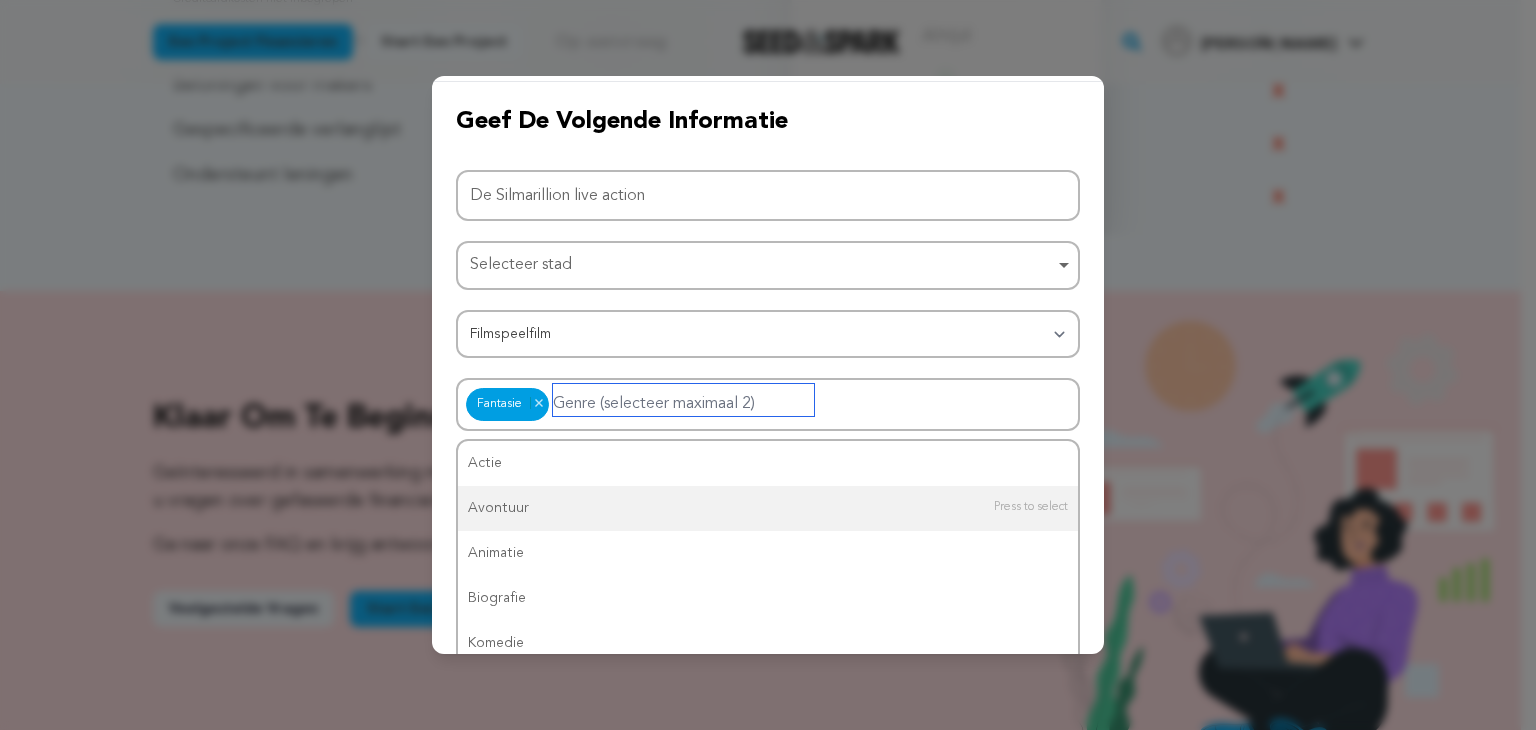 scroll, scrollTop: 147, scrollLeft: 0, axis: vertical 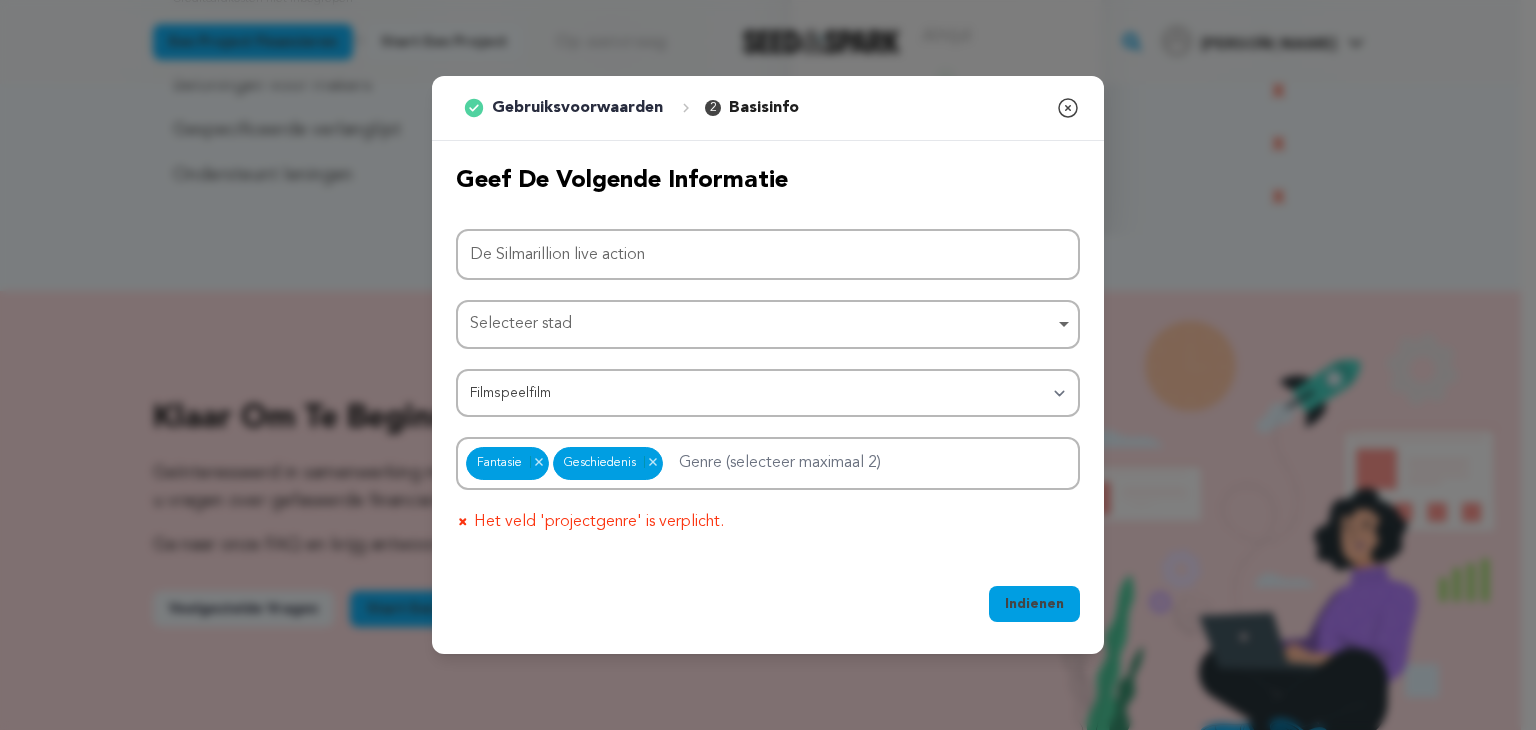 click on "Fantasie Geschiedenis Fantasie Item verwijderen Geschiedenis Item verwijderen" at bounding box center (768, 463) 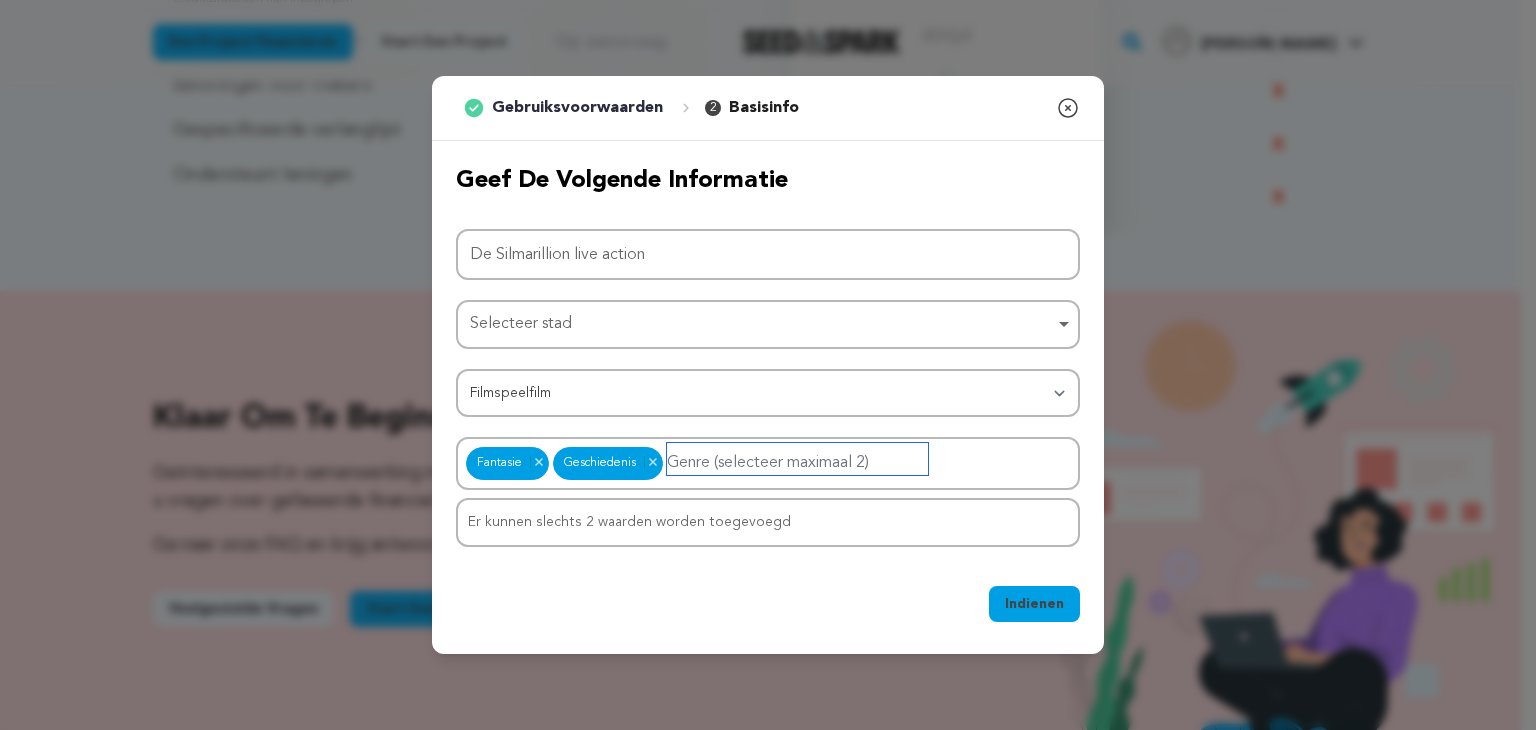 click on "Er kunnen slechts 2 waarden worden toegevoegd" at bounding box center [629, 522] 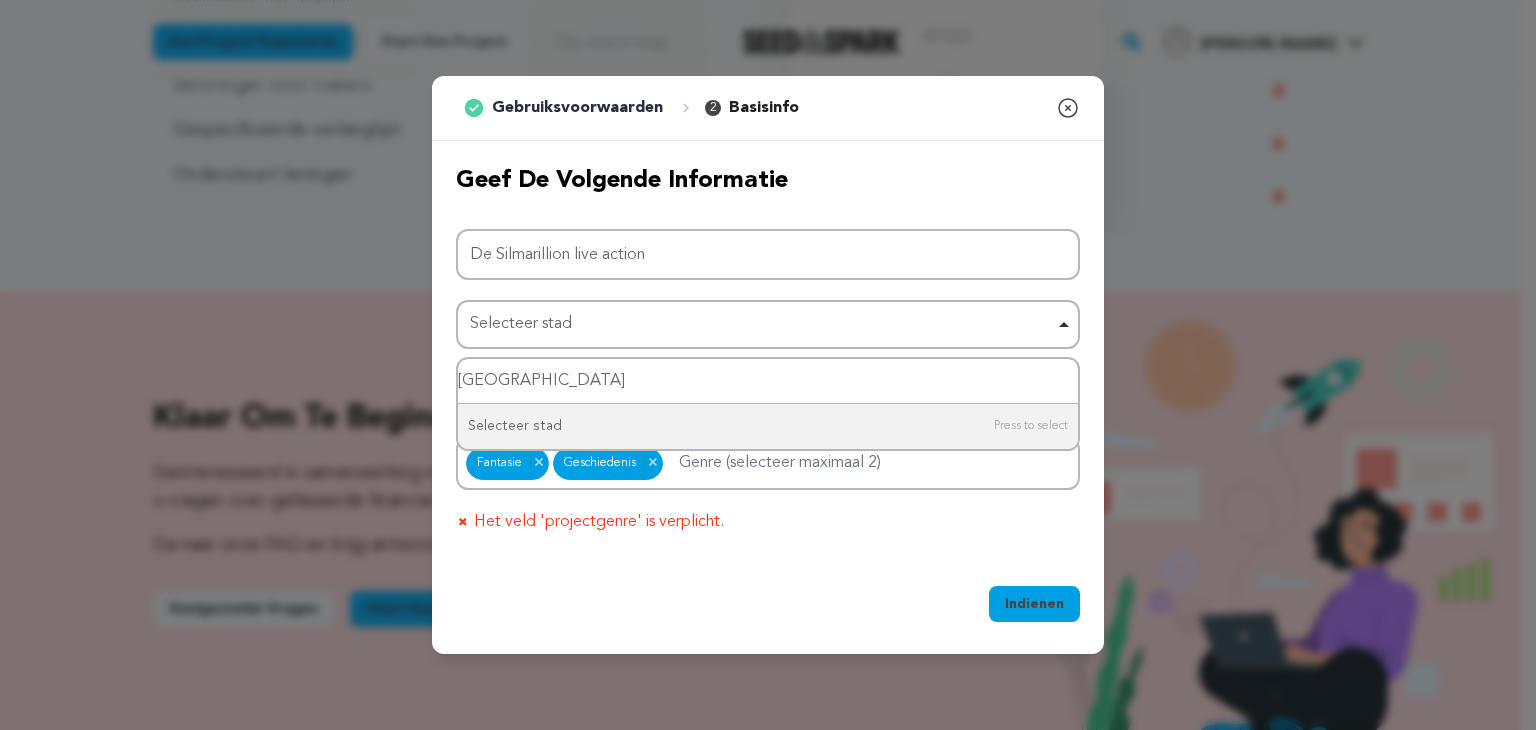 click on "Selecteer stad Item verwijderen" at bounding box center (762, 324) 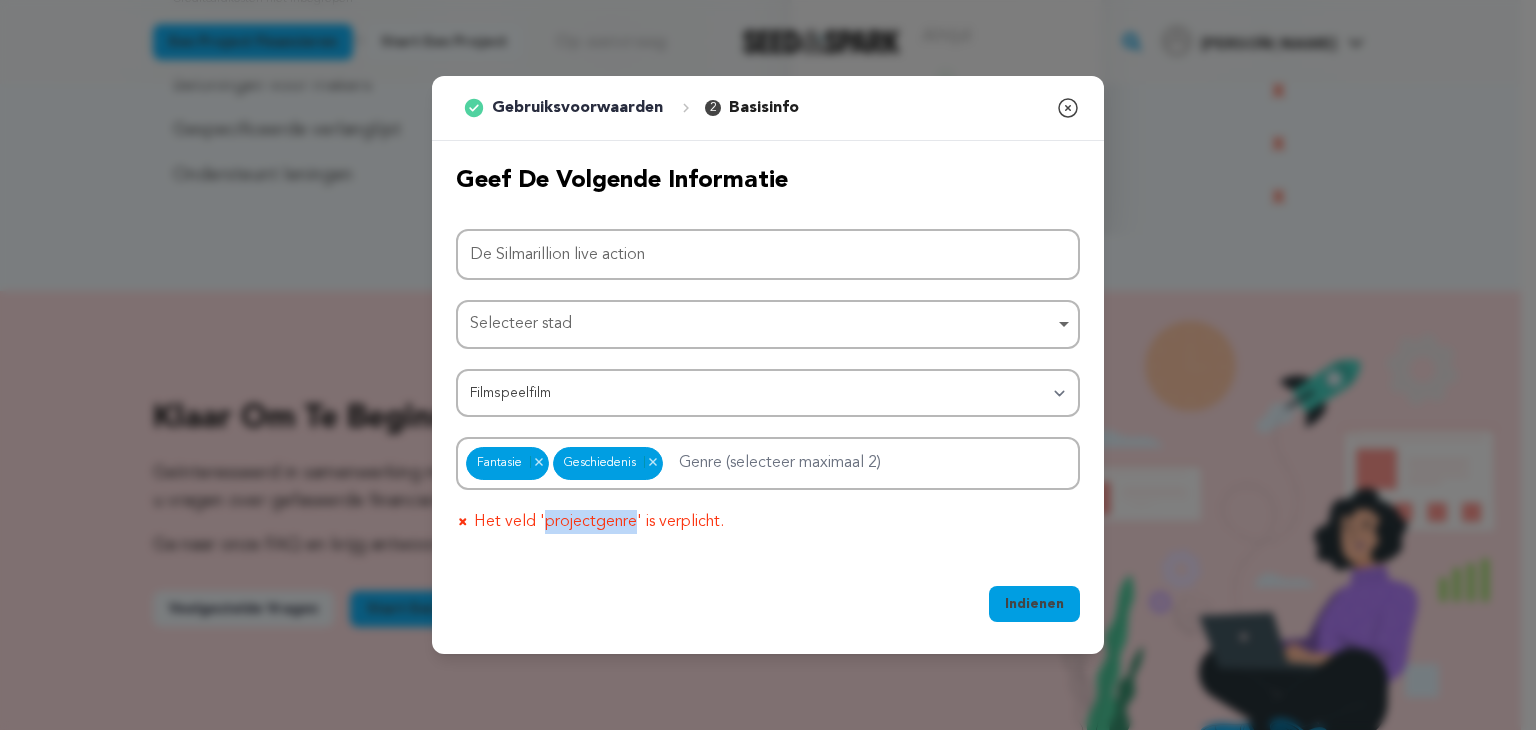 drag, startPoint x: 632, startPoint y: 523, endPoint x: 544, endPoint y: 521, distance: 88.02273 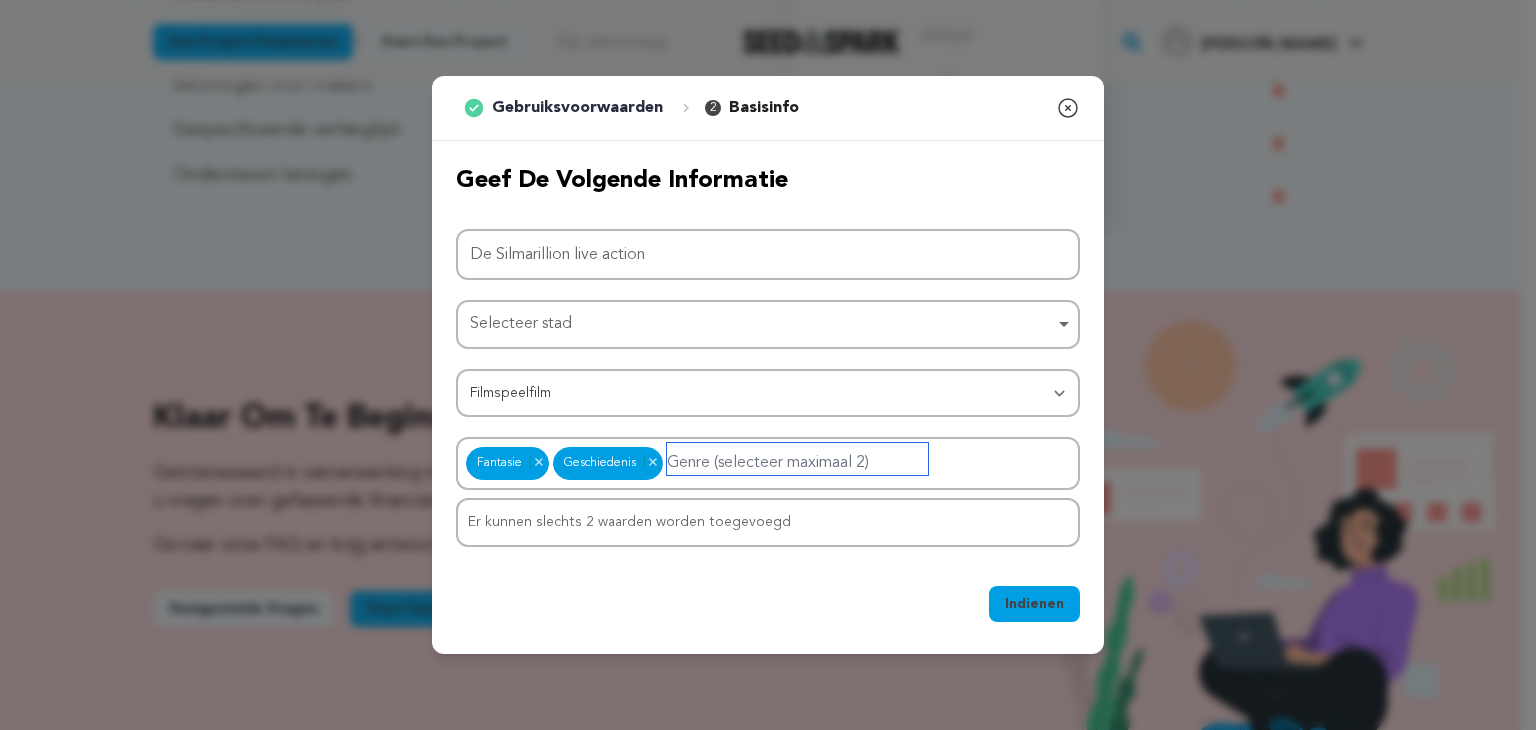 paste on "methodologie" 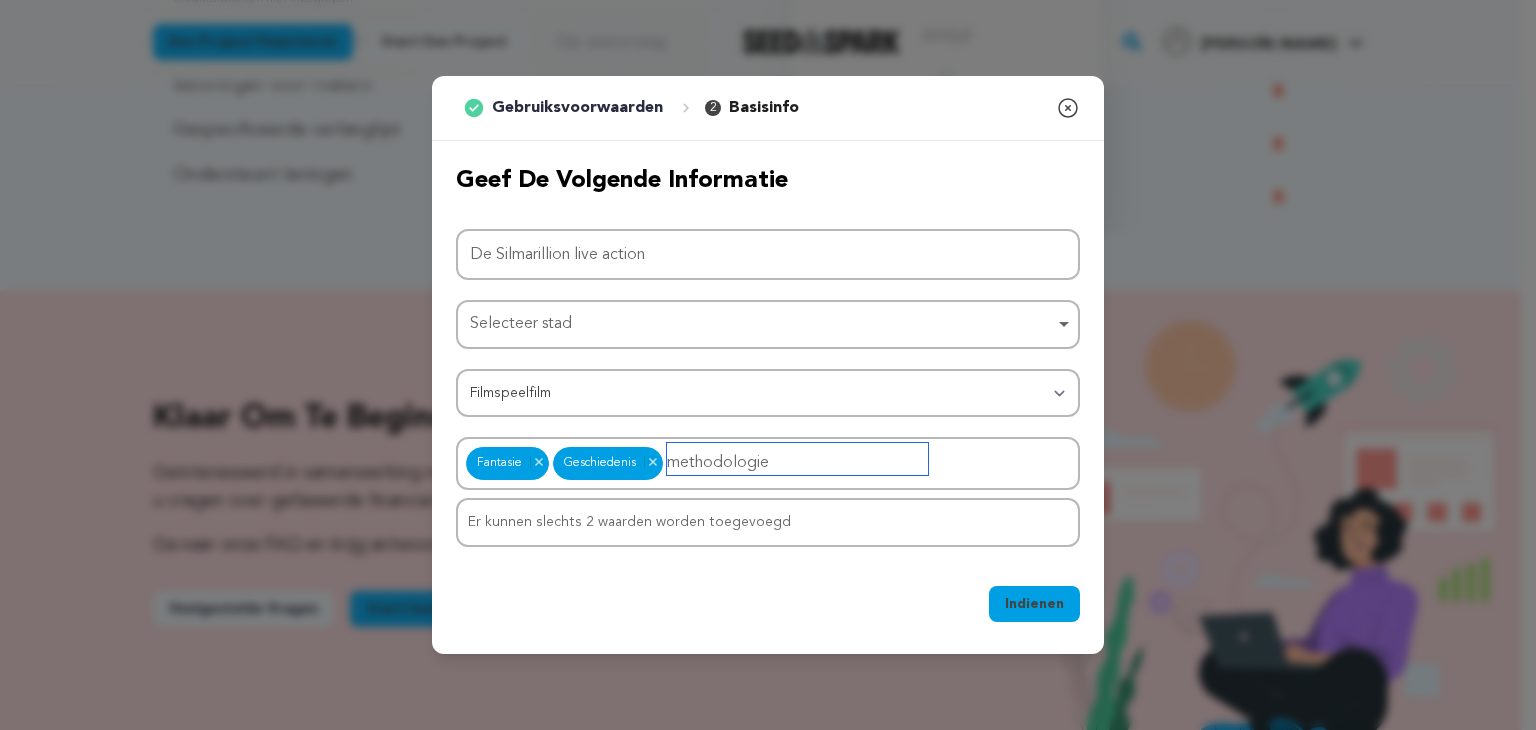 type on "methodologie" 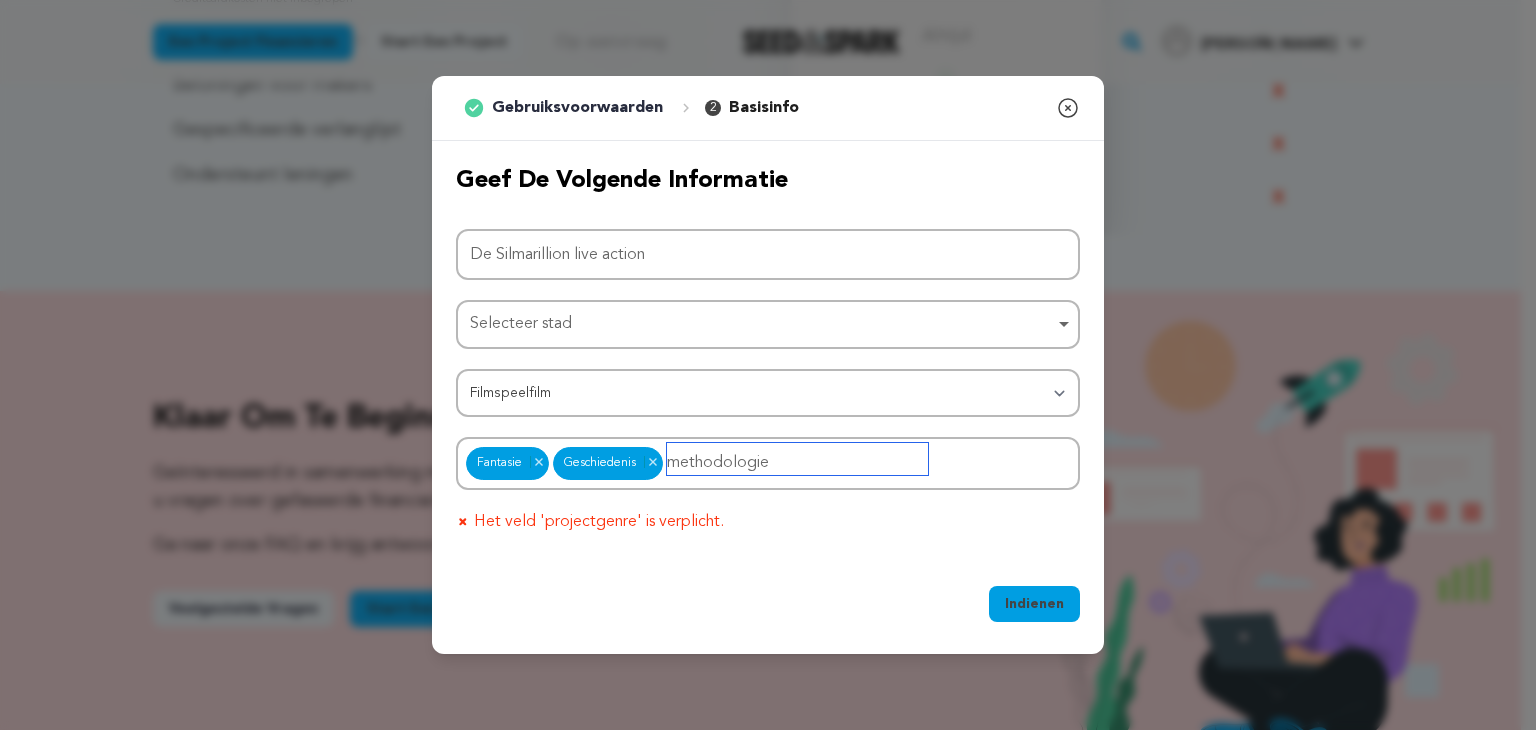 click on "methodologie" at bounding box center [797, 459] 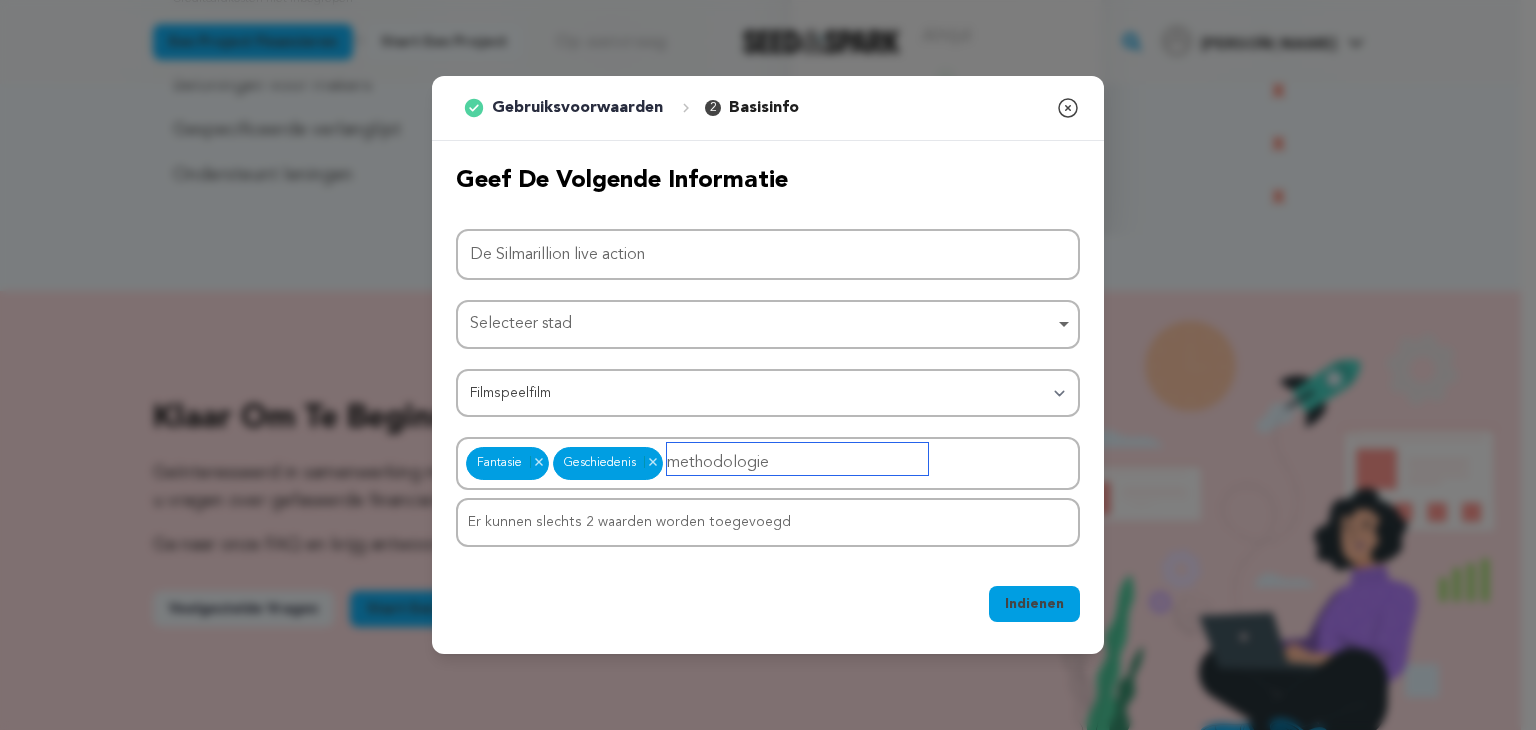 drag, startPoint x: 806, startPoint y: 454, endPoint x: 668, endPoint y: 461, distance: 138.17743 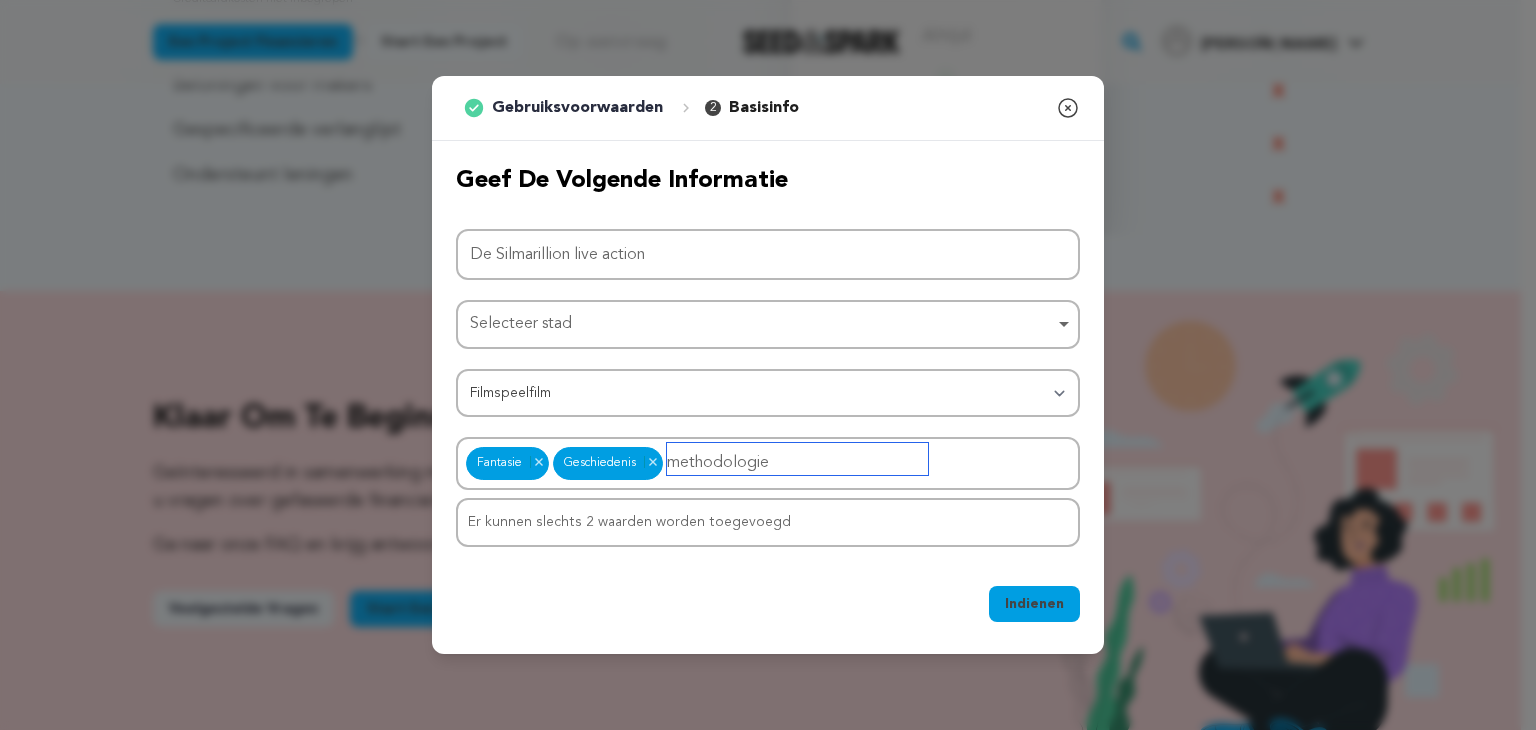click on "methodologie" at bounding box center [797, 459] 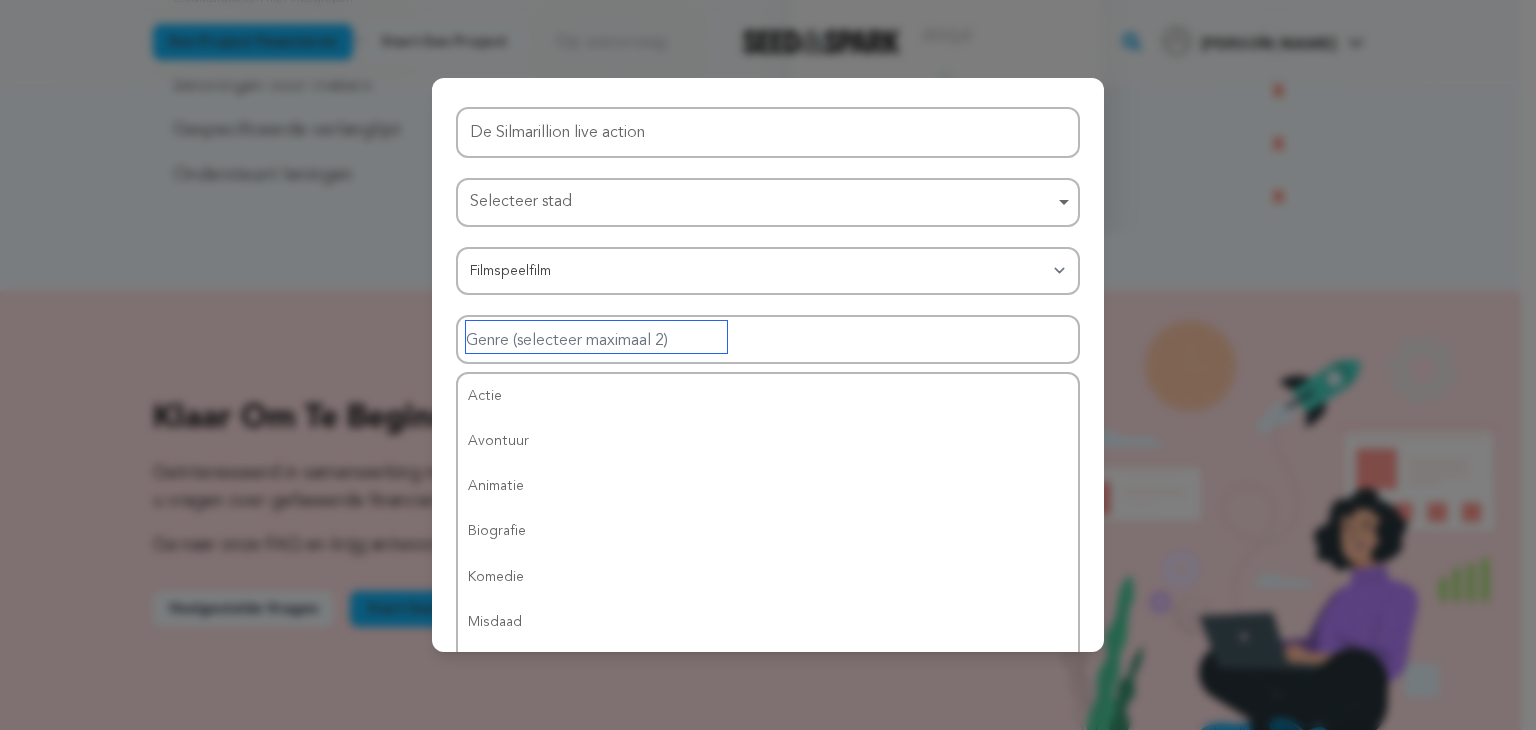 scroll, scrollTop: 147, scrollLeft: 0, axis: vertical 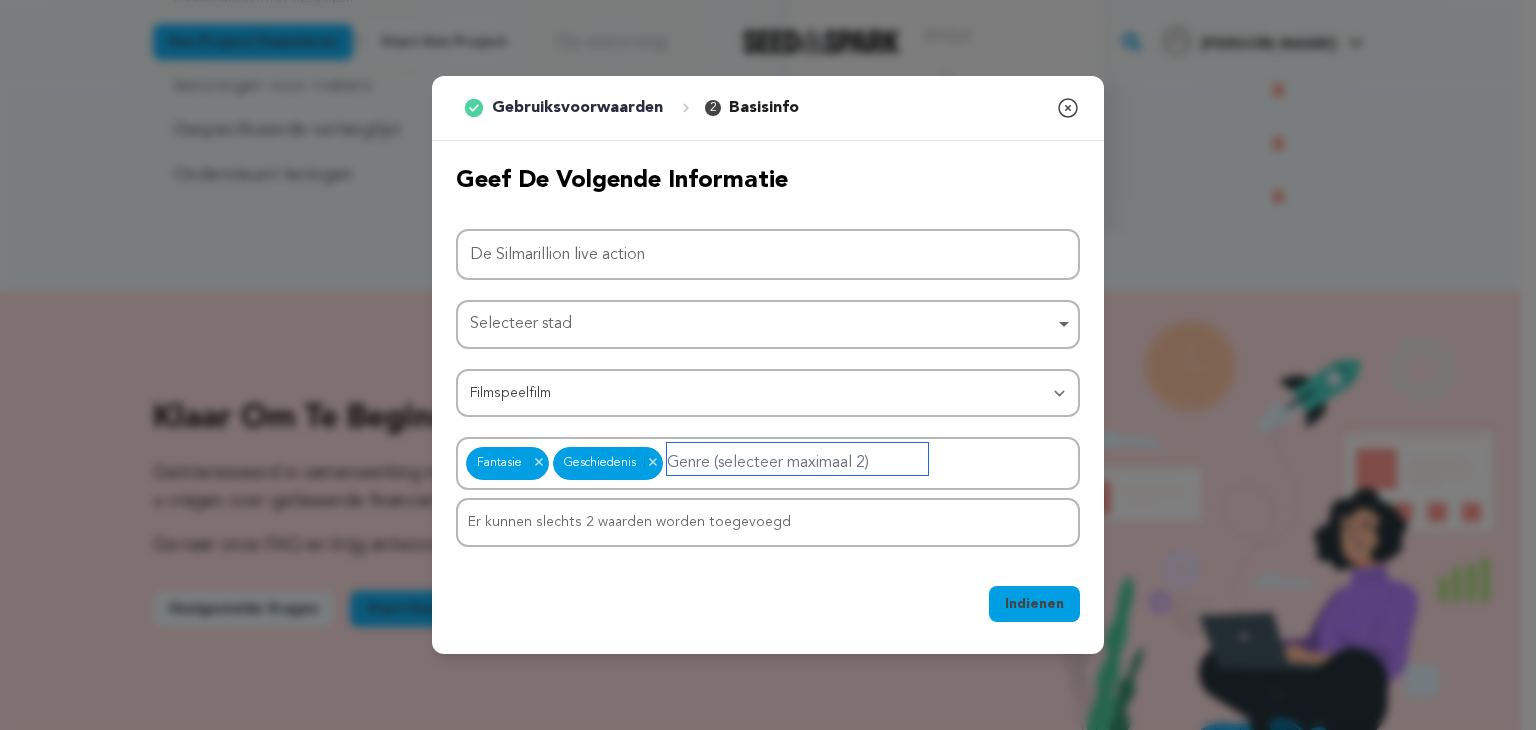 type 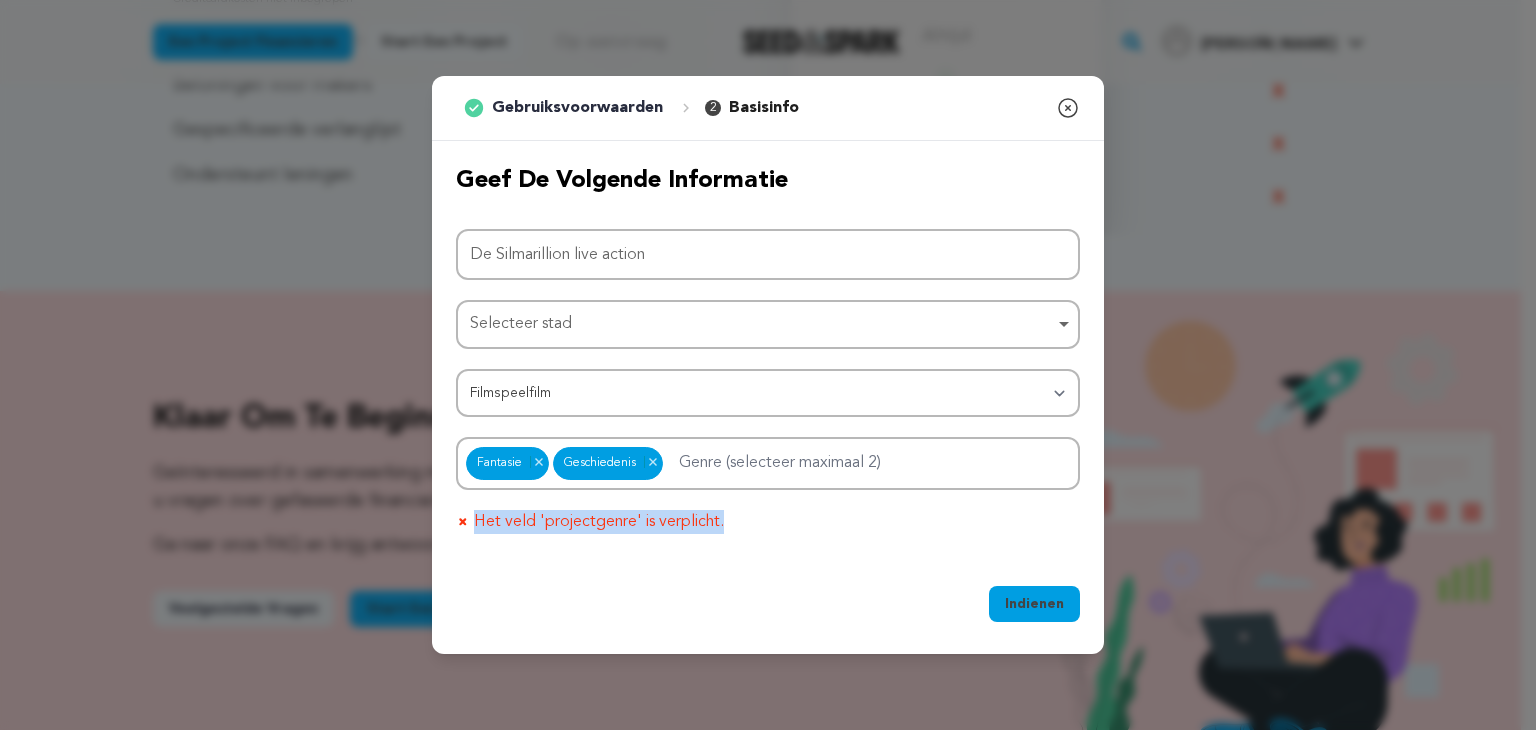 drag, startPoint x: 761, startPoint y: 526, endPoint x: 472, endPoint y: 516, distance: 289.17297 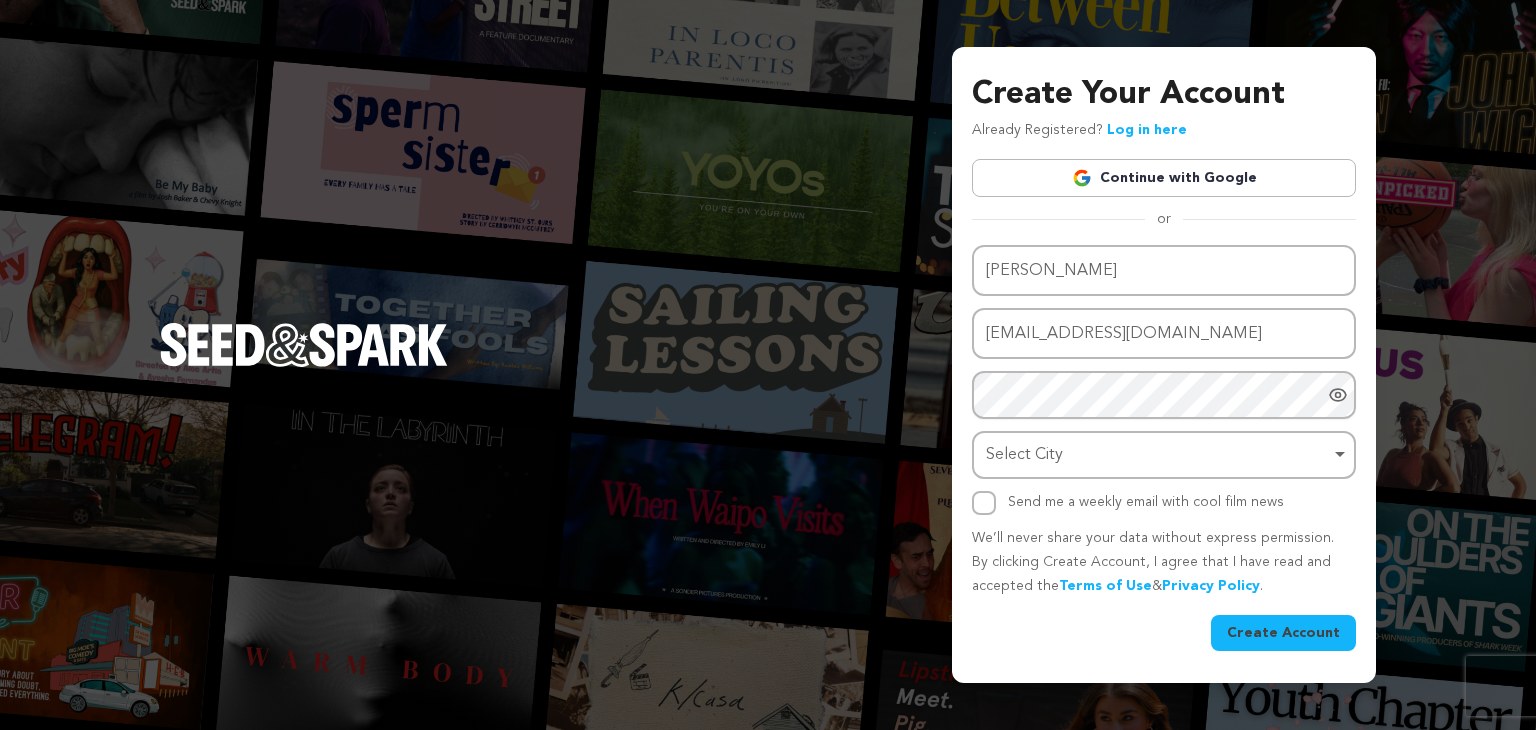 scroll, scrollTop: 0, scrollLeft: 0, axis: both 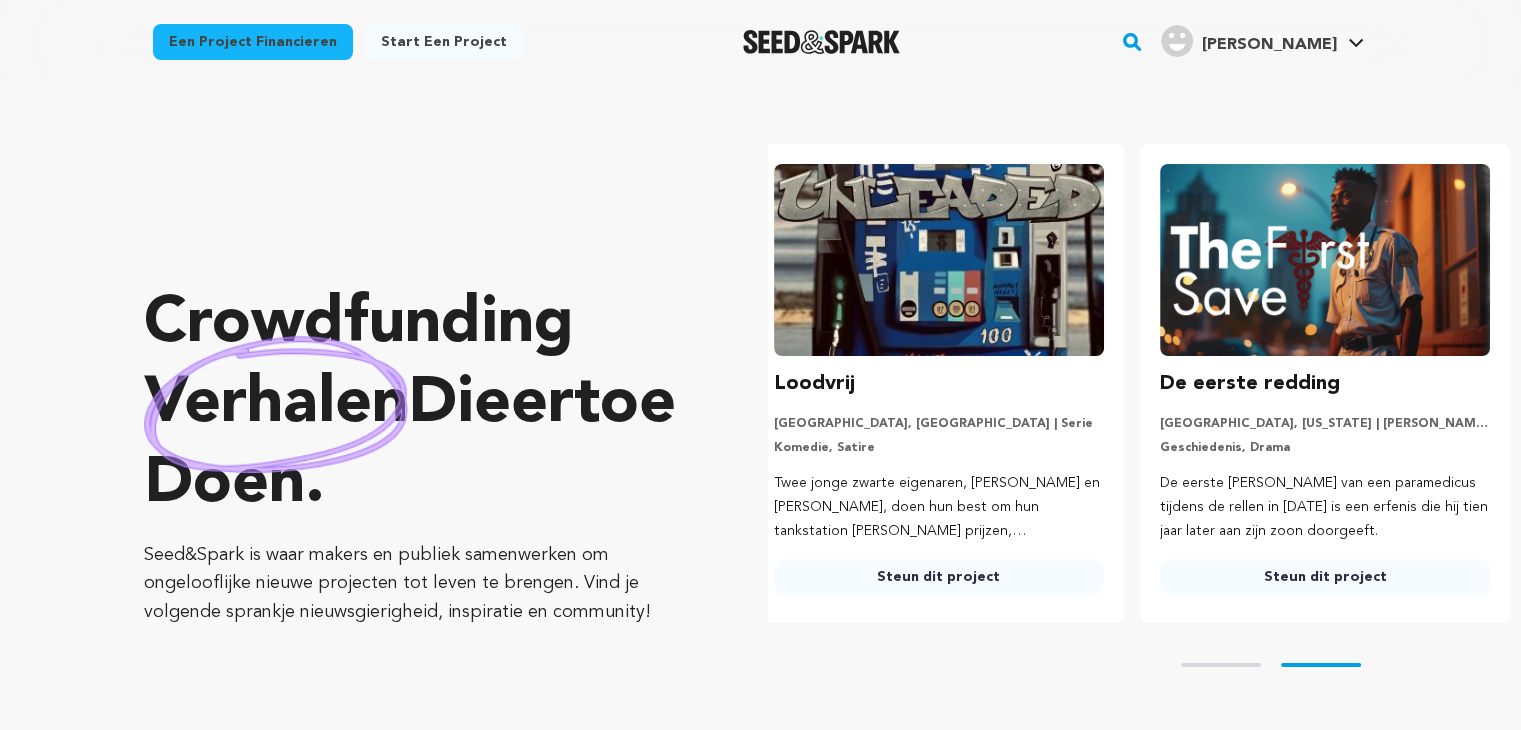 click on "Start een project" at bounding box center (444, 42) 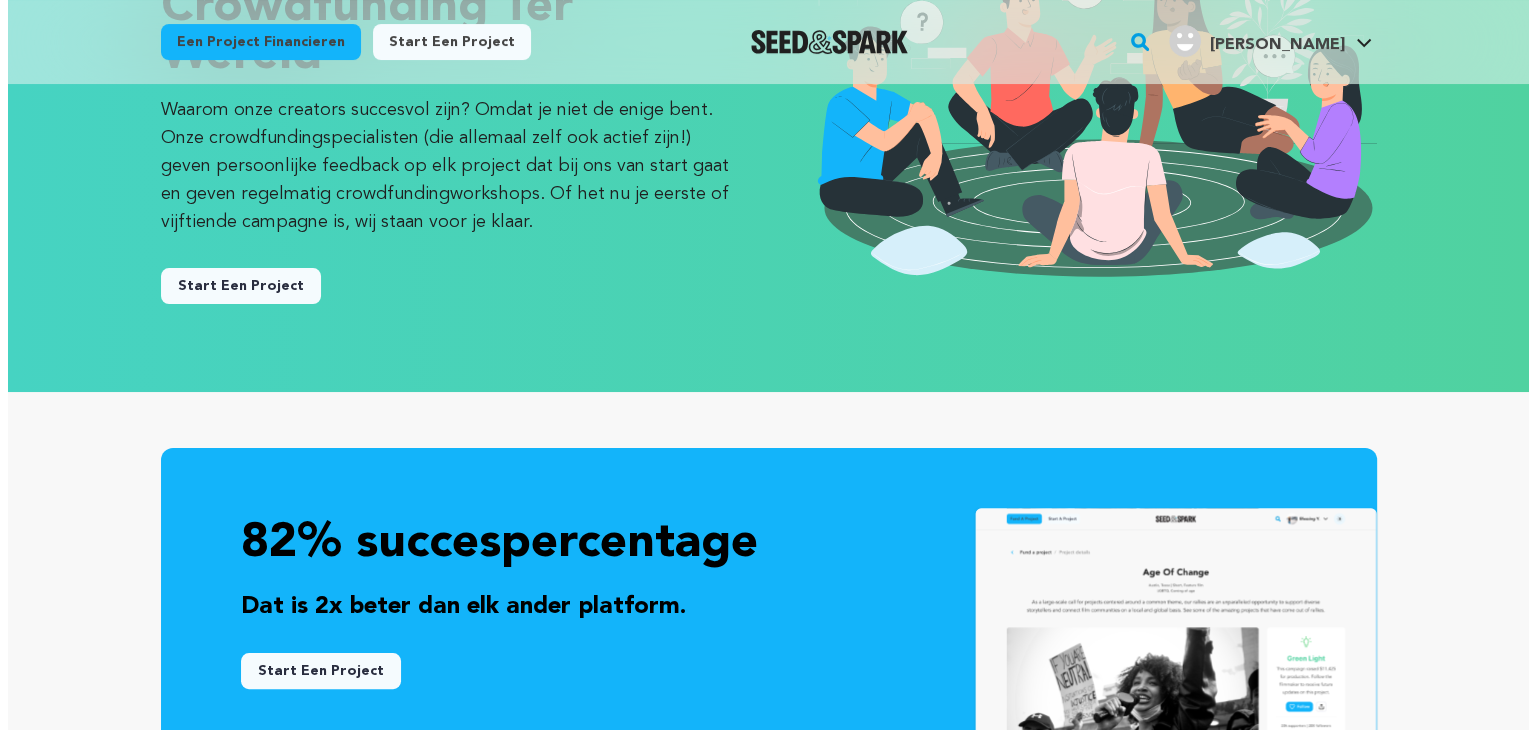 scroll, scrollTop: 300, scrollLeft: 0, axis: vertical 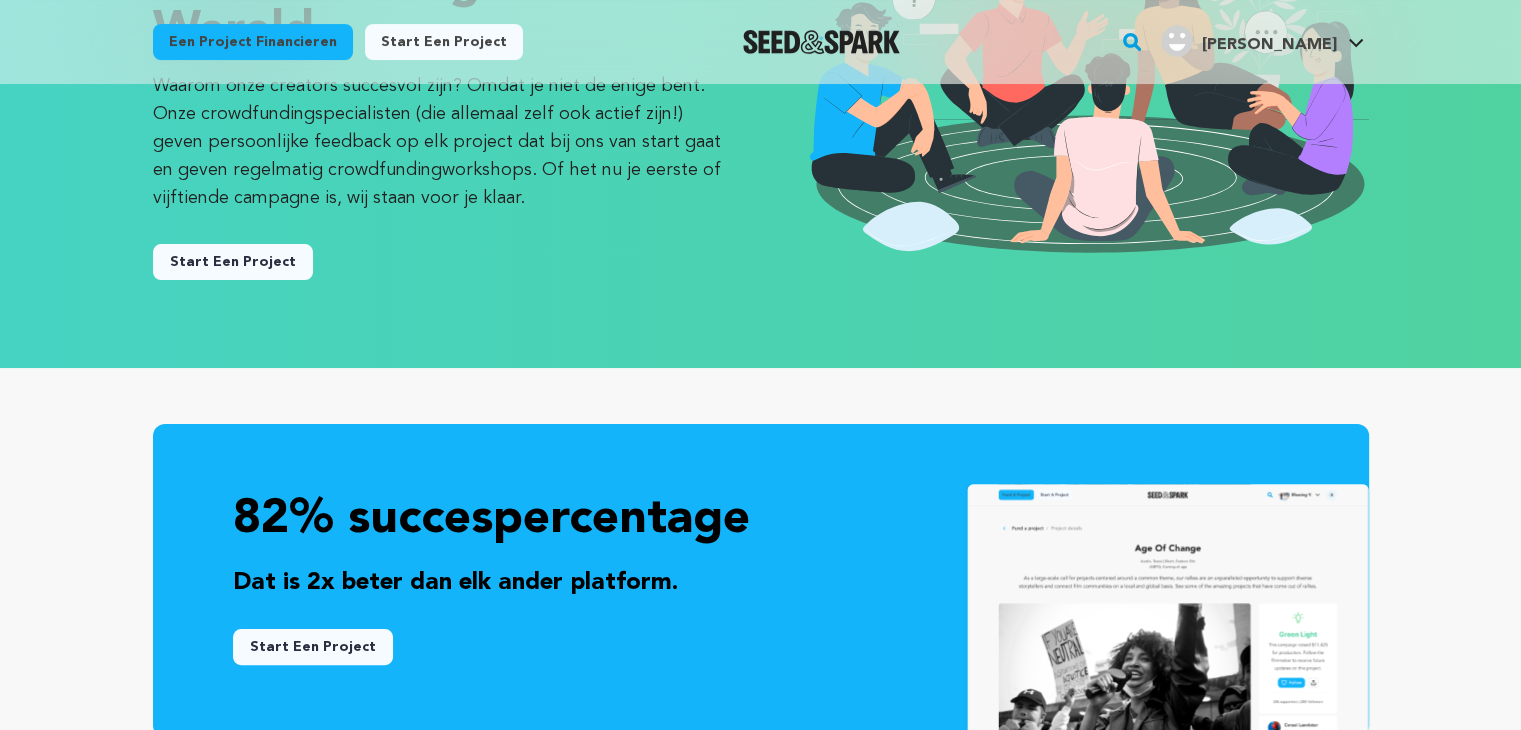 click on "Start een project" at bounding box center (233, 262) 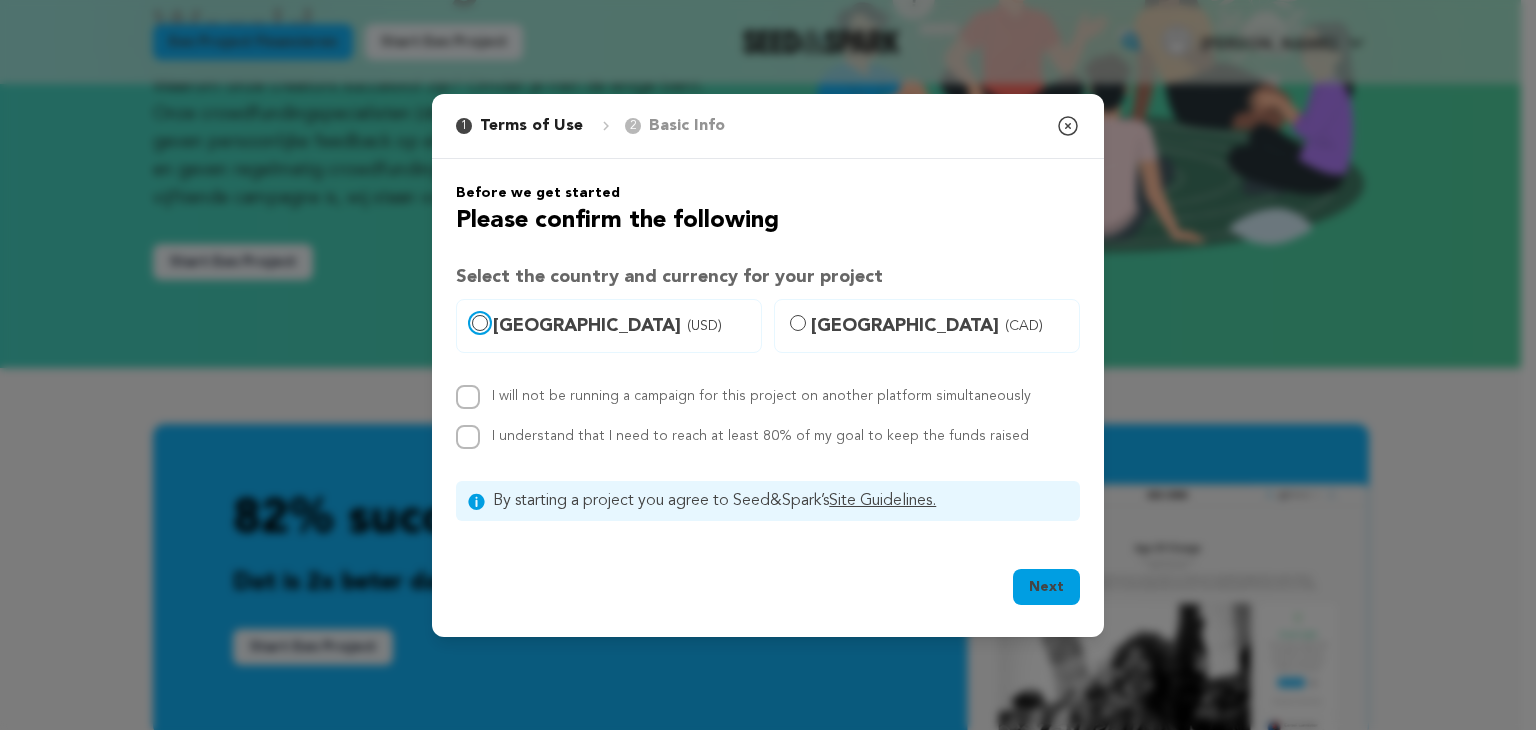 click on "United States
(USD)" at bounding box center [480, 323] 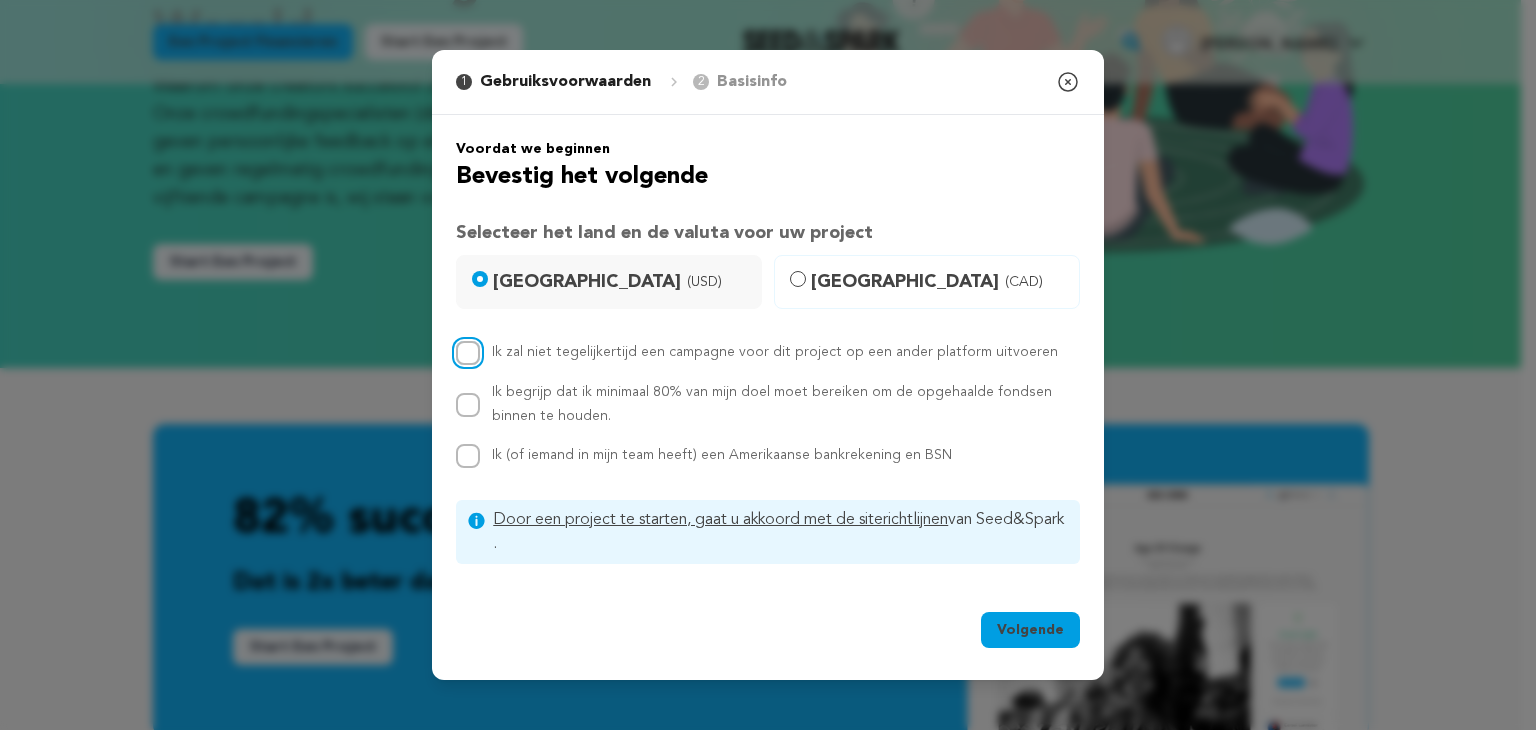click on "Ik zal niet tegelijkertijd een campagne voor dit project op een ander platform uitvoeren" at bounding box center (468, 353) 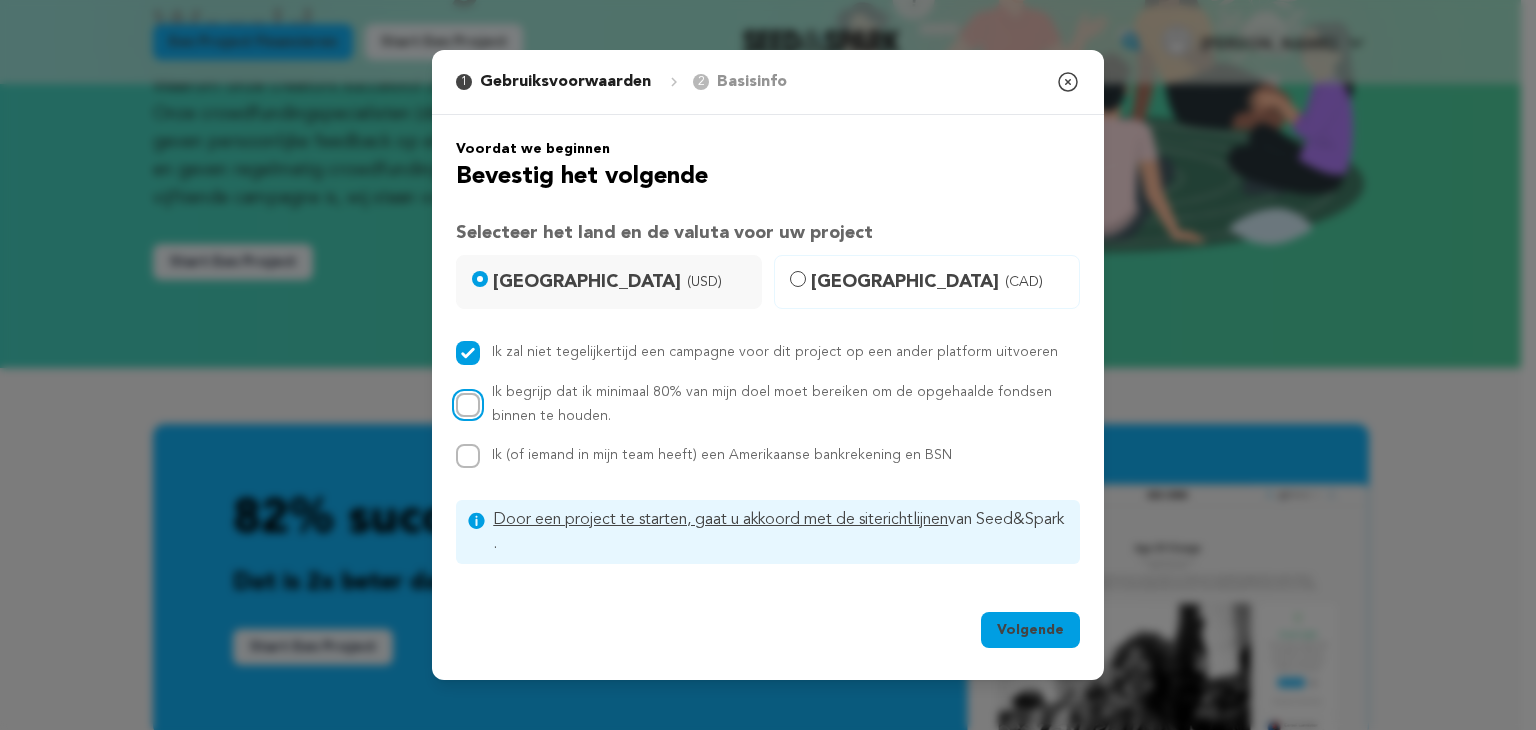 click on "Ik begrijp dat ik minimaal 80% van mijn doel moet bereiken om de opgehaalde fondsen binnen te houden." at bounding box center [468, 405] 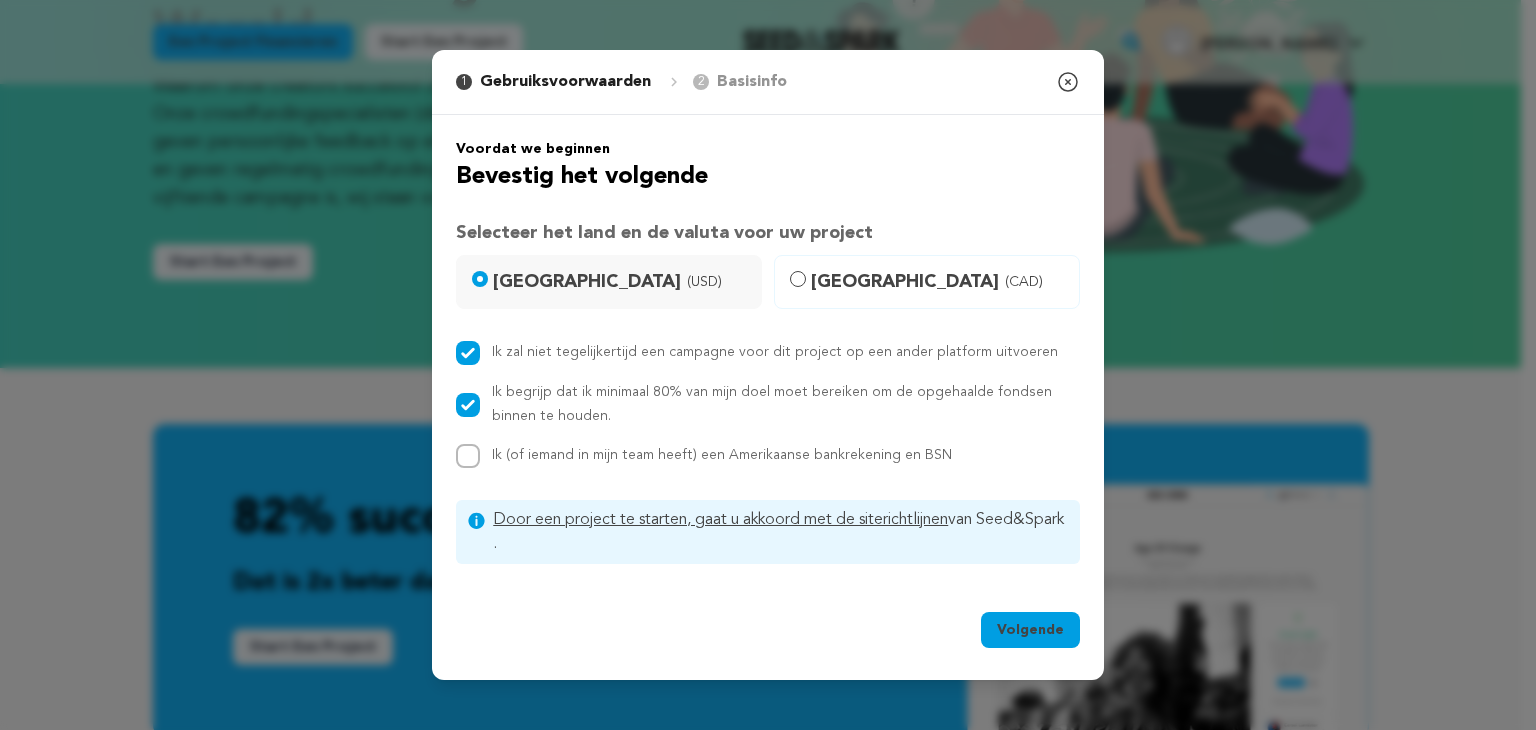 click on "Voordat we beginnen
Bevestig het volgende
Selecteer het land en de valuta voor uw project
Verenigde Staten
(USD)
Canada
(CAD)
Ik zal niet tegelijkertijd een campagne voor dit project op een ander platform uitvoeren
Ik begrijp dat ik minimaal 80% van mijn doel moet bereiken om de opgehaalde fondsen binnen te houden.
Ik (of iemand in mijn team heeft) een Amerikaanse bankrekening en BSN" at bounding box center (768, 352) 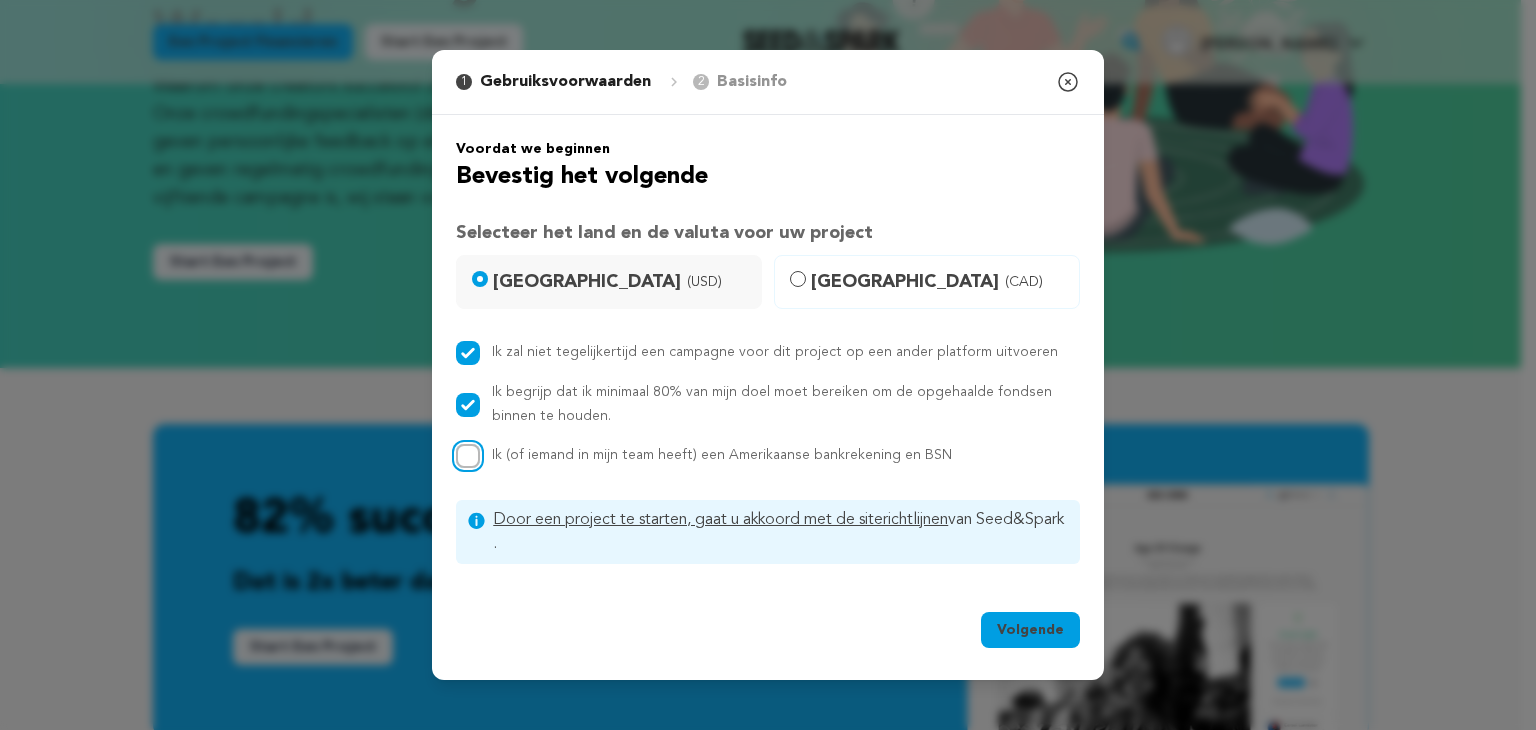 drag, startPoint x: 459, startPoint y: 459, endPoint x: 470, endPoint y: 450, distance: 14.21267 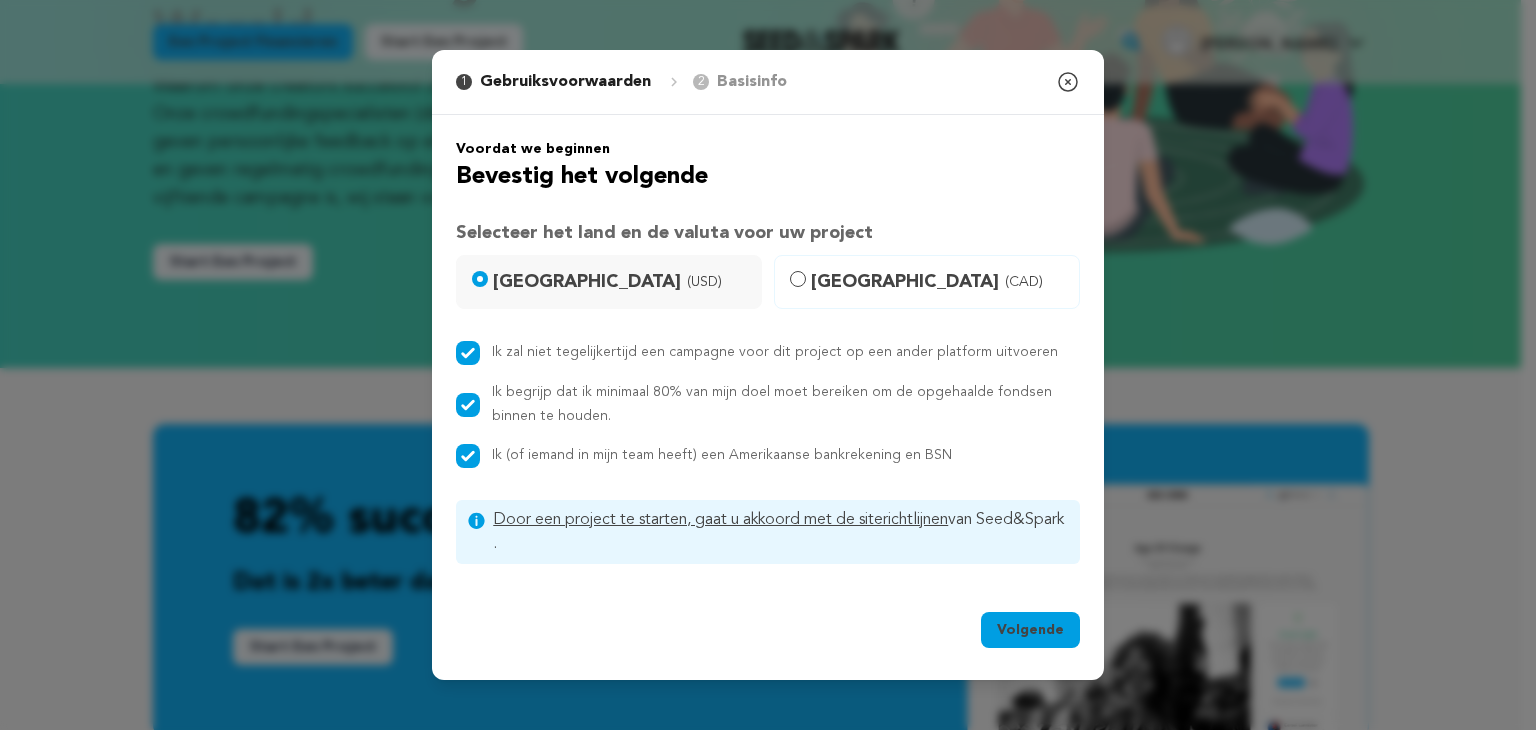 click on "Volgende" at bounding box center (1030, 630) 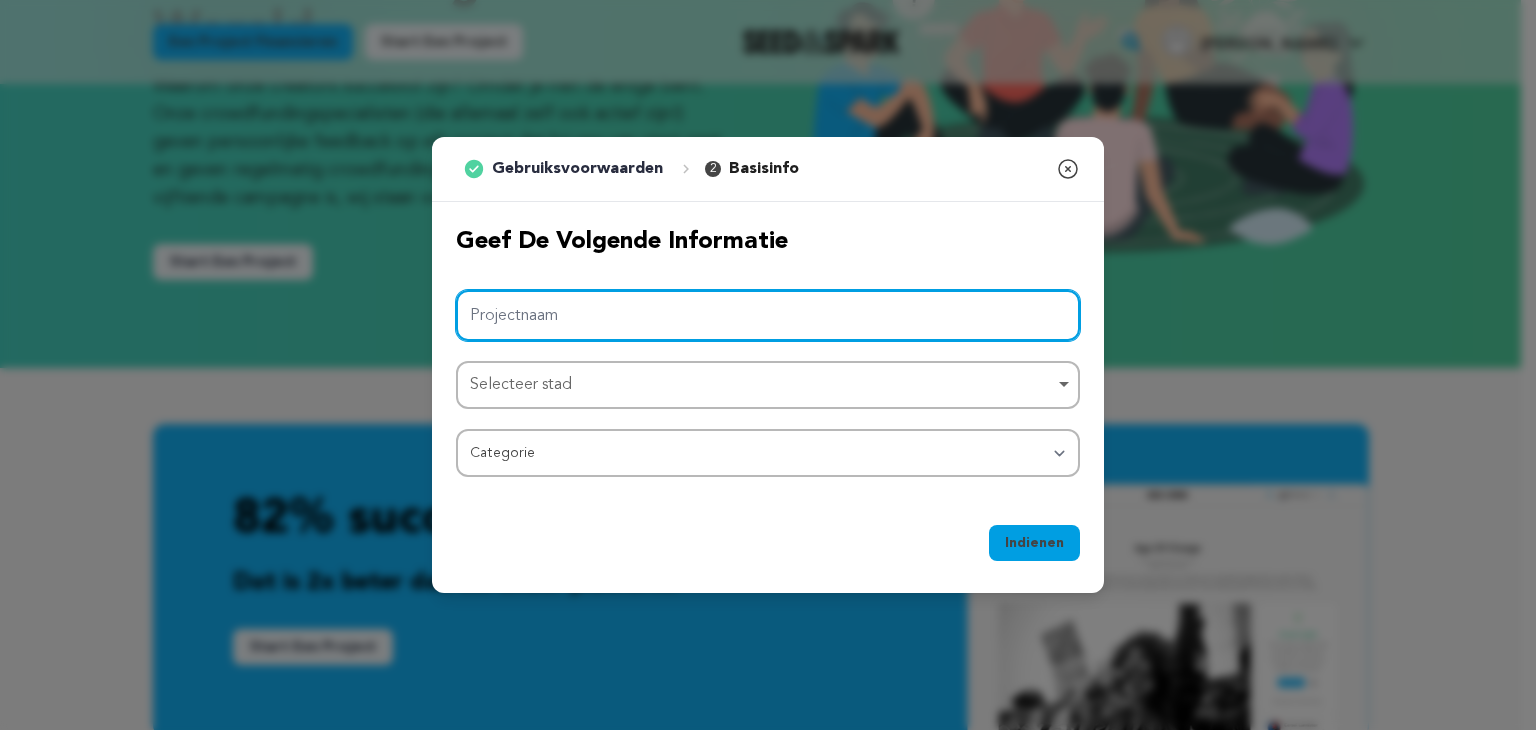 click on "Projectnaam" at bounding box center [768, 315] 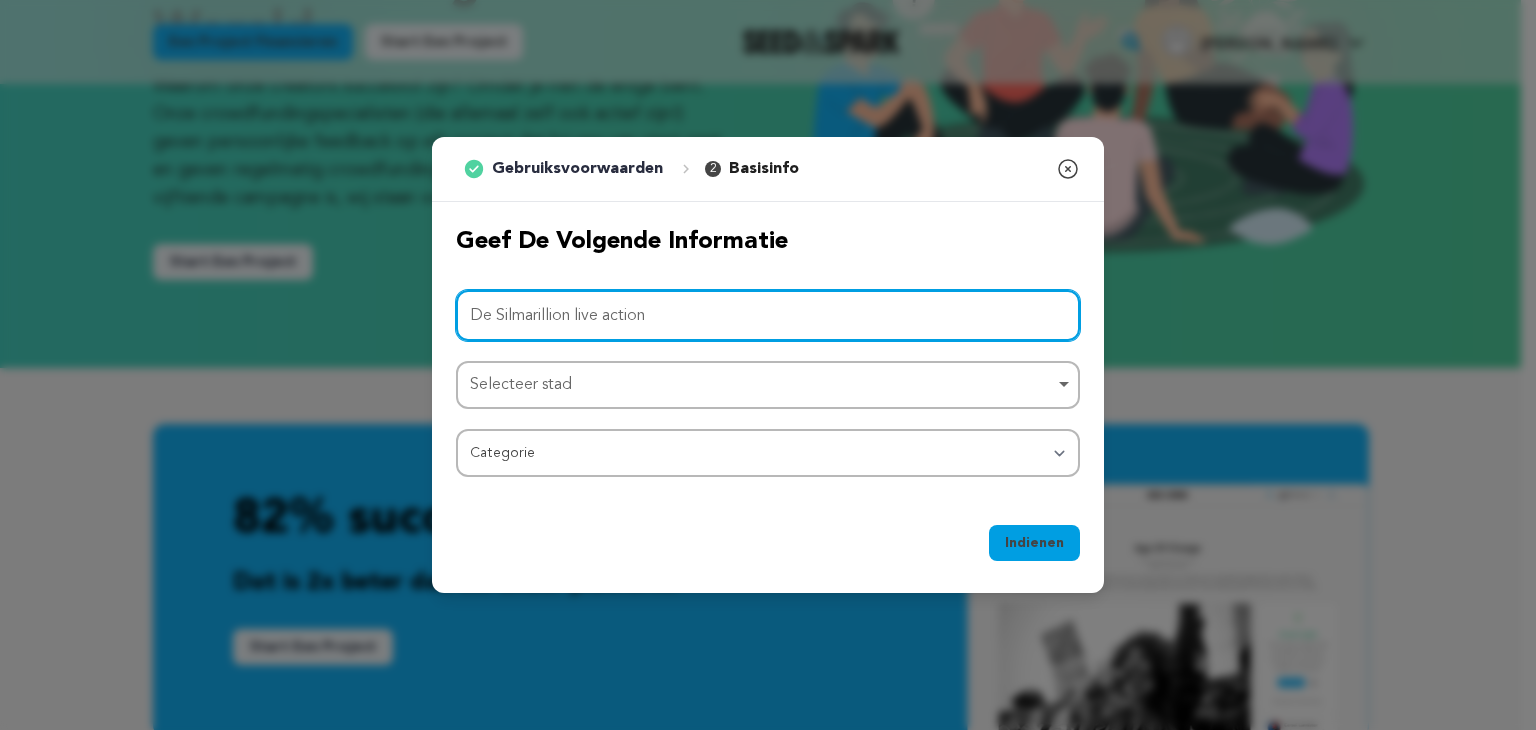 click on "Selecteer stad Item verwijderen" at bounding box center [762, 385] 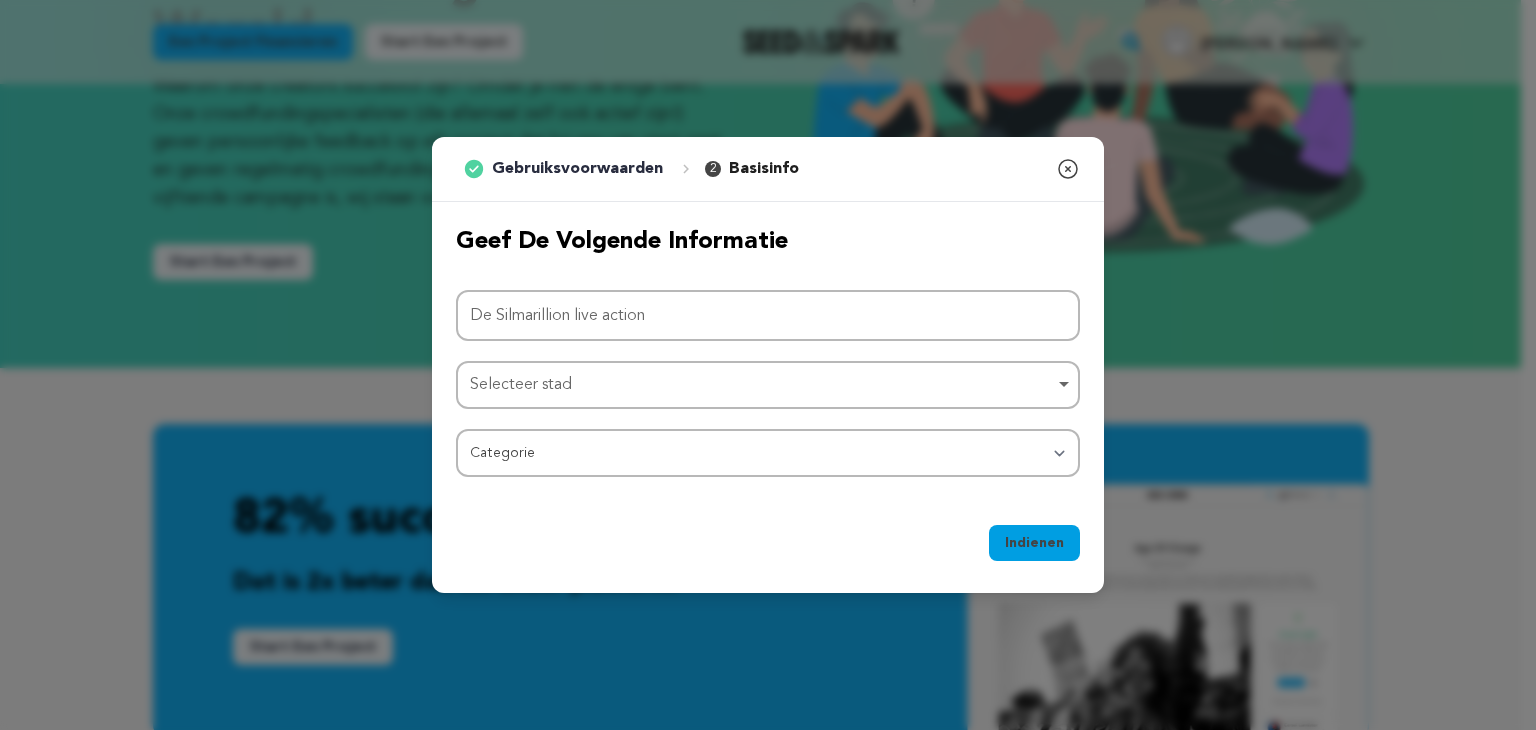 click on "Selecteer stad" at bounding box center (521, 385) 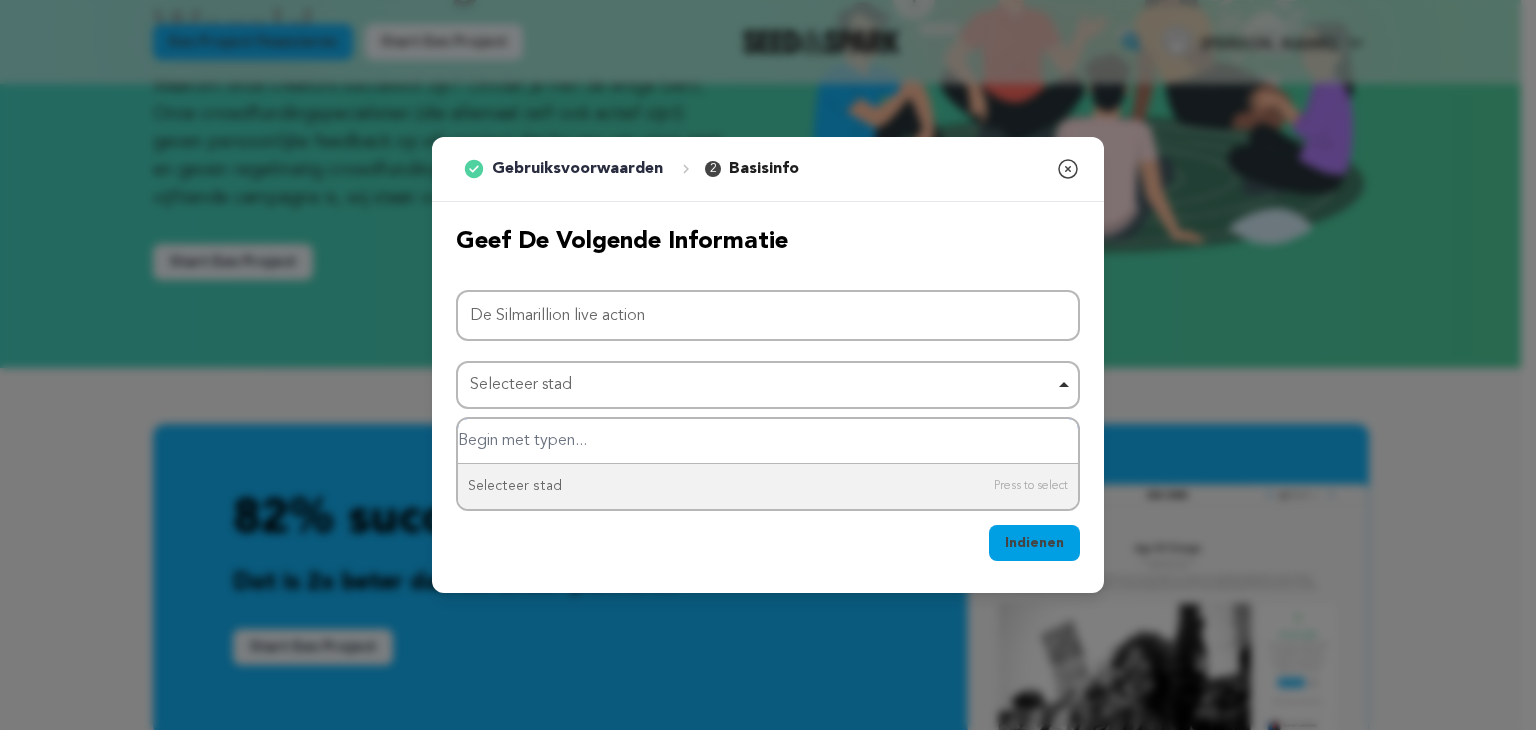 paste on "Nieuw-Zeeland" 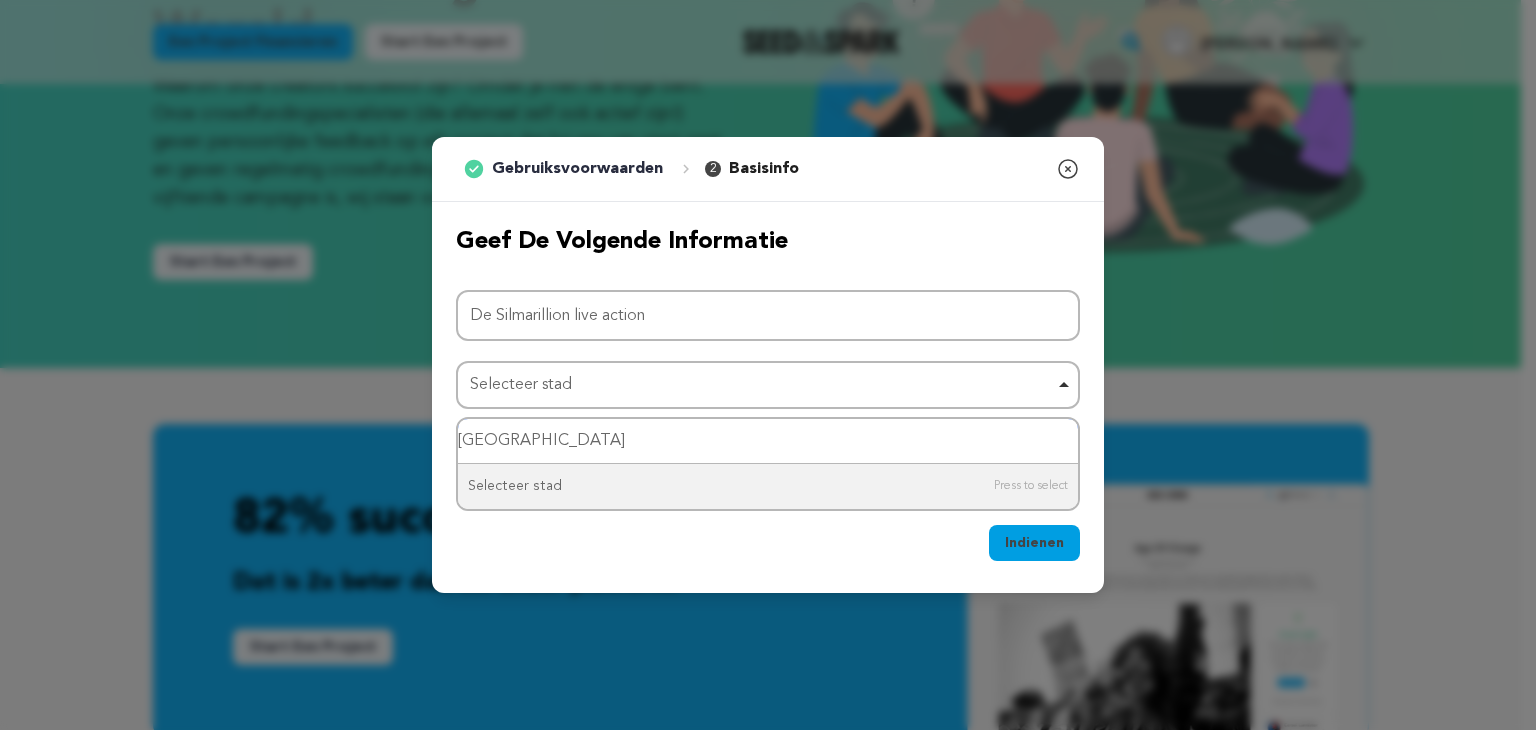 type on "Nieuw-Zeeland" 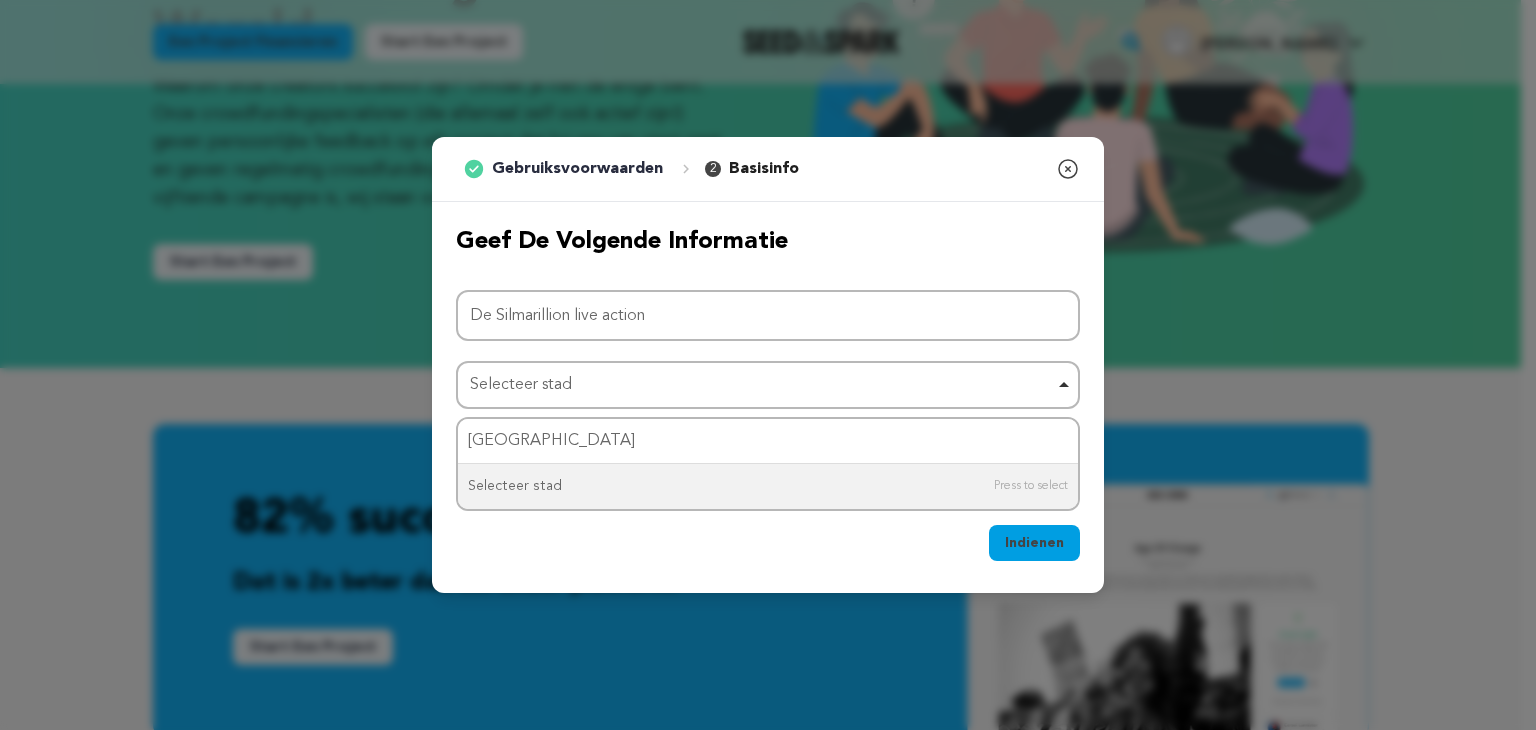 click on "Indienen
Oké, begrepen" at bounding box center (768, 547) 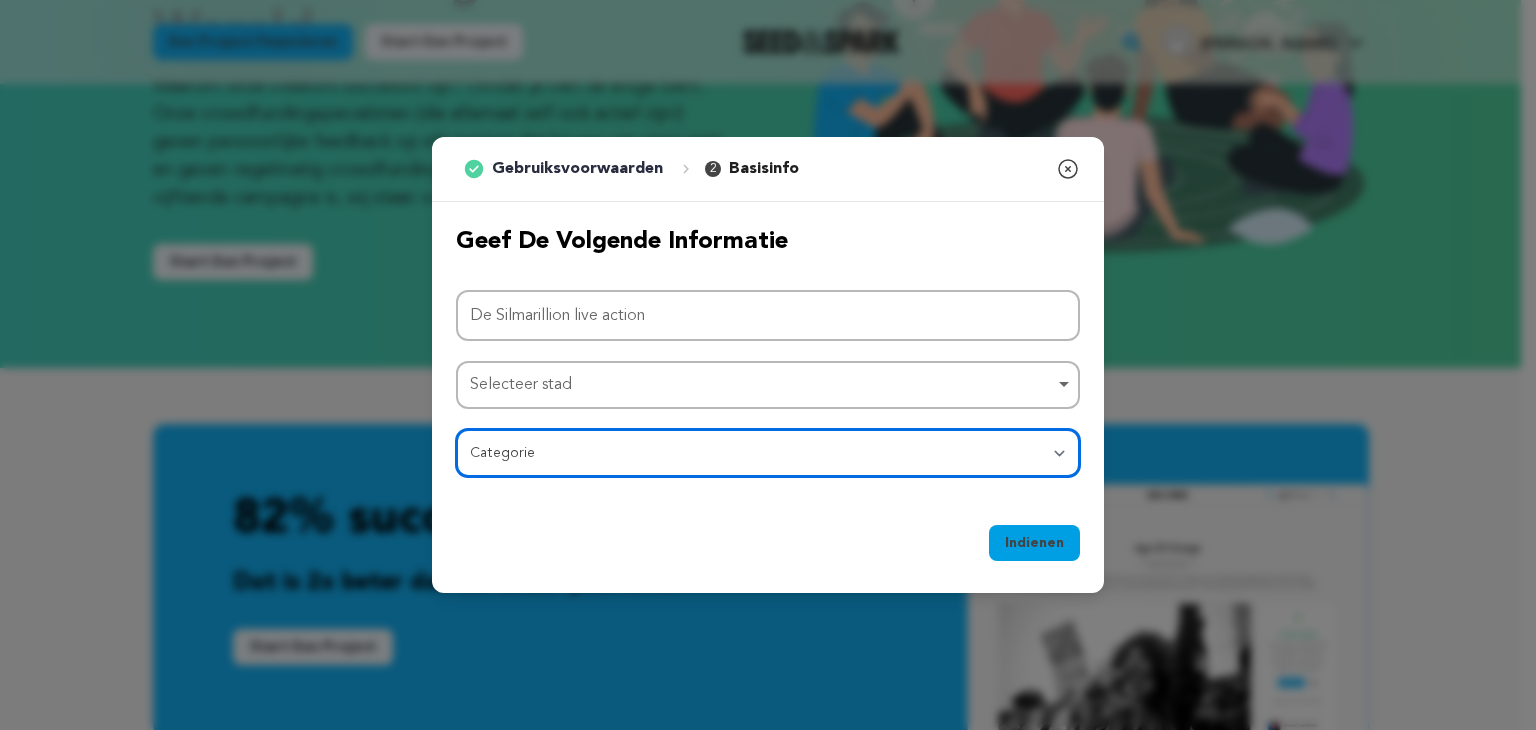 click on "Categorie
Filmspeelfilm
Korte film
Serie
Filmfestival
Bedrijf
Muziekvideo
VR-ervaring
Strips
Kunstenaarsresidentie
Kunst & Fotografie
Collectief
Dans
Spellen
Muziek
Radio en podcasts
Organisaties en bedrijven
Schrijven en publiceren
Locatie & Ruimtes
Theater" at bounding box center (768, 453) 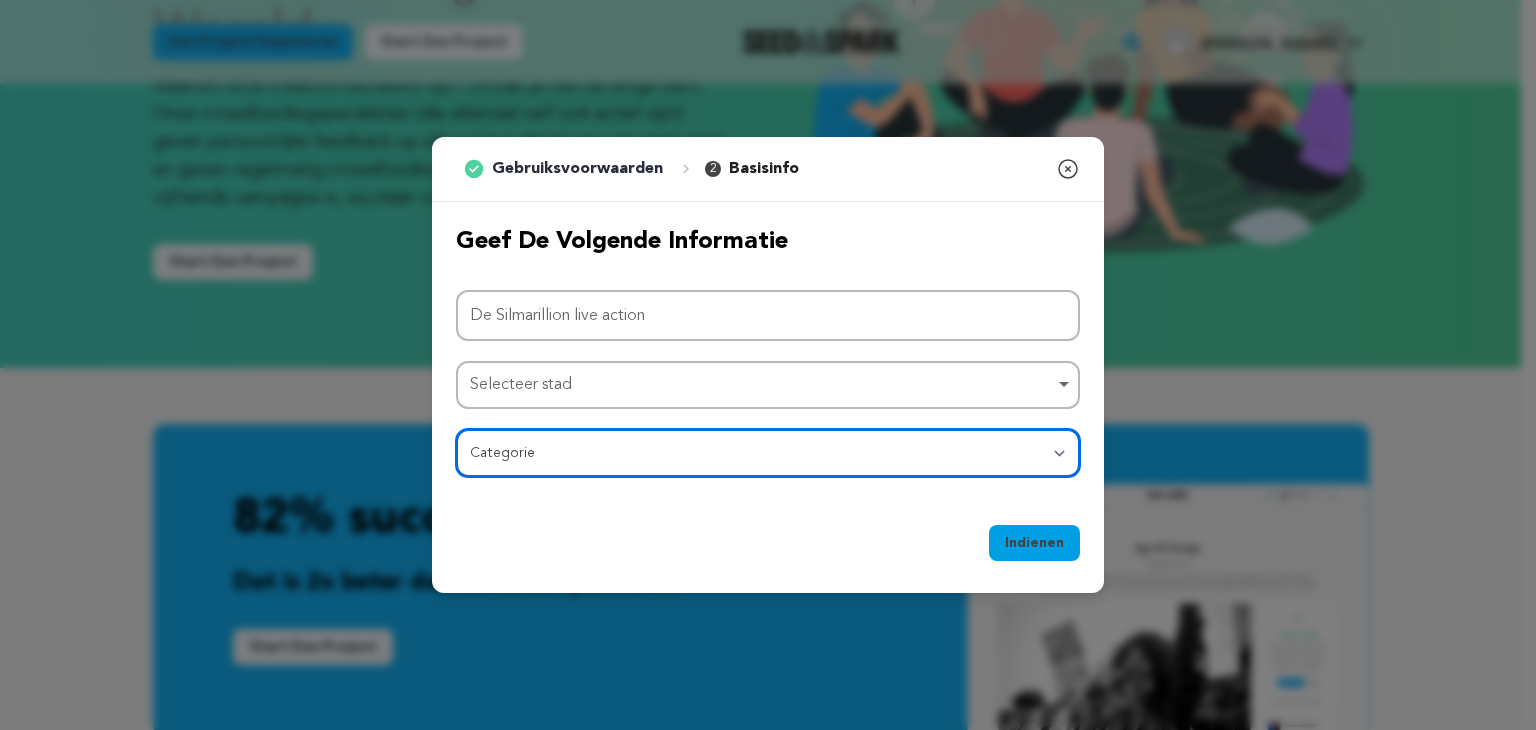 select on "382" 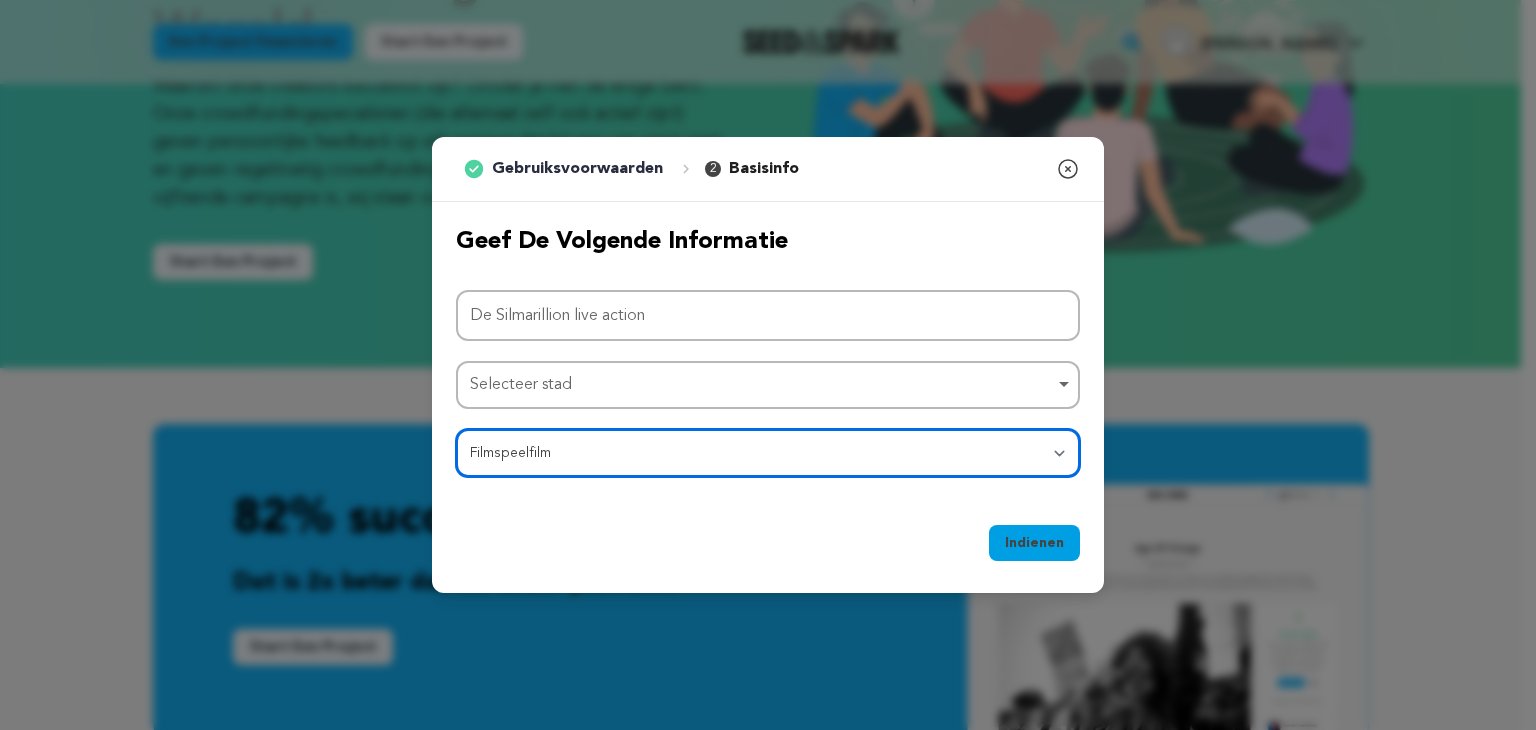 click on "Categorie
Filmspeelfilm
Korte film
Serie
Filmfestival
Bedrijf
Muziekvideo
VR-ervaring
Strips
Kunstenaarsresidentie
Kunst & Fotografie
Collectief
Dans
Spellen
Muziek
Radio en podcasts
Organisaties en bedrijven
Schrijven en publiceren
Locatie & Ruimtes
Theater" at bounding box center (768, 453) 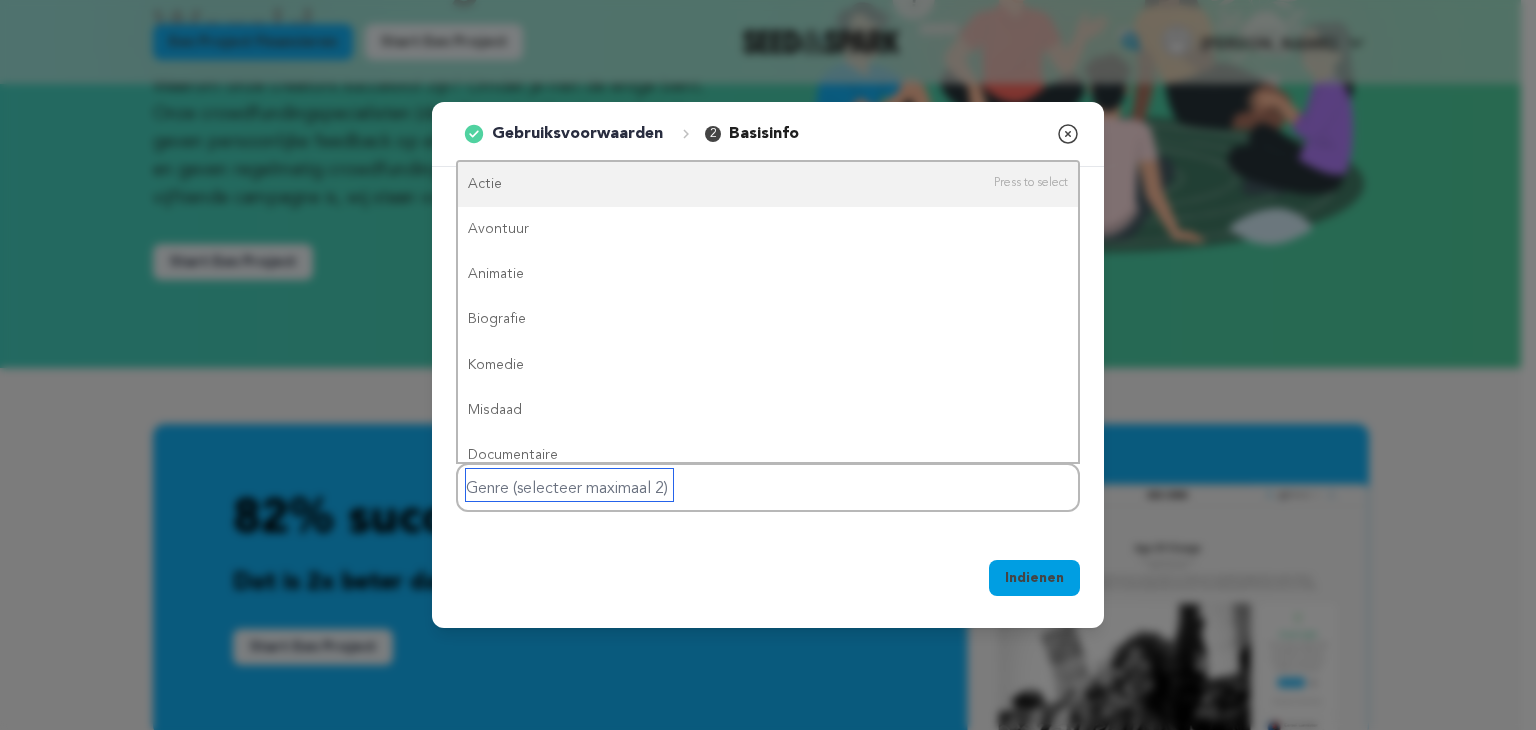 click at bounding box center (569, 485) 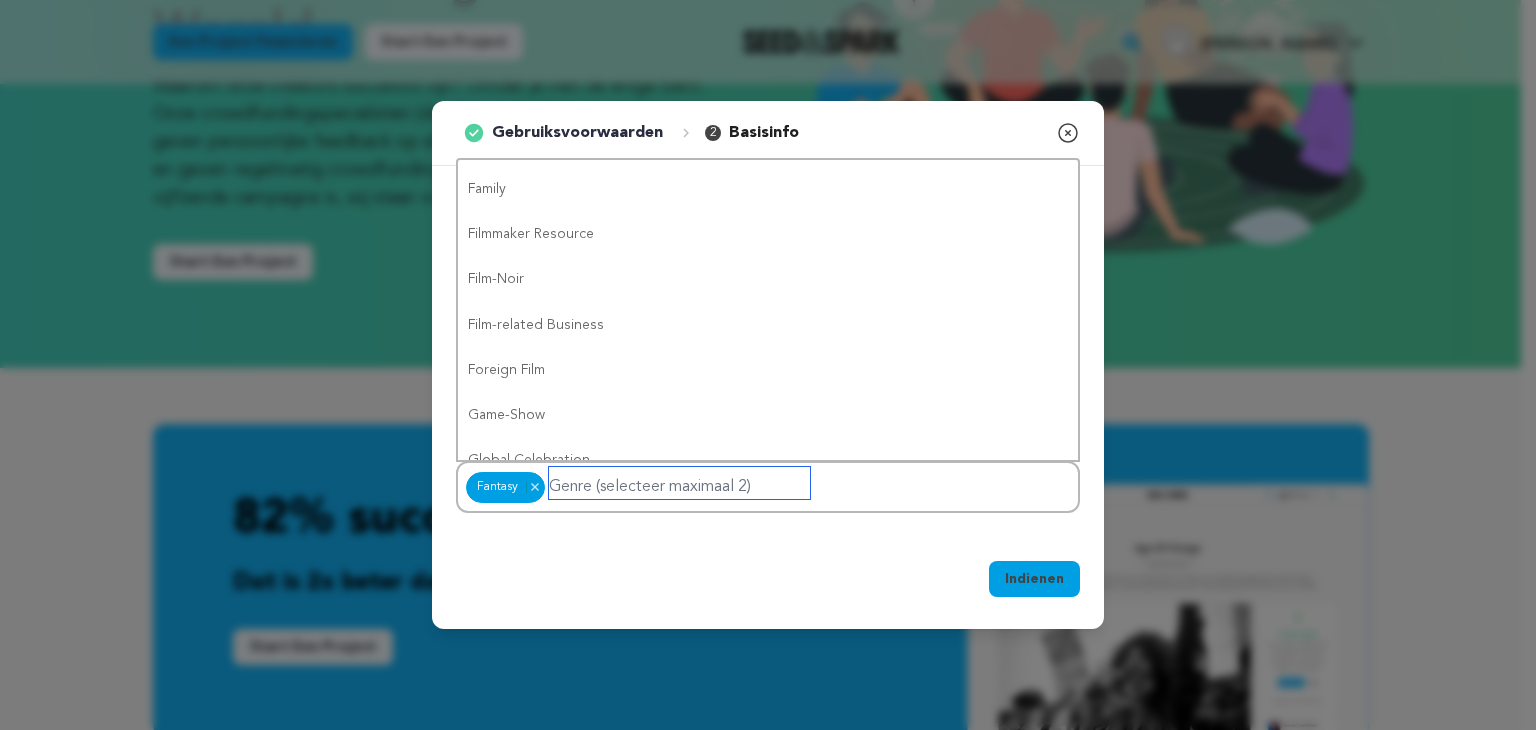 scroll, scrollTop: 0, scrollLeft: 0, axis: both 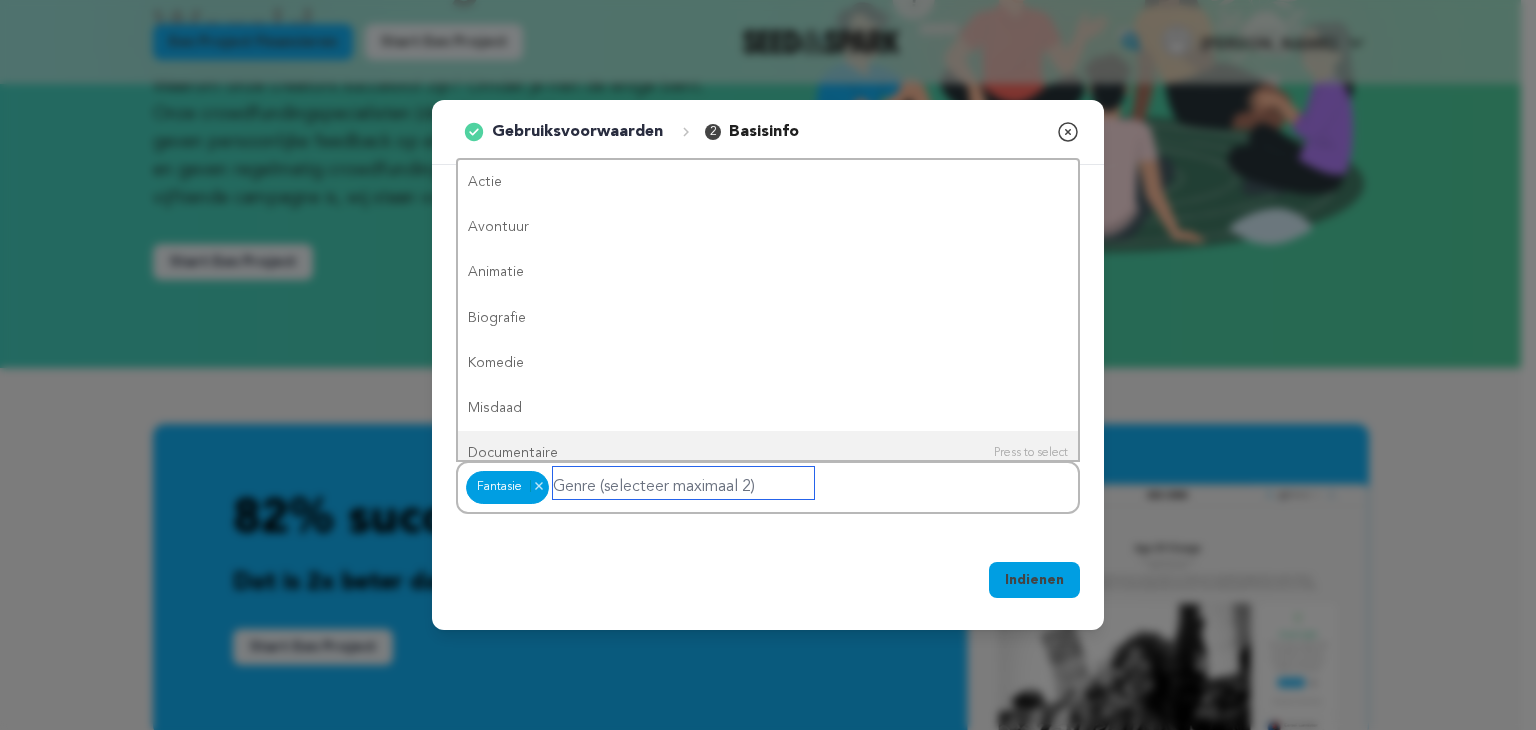 click at bounding box center (683, 483) 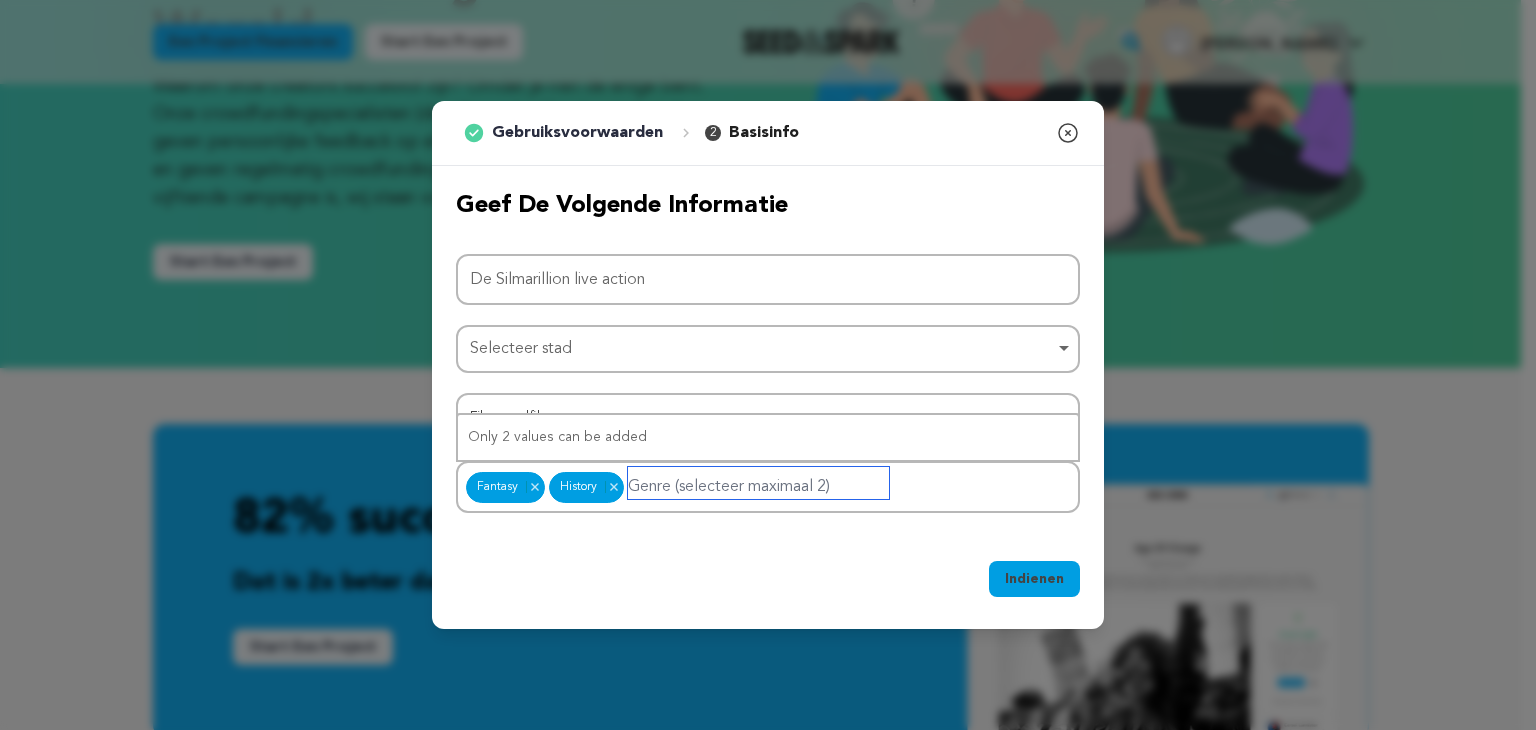 scroll, scrollTop: 0, scrollLeft: 0, axis: both 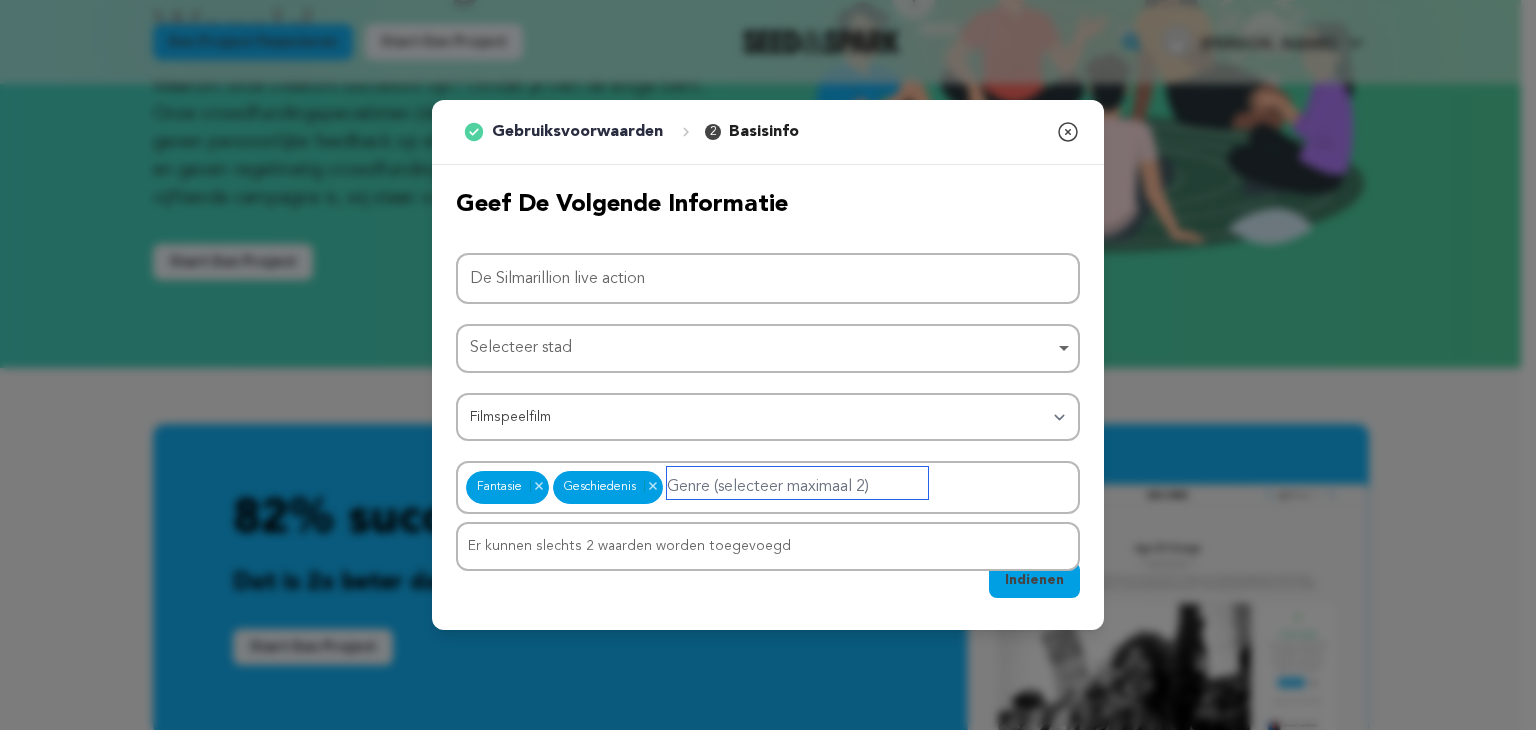 click at bounding box center [797, 483] 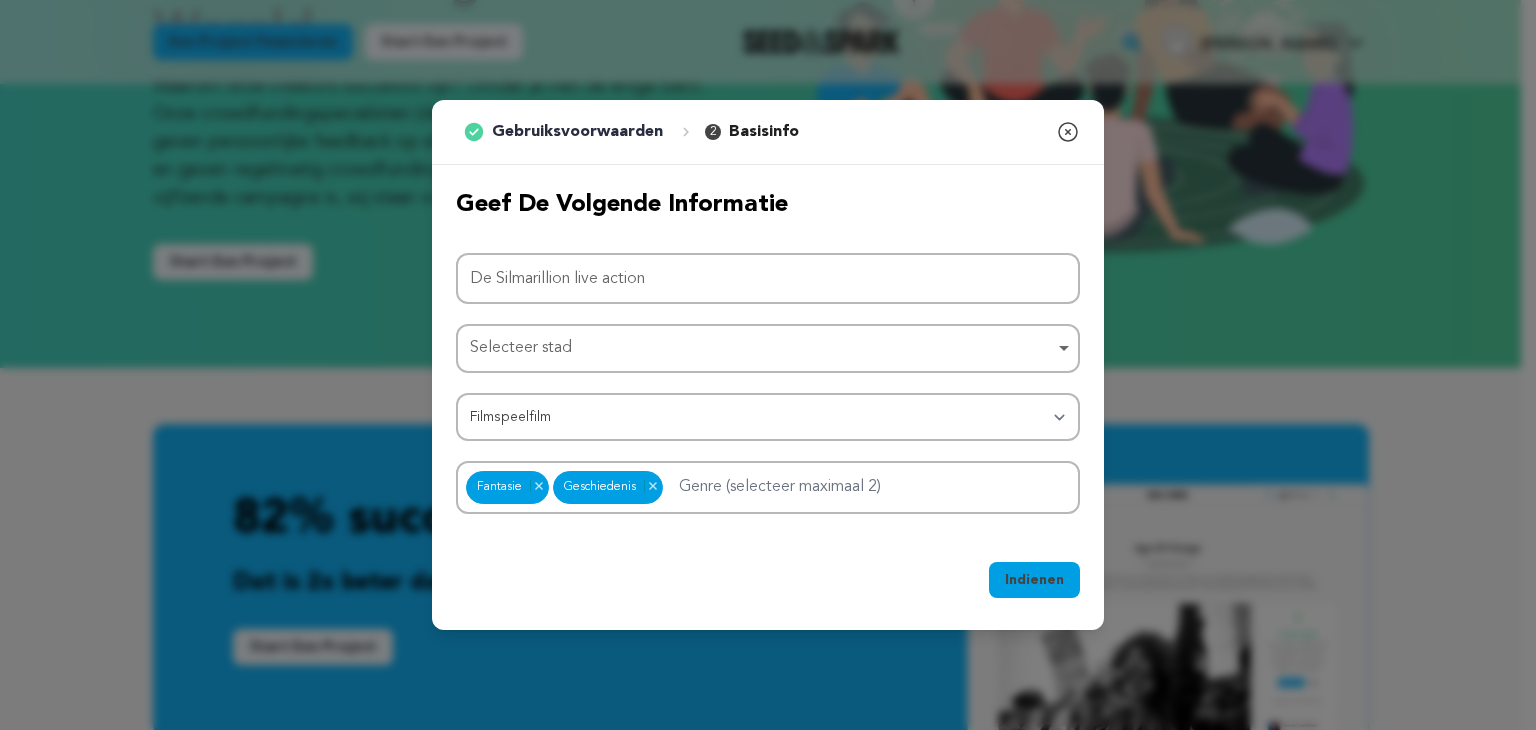 click on "Basisinfo" at bounding box center (764, 132) 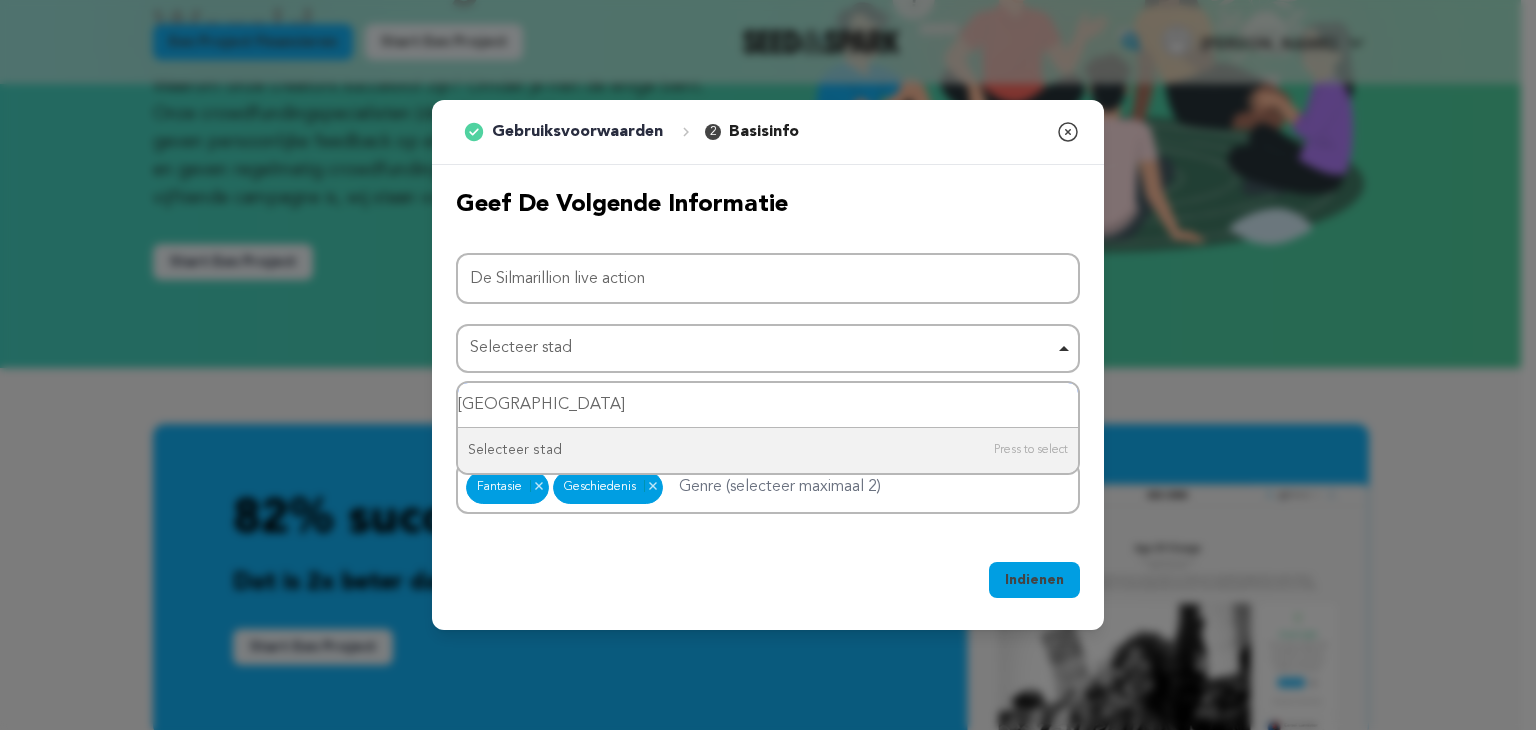 drag, startPoint x: 580, startPoint y: 390, endPoint x: 572, endPoint y: 382, distance: 11.313708 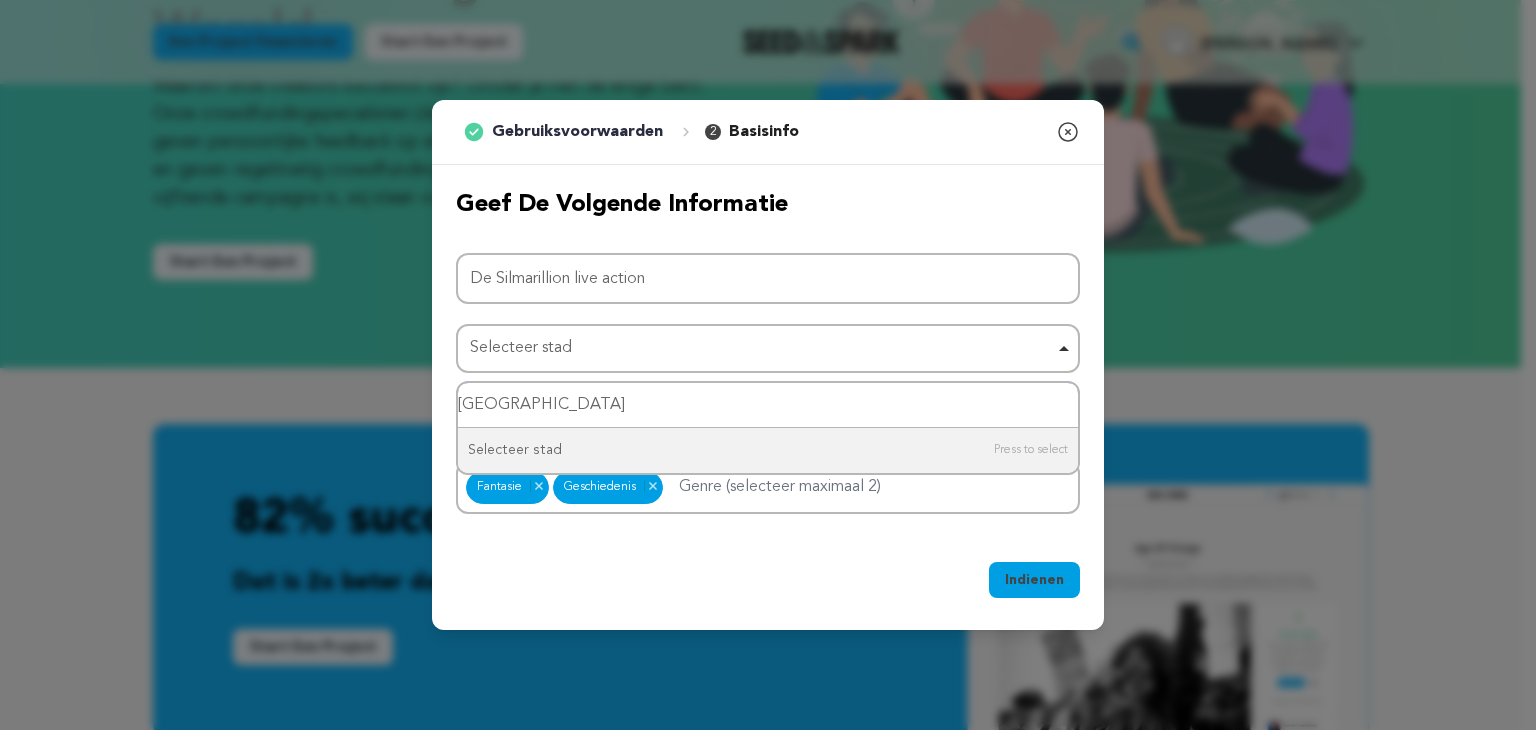 click on "Nieuw-Zeeland" at bounding box center (768, 405) 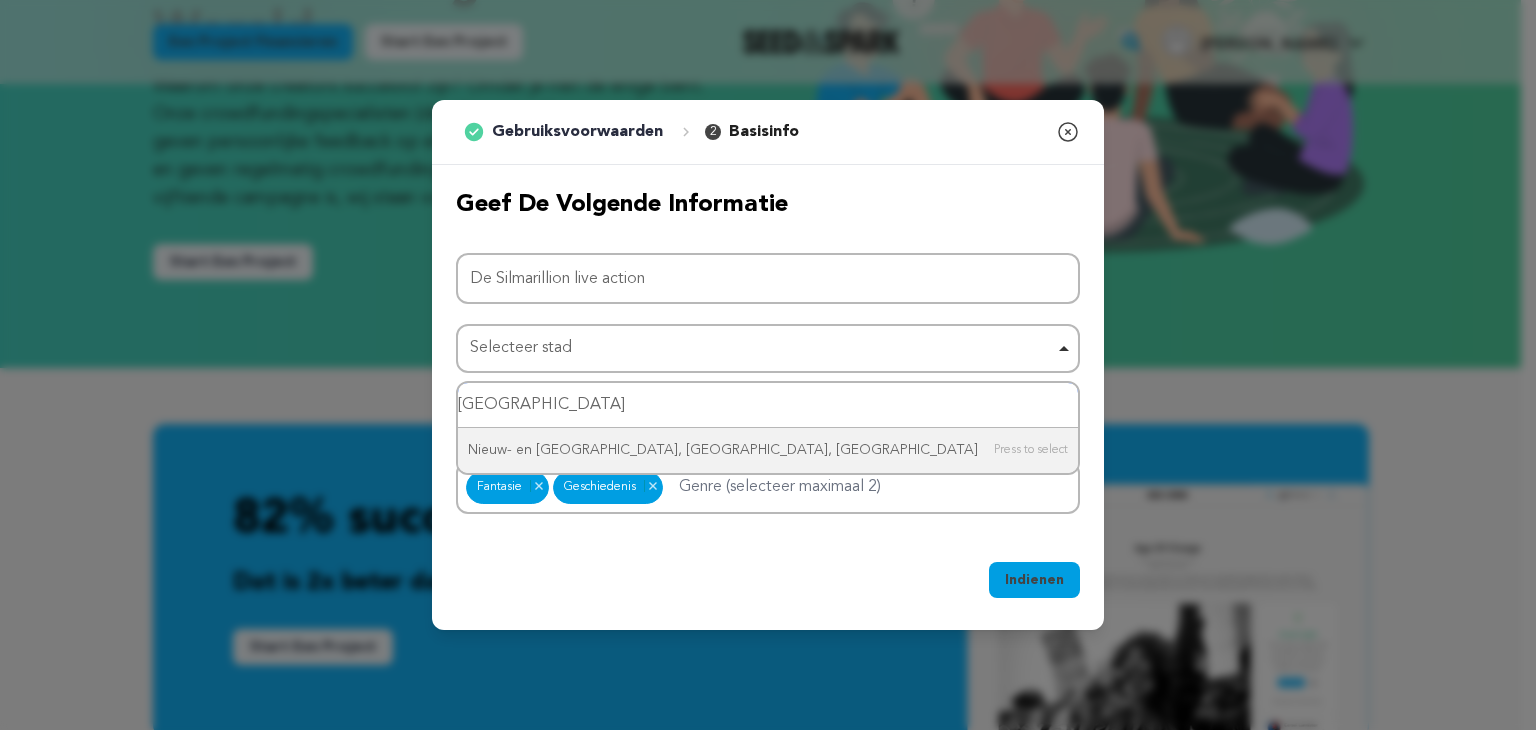 type on "Nieuw-Zeeland" 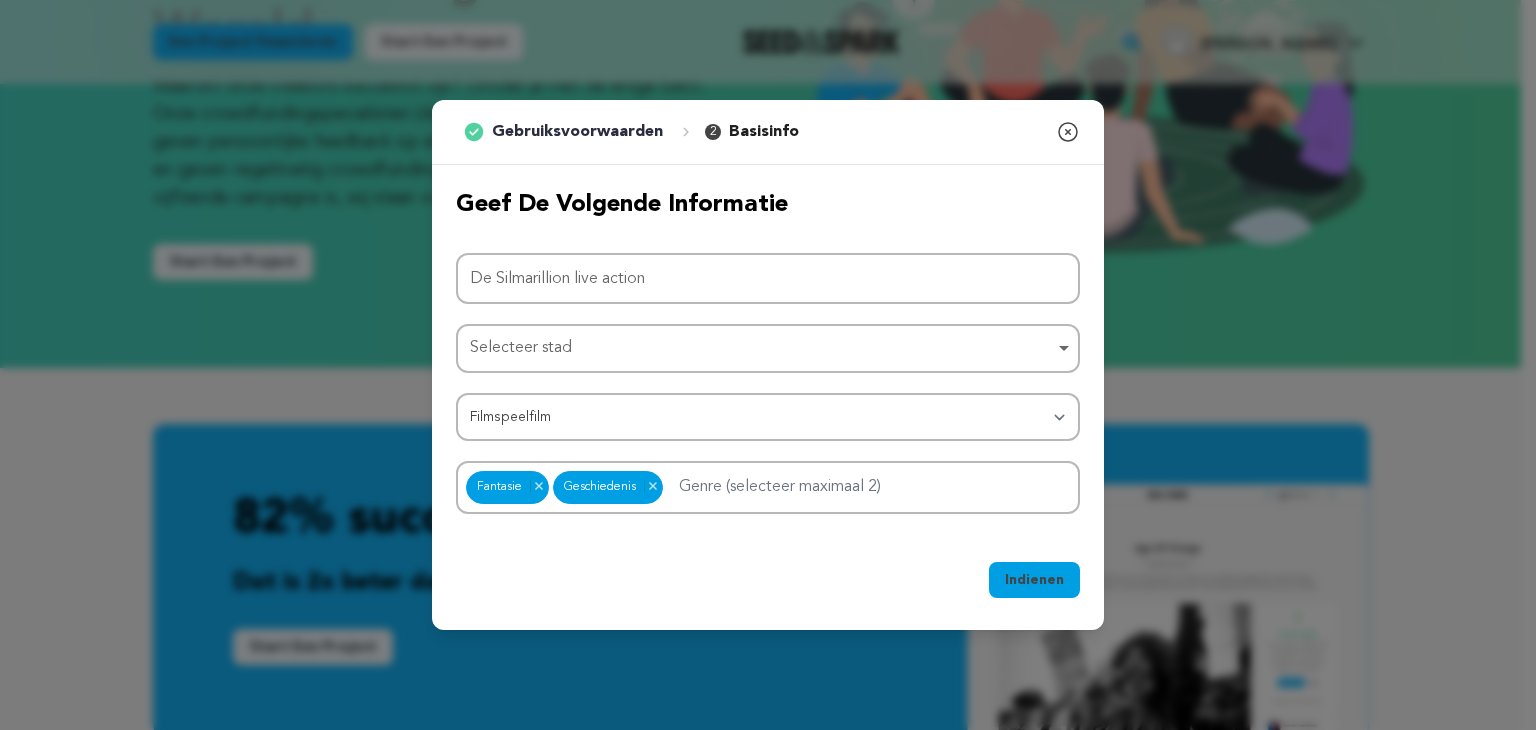 click on "Selecteer stad Item verwijderen" at bounding box center (762, 348) 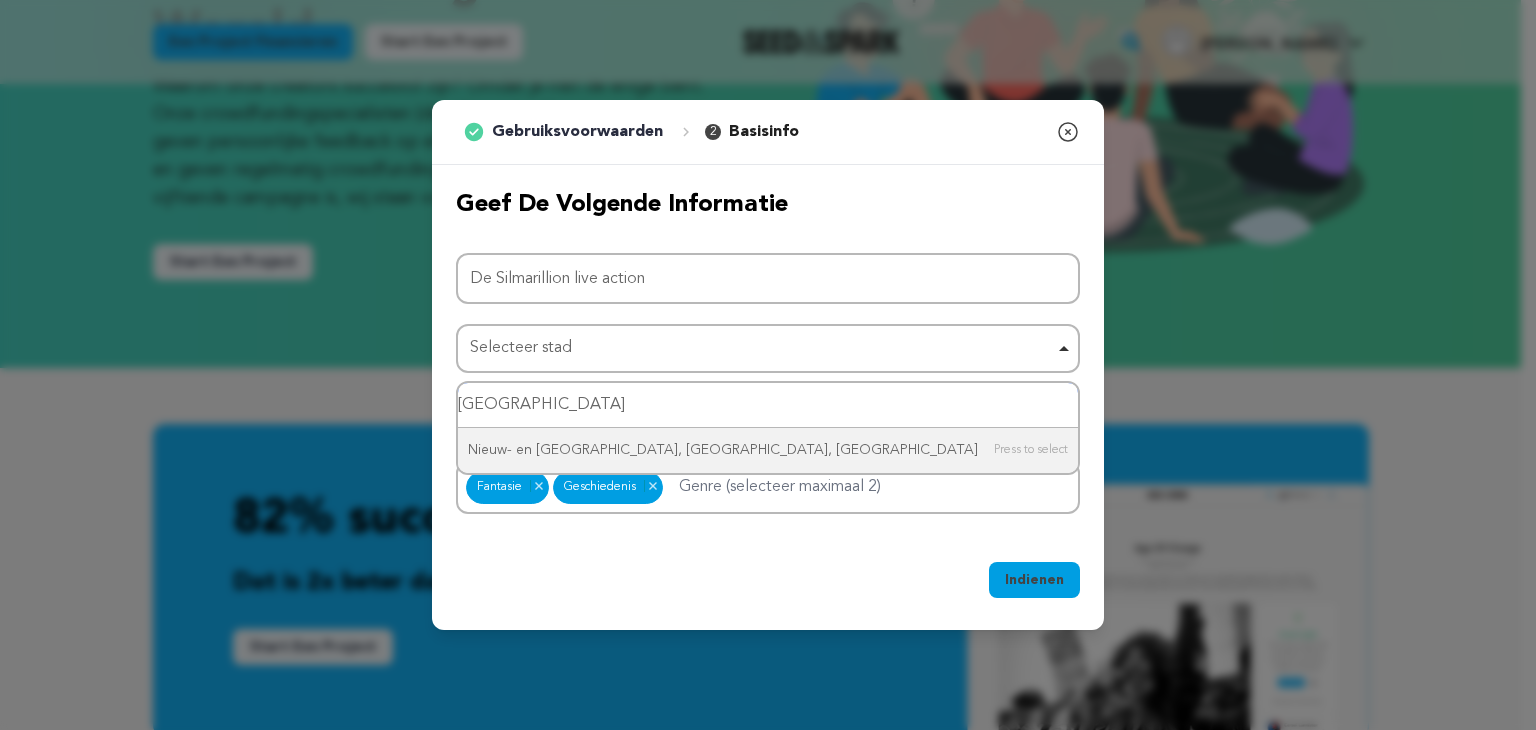 click on "Selecteer stad Item verwijderen" at bounding box center (762, 348) 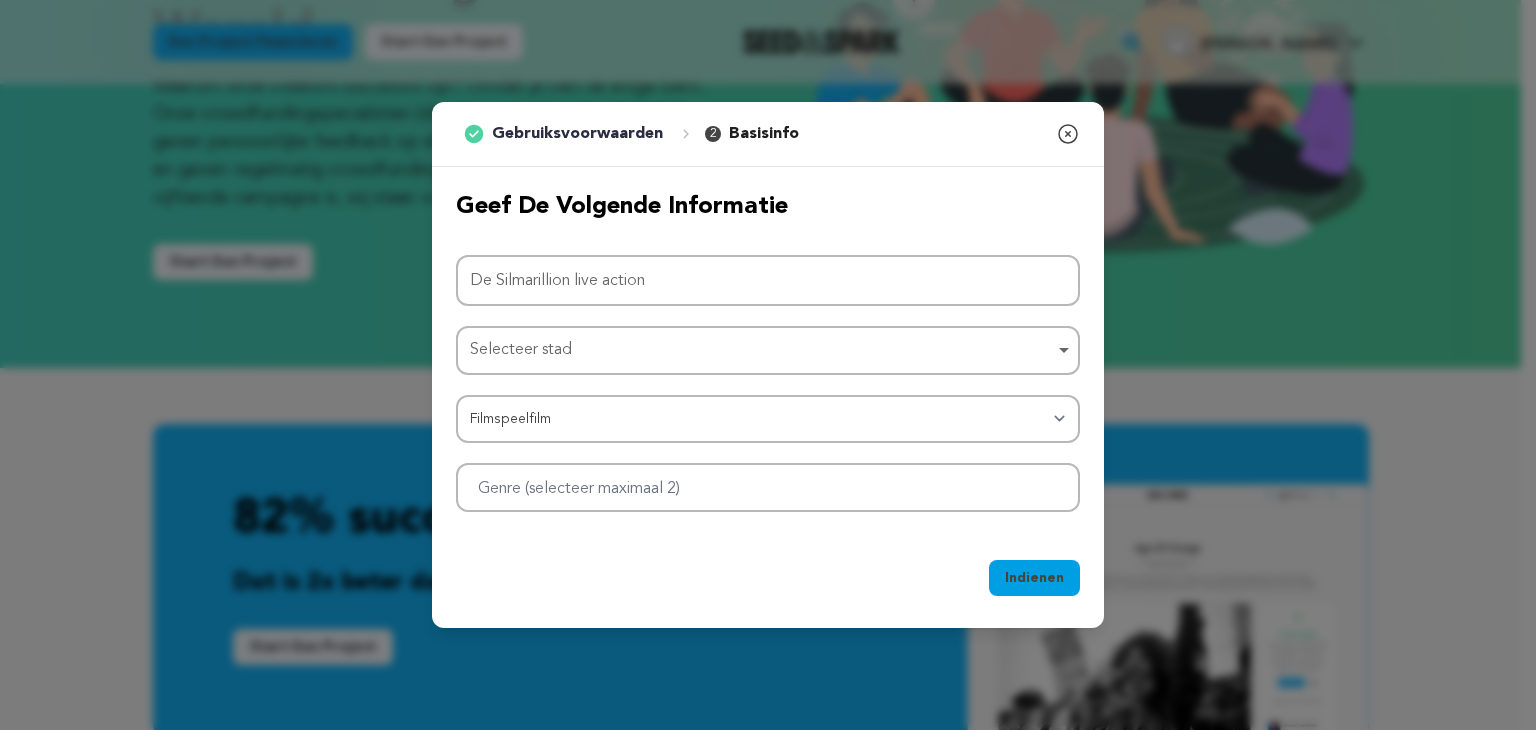 click at bounding box center (768, 487) 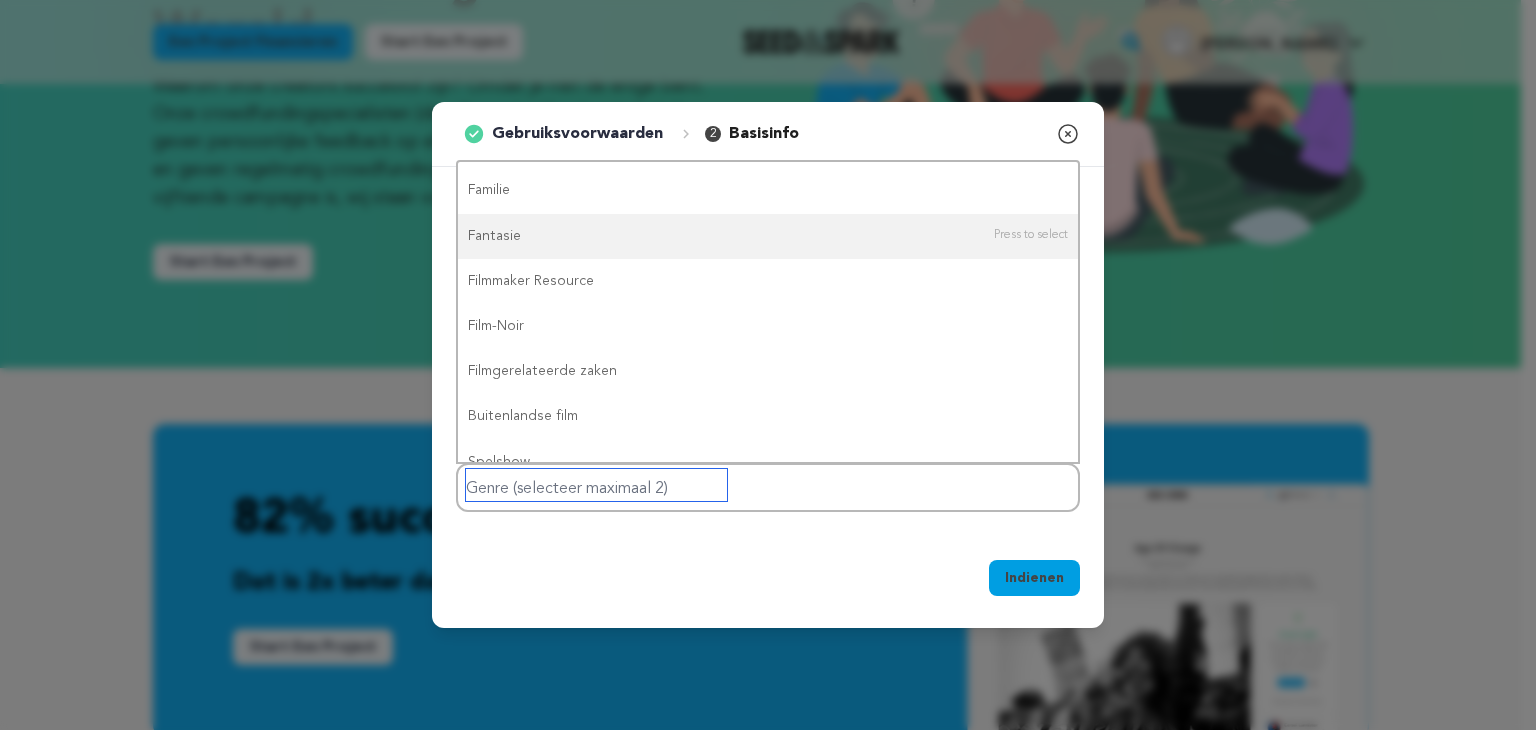 scroll, scrollTop: 0, scrollLeft: 0, axis: both 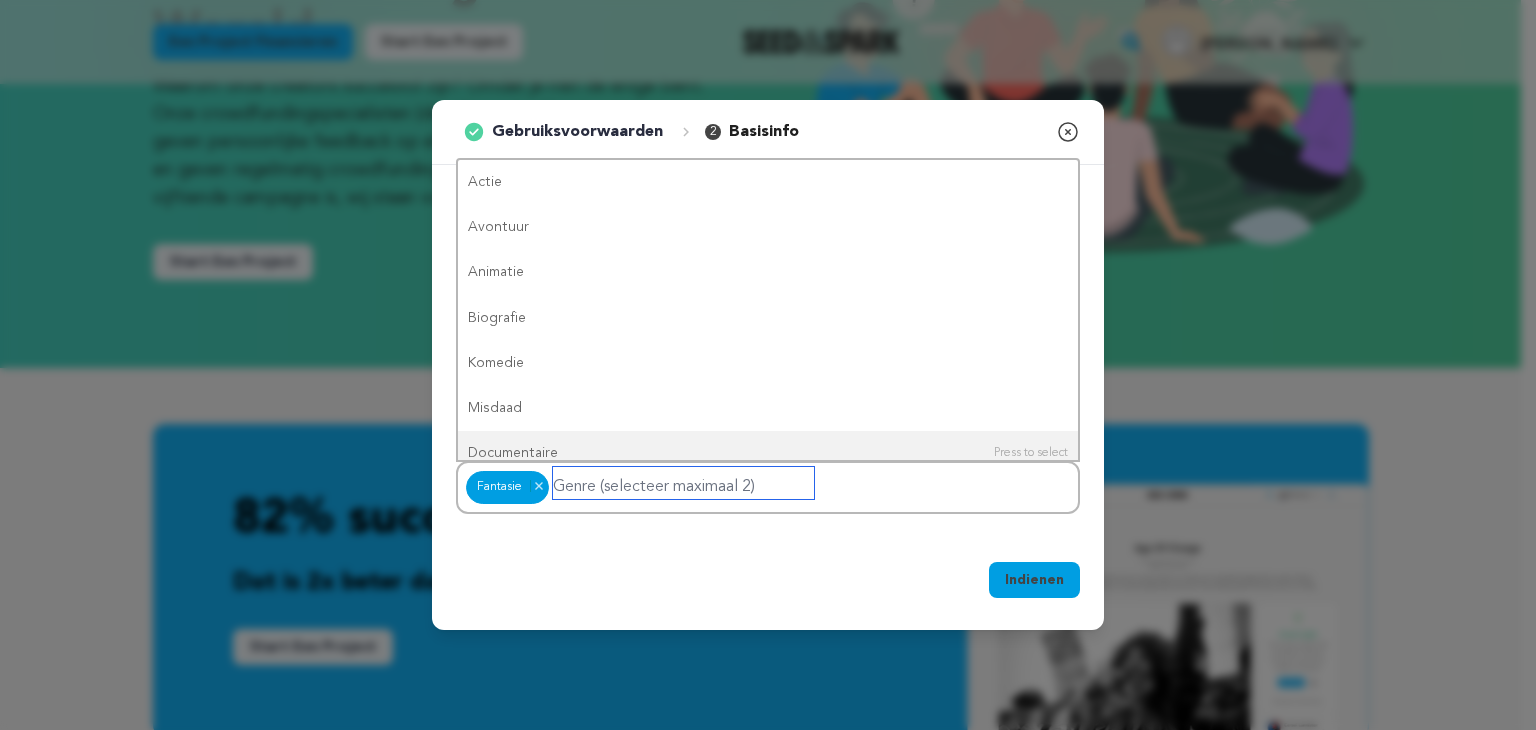 click at bounding box center [683, 483] 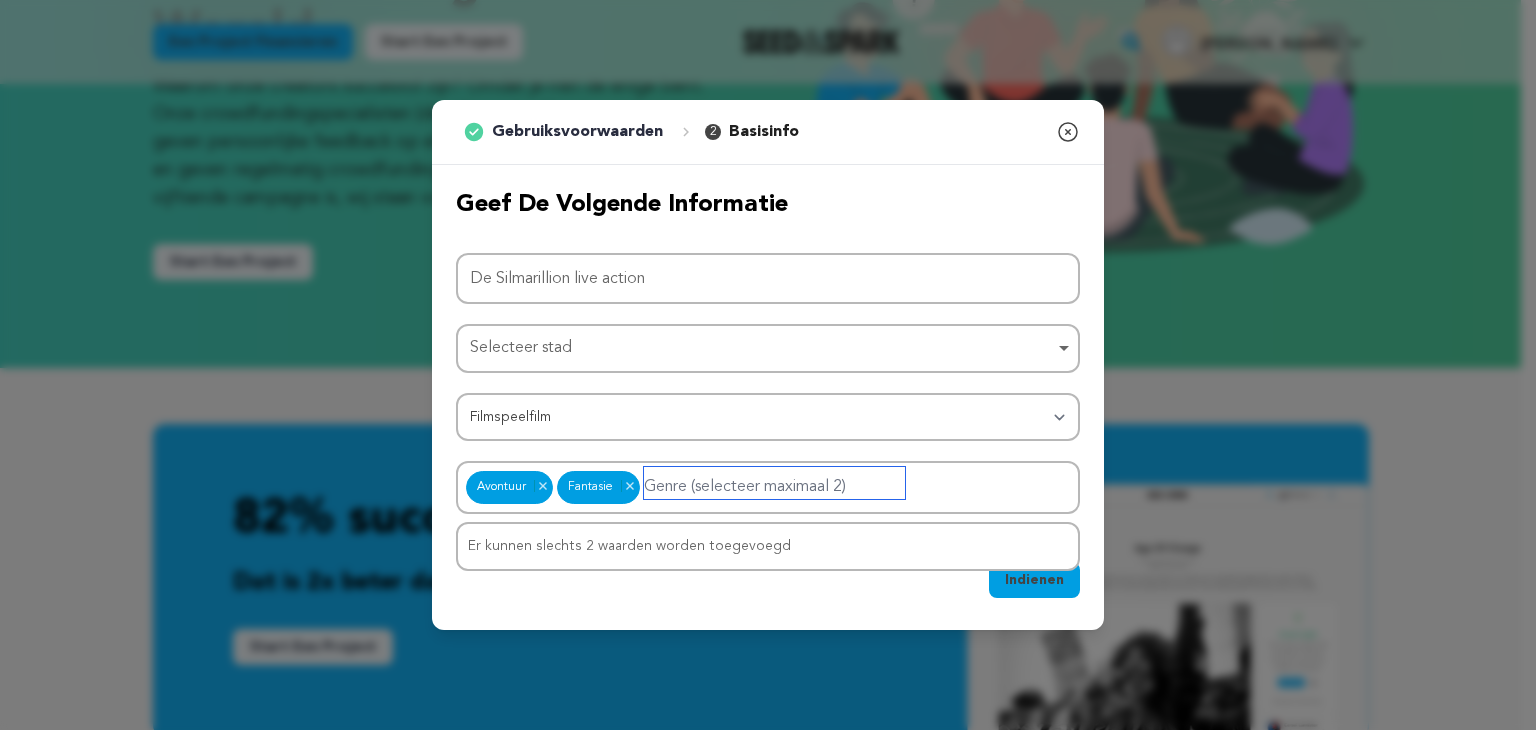 drag, startPoint x: 896, startPoint y: 489, endPoint x: 795, endPoint y: 493, distance: 101.07918 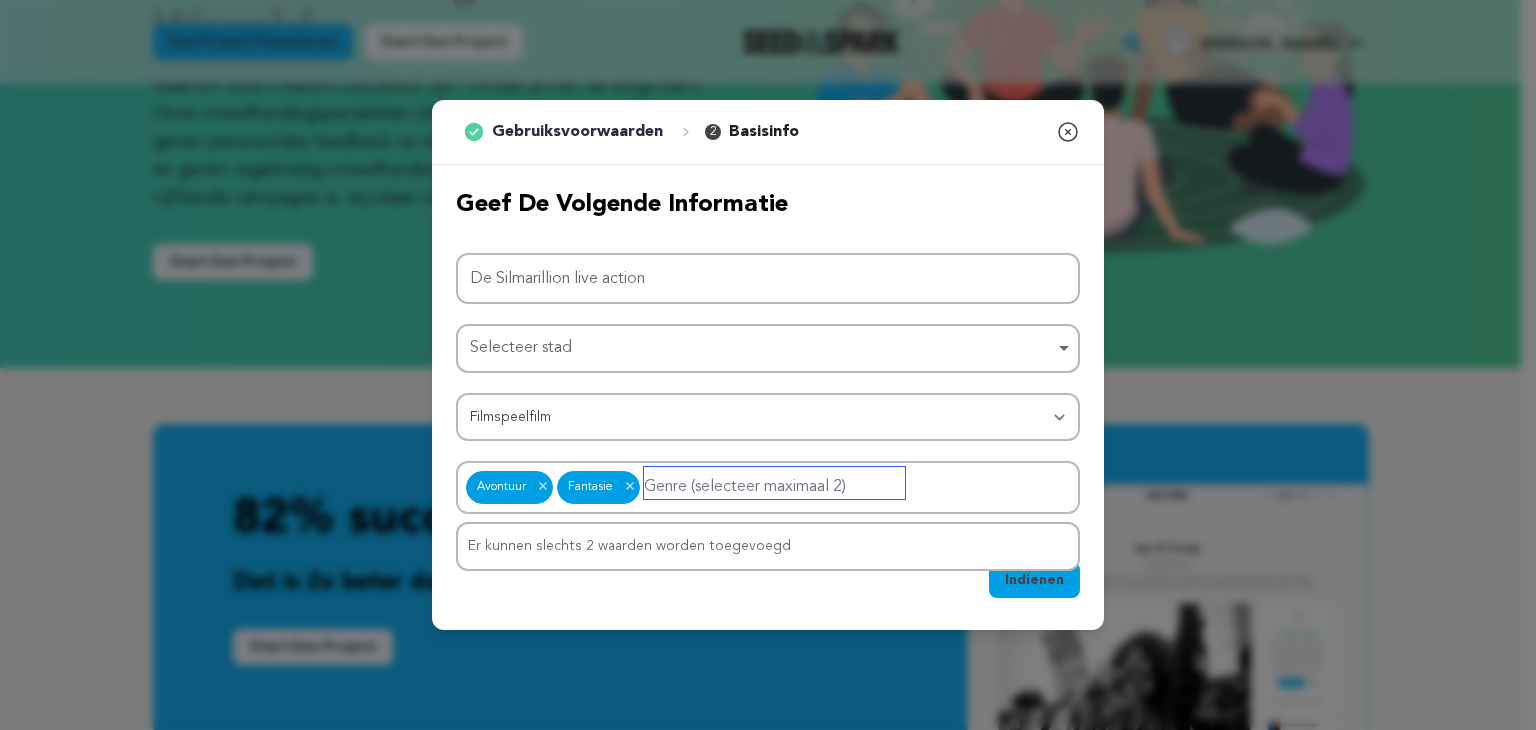 click at bounding box center [774, 483] 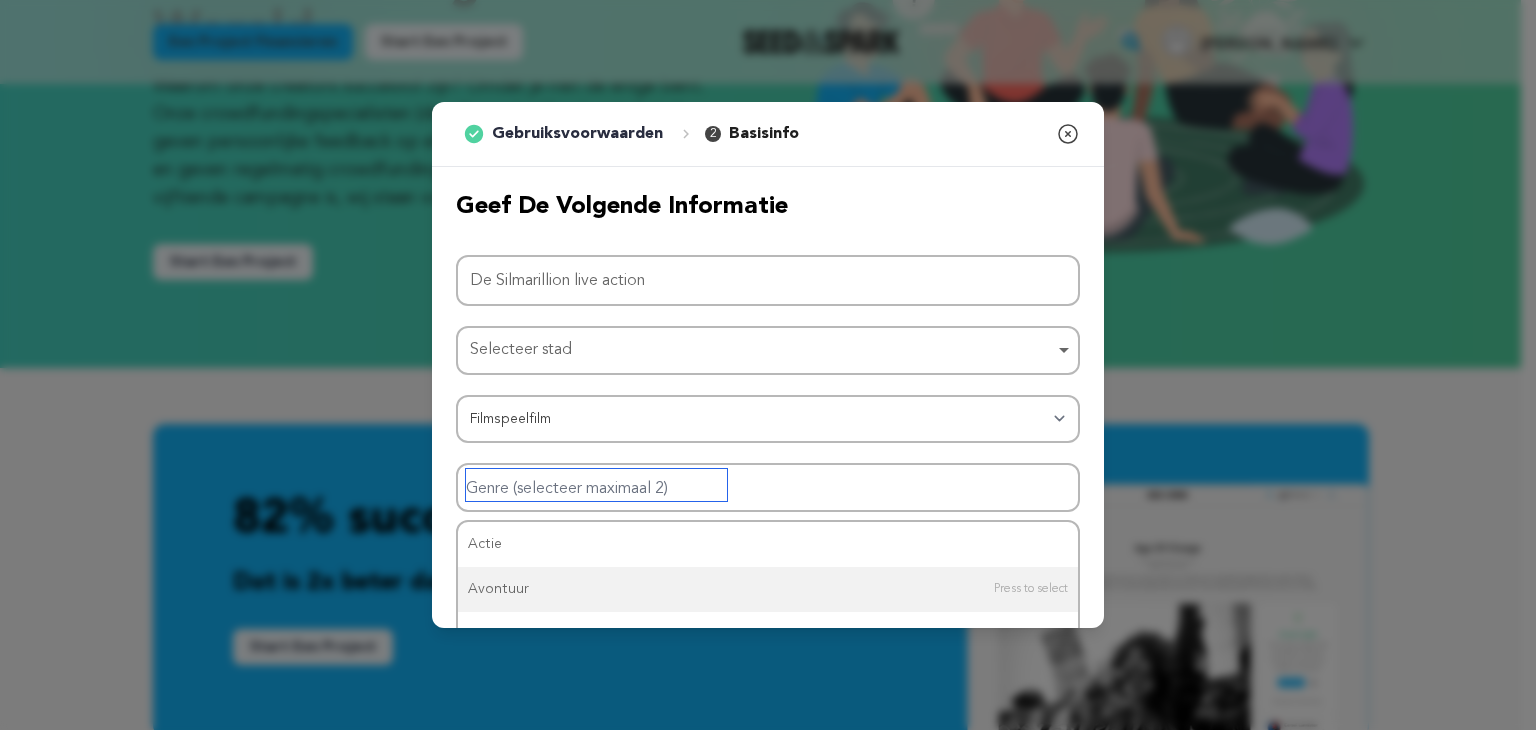 drag, startPoint x: 783, startPoint y: 481, endPoint x: 690, endPoint y: 487, distance: 93.193344 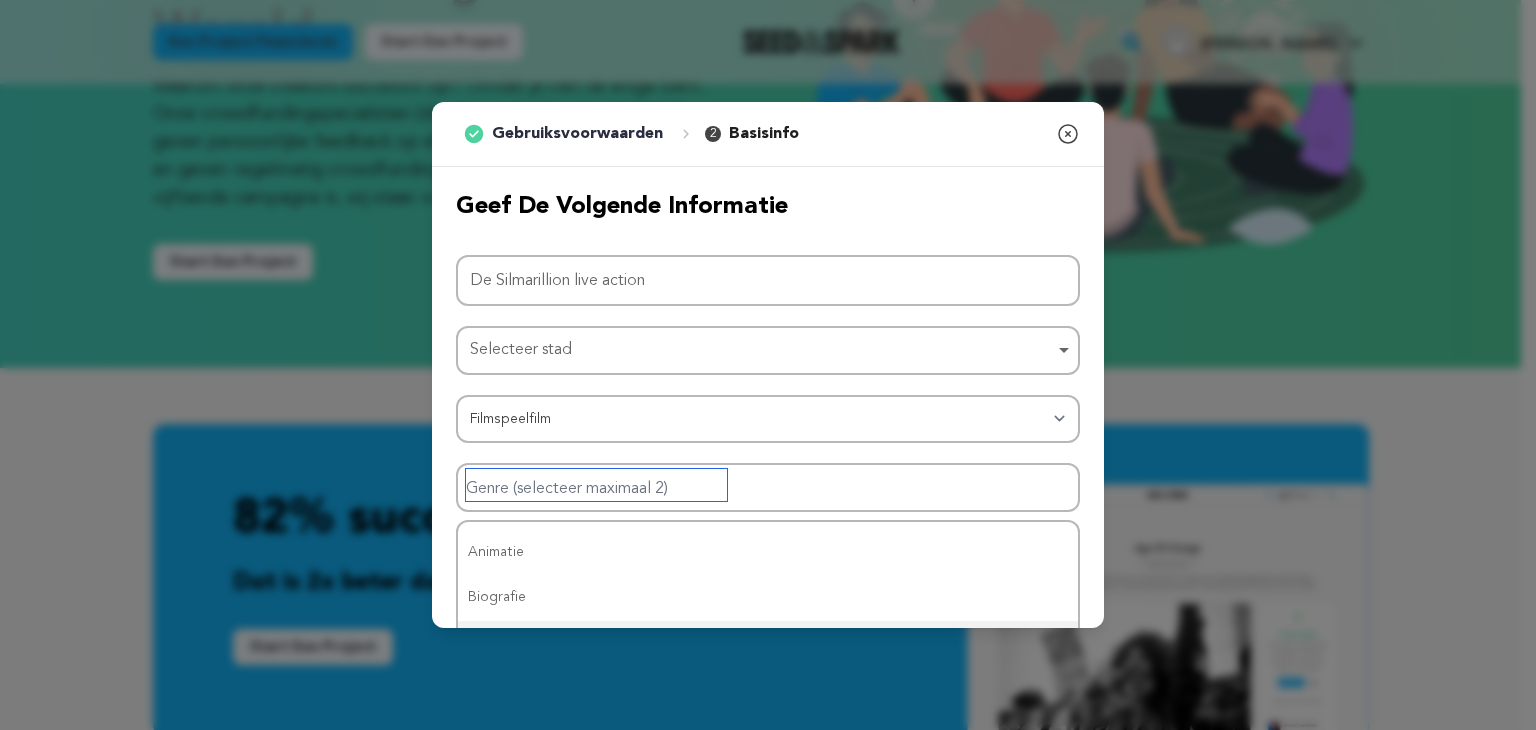 scroll, scrollTop: 200, scrollLeft: 0, axis: vertical 